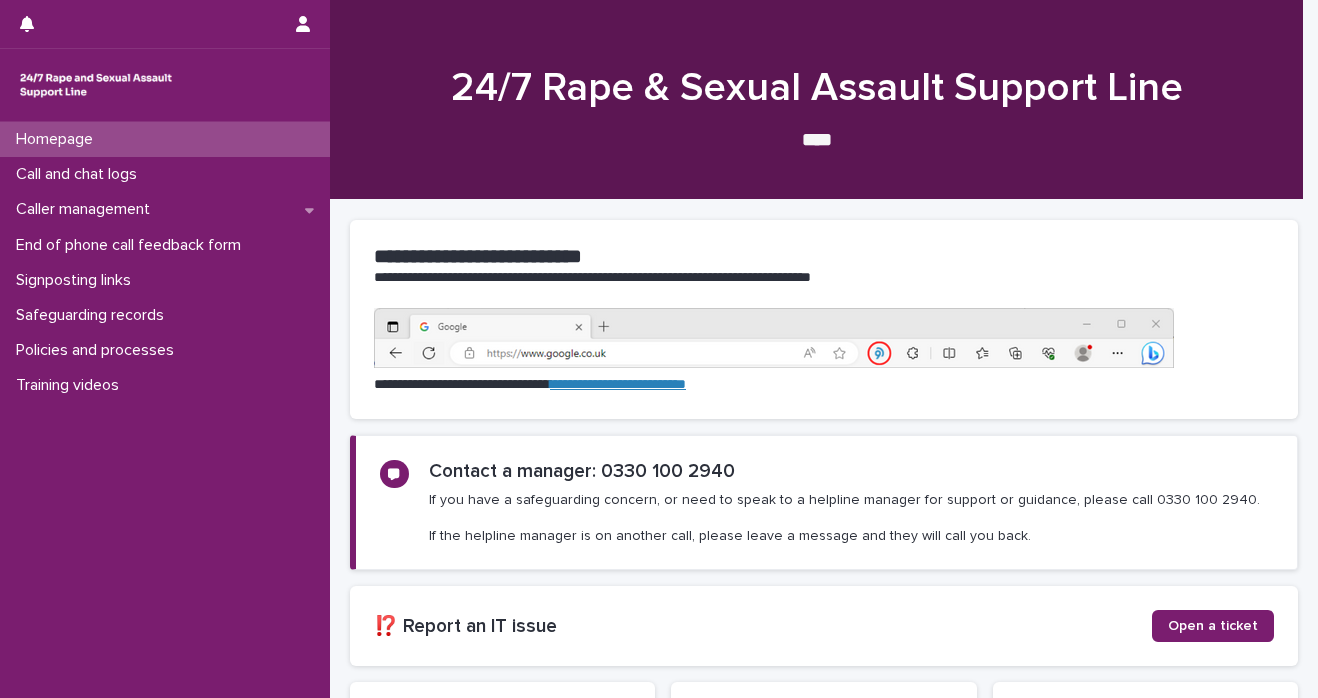 scroll, scrollTop: 0, scrollLeft: 0, axis: both 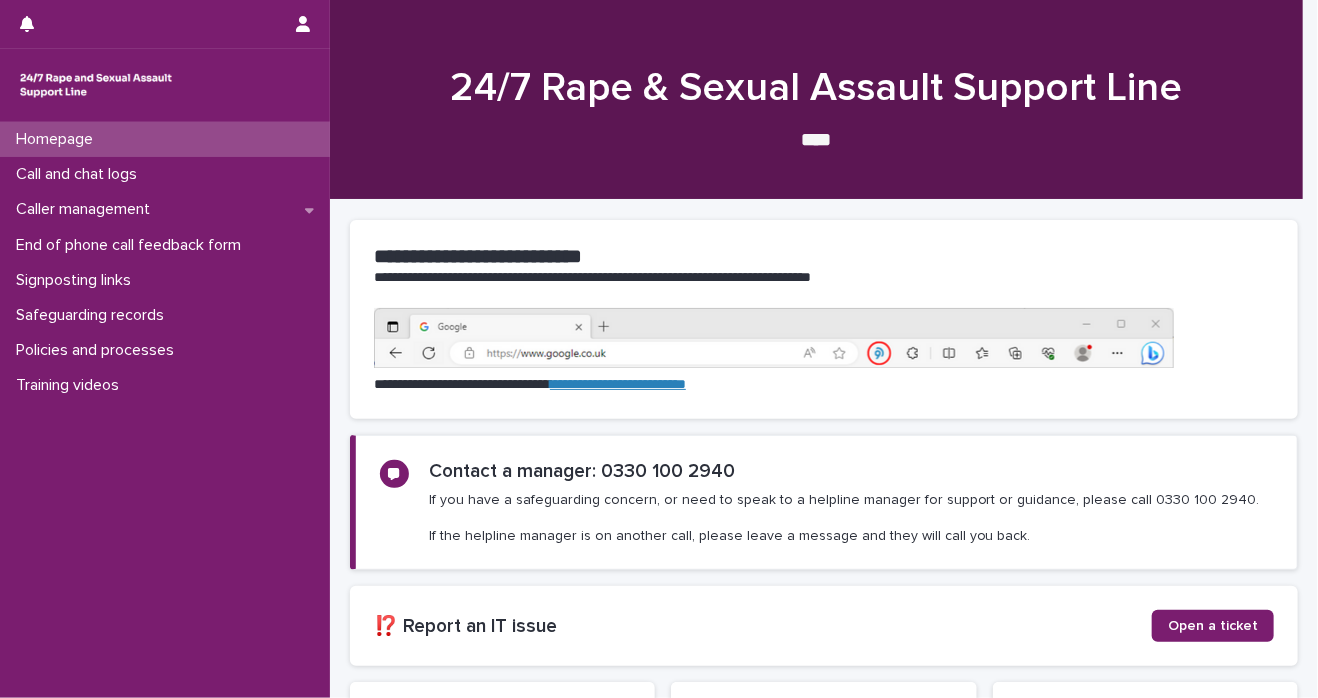 click at bounding box center (824, 341) 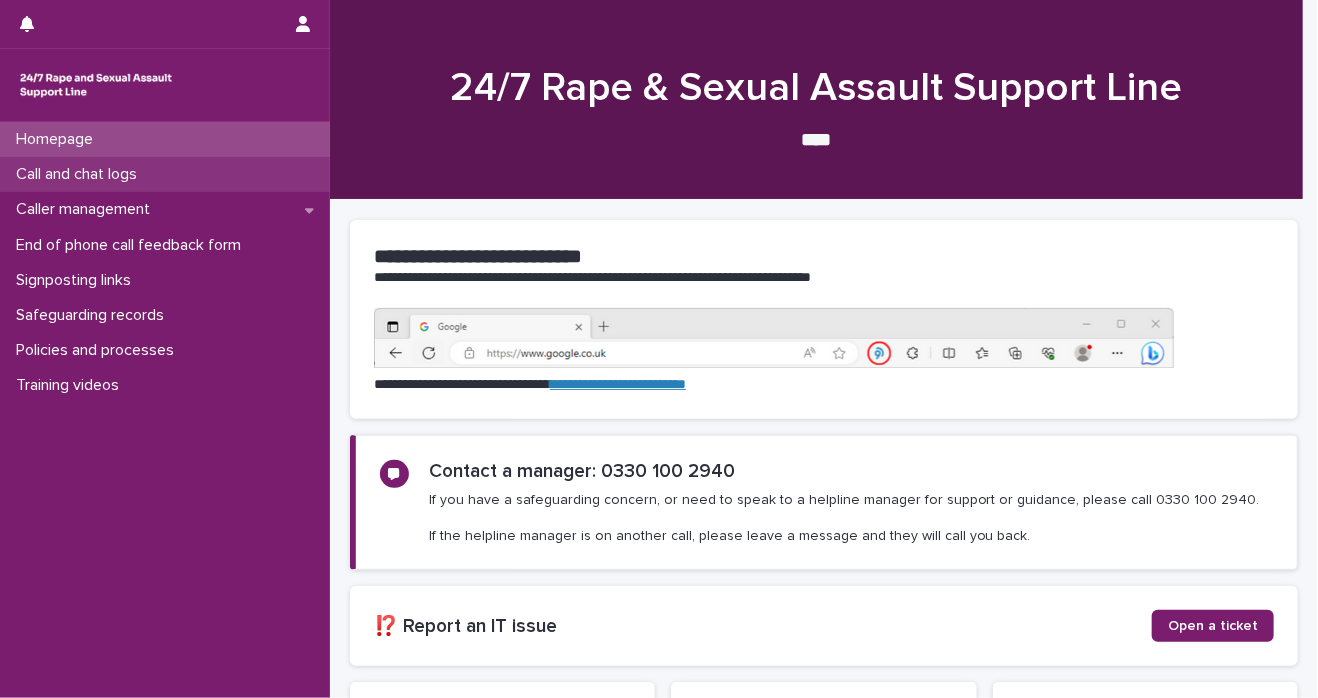 drag, startPoint x: 463, startPoint y: 692, endPoint x: 204, endPoint y: 177, distance: 576.4599 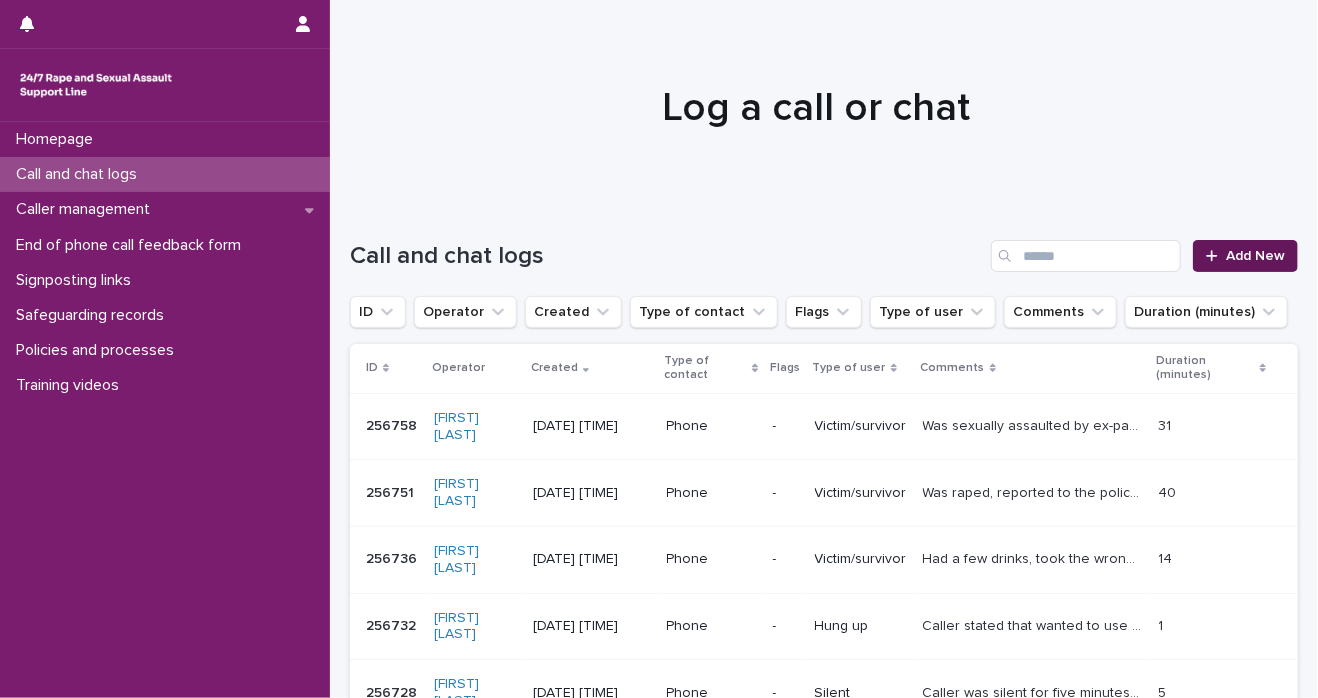 click at bounding box center (1216, 256) 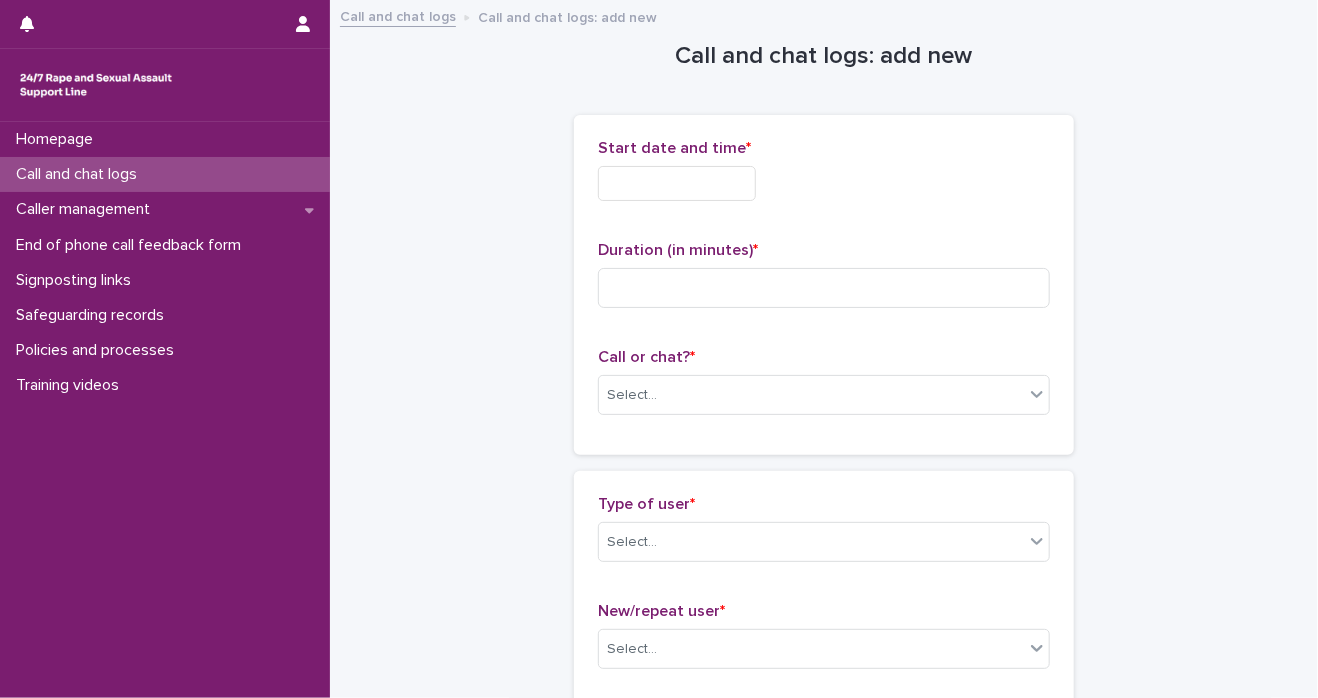 click at bounding box center [677, 183] 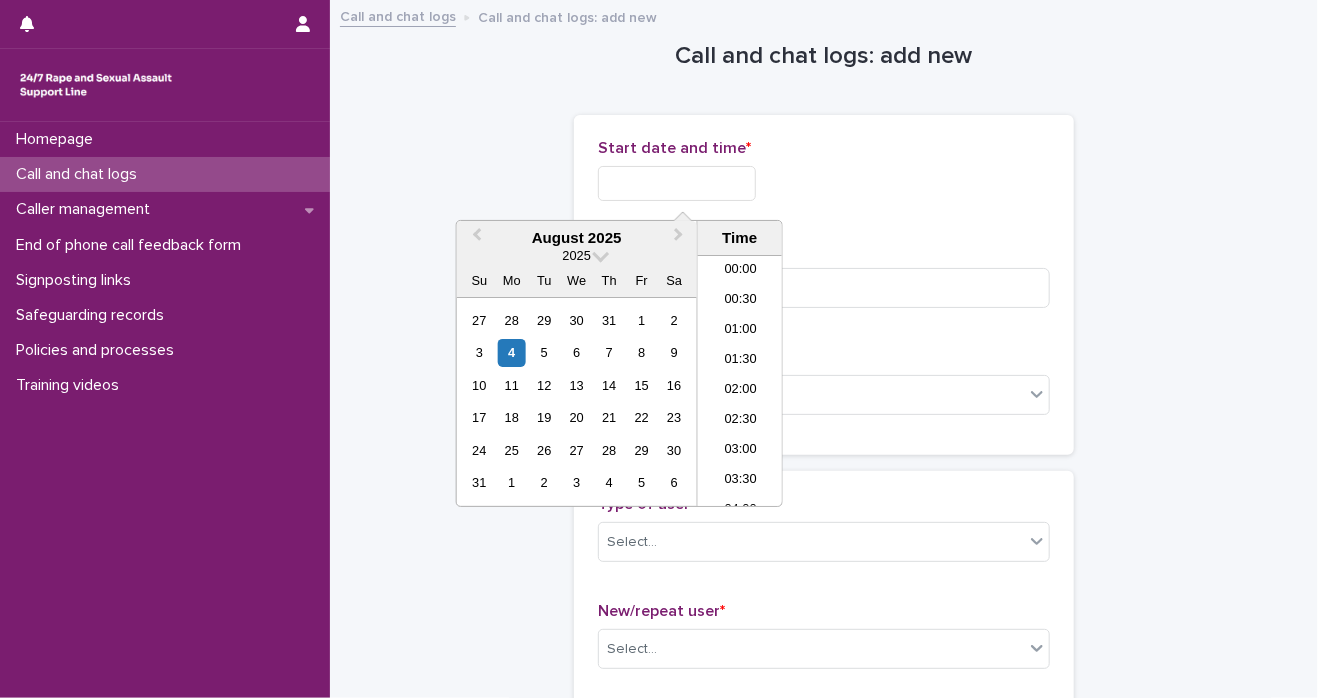 scroll, scrollTop: 700, scrollLeft: 0, axis: vertical 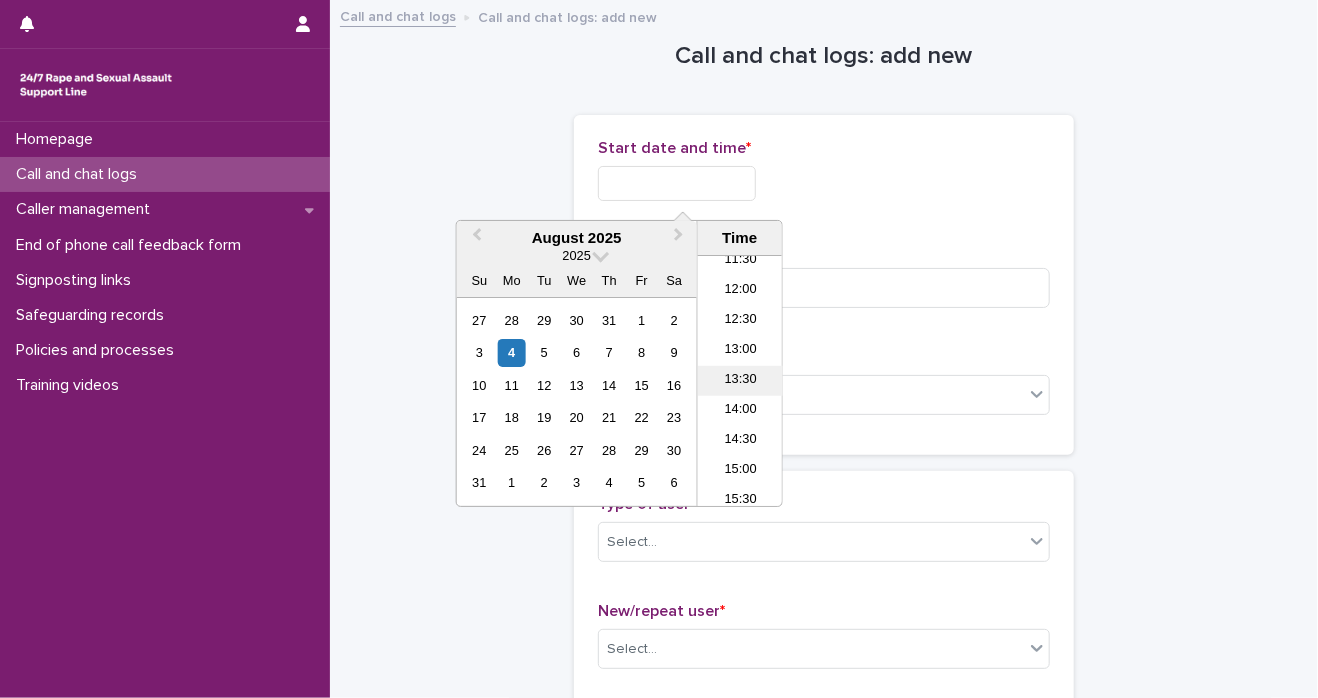 click on "13:30" at bounding box center (740, 381) 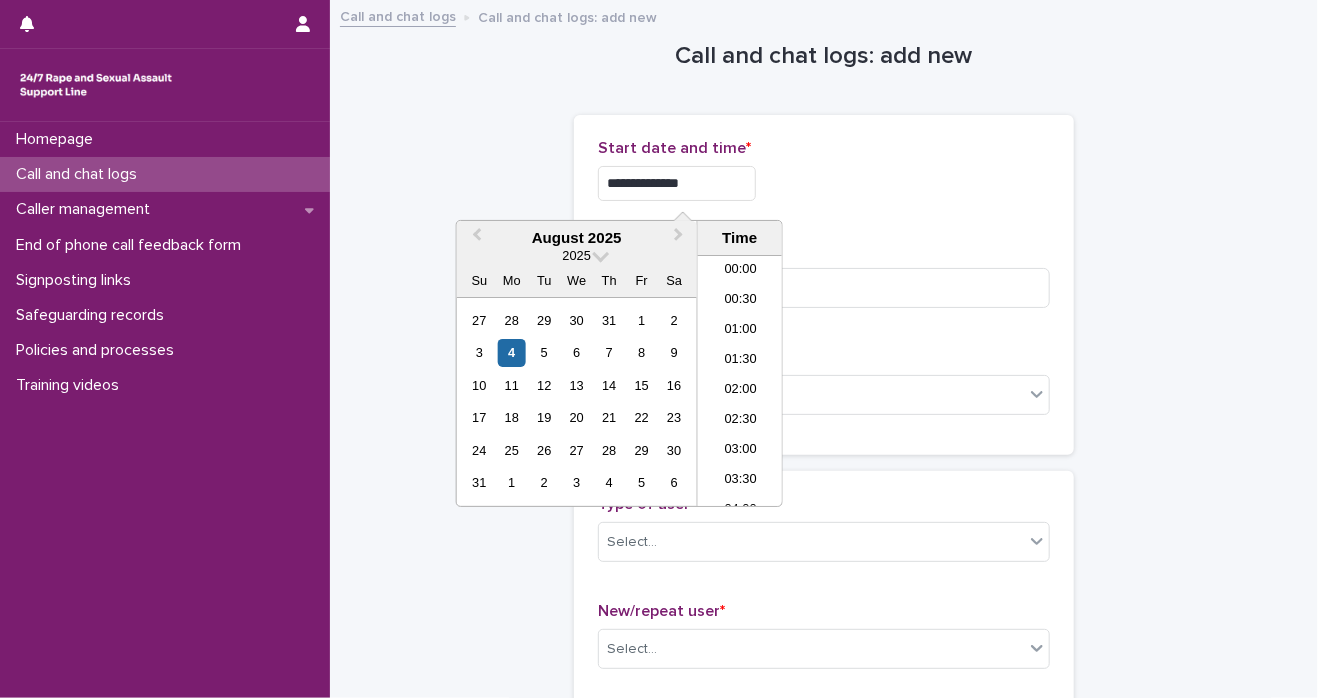 click on "**********" at bounding box center [677, 183] 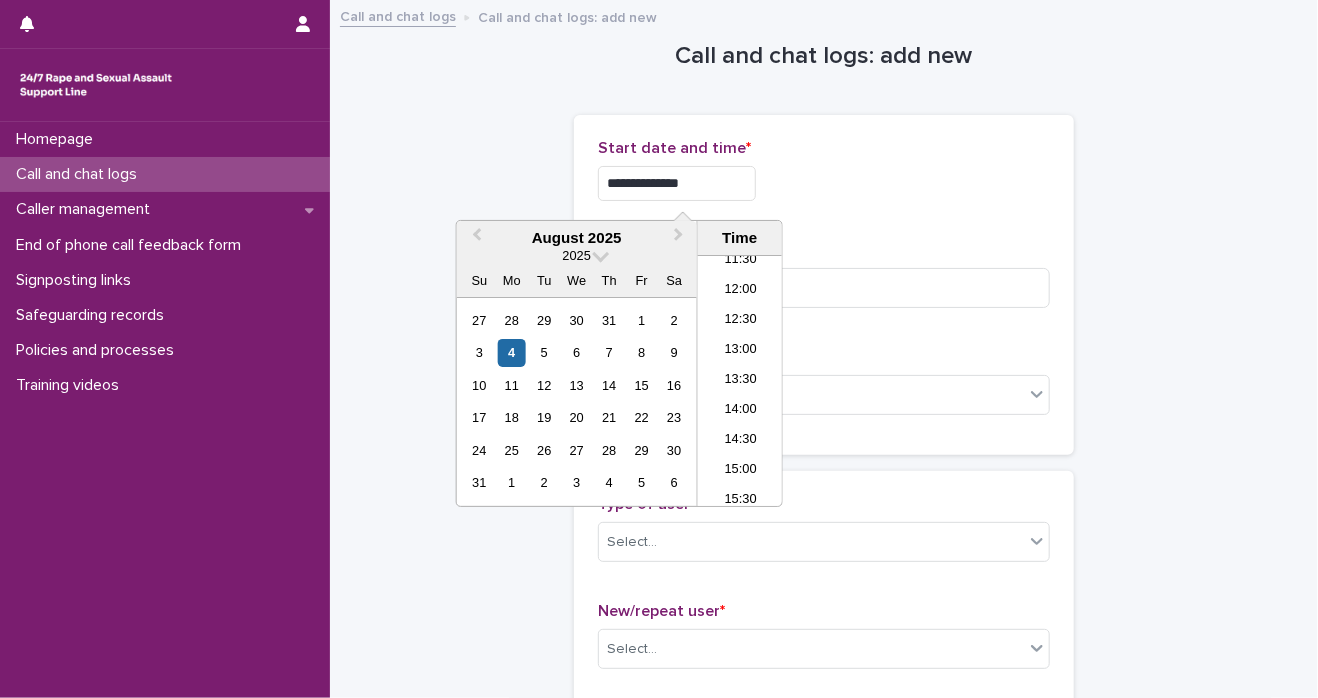 type on "**********" 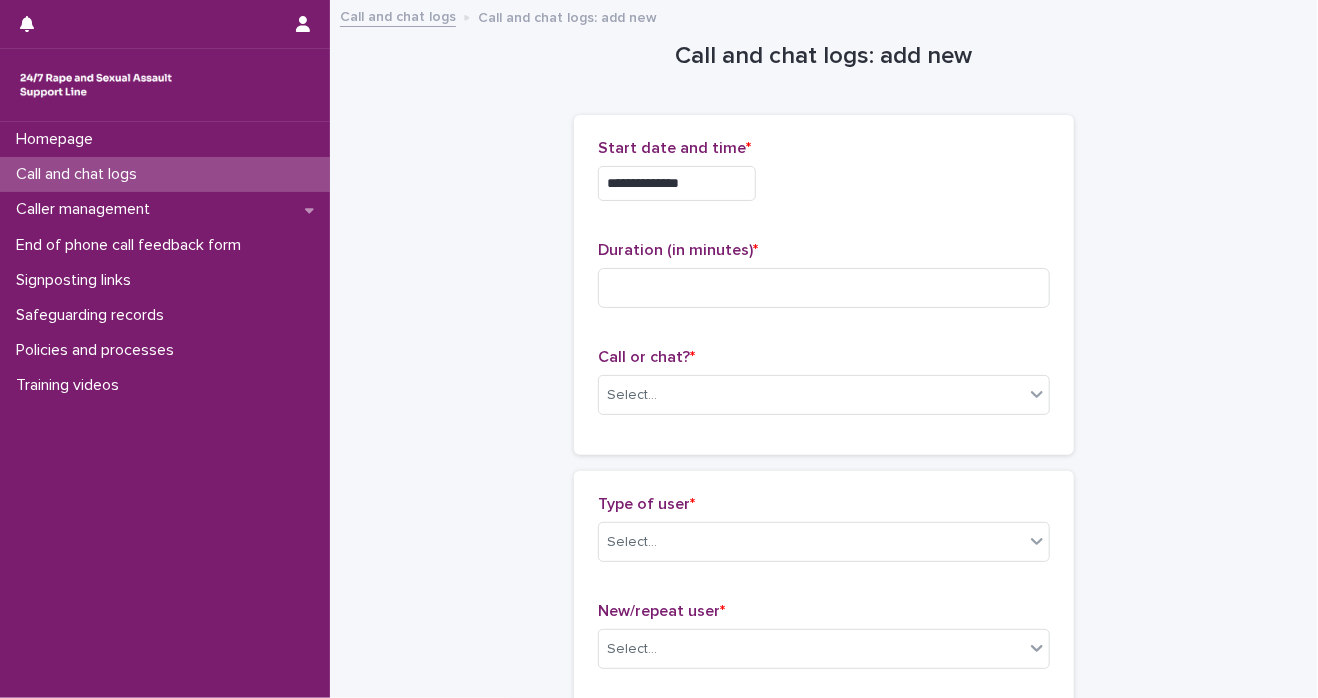 click on "**********" at bounding box center [824, 183] 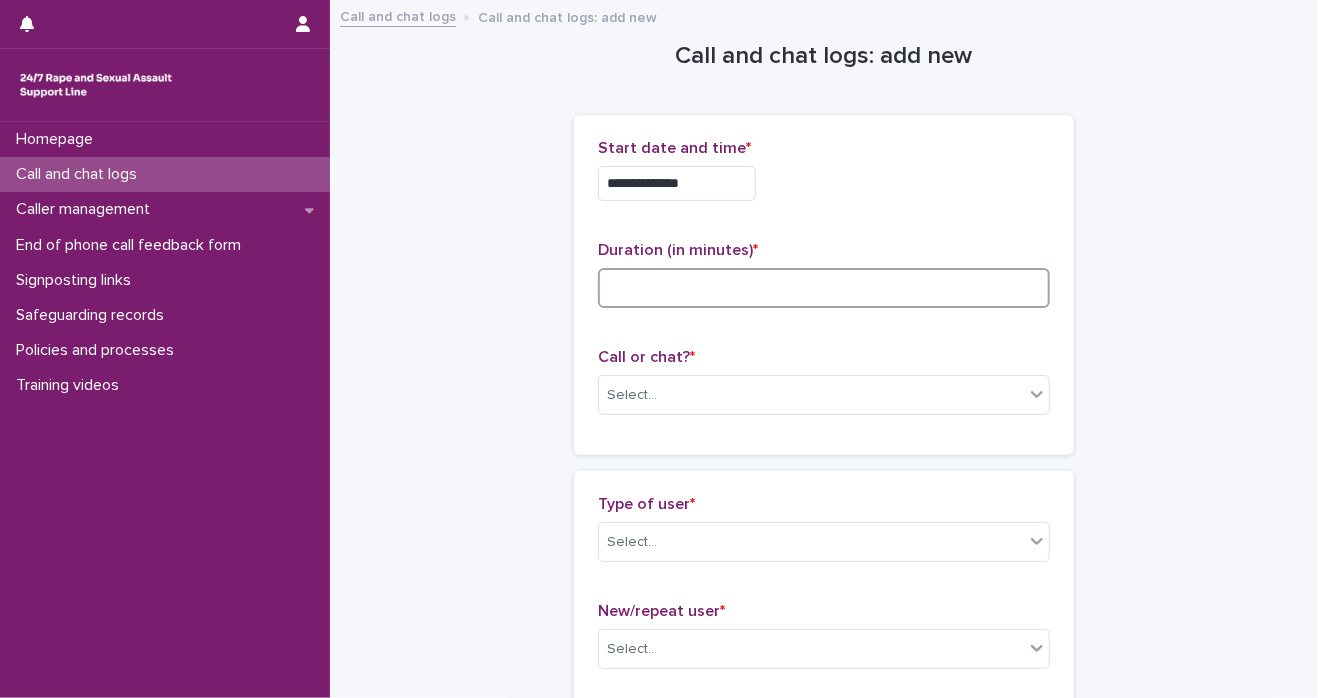 click at bounding box center [824, 288] 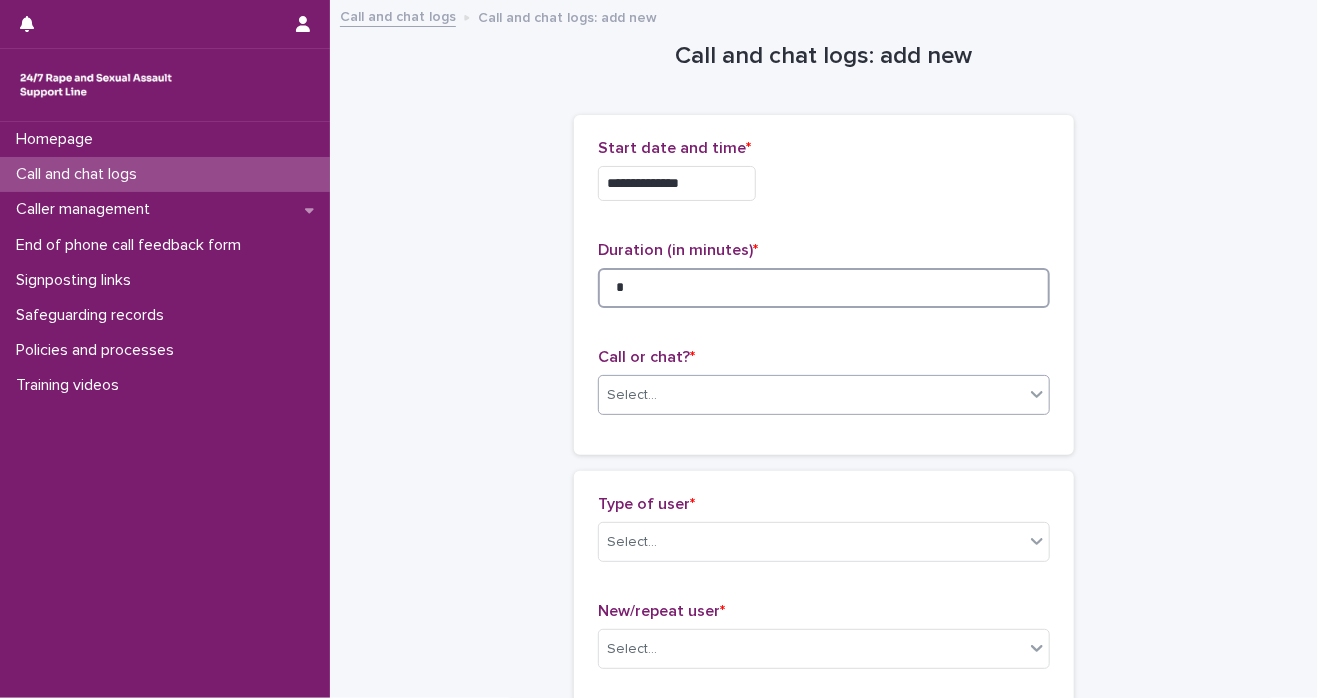type on "*" 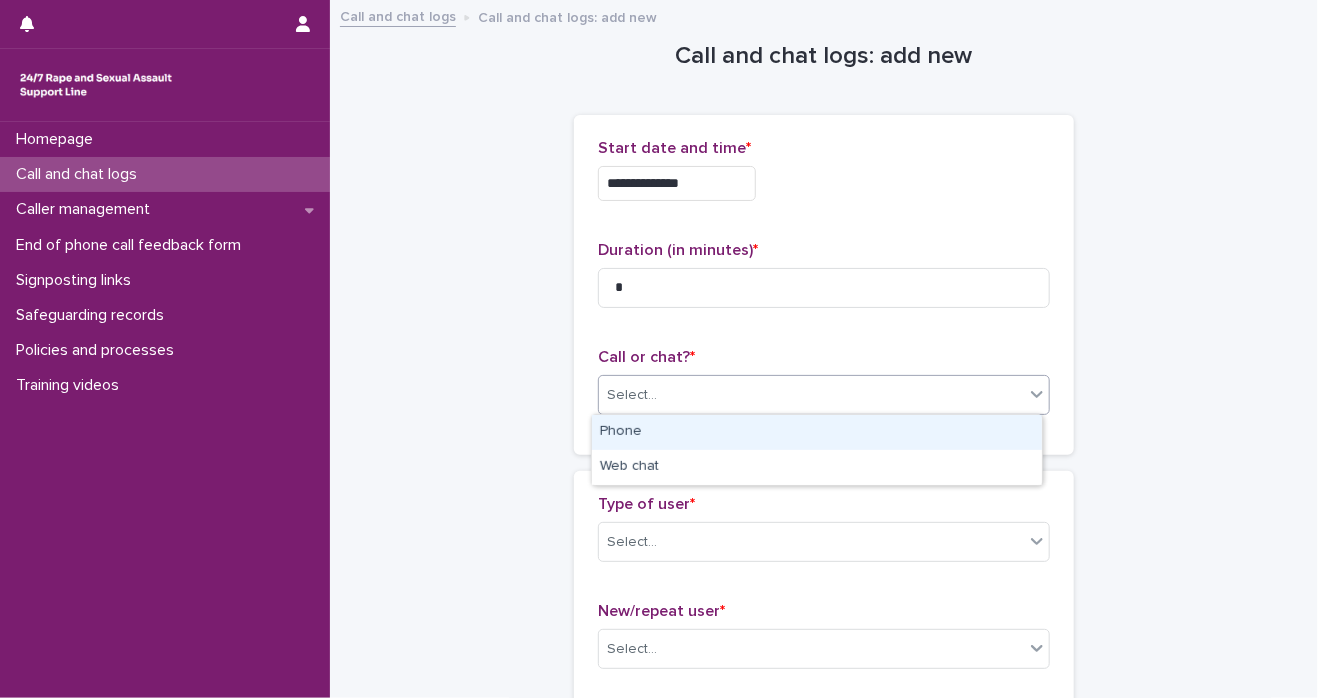 click 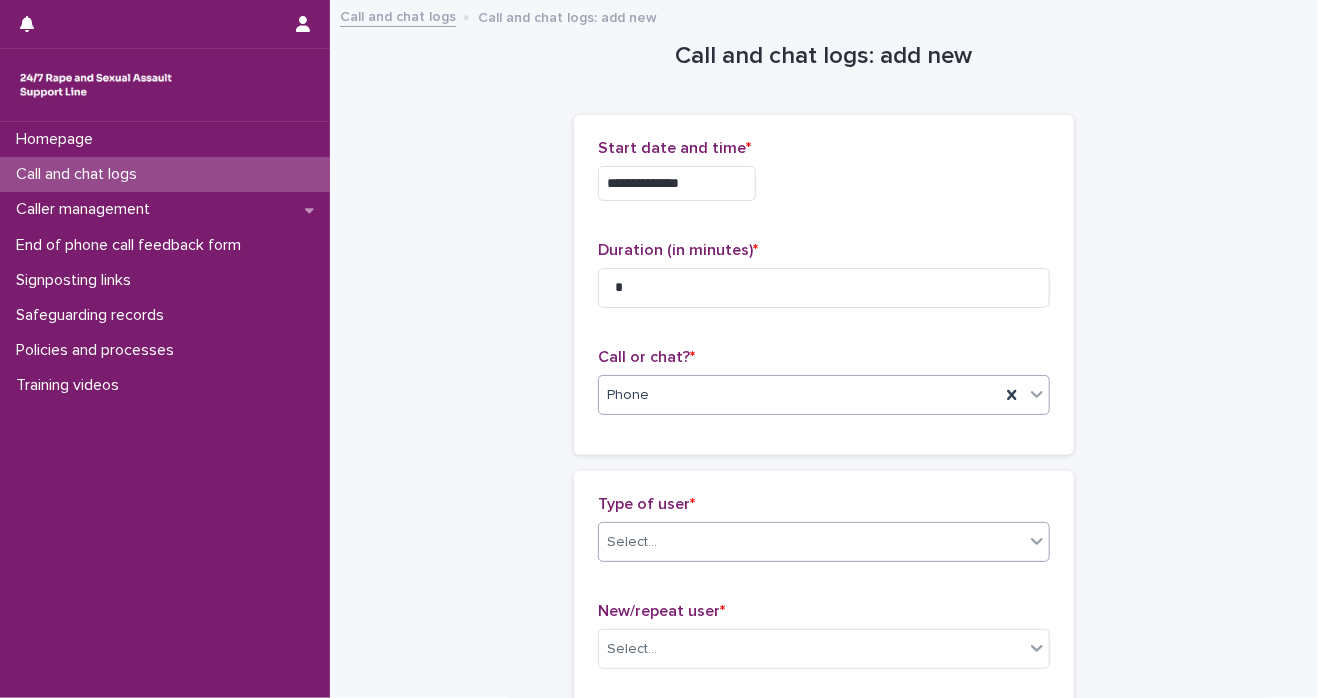 click 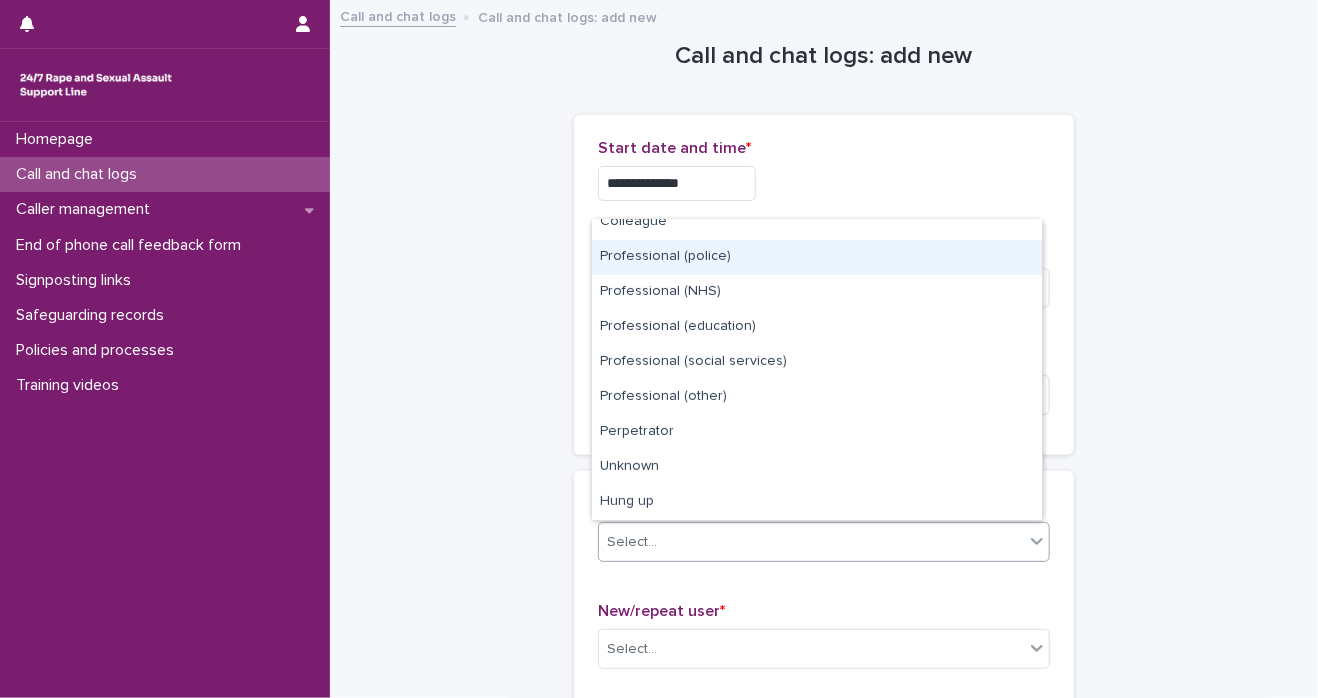 scroll, scrollTop: 224, scrollLeft: 0, axis: vertical 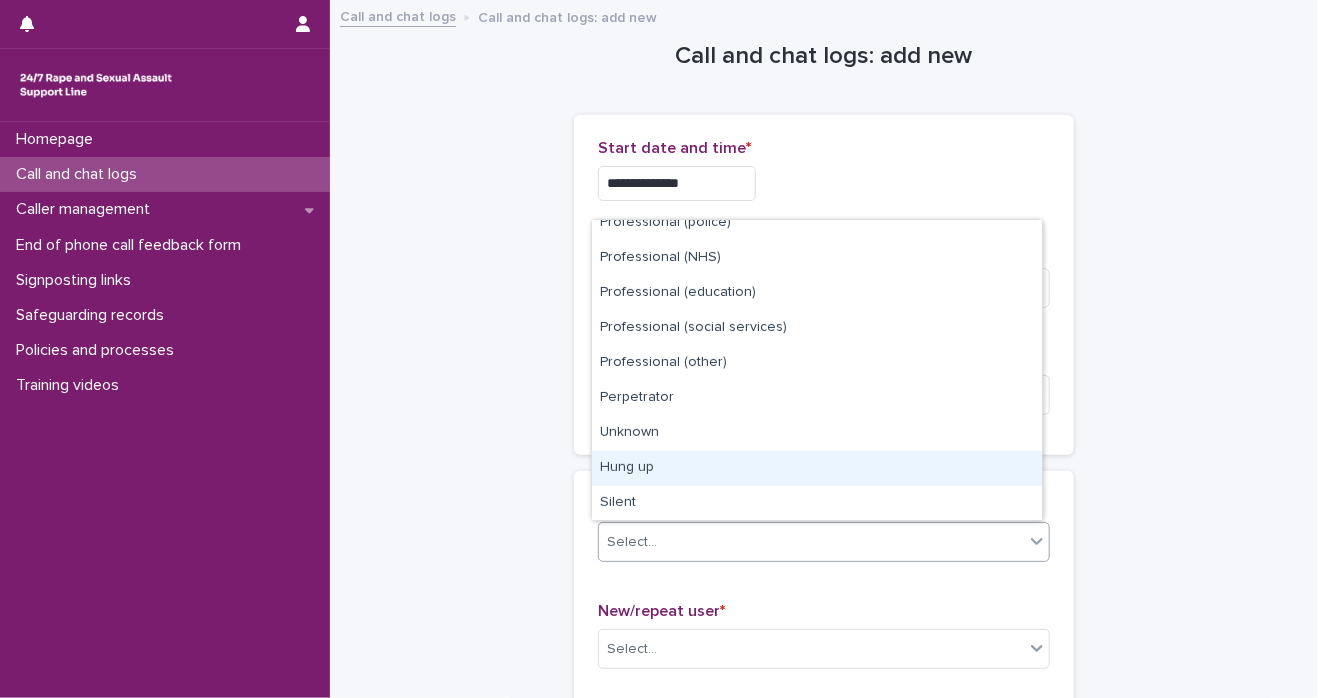 click on "Hung up" at bounding box center [817, 468] 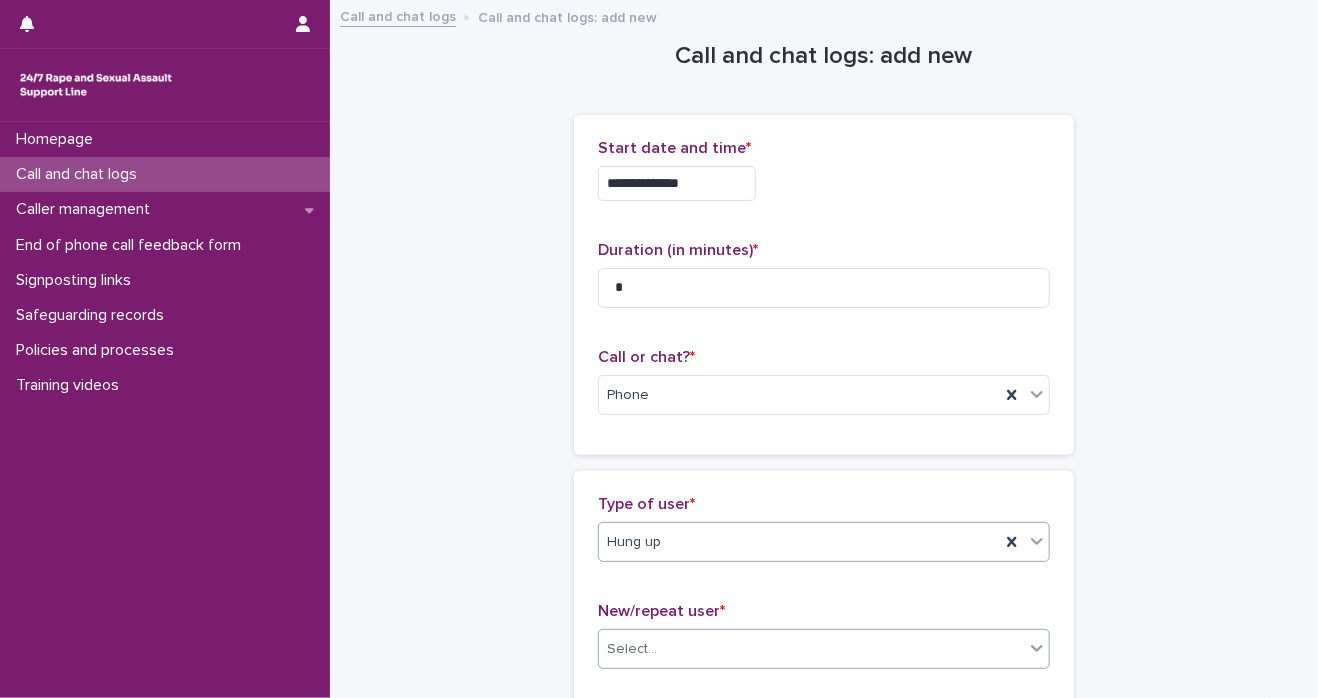 click 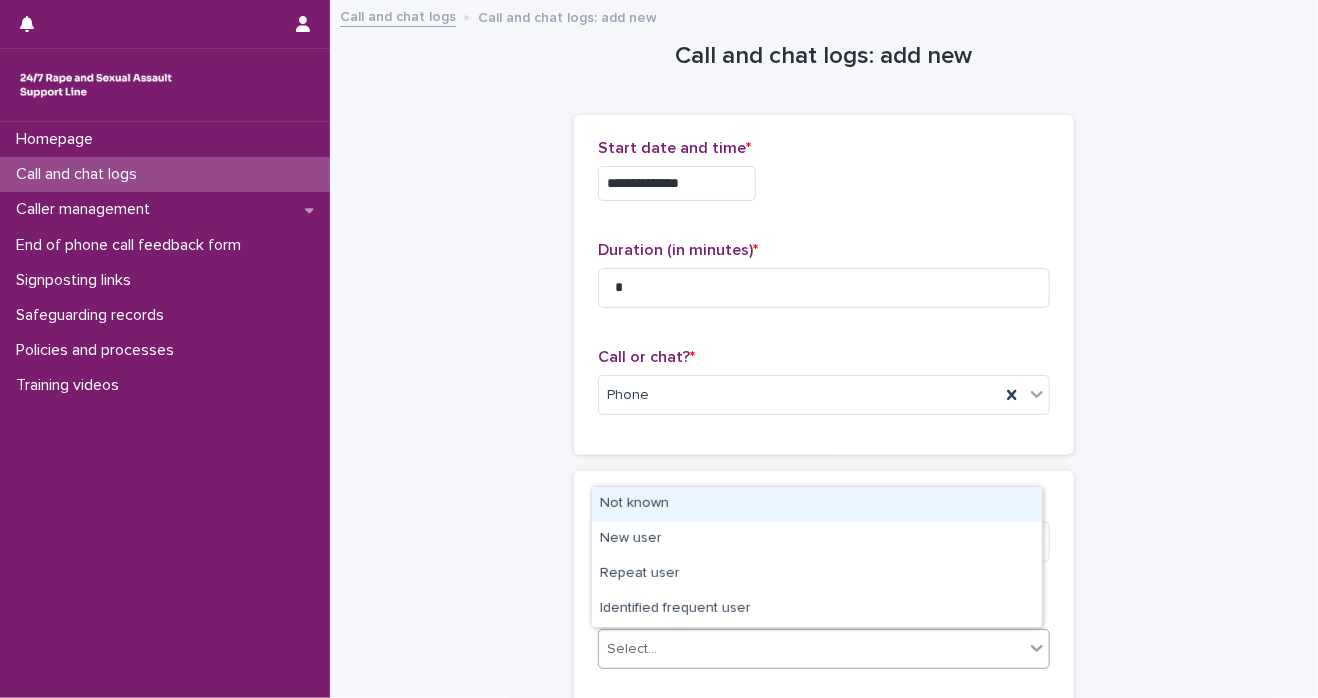 drag, startPoint x: 690, startPoint y: 522, endPoint x: 632, endPoint y: 494, distance: 64.40497 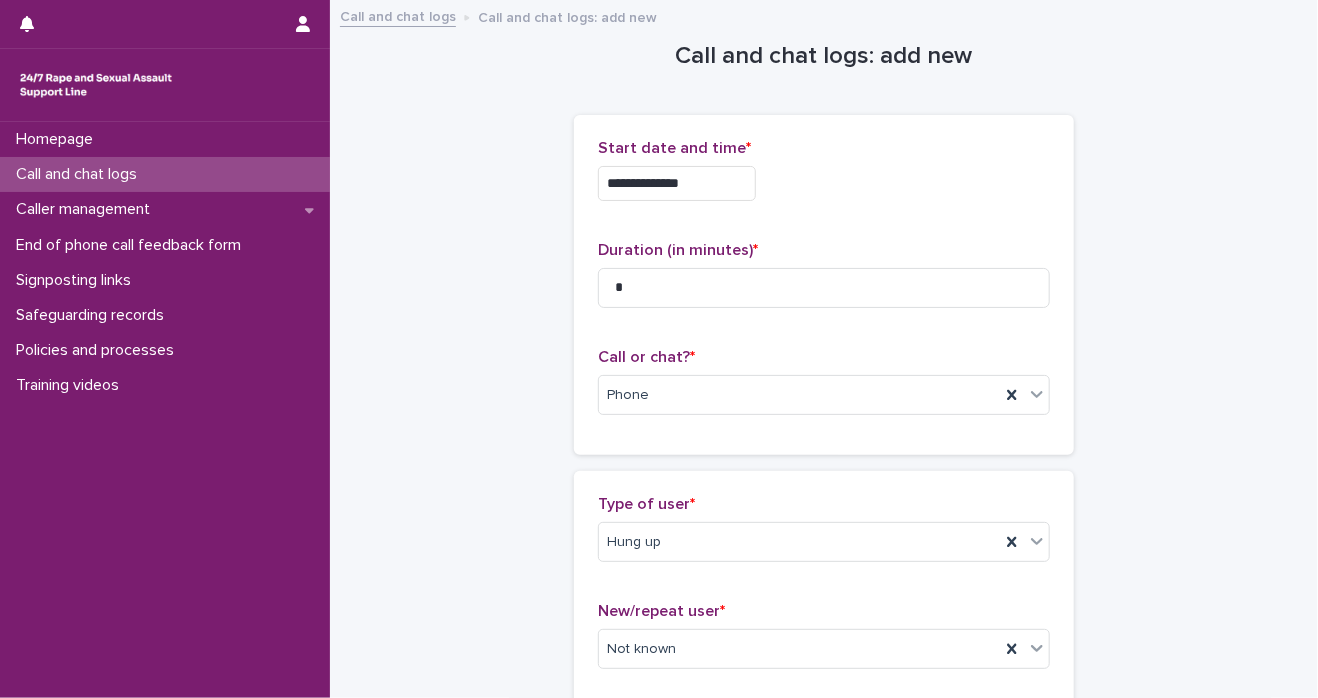 click on "**********" at bounding box center [824, 504] 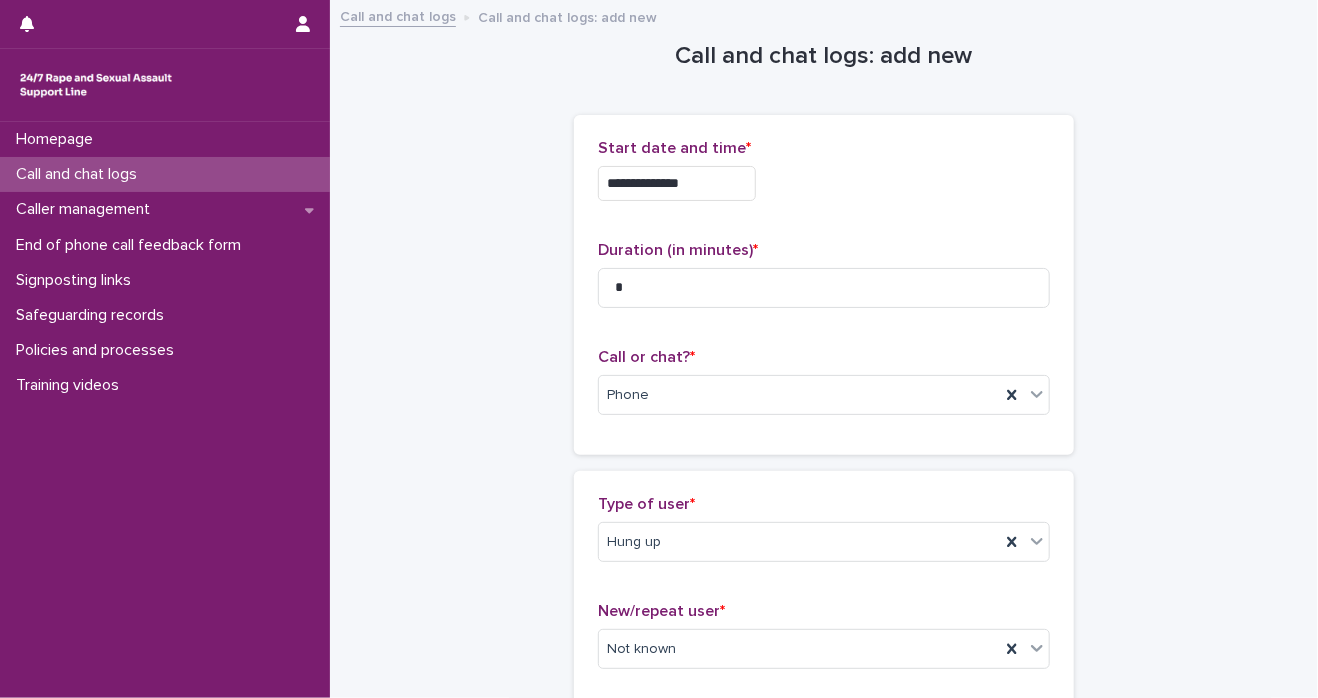 click on "**********" at bounding box center [824, 504] 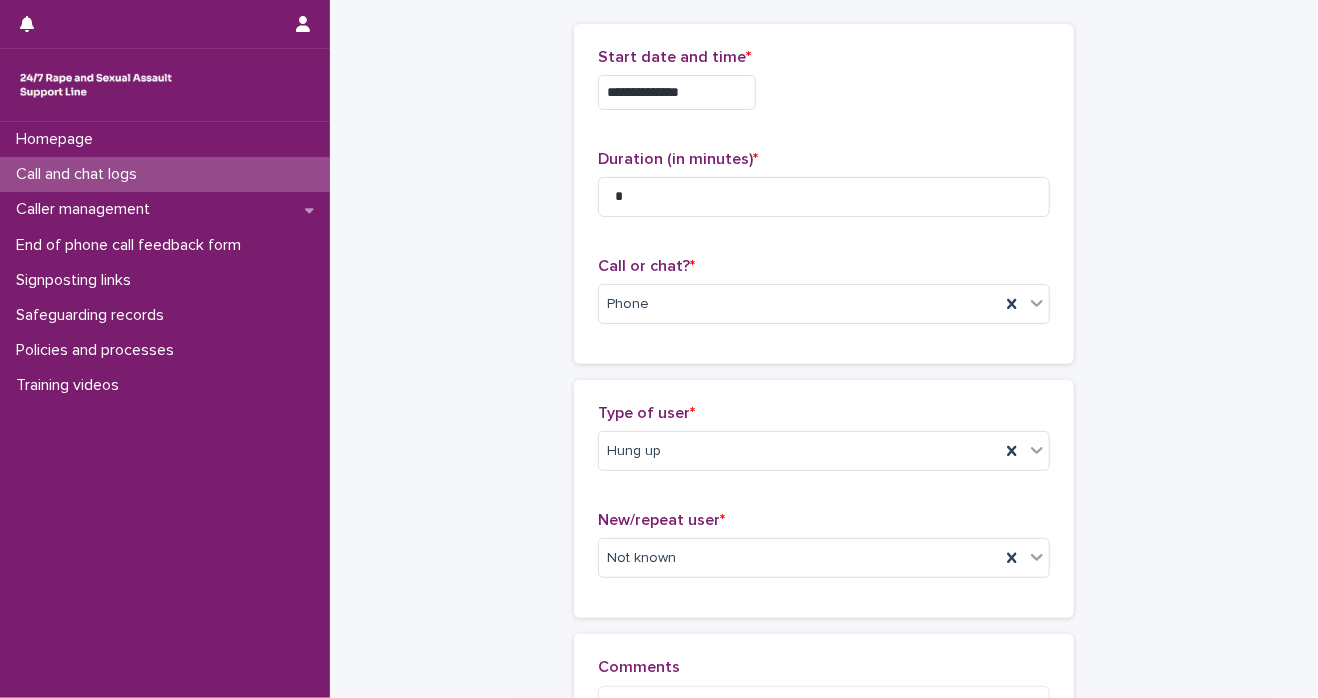 scroll, scrollTop: 341, scrollLeft: 0, axis: vertical 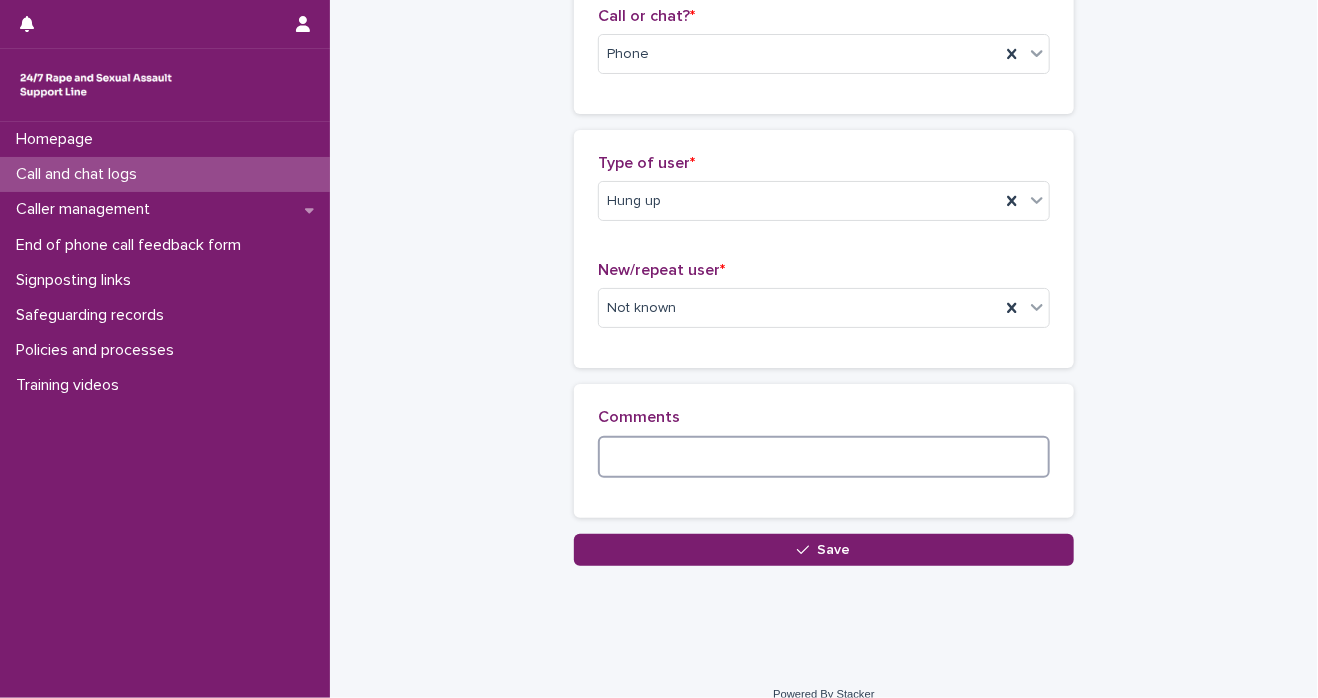 click at bounding box center (824, 457) 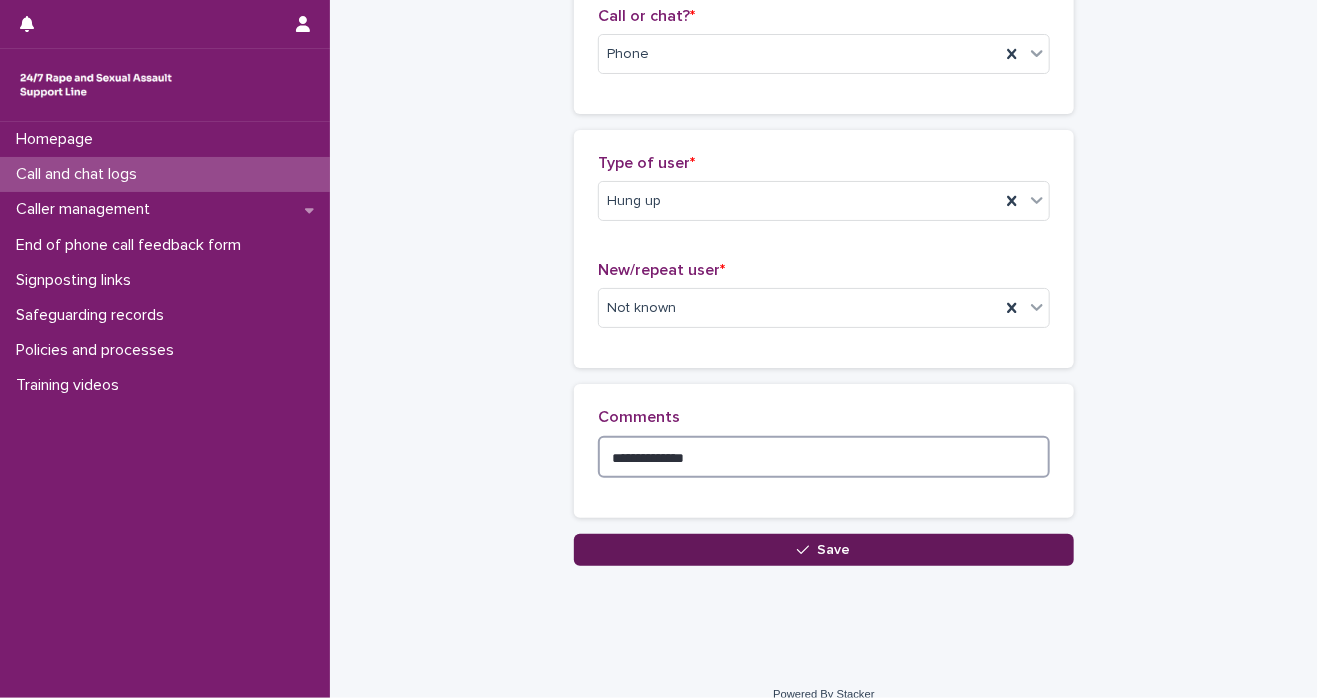 type on "**********" 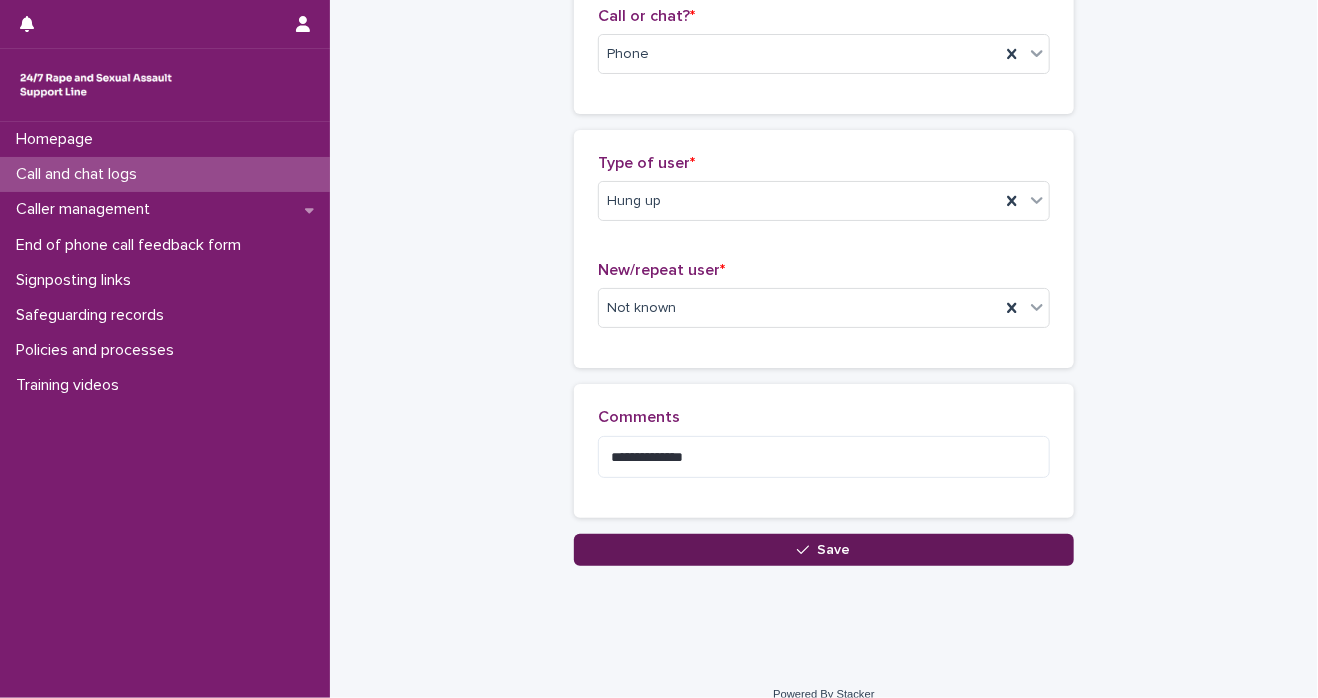 click on "Save" at bounding box center [834, 550] 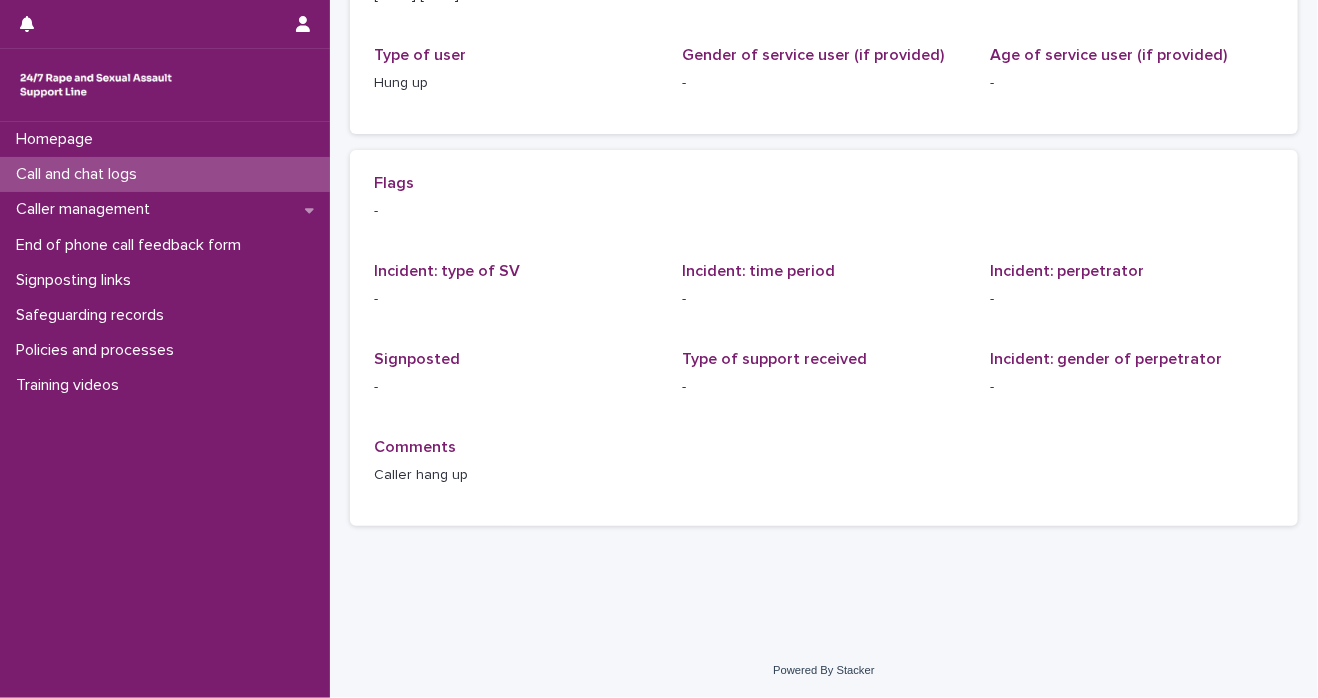 scroll, scrollTop: 0, scrollLeft: 0, axis: both 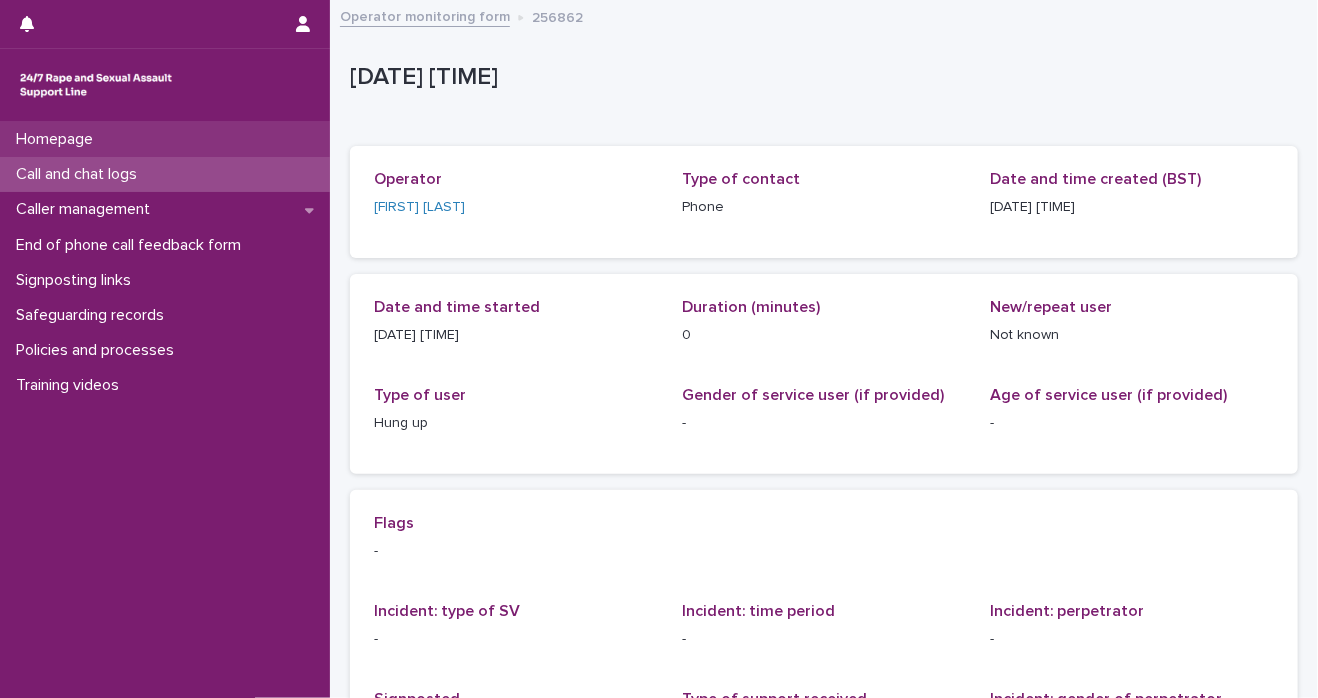 click on "Homepage" at bounding box center [165, 139] 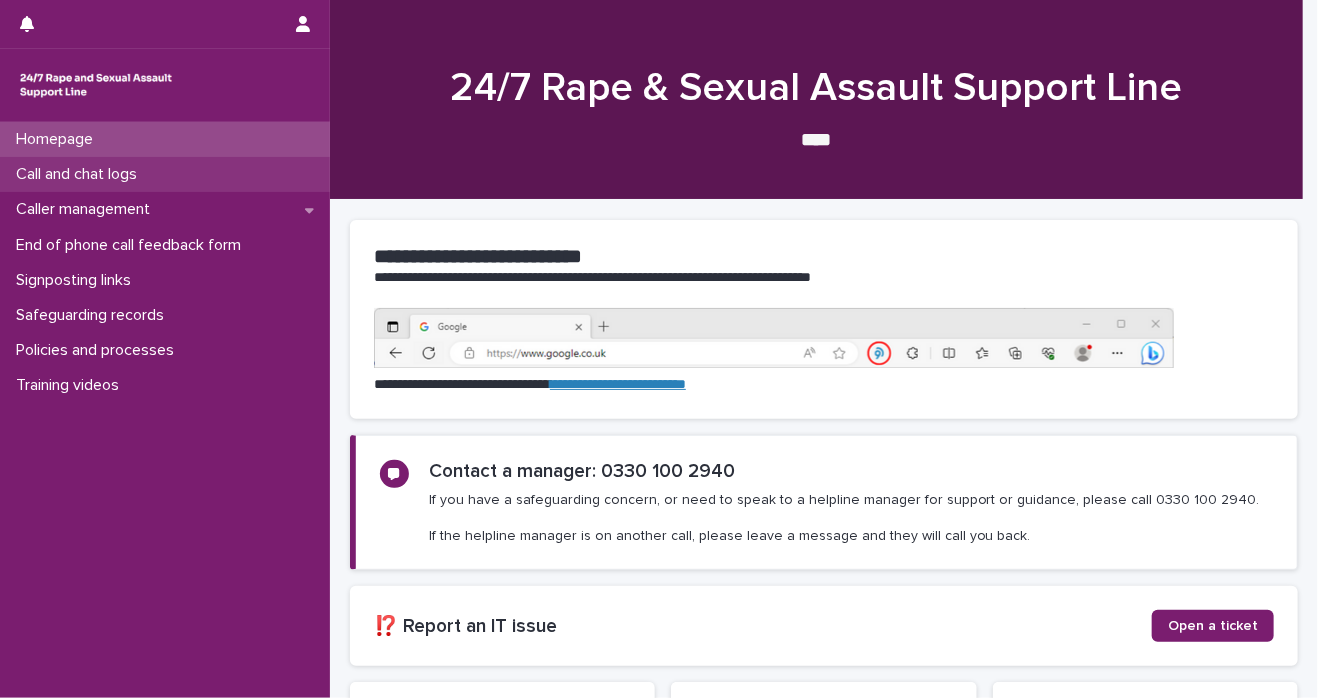click on "Call and chat logs" at bounding box center (165, 174) 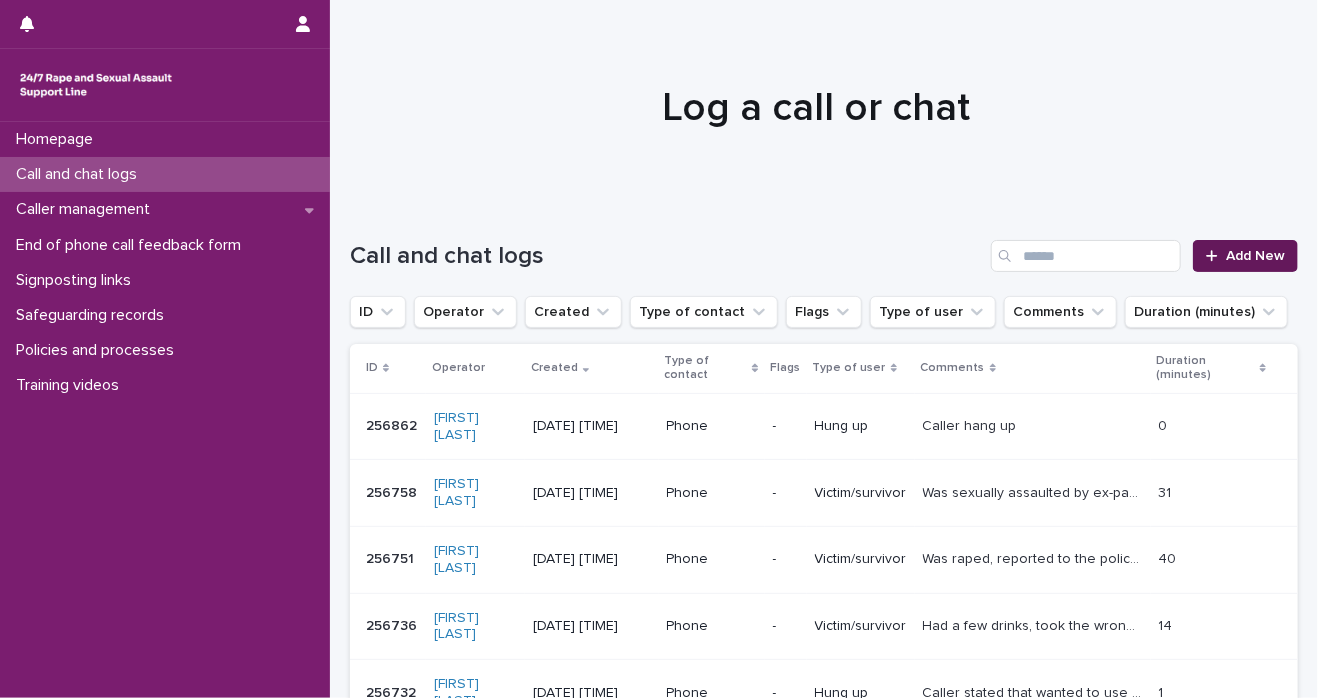 click on "Add New" at bounding box center [1255, 256] 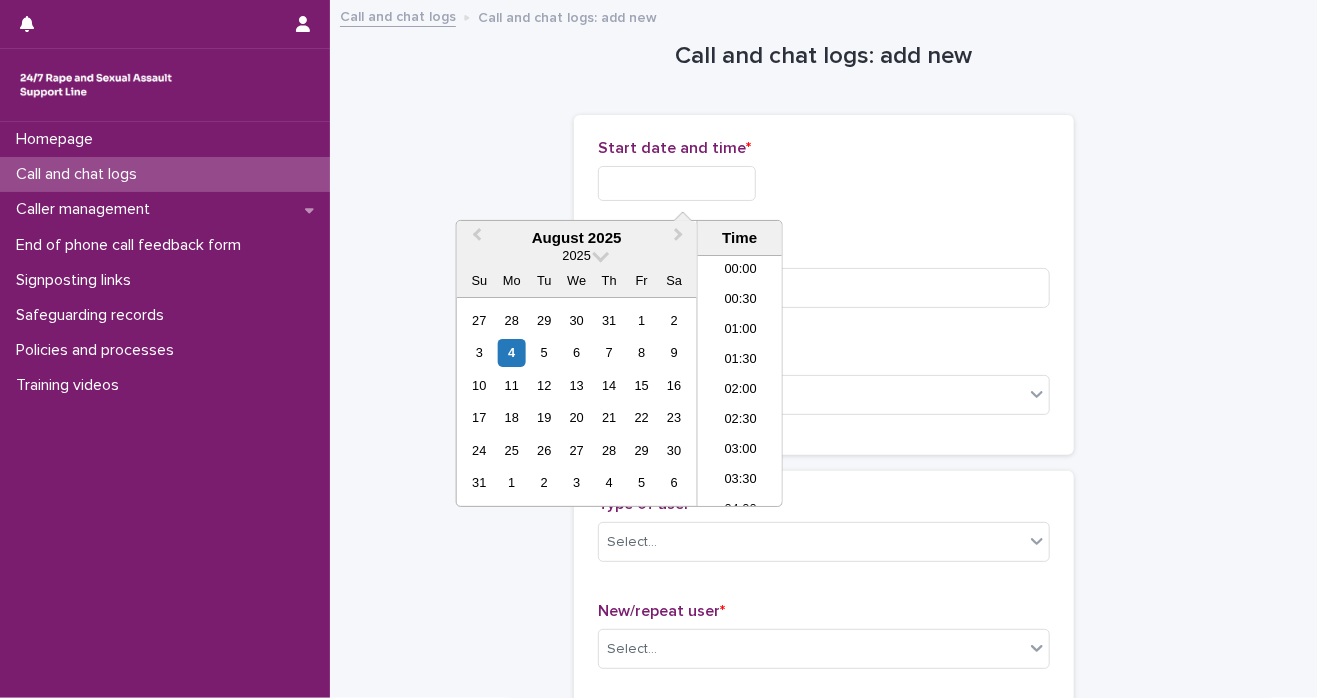 click at bounding box center (677, 183) 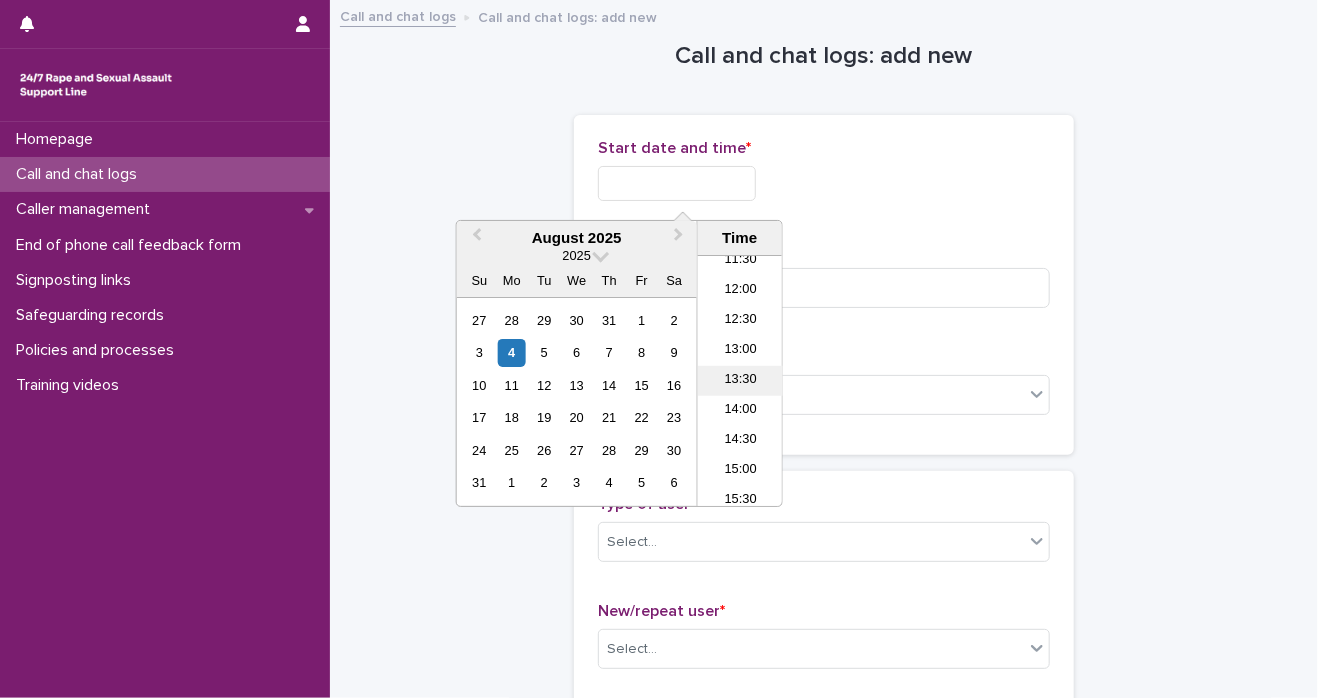 click on "13:30" at bounding box center (740, 381) 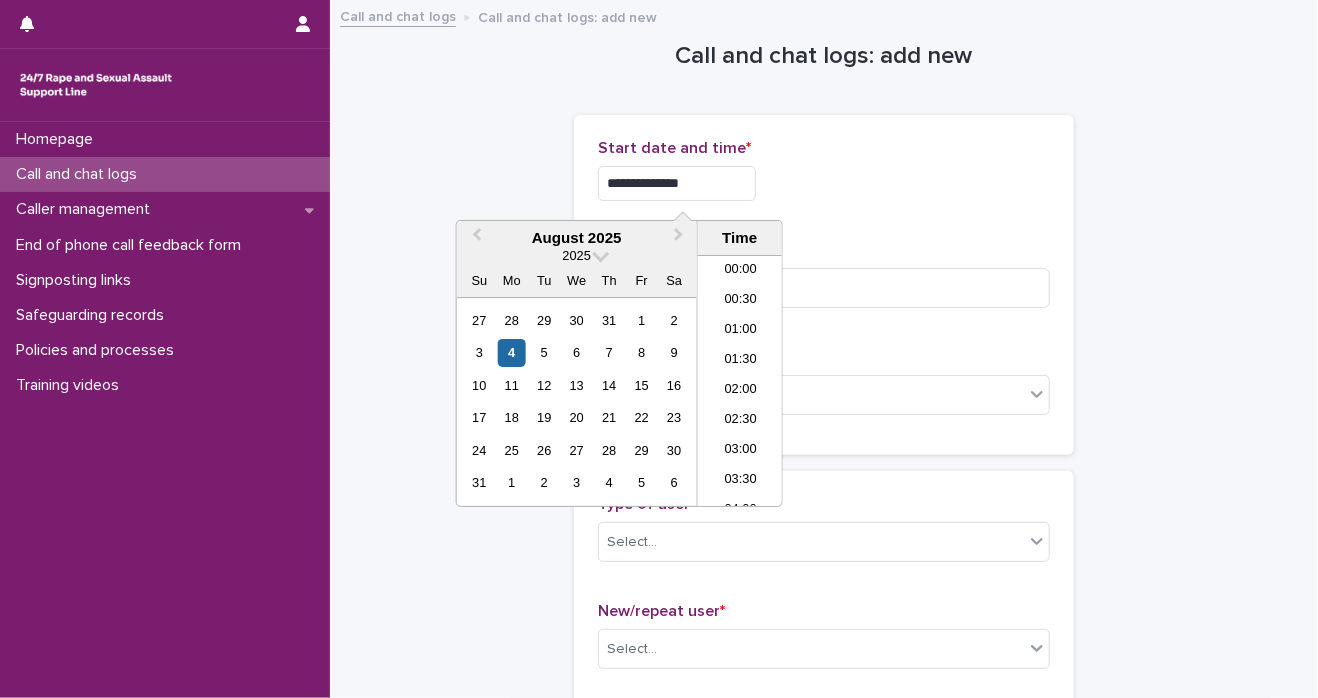 click on "**********" at bounding box center [677, 183] 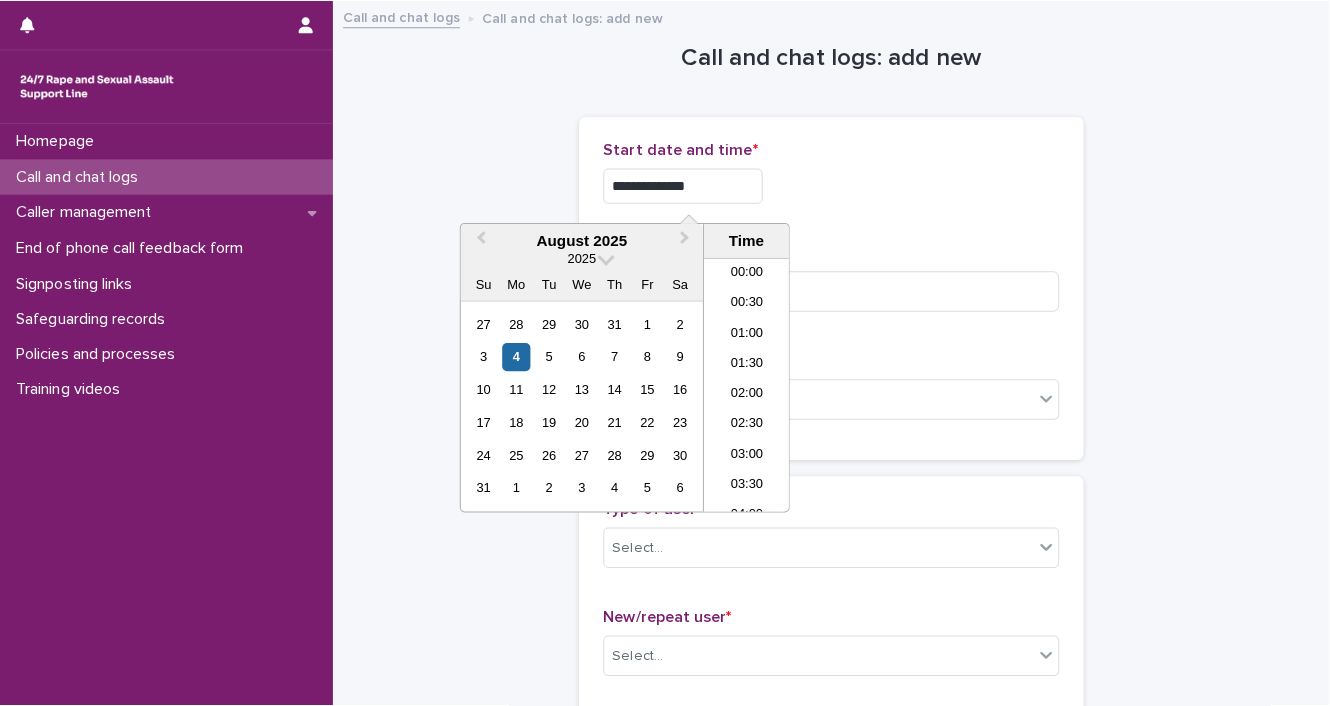scroll, scrollTop: 700, scrollLeft: 0, axis: vertical 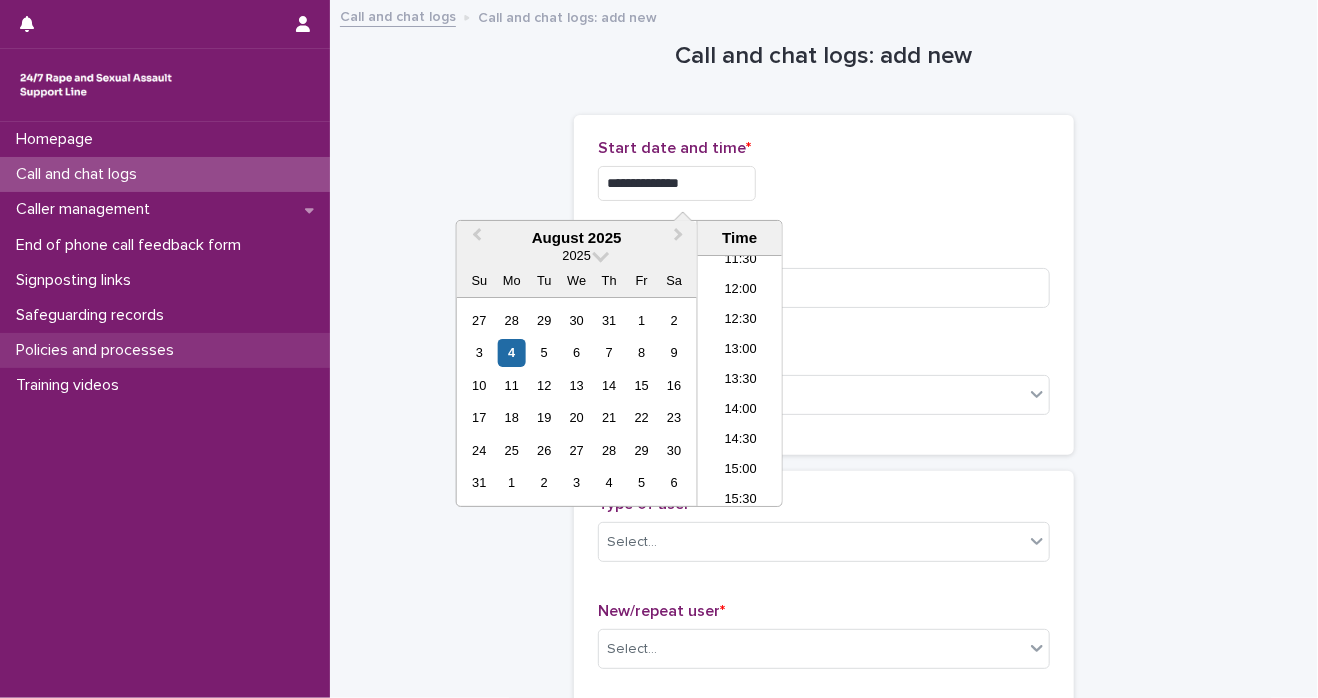 type on "**********" 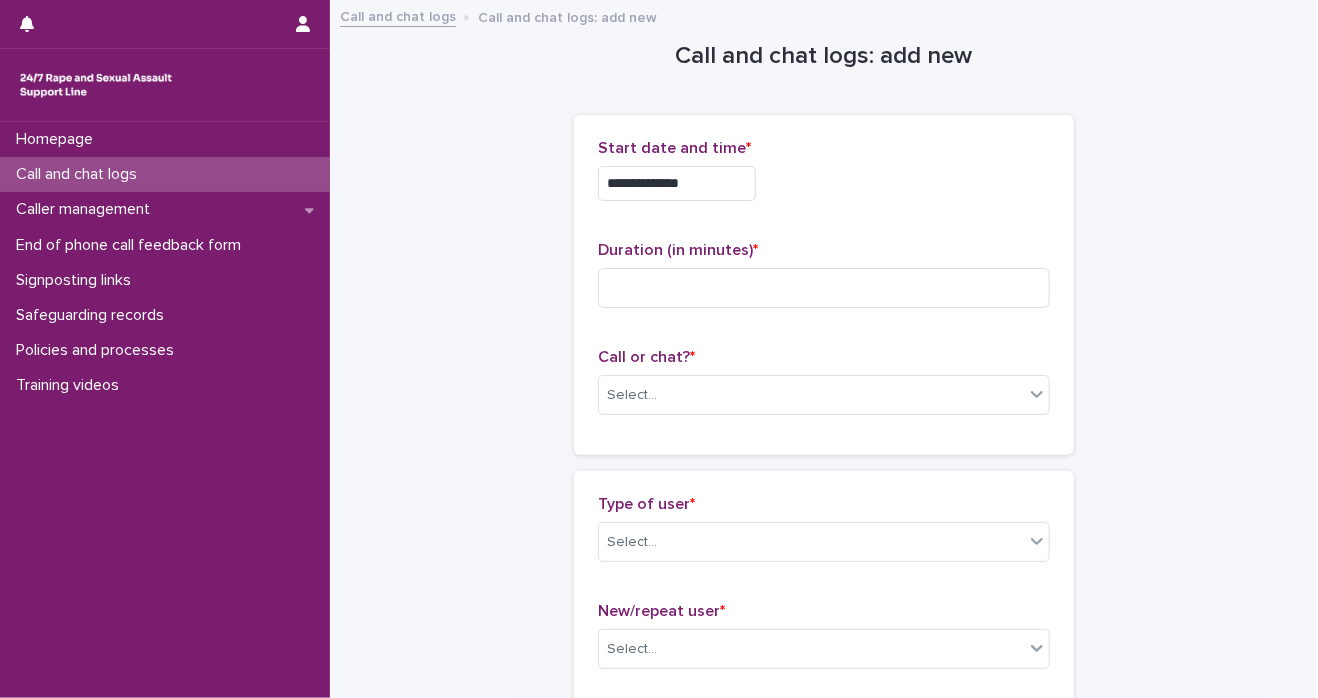 click on "**********" at bounding box center [824, 285] 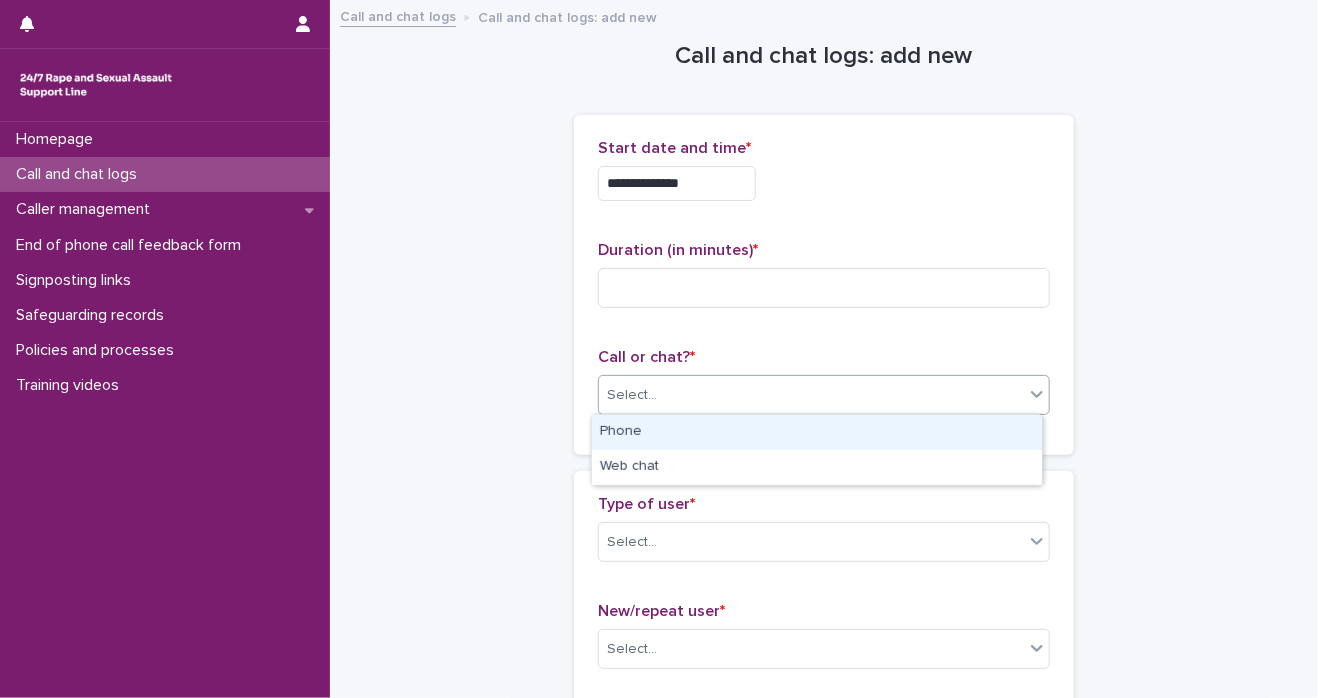 click 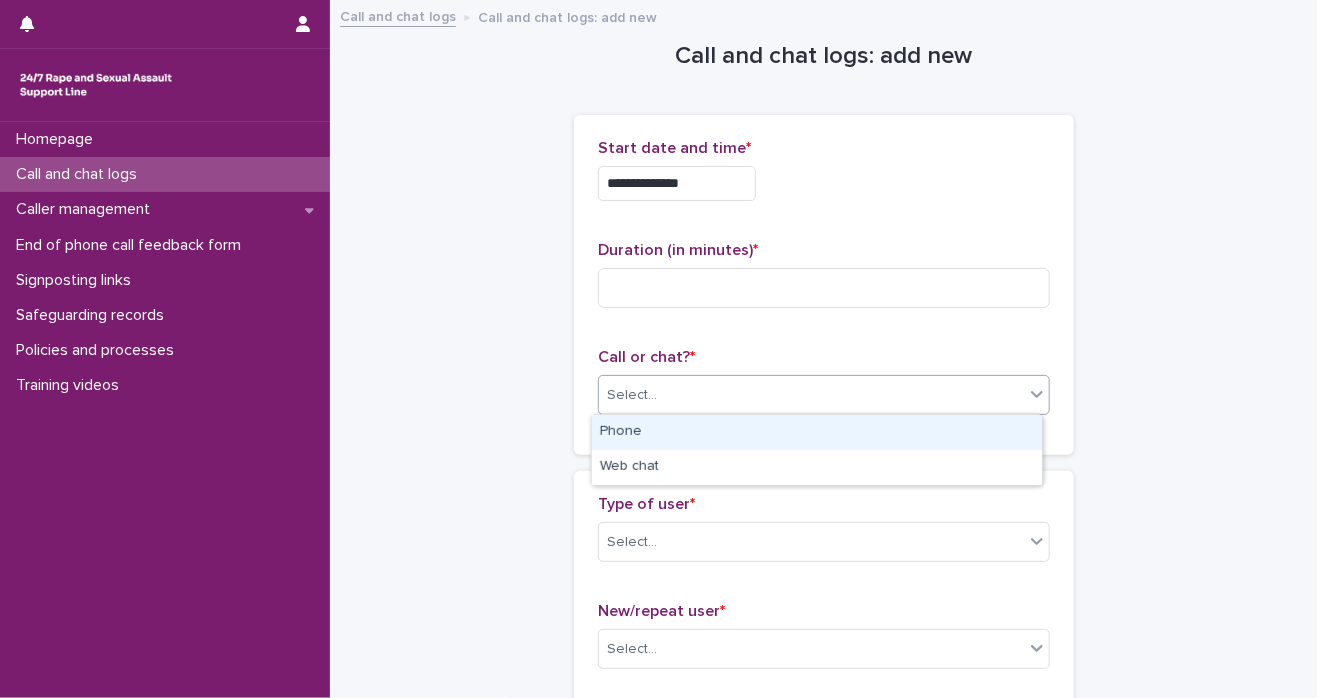click on "Phone" at bounding box center (817, 432) 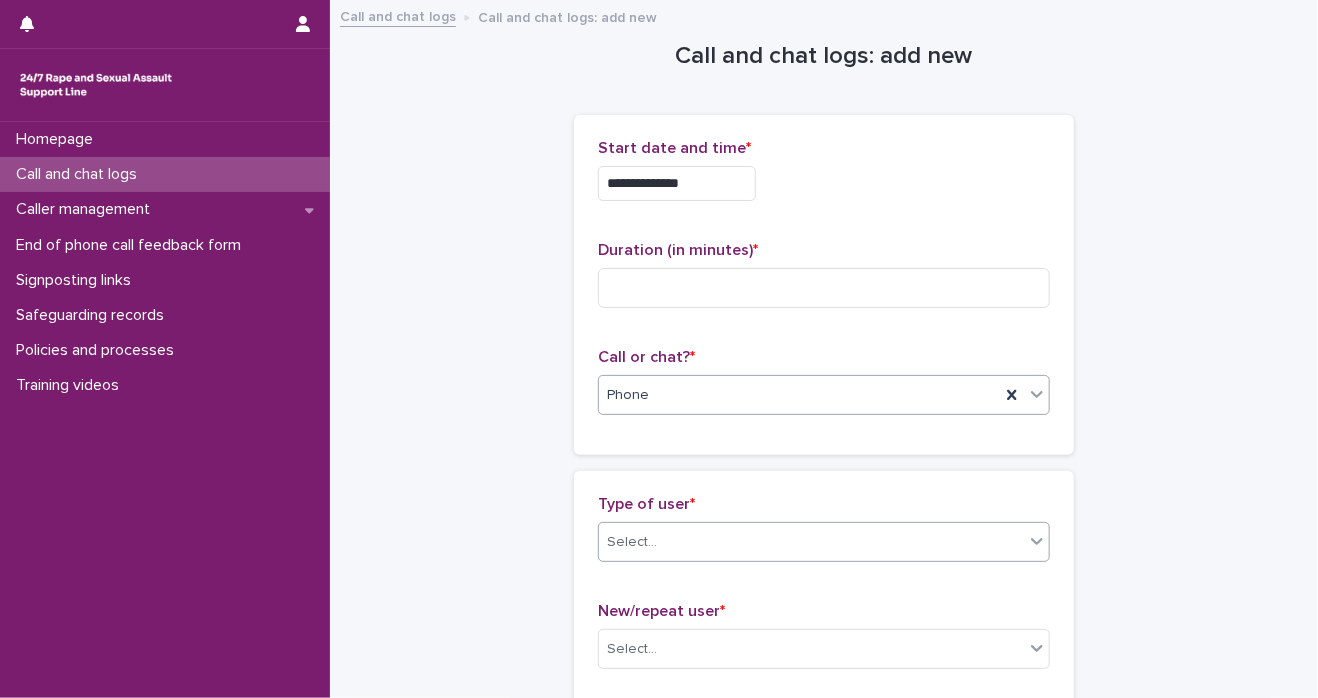 click 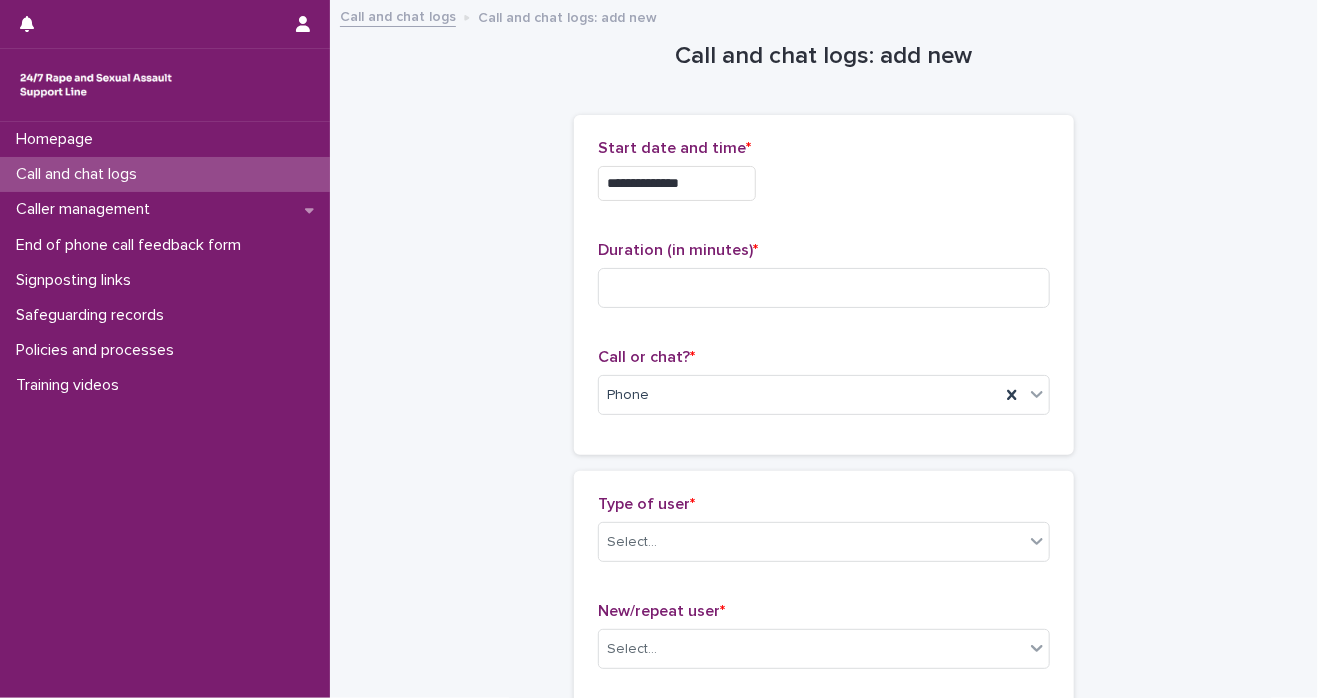 click on "**********" at bounding box center (824, 1109) 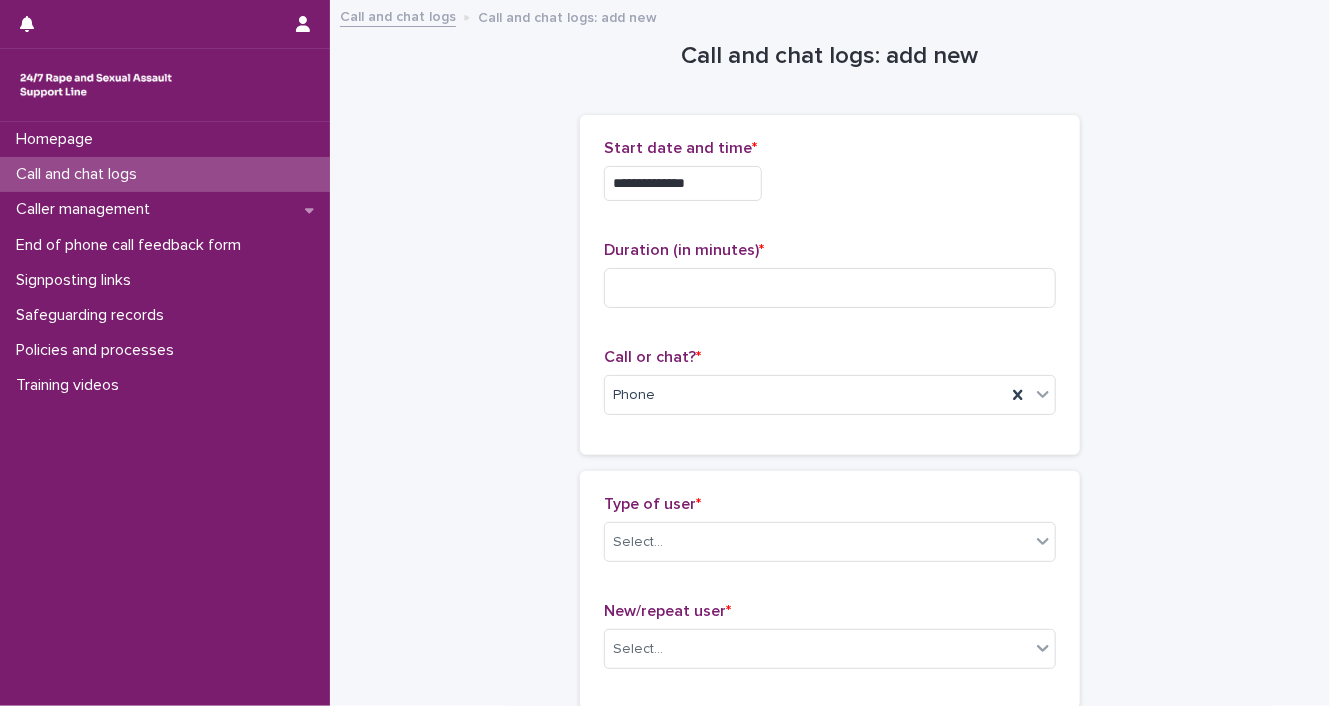 click on "**********" at bounding box center (830, 1109) 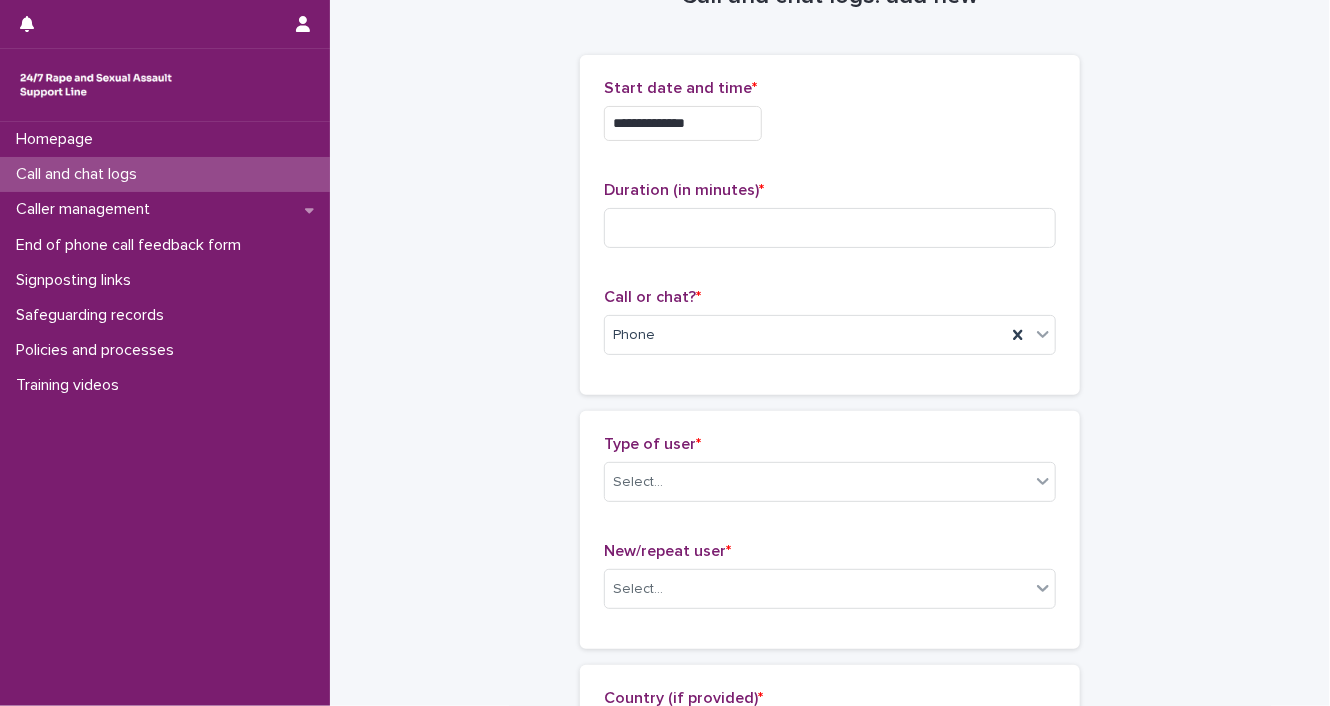 scroll, scrollTop: 96, scrollLeft: 0, axis: vertical 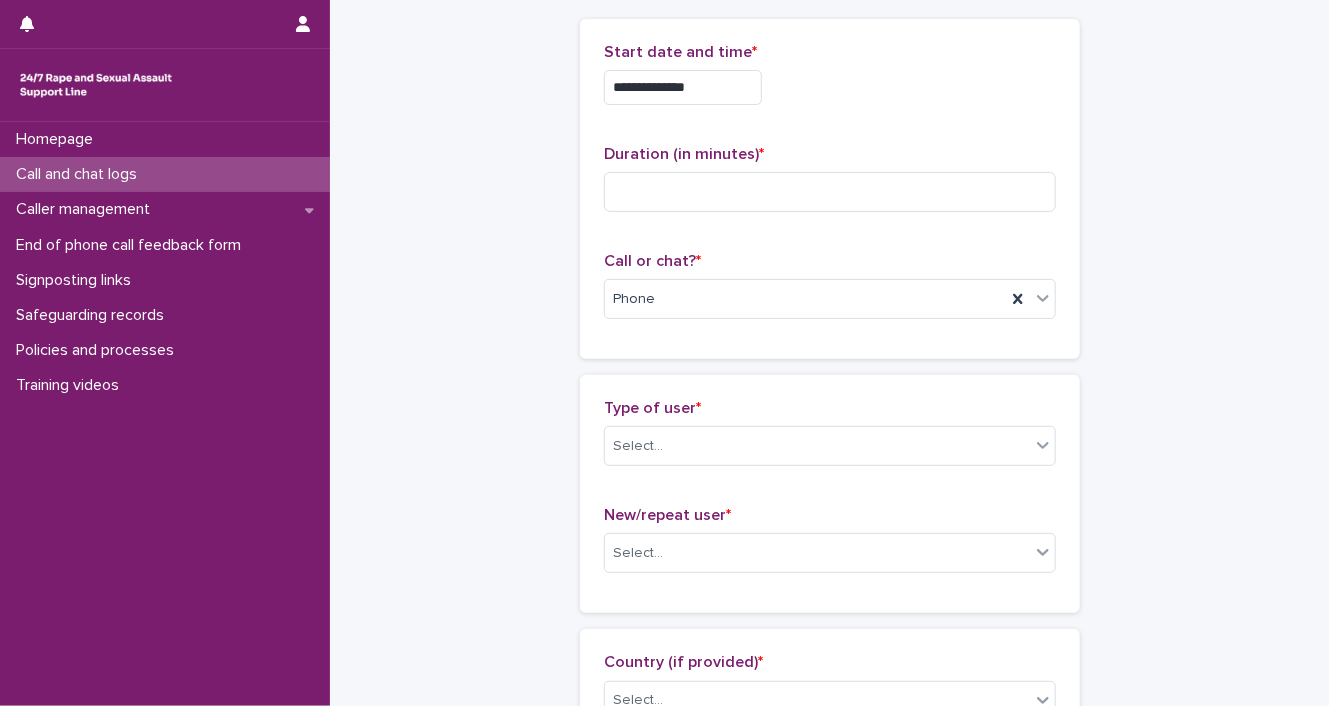 click on "**********" at bounding box center [830, 988] 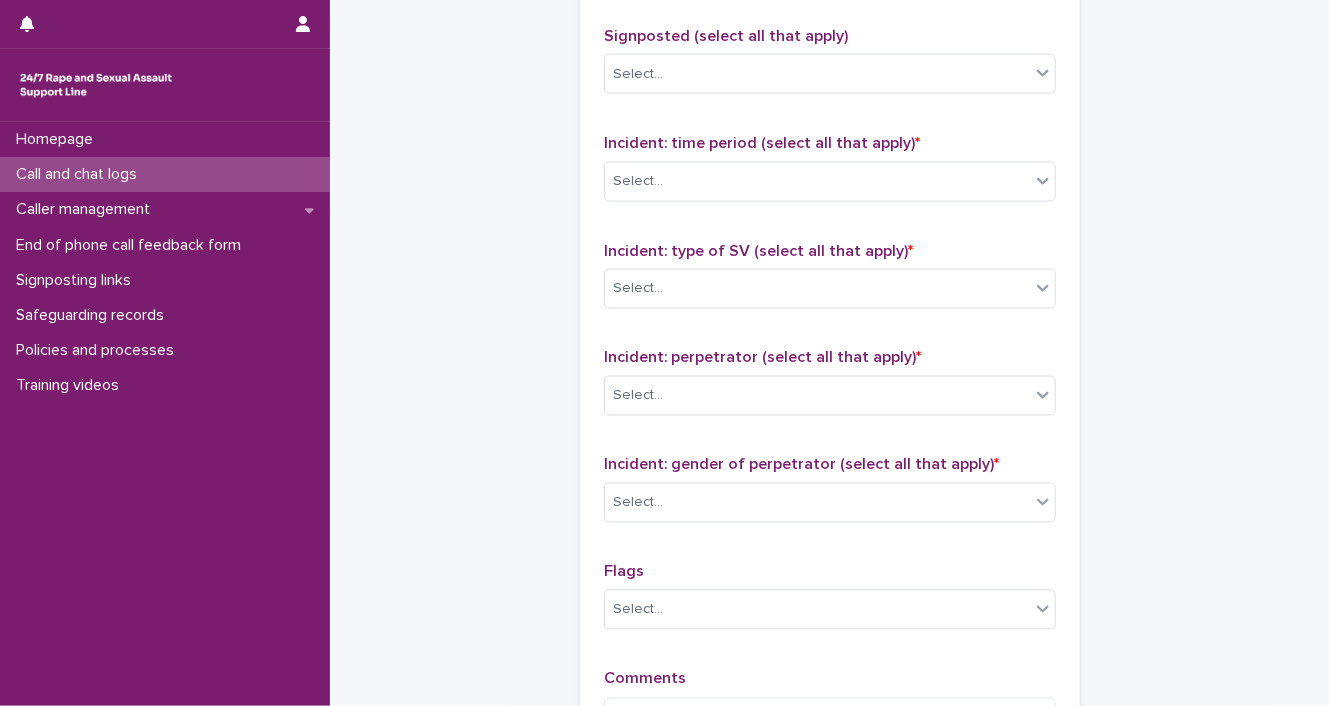 scroll, scrollTop: 1589, scrollLeft: 0, axis: vertical 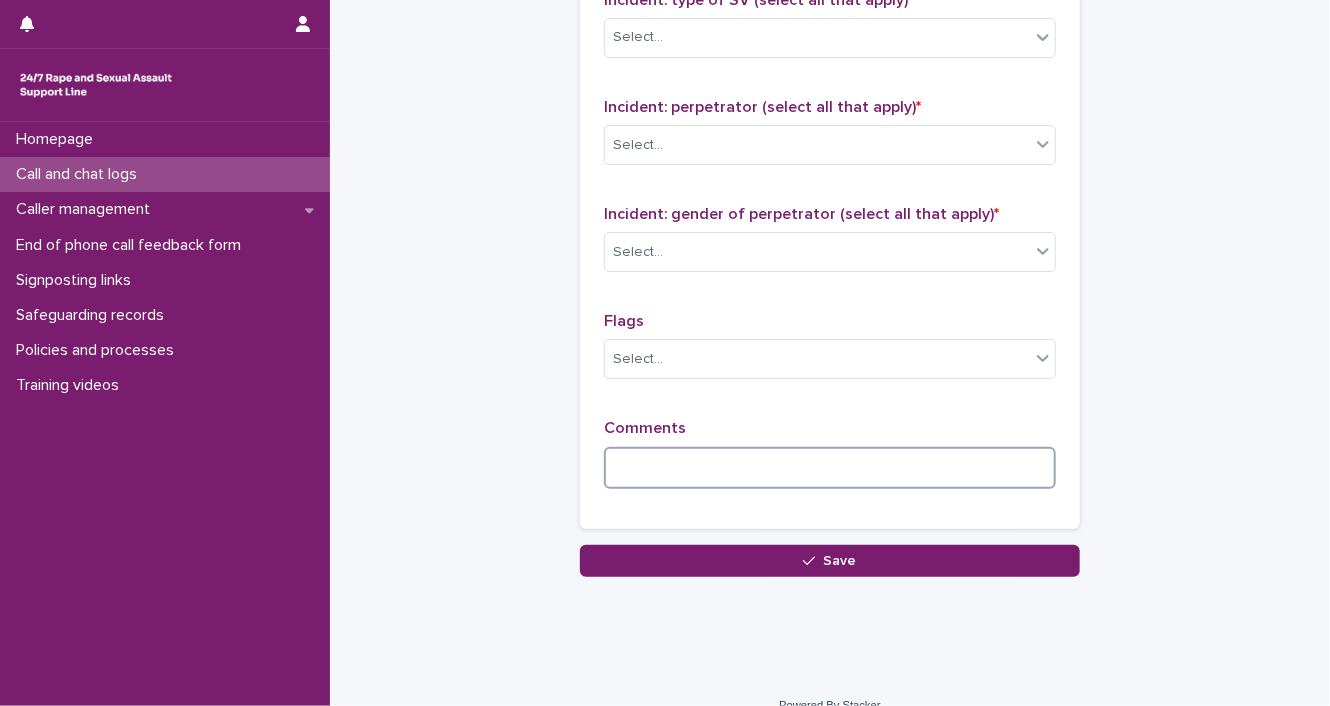 click at bounding box center (830, 468) 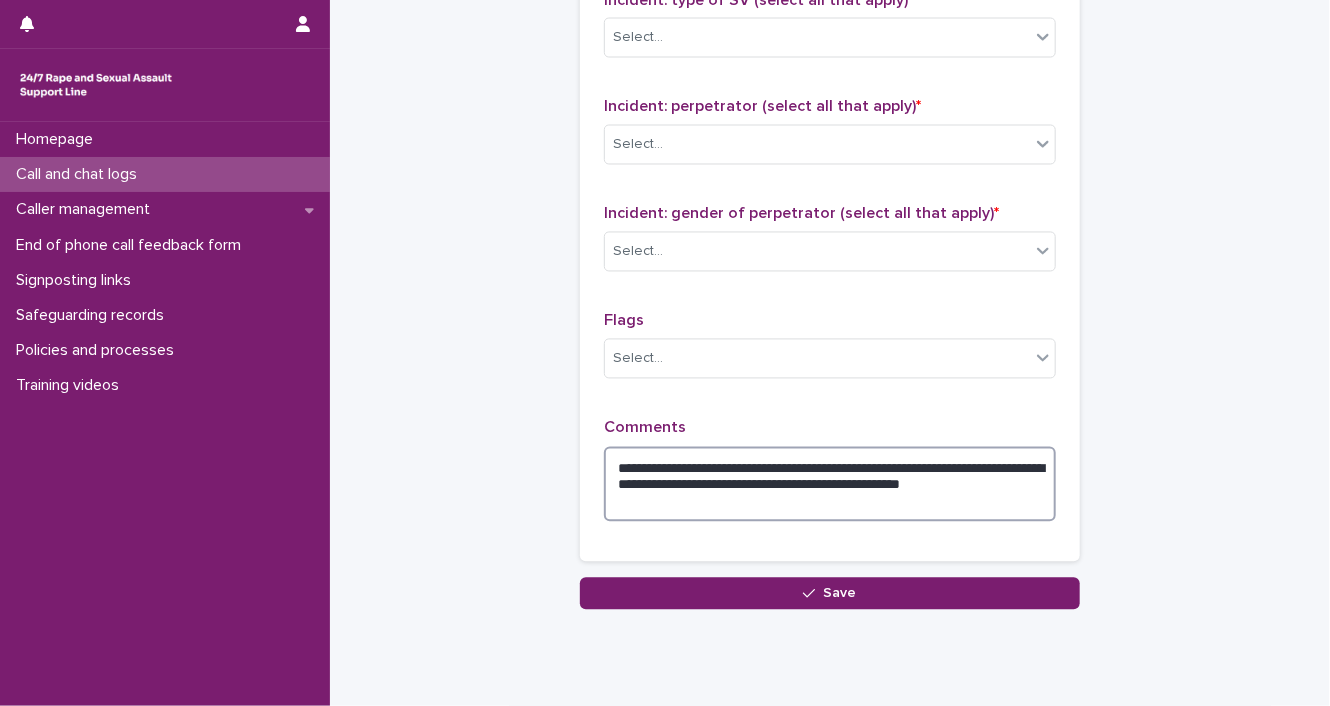scroll, scrollTop: 1596, scrollLeft: 0, axis: vertical 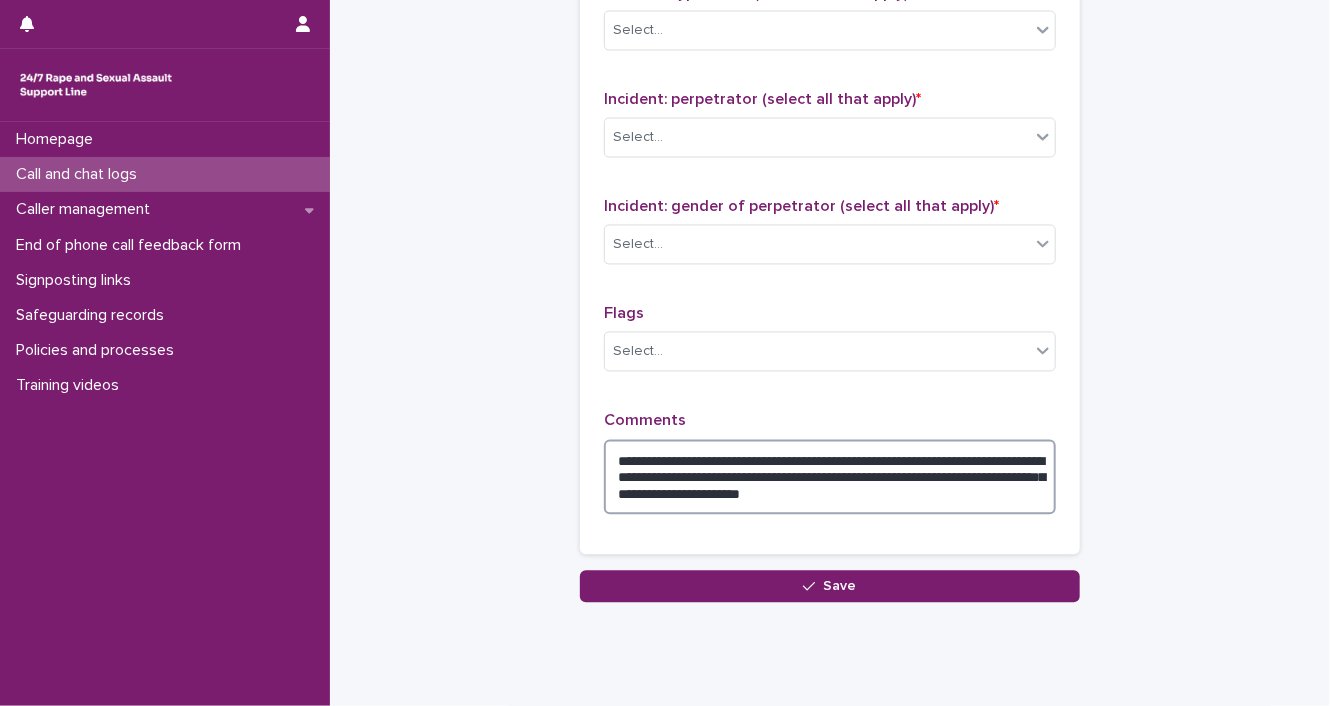 click on "**********" at bounding box center (830, 478) 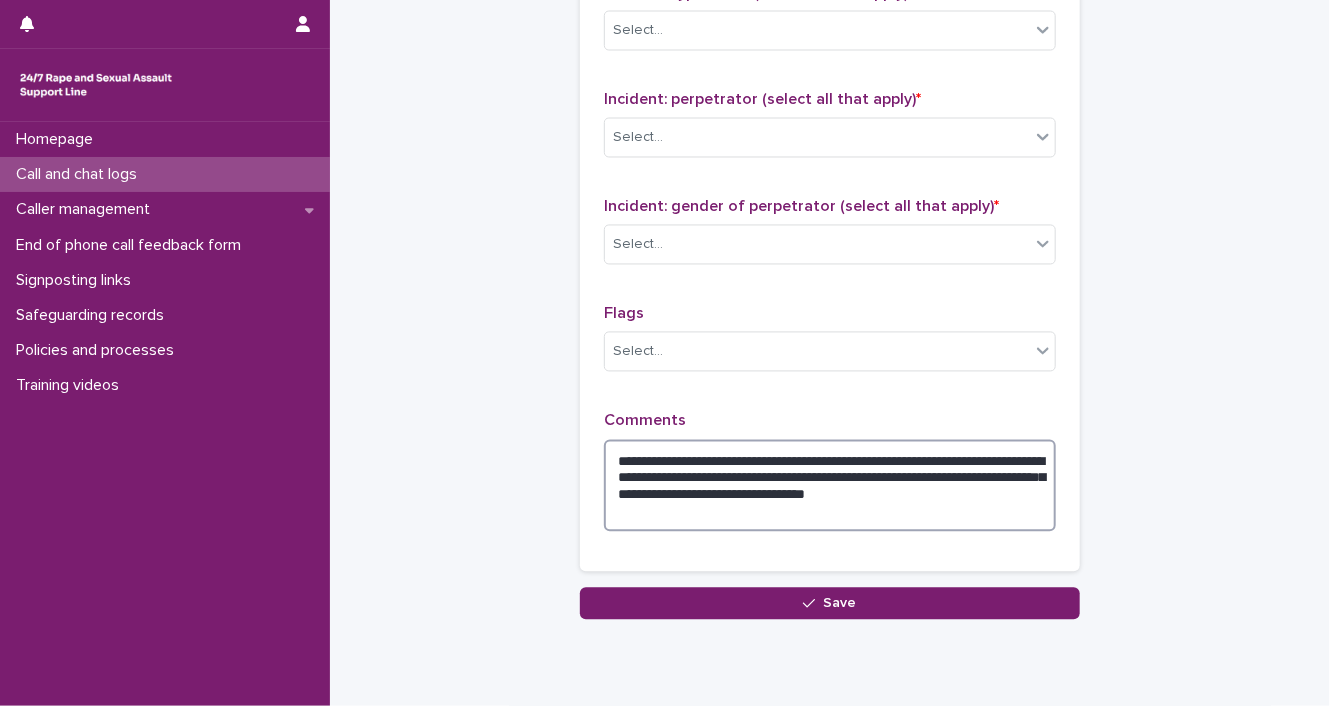 click on "**********" at bounding box center (830, 486) 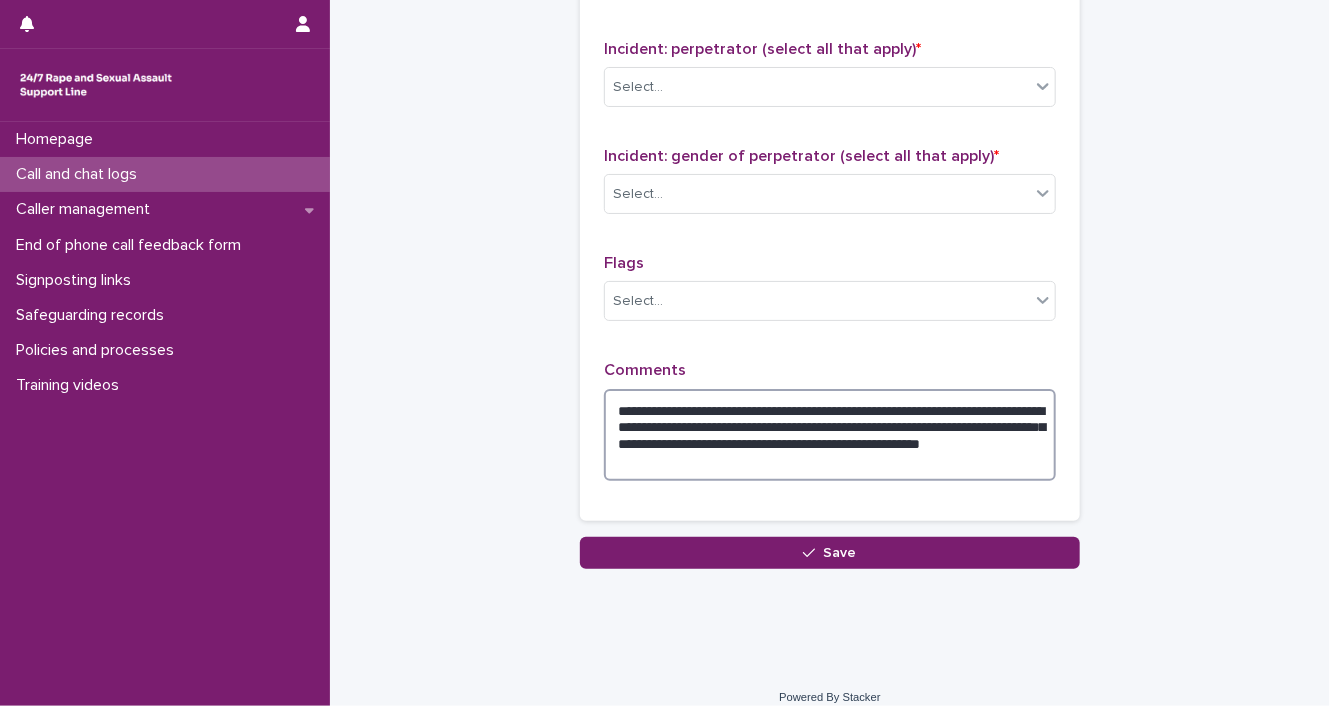 scroll, scrollTop: 1661, scrollLeft: 0, axis: vertical 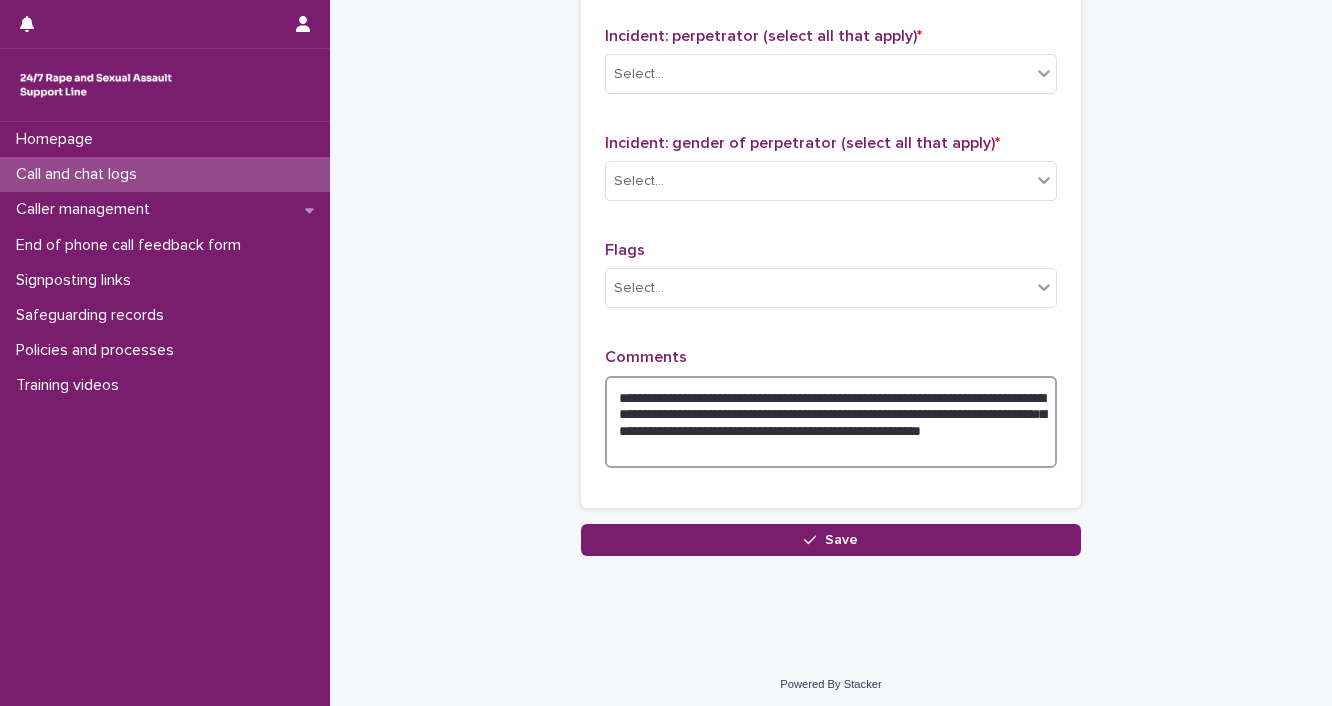 click on "**********" at bounding box center [831, 422] 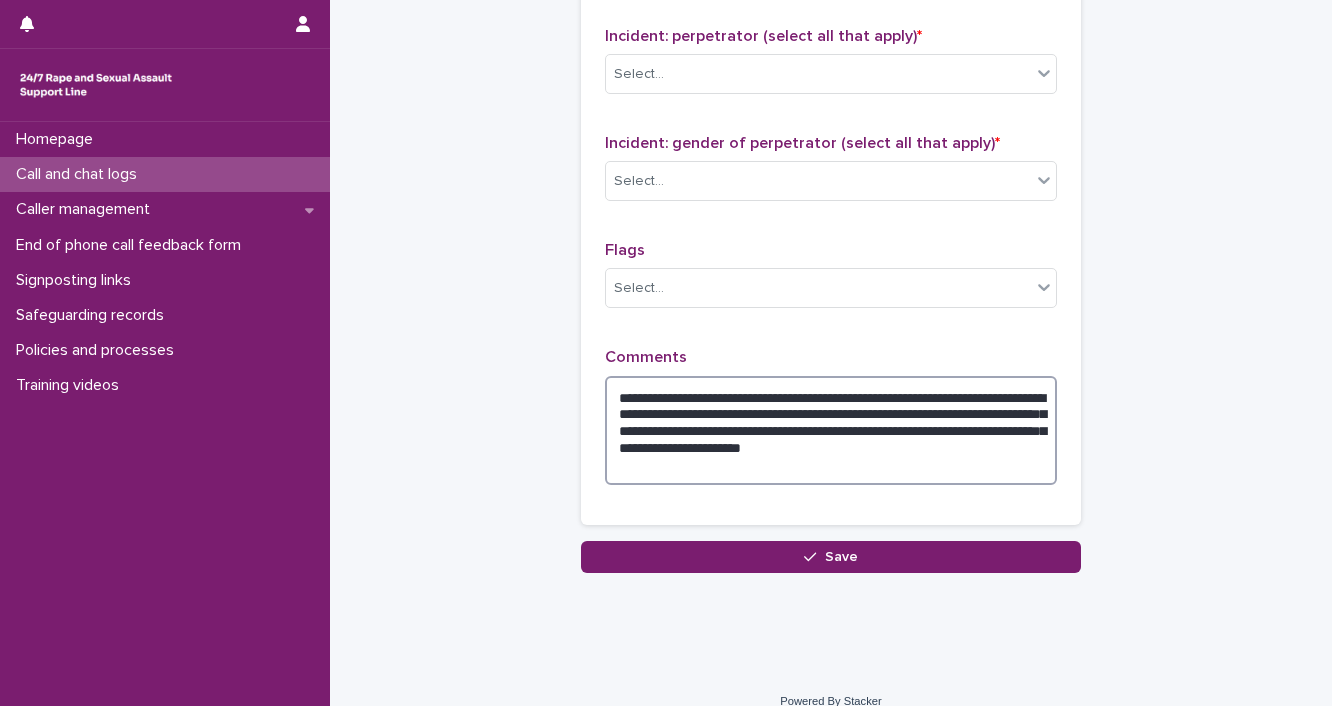 click on "**********" at bounding box center [831, 431] 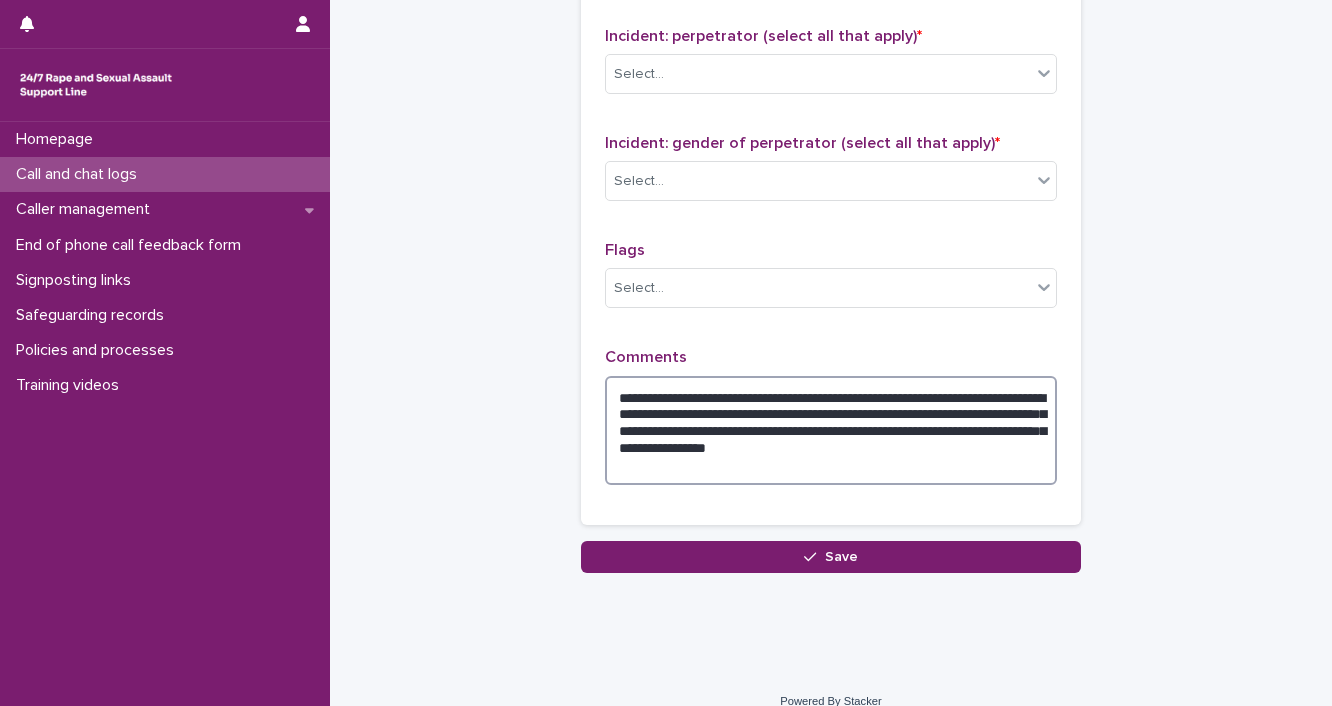 click on "**********" at bounding box center [831, 431] 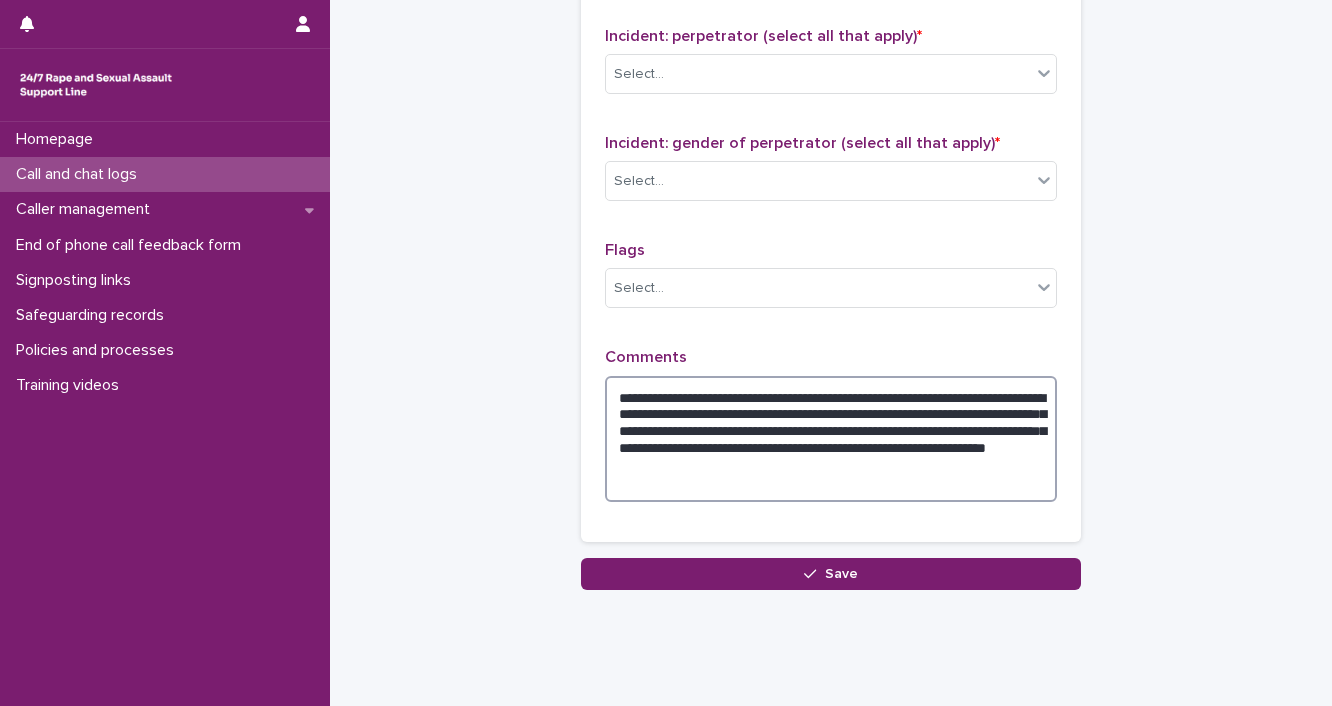 click on "**********" at bounding box center (831, 439) 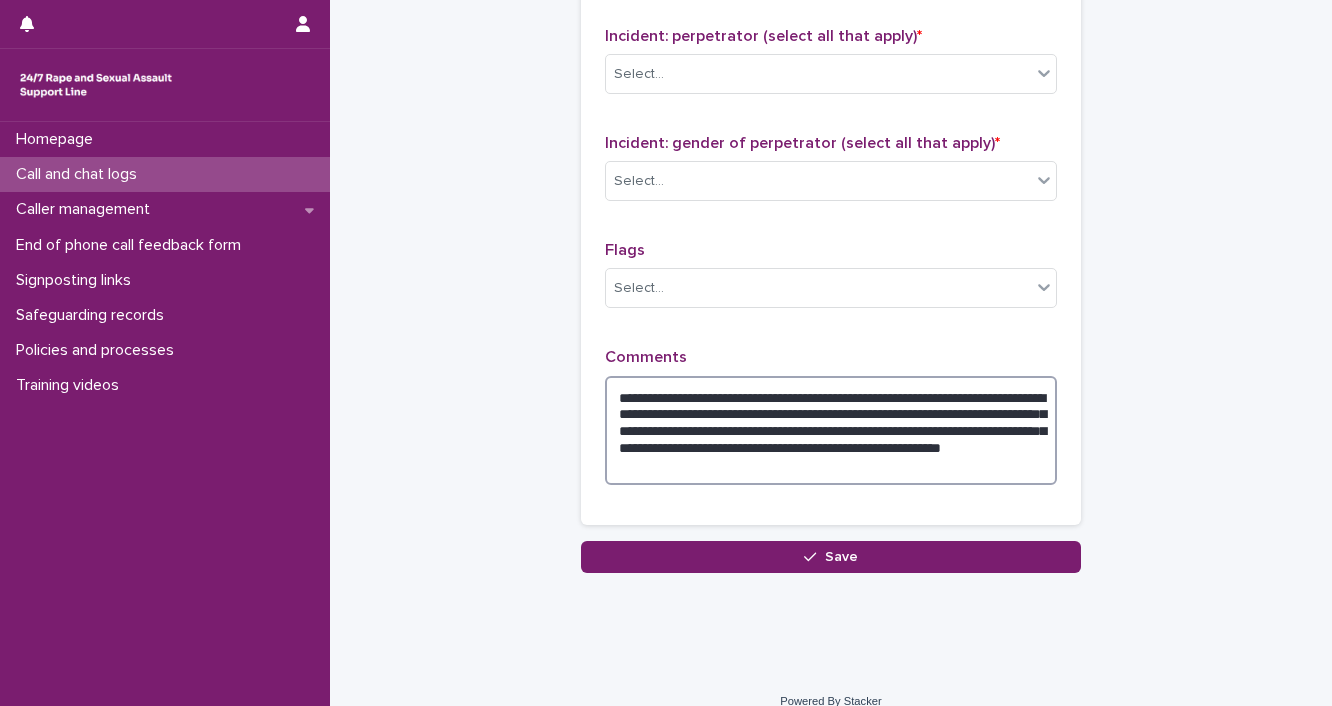 click on "**********" at bounding box center [831, 431] 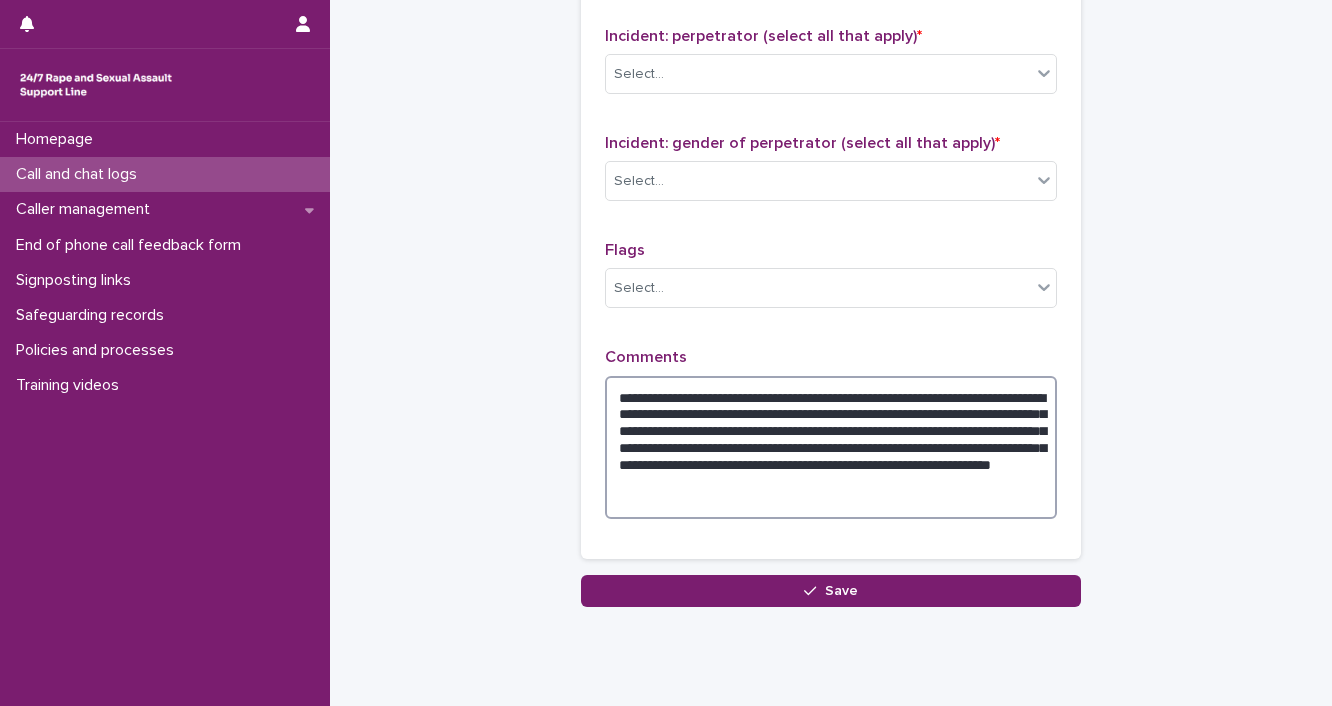 click on "**********" at bounding box center (831, 448) 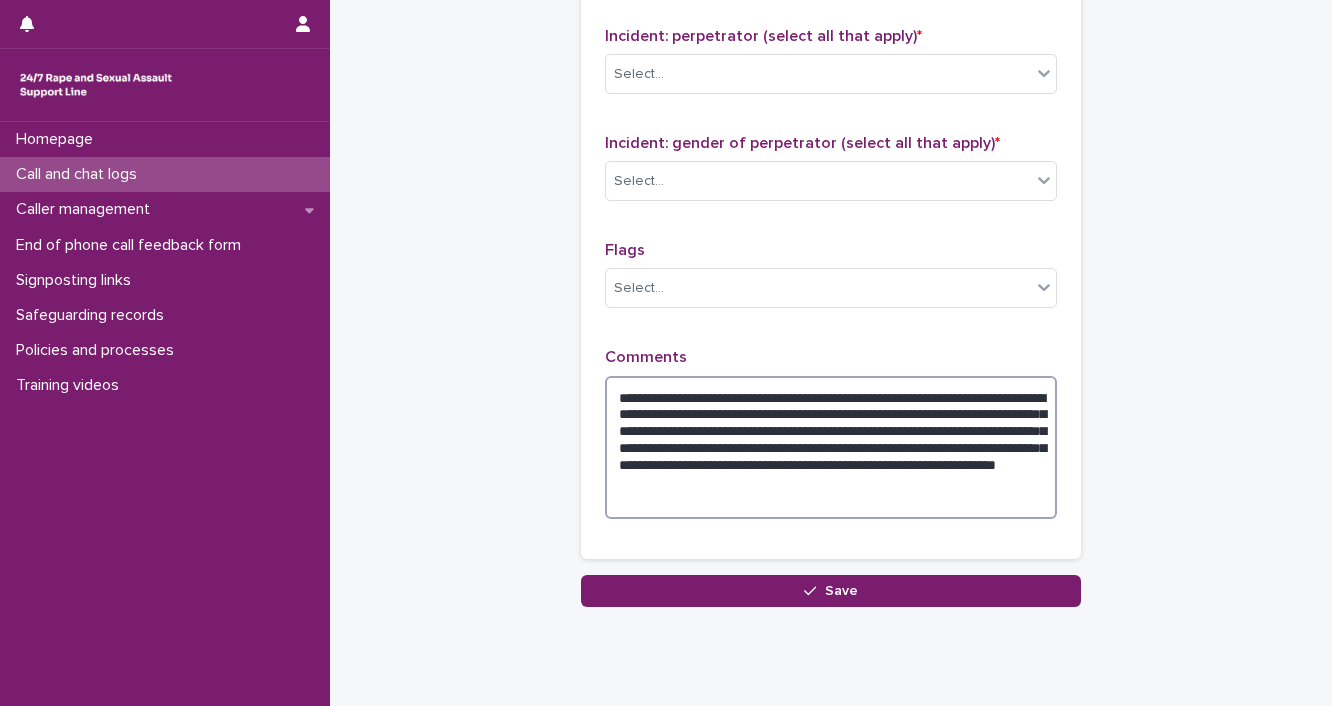 drag, startPoint x: 820, startPoint y: 472, endPoint x: 840, endPoint y: 472, distance: 20 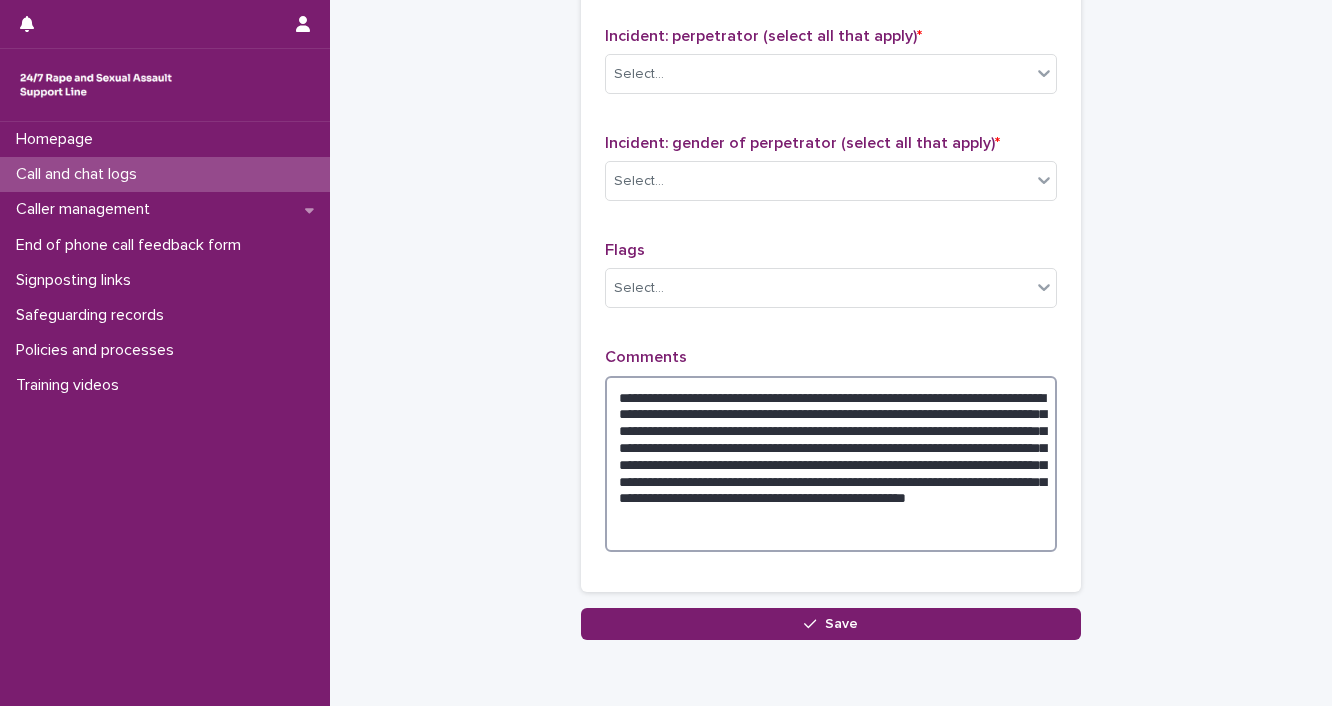 click on "**********" at bounding box center [831, 464] 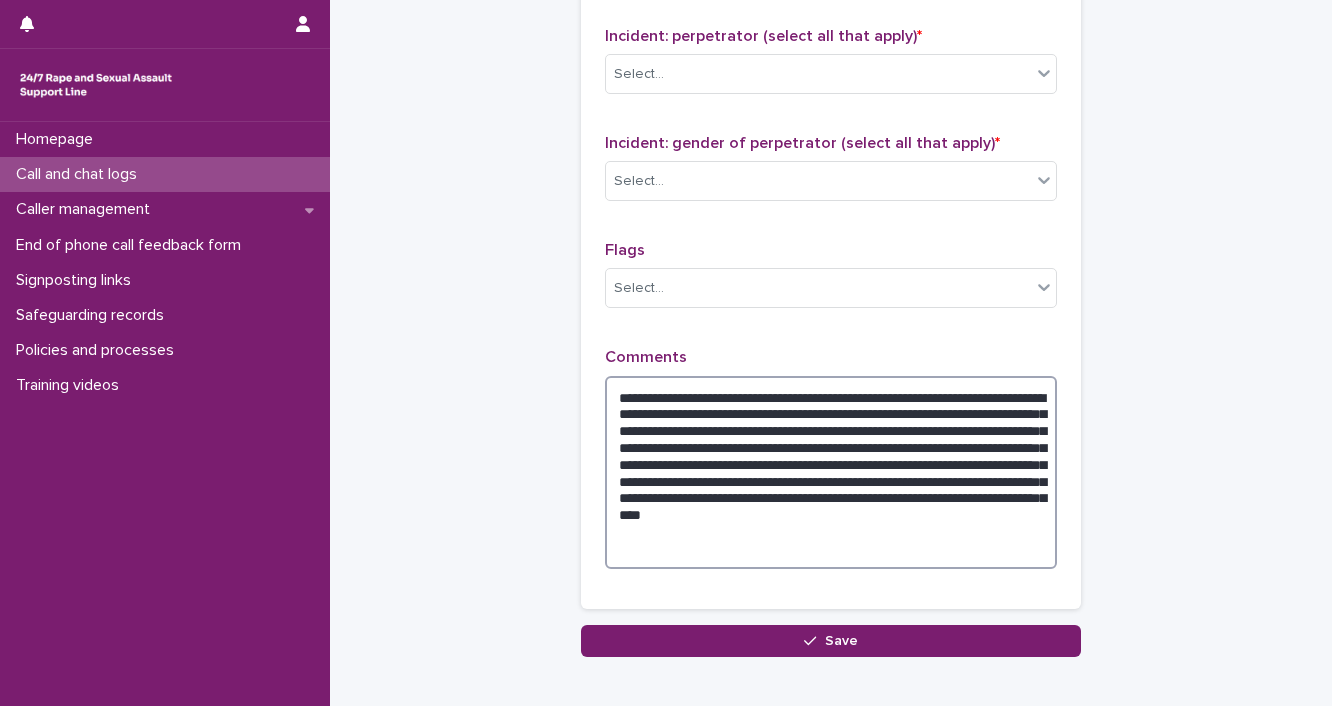 click on "**********" at bounding box center [831, 473] 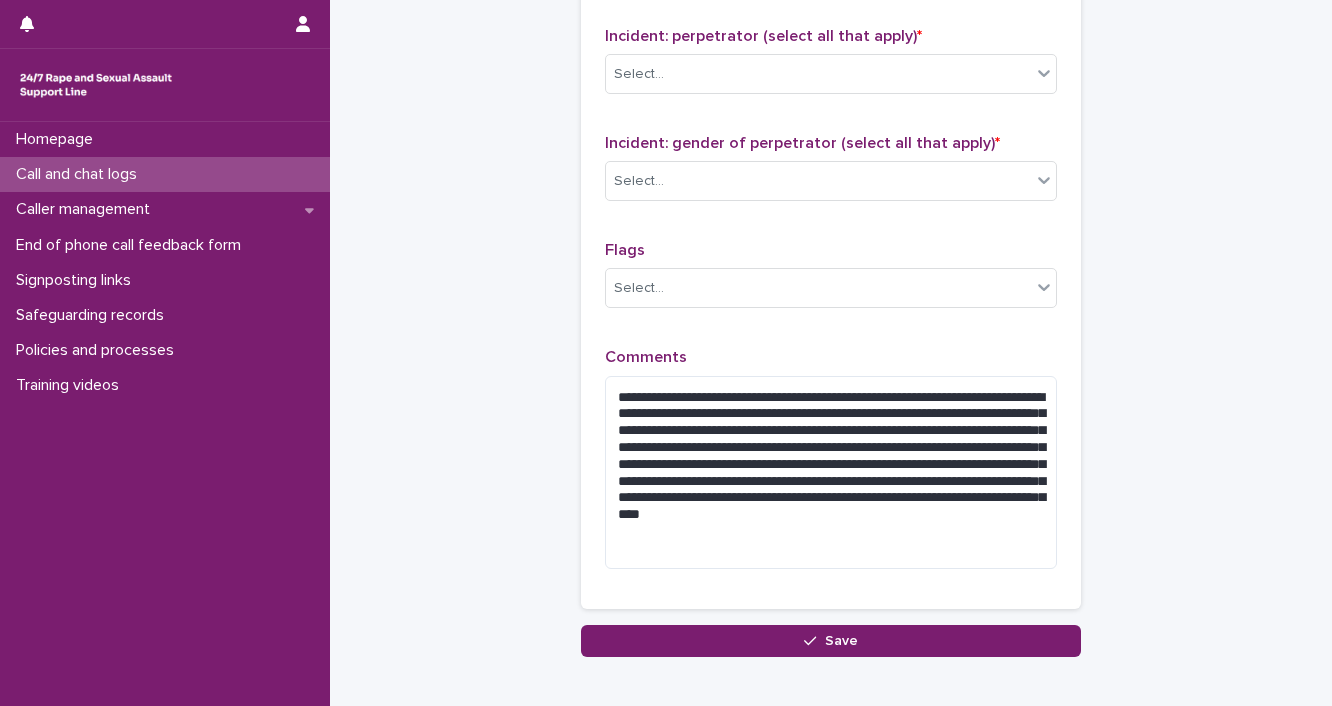 drag, startPoint x: 852, startPoint y: 503, endPoint x: 1190, endPoint y: 590, distance: 349.01718 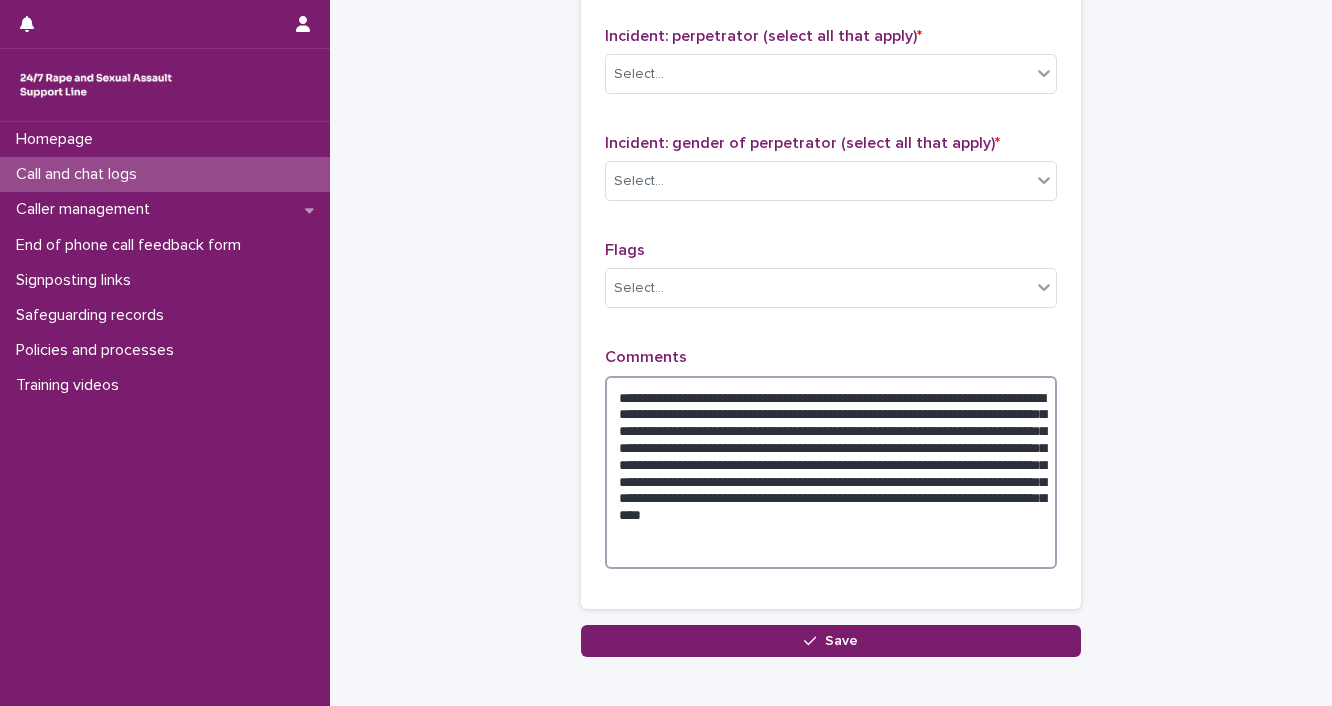 click on "**********" at bounding box center (831, 473) 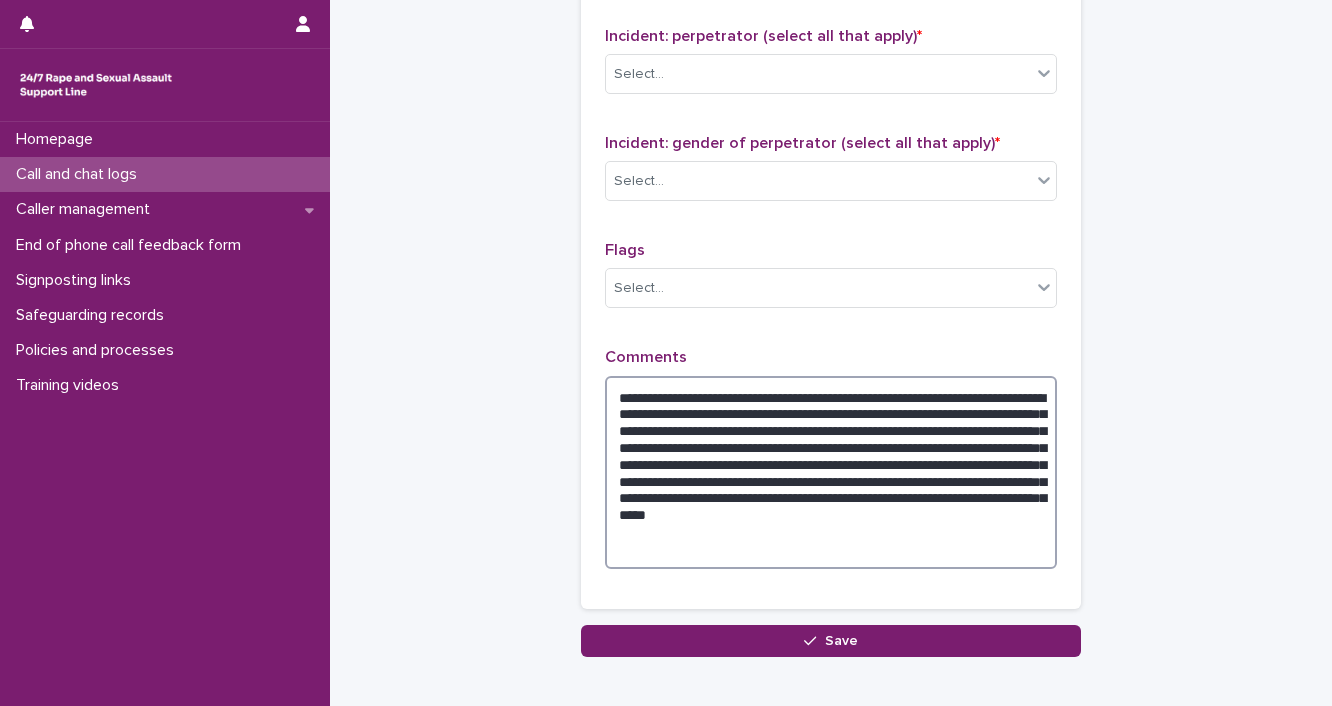 click on "**********" at bounding box center (831, 473) 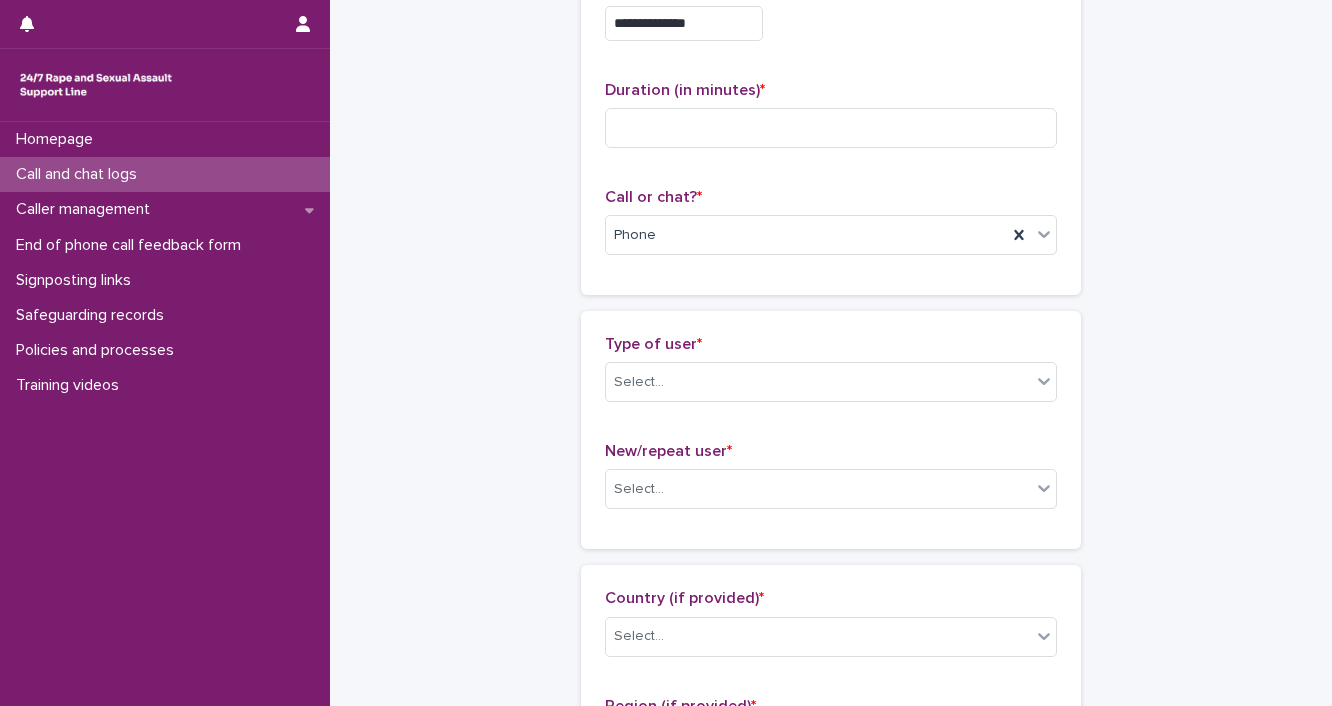 scroll, scrollTop: 0, scrollLeft: 0, axis: both 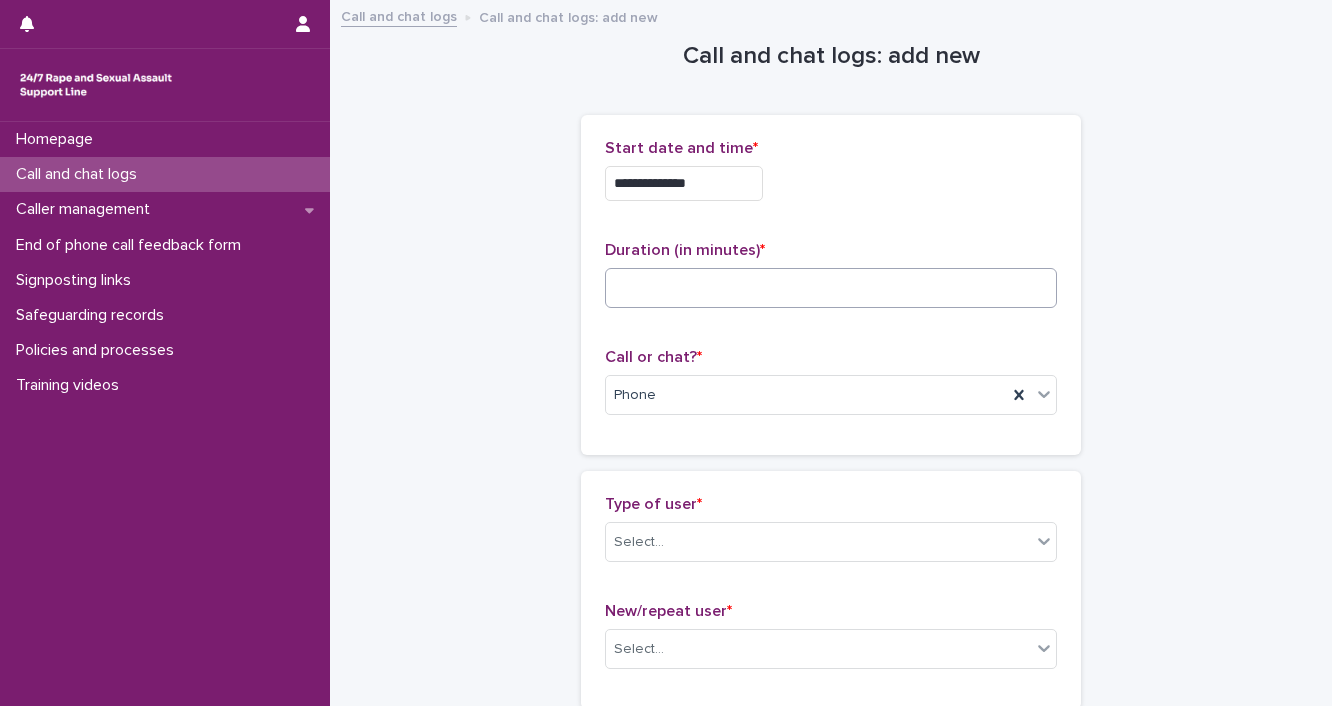 type on "**********" 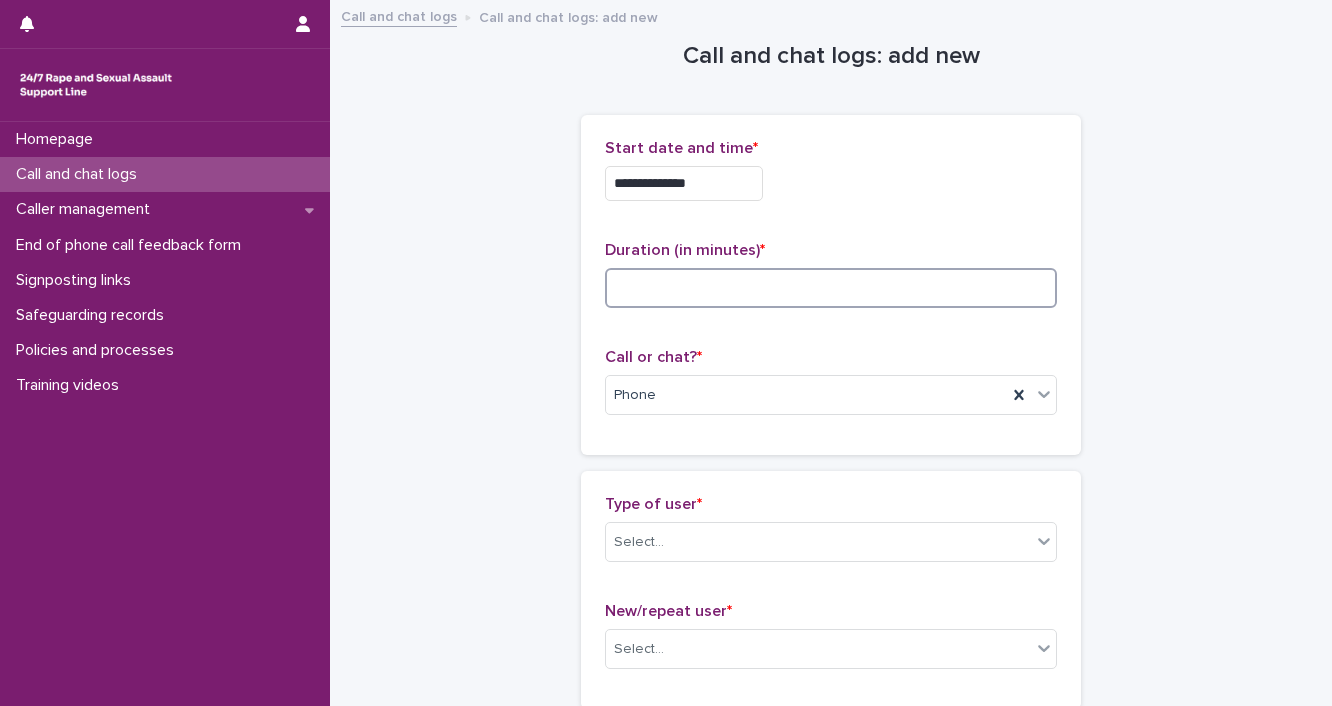 click at bounding box center (831, 288) 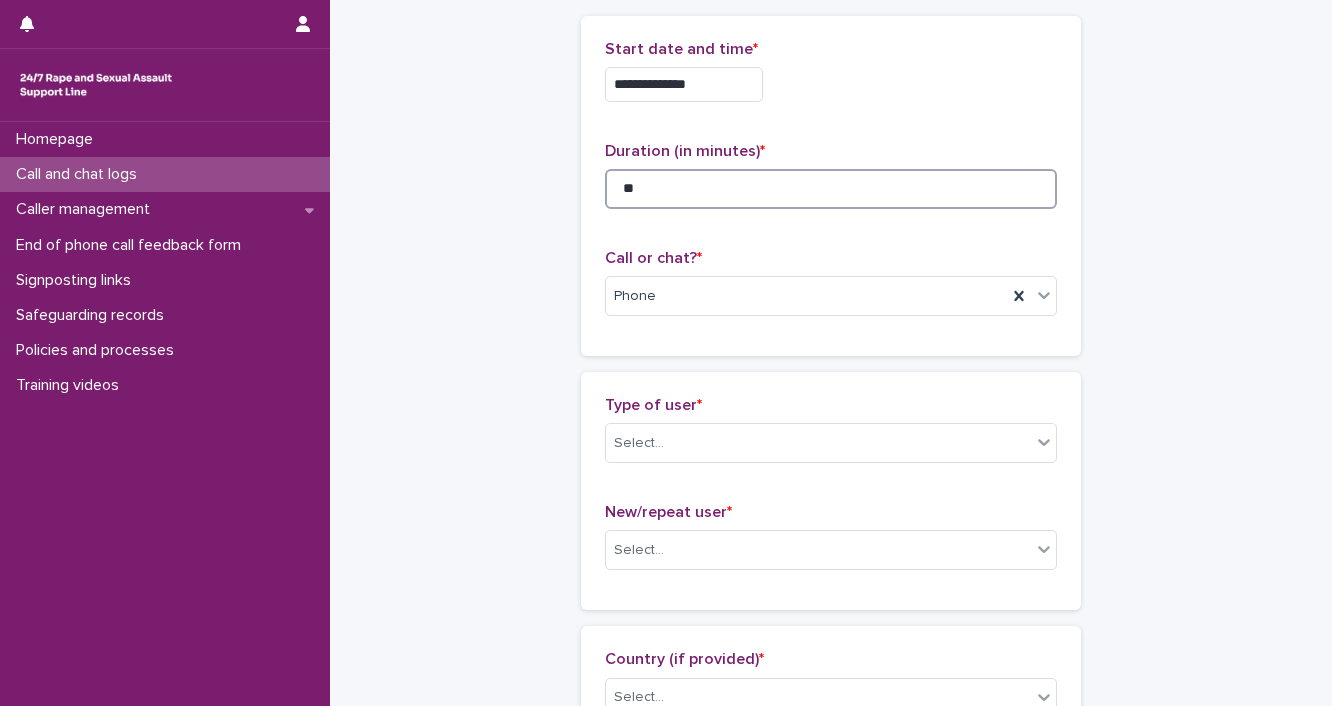 scroll, scrollTop: 400, scrollLeft: 0, axis: vertical 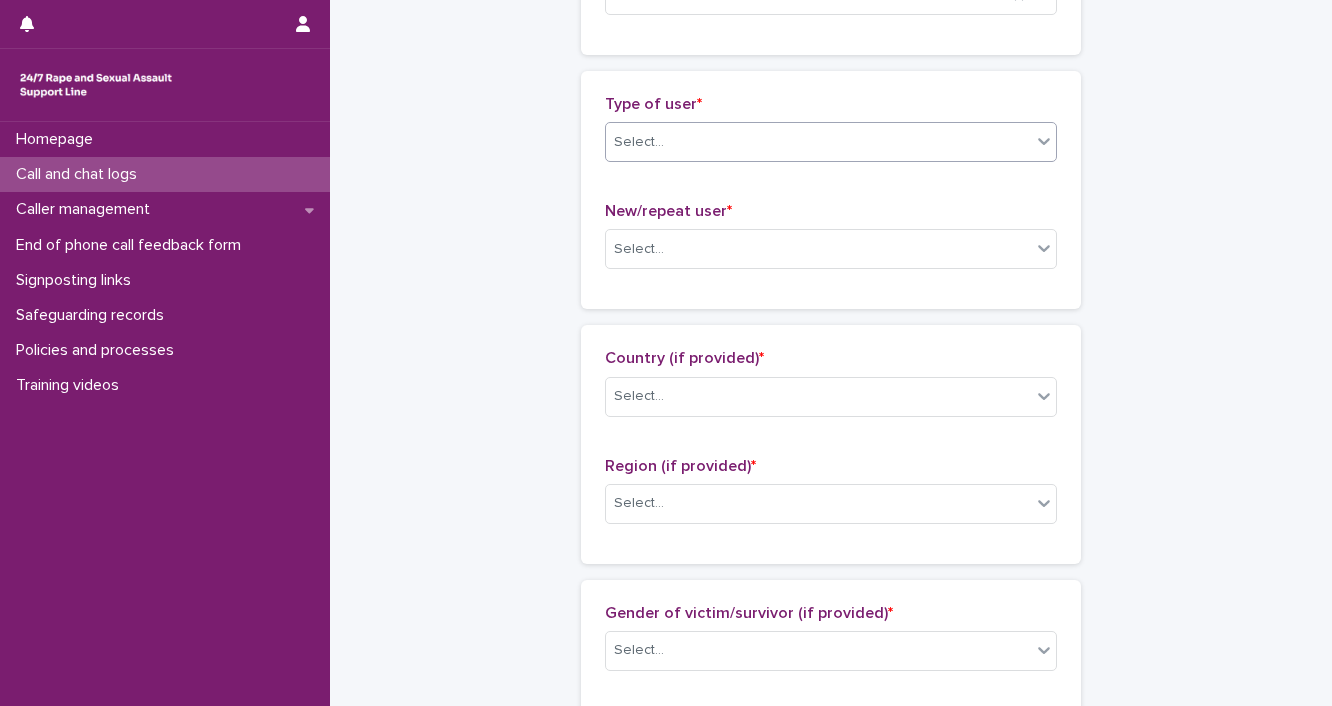 type on "**" 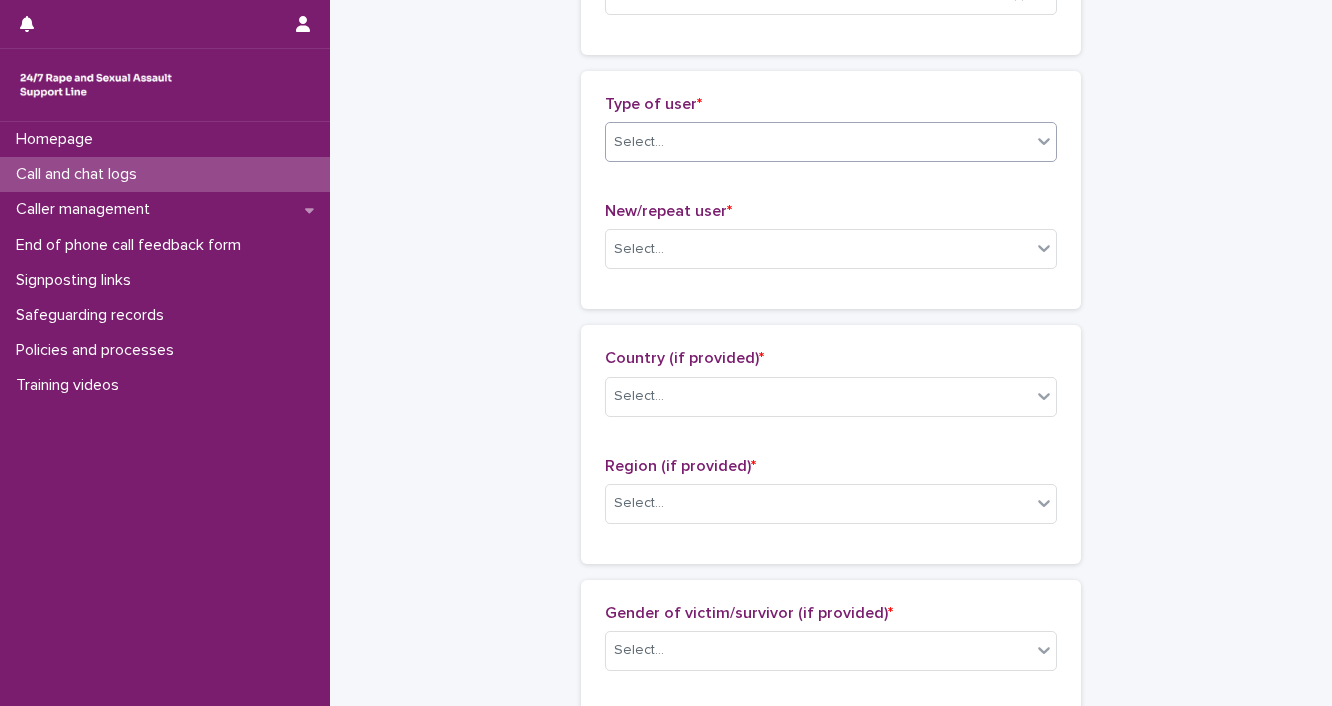 click 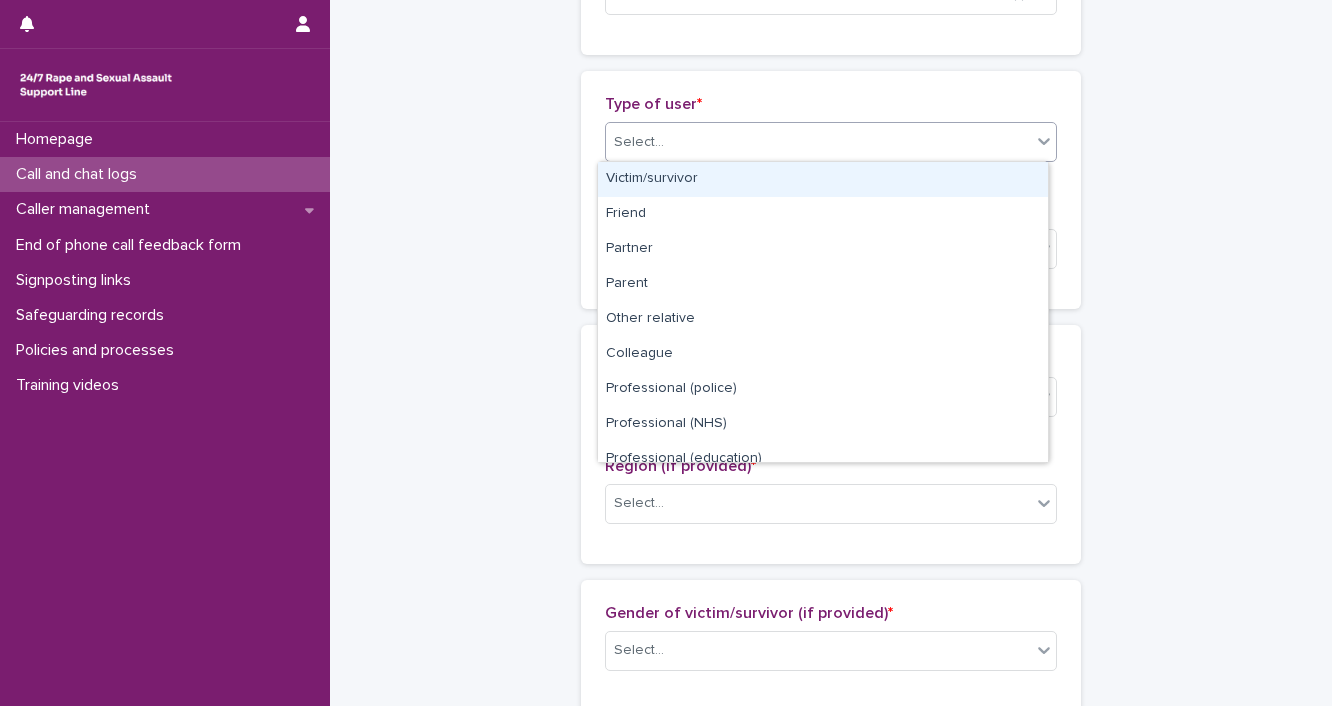 click on "Victim/survivor" at bounding box center (823, 179) 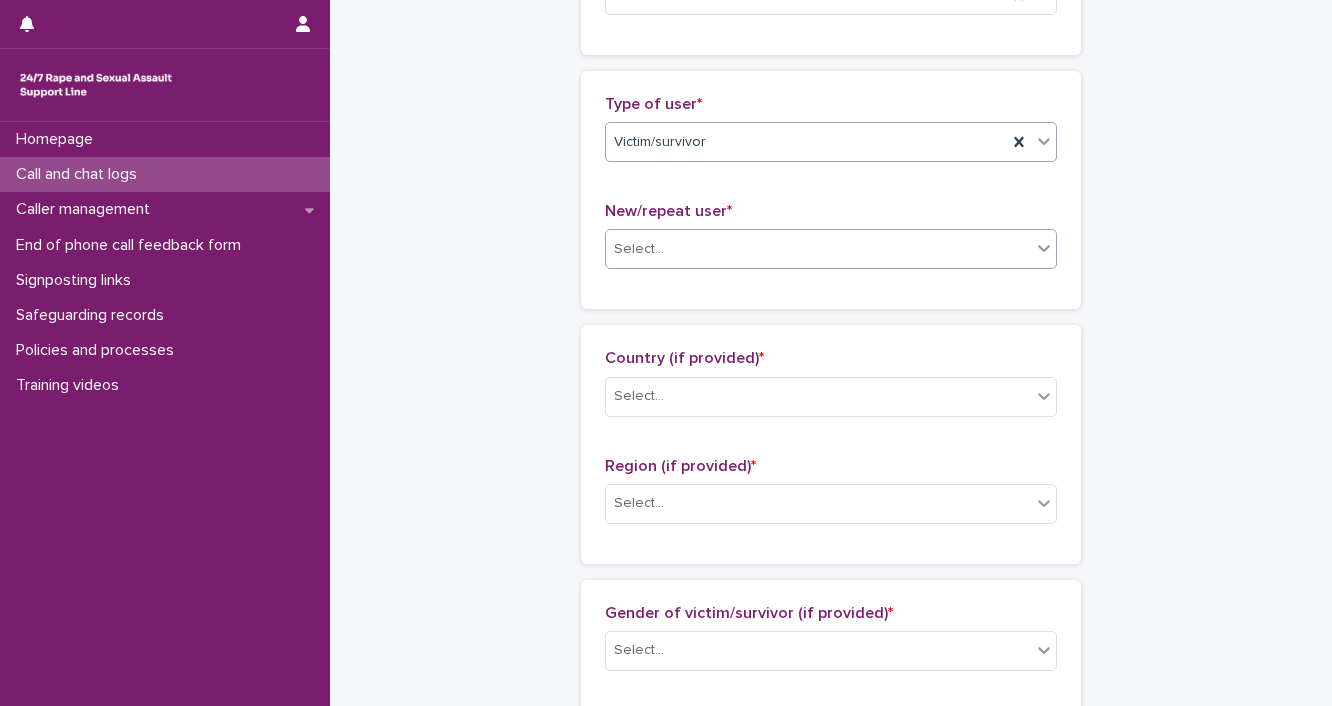 click 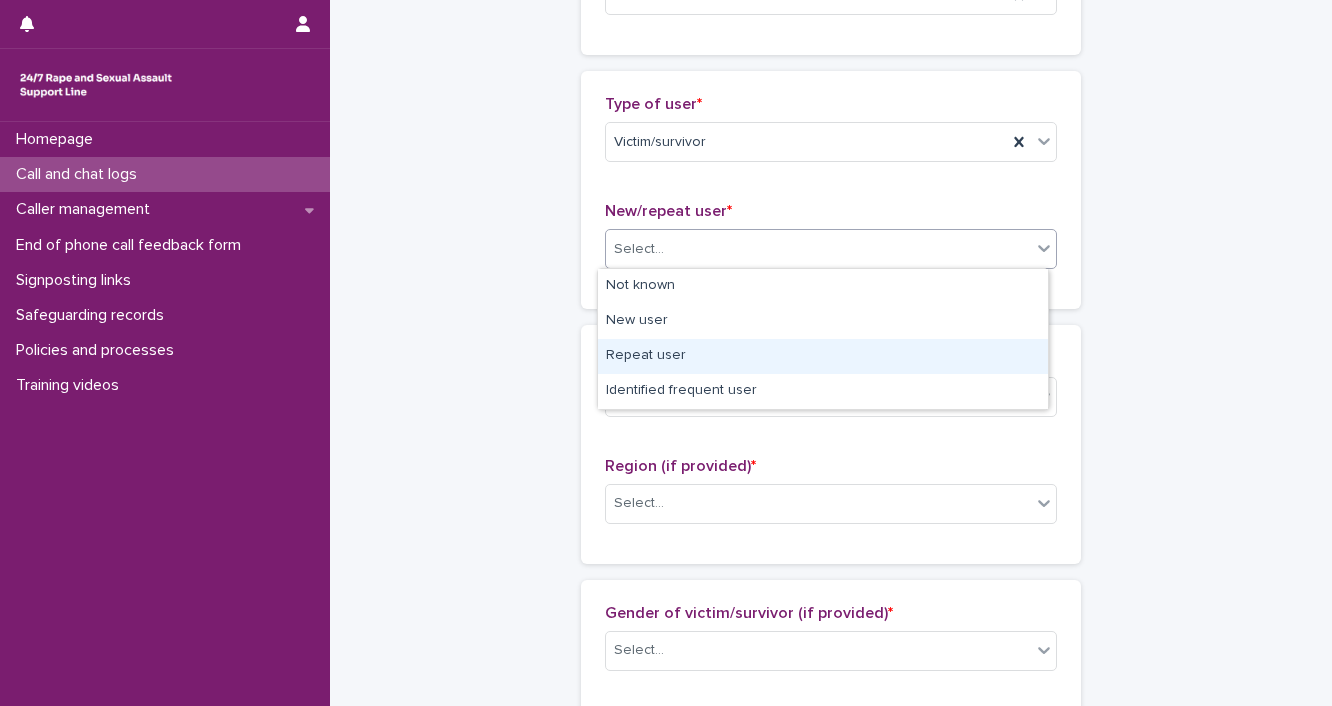 click on "Repeat user" at bounding box center [823, 356] 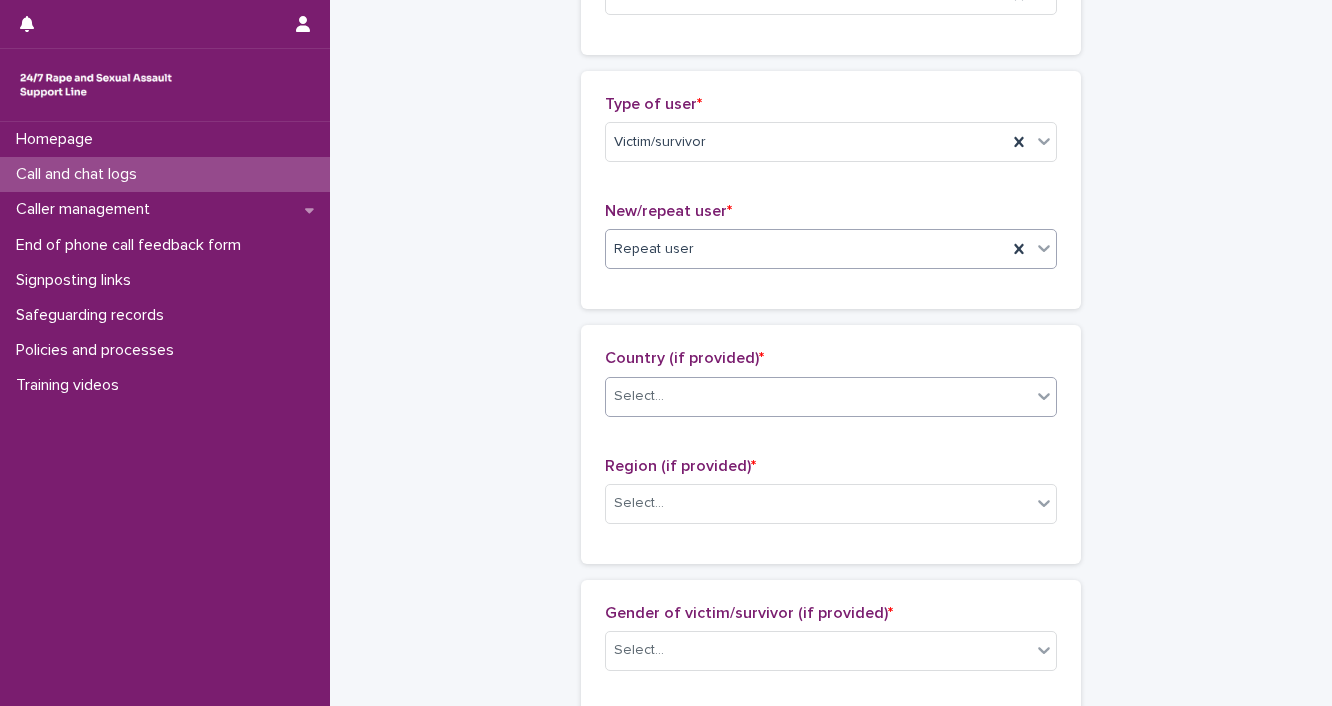 click 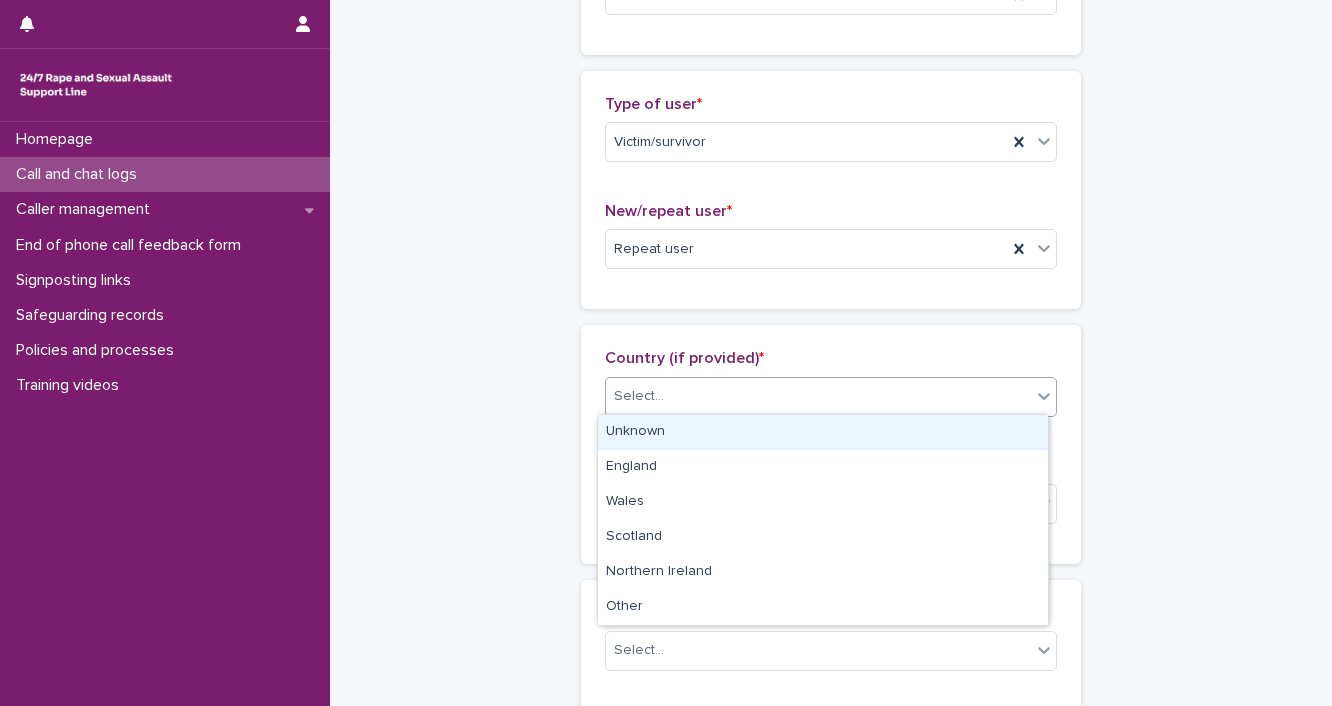 click on "Unknown" at bounding box center [823, 432] 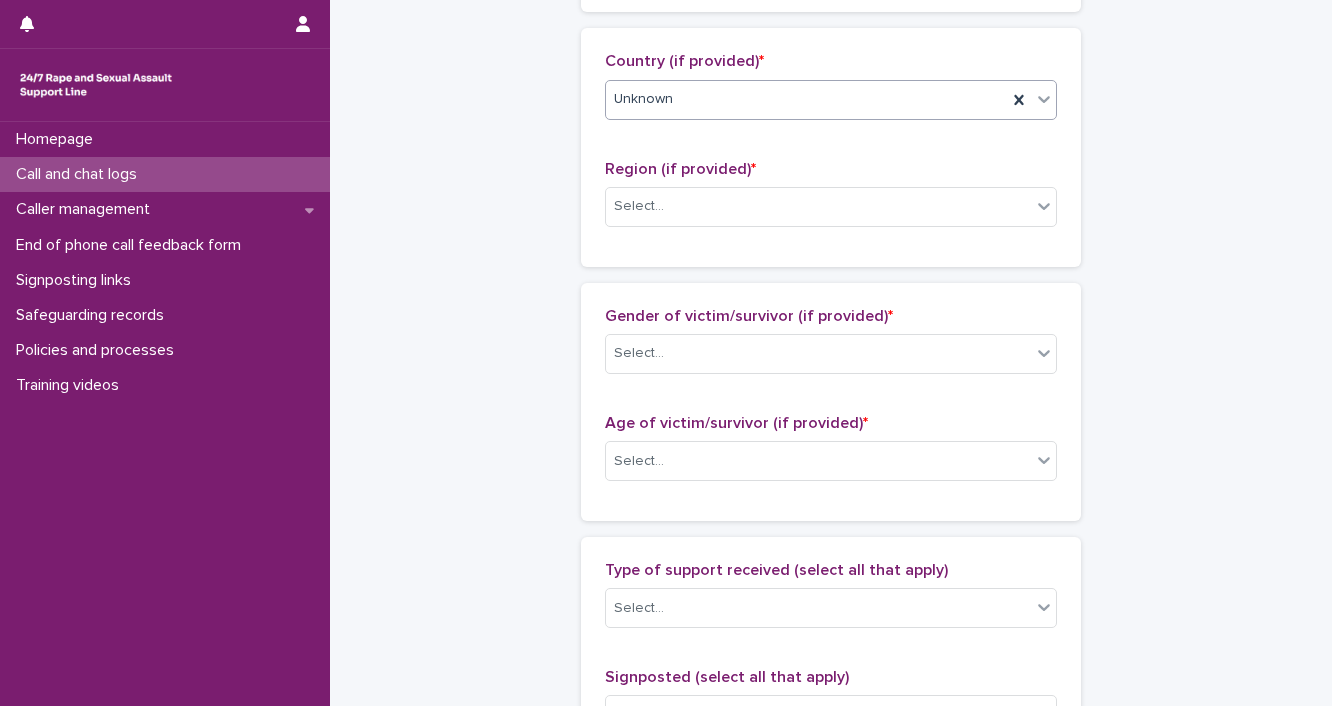 scroll, scrollTop: 700, scrollLeft: 0, axis: vertical 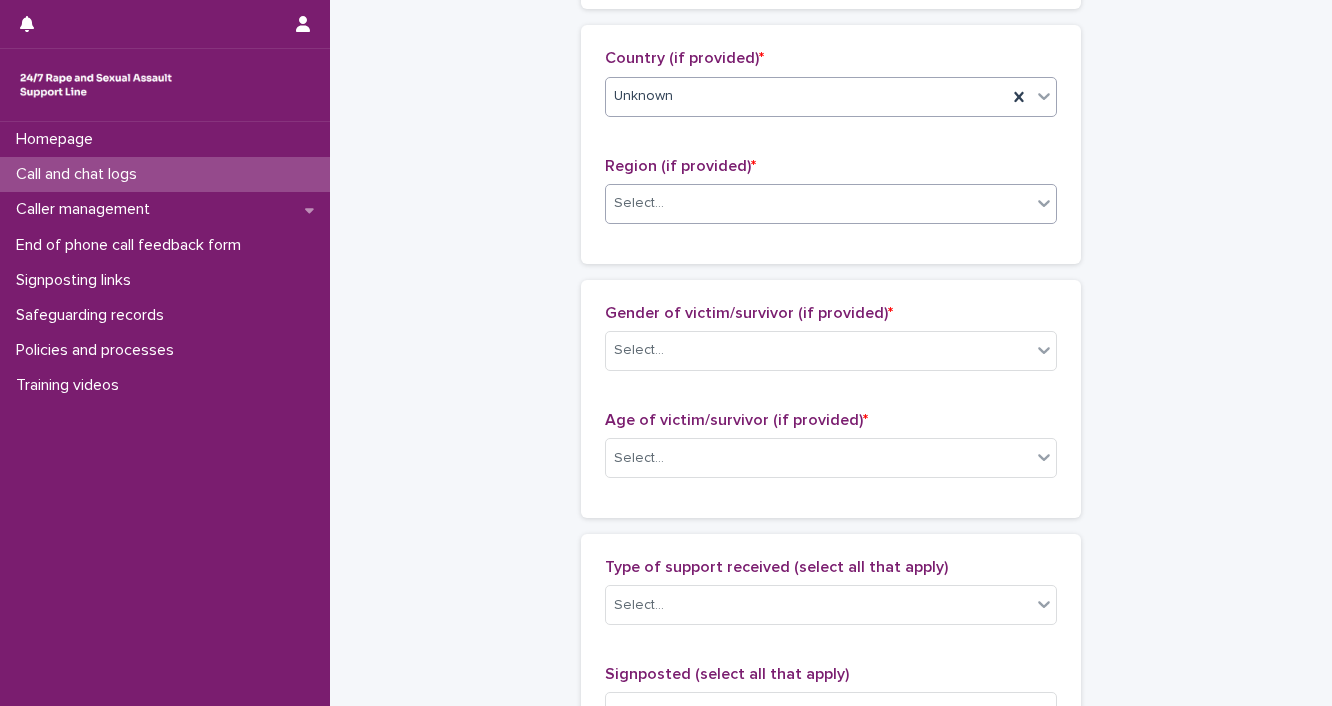click 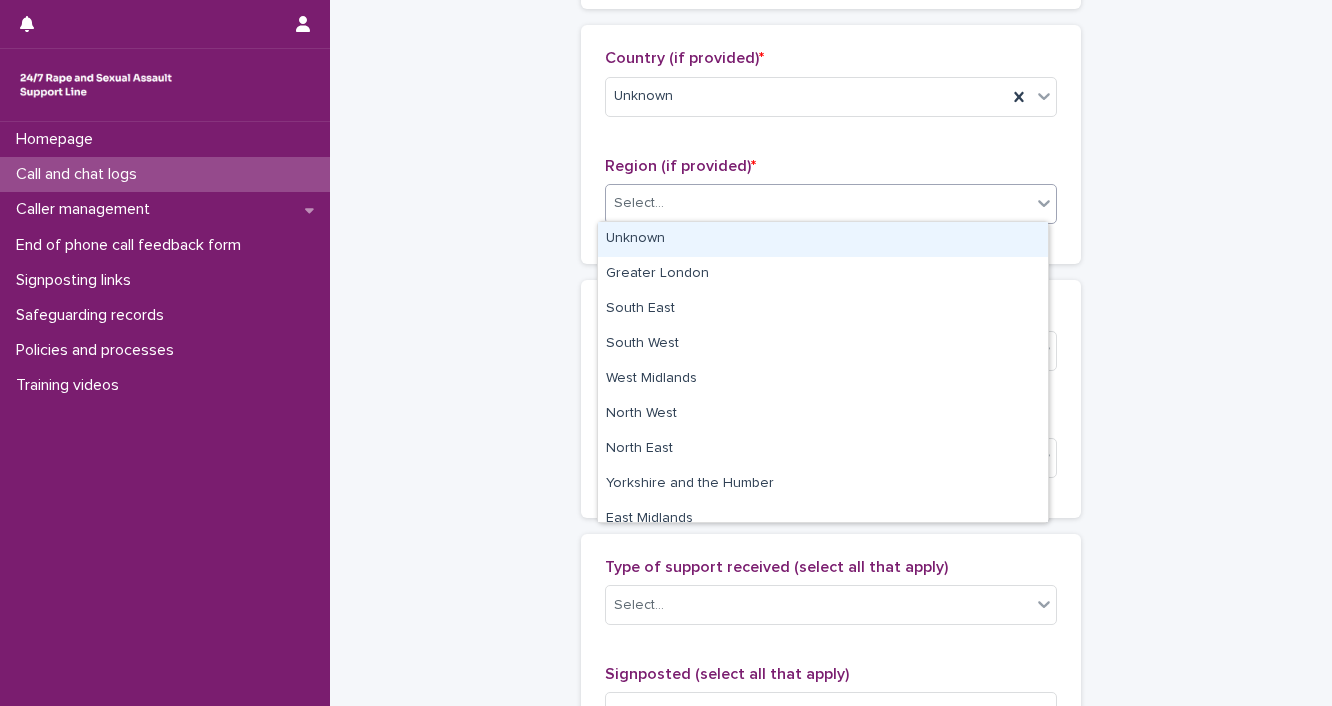 click on "Unknown" at bounding box center (823, 239) 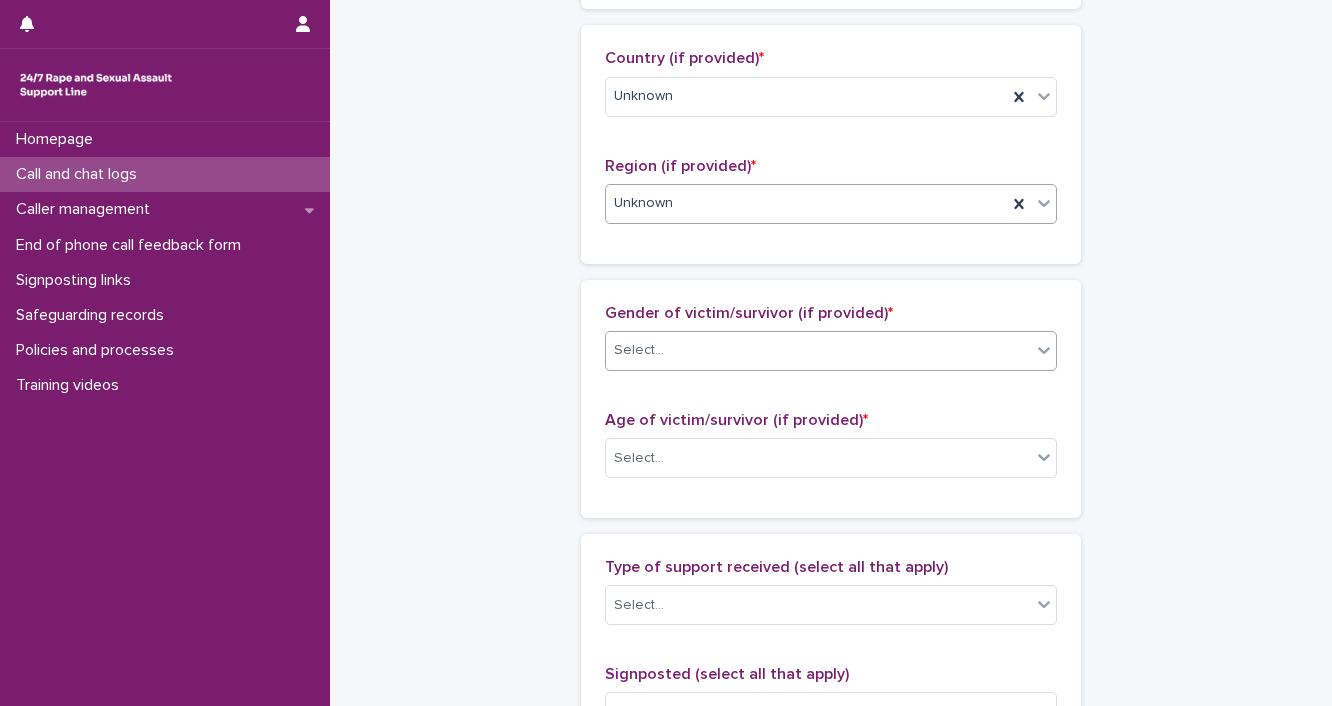click 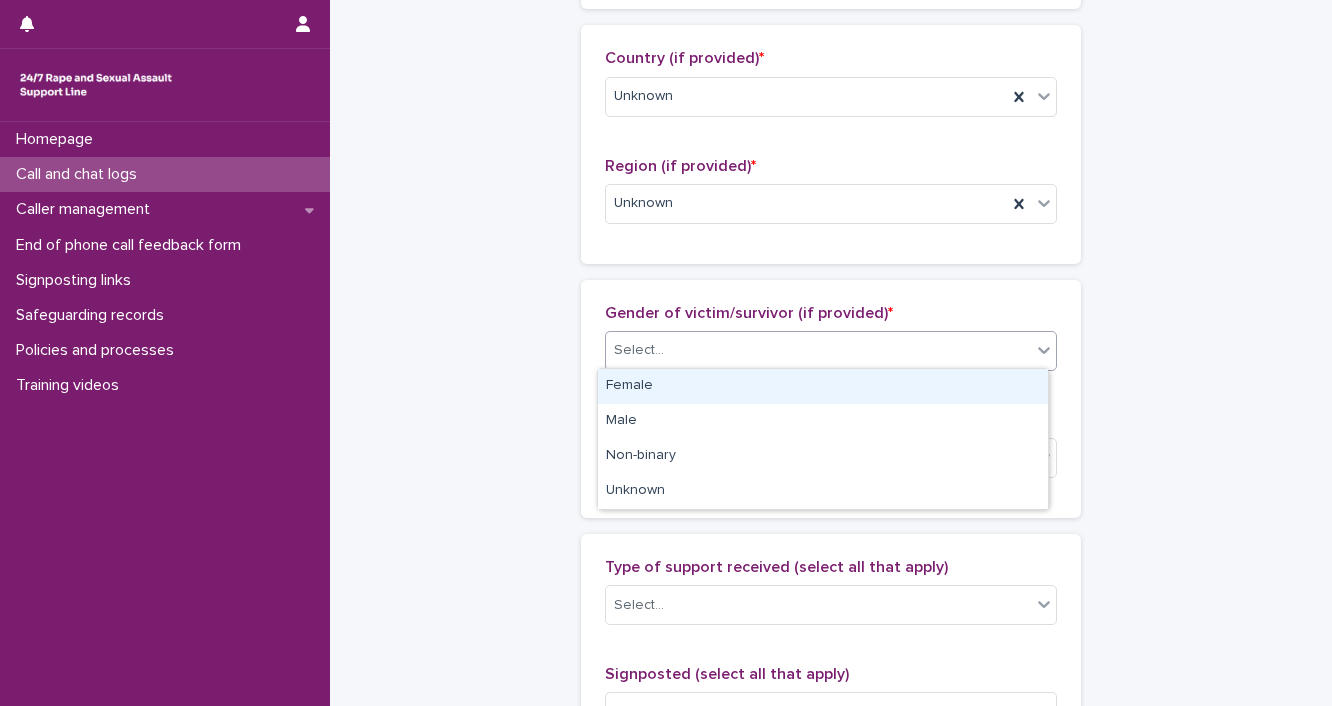 click on "Female" at bounding box center (823, 386) 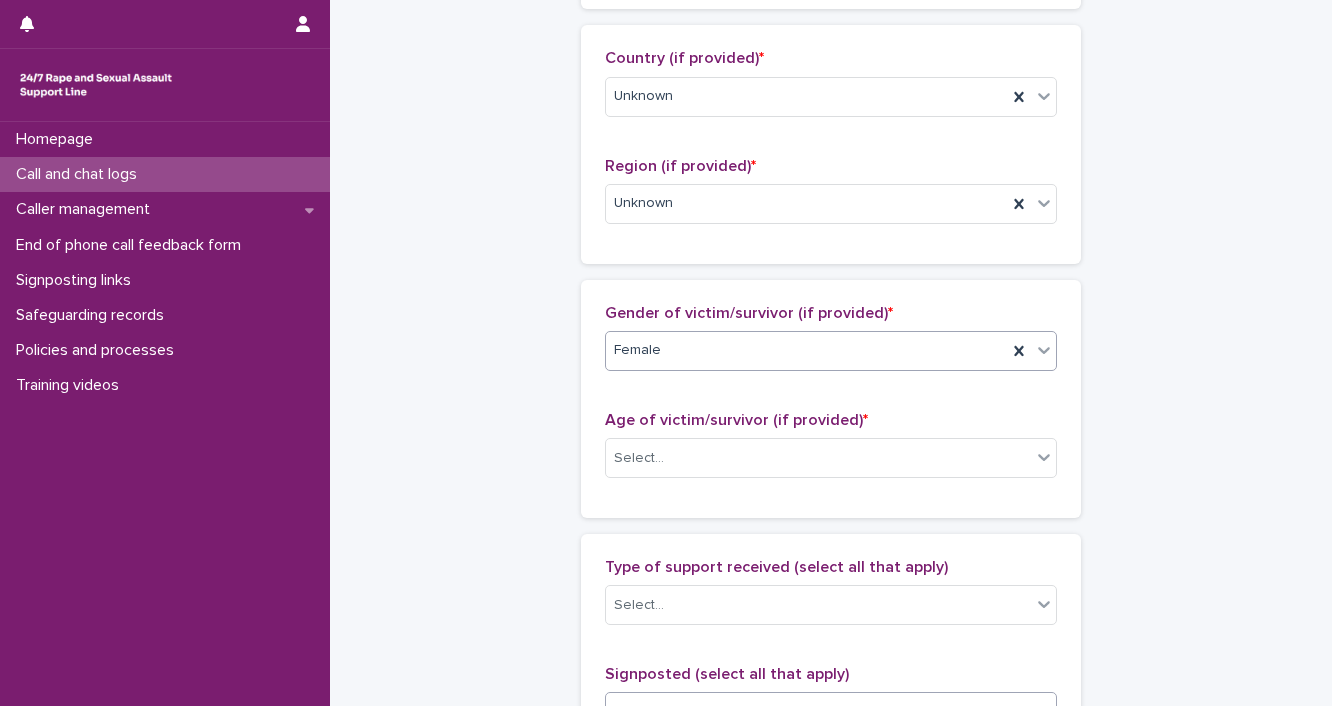 scroll, scrollTop: 1000, scrollLeft: 0, axis: vertical 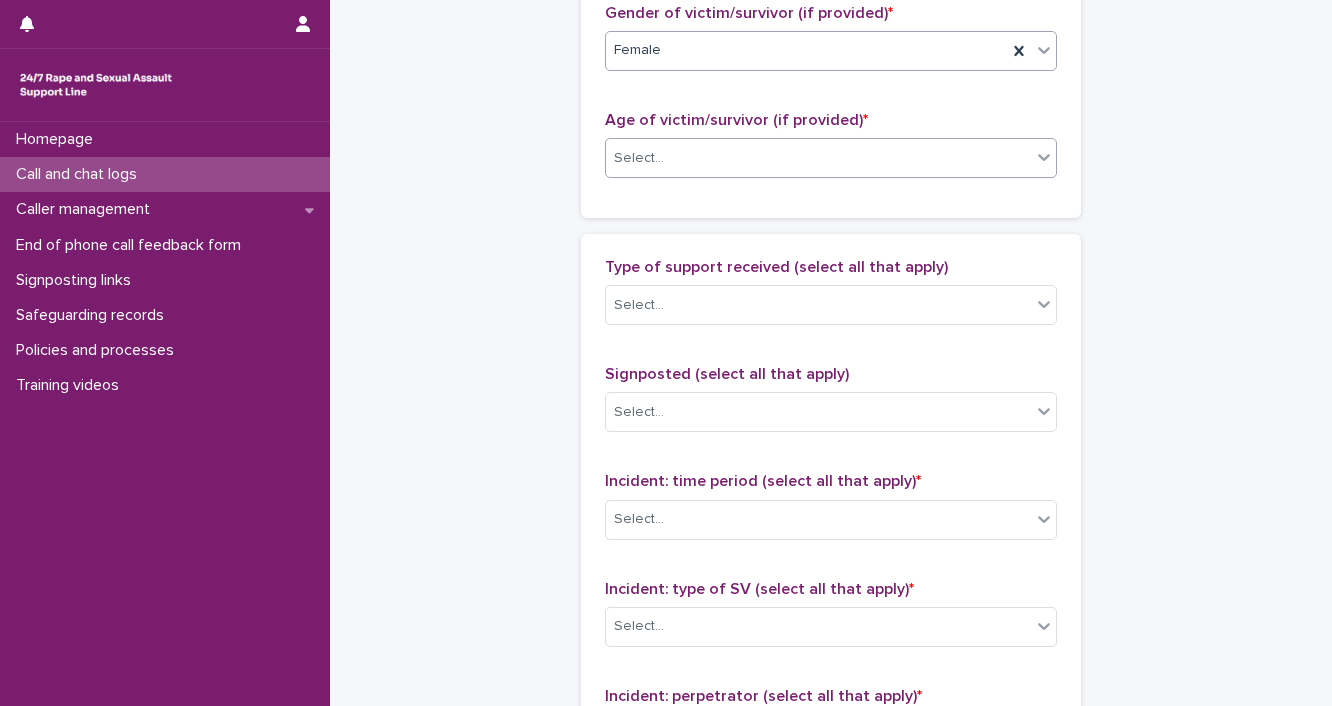 click 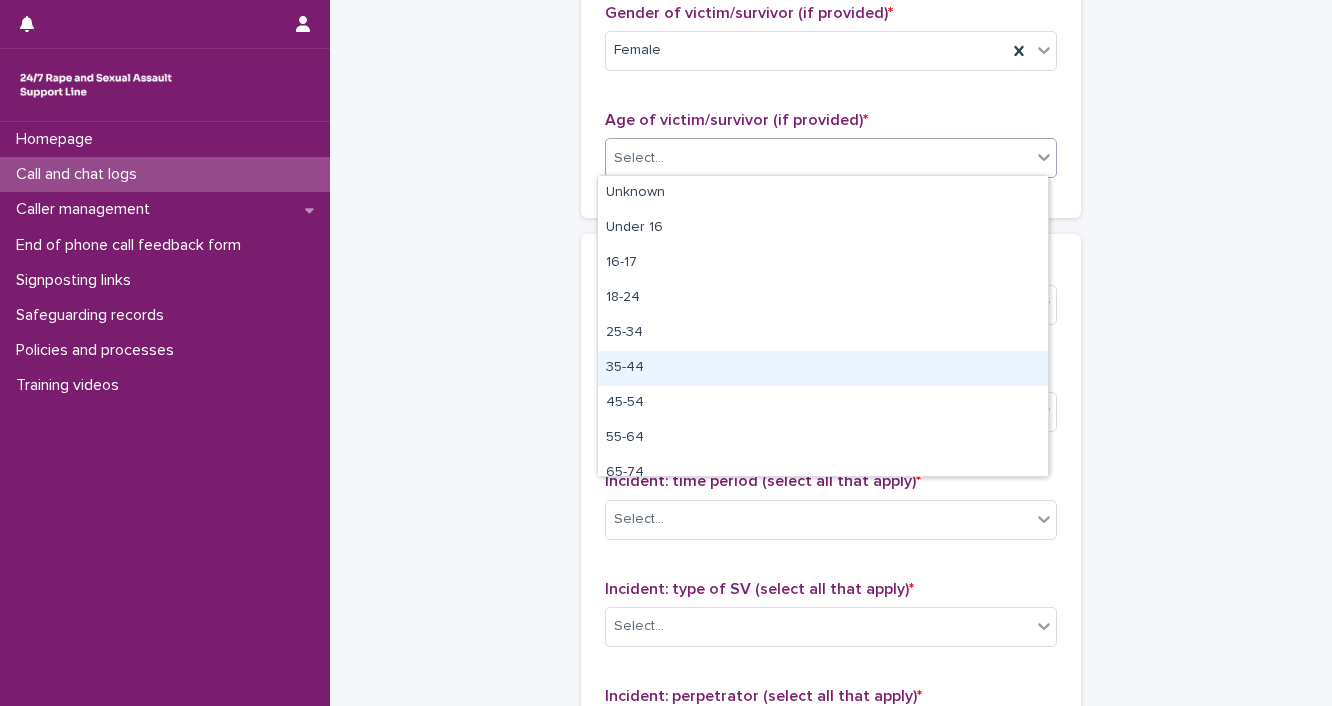 click on "35-44" at bounding box center [823, 368] 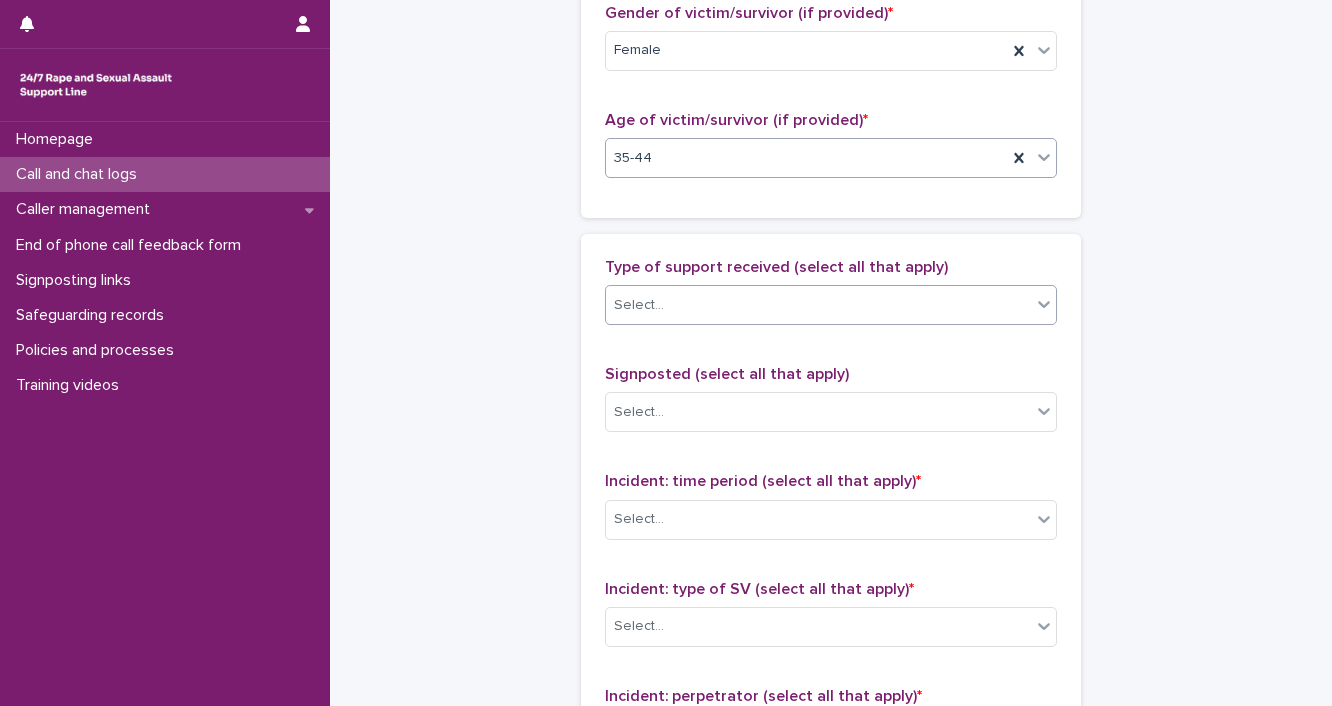click 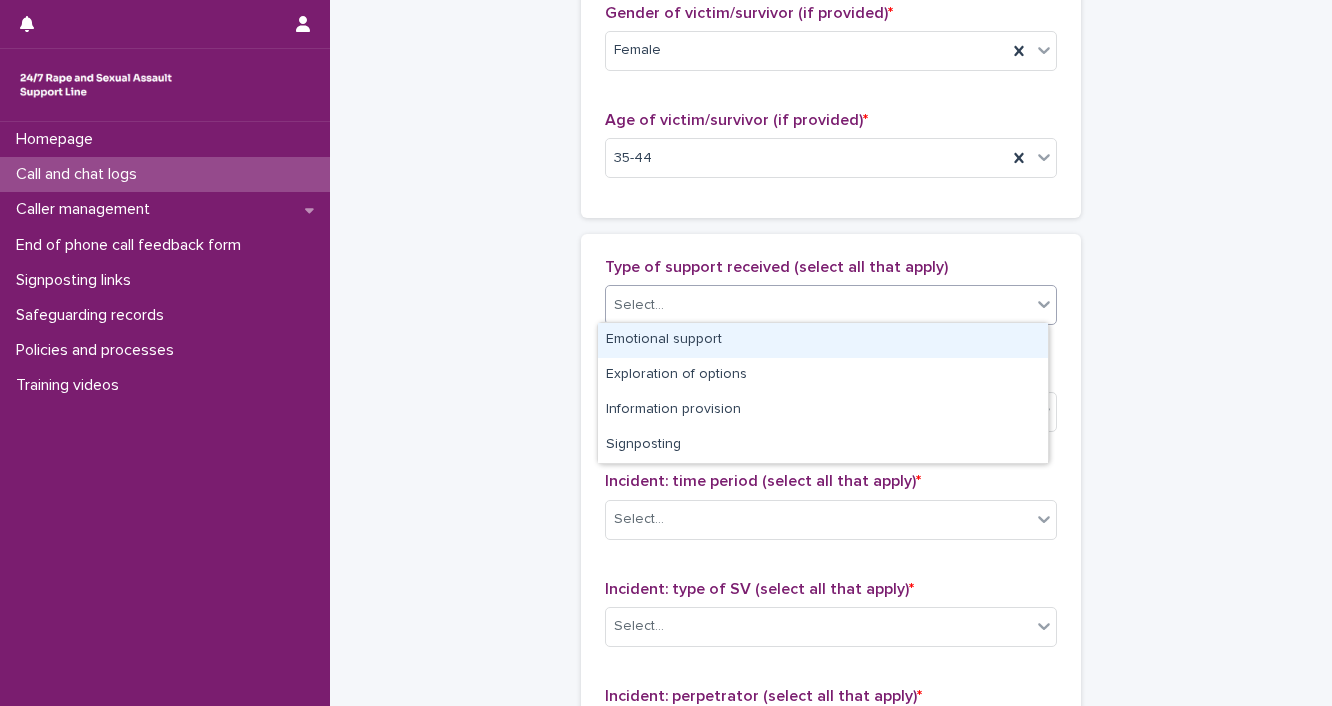 click on "Emotional support" at bounding box center (823, 340) 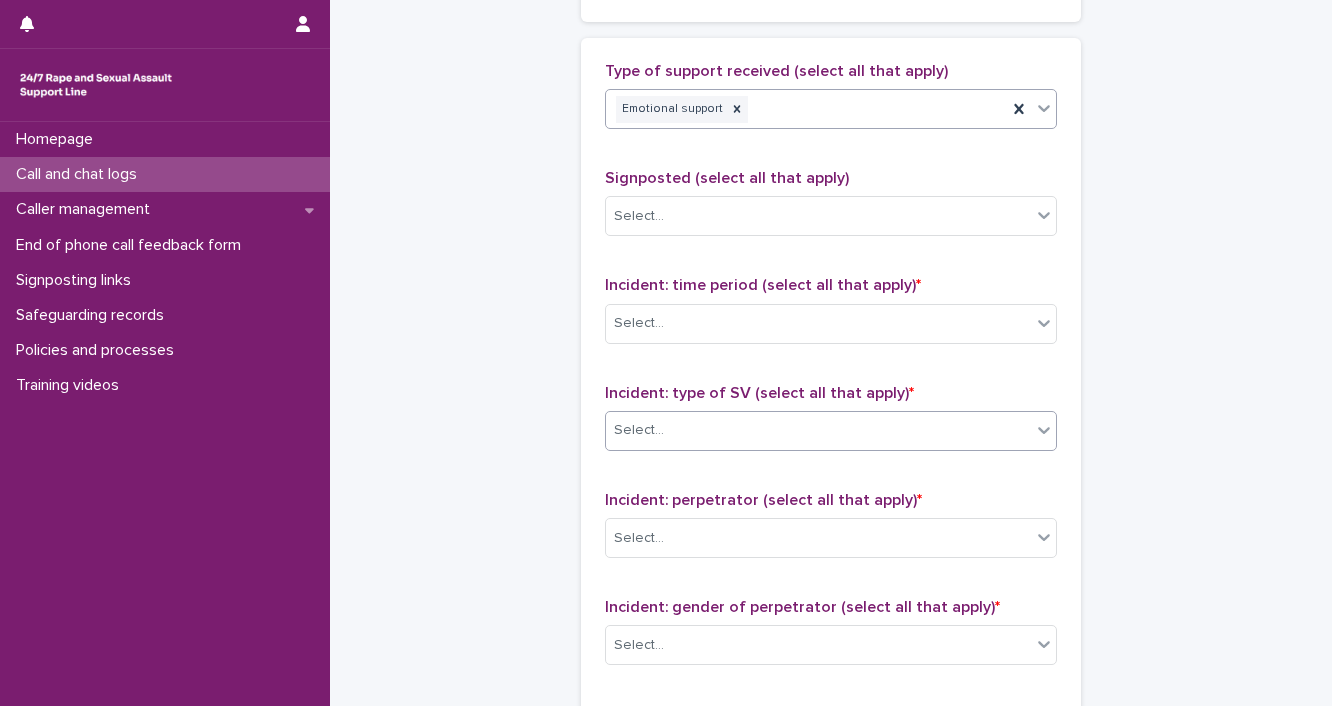 scroll, scrollTop: 1200, scrollLeft: 0, axis: vertical 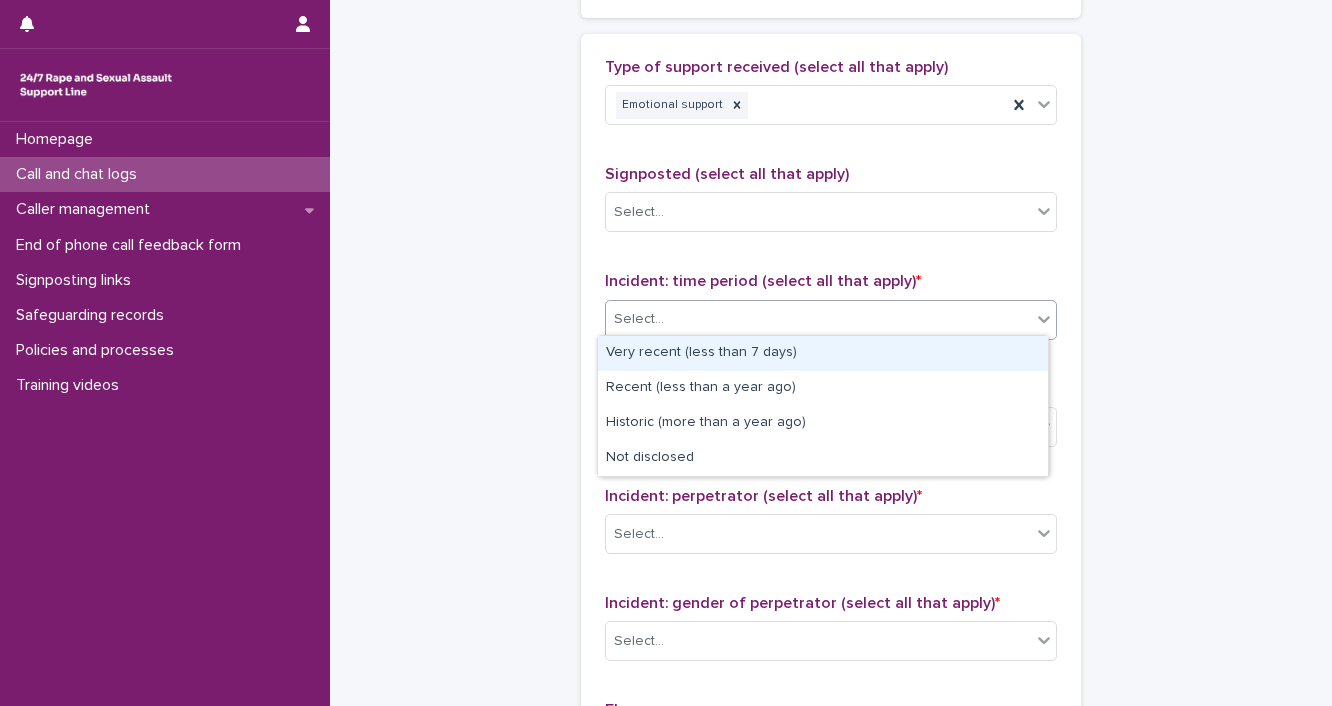 click 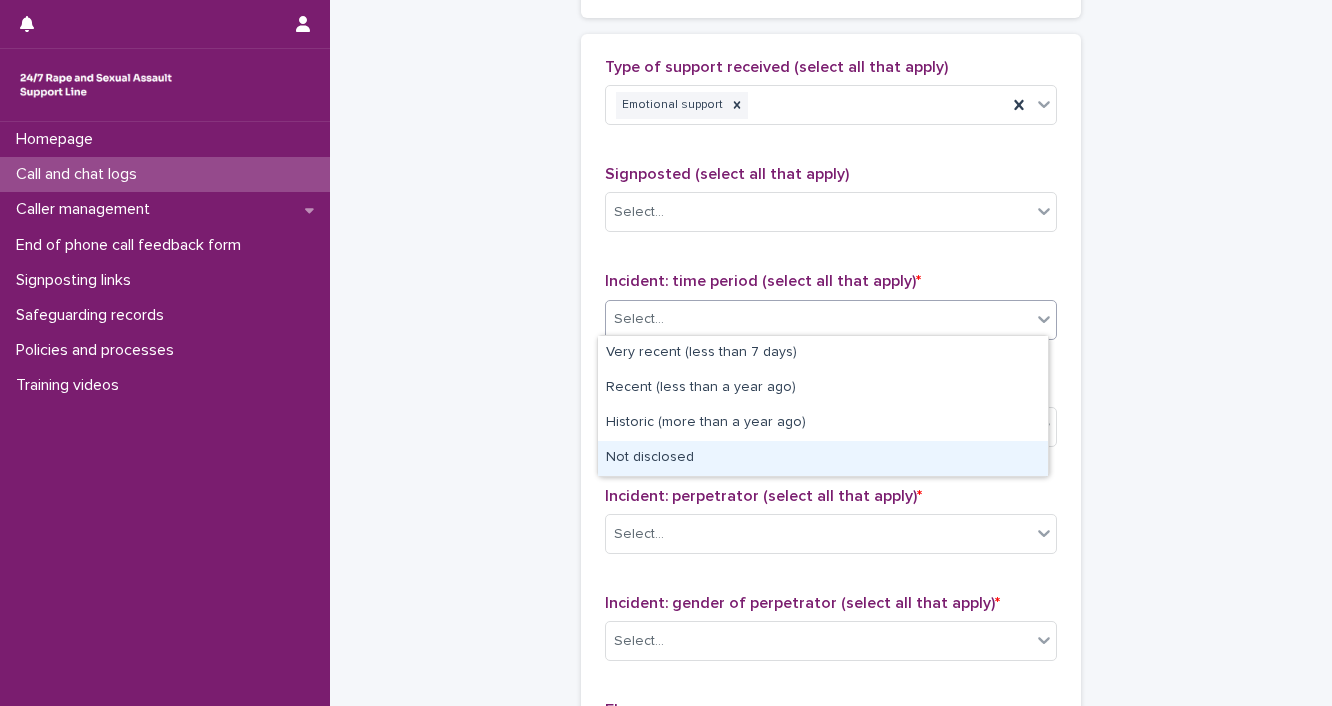 click on "Not disclosed" at bounding box center [823, 458] 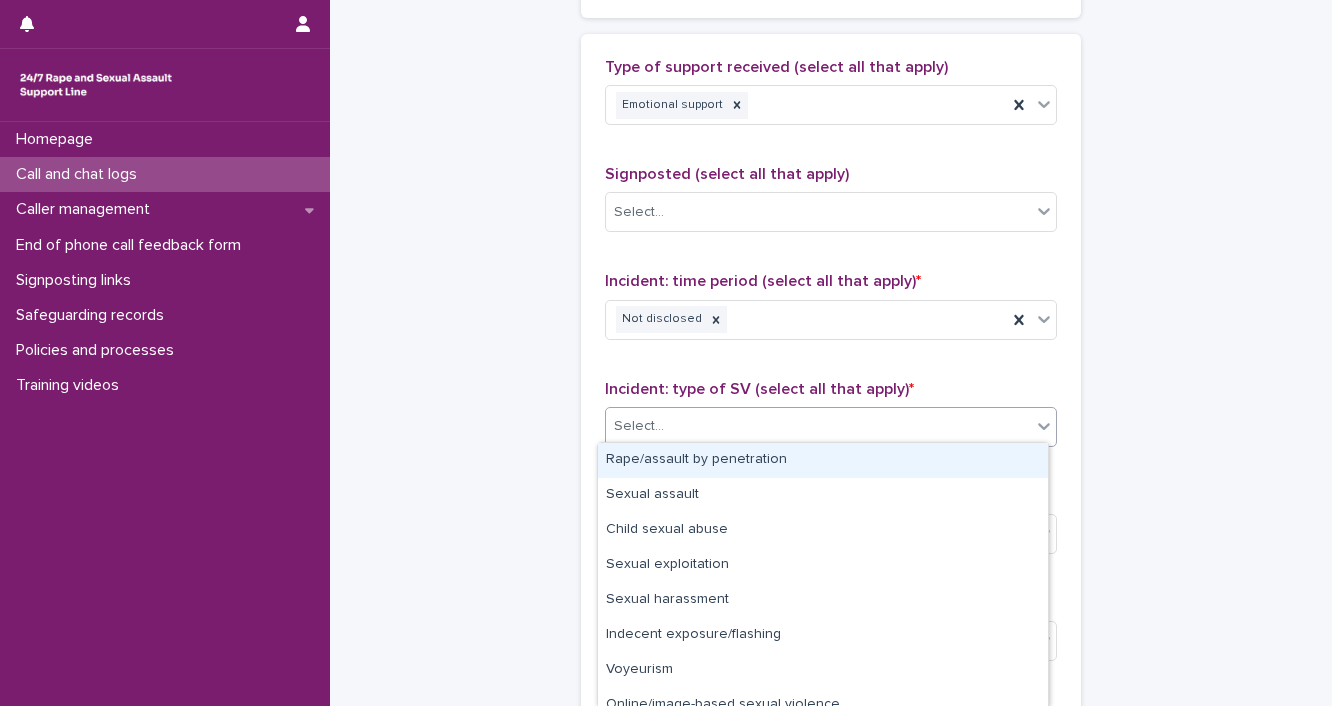 click 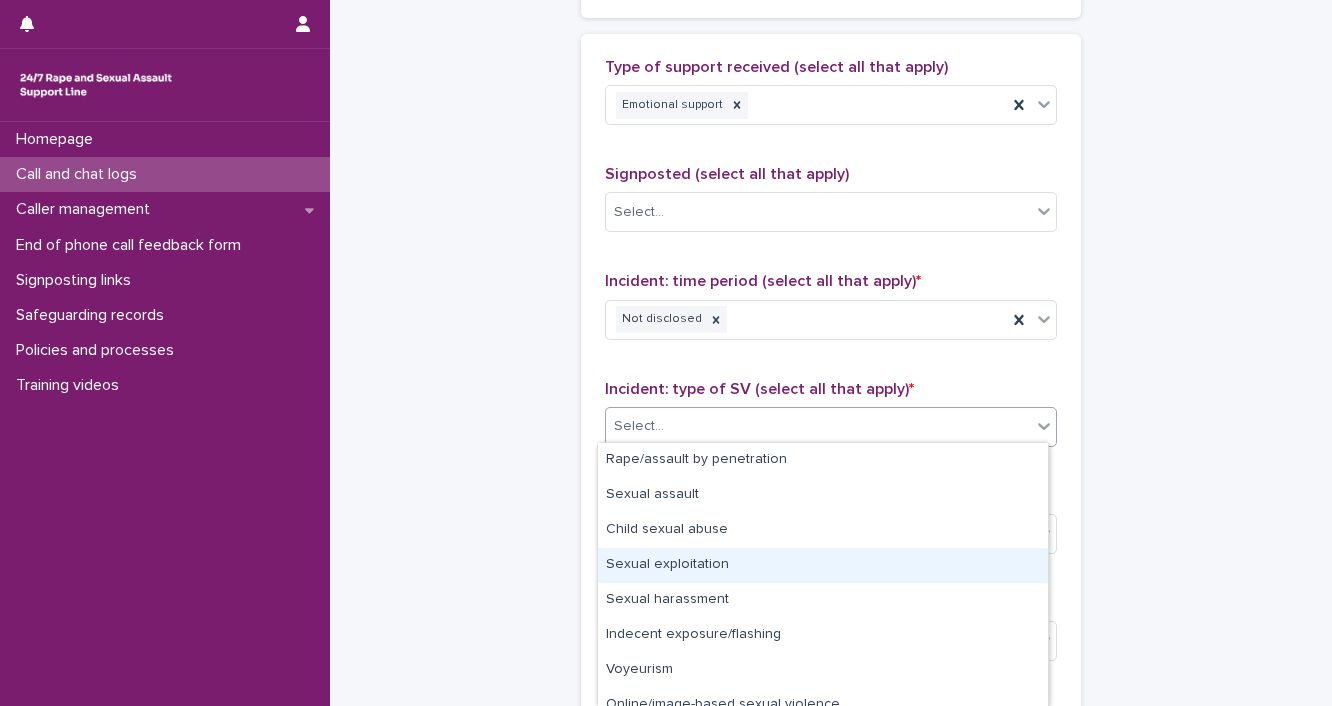 scroll, scrollTop: 85, scrollLeft: 0, axis: vertical 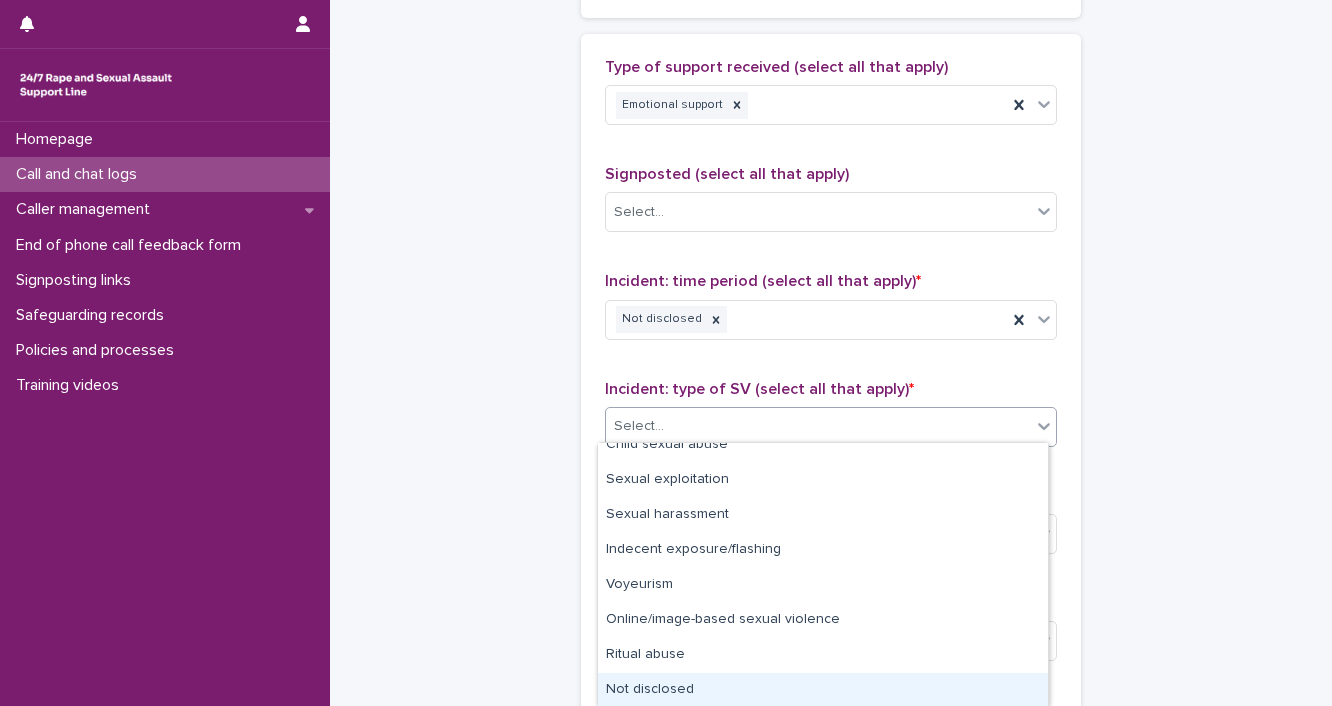 click on "Not disclosed" at bounding box center (823, 690) 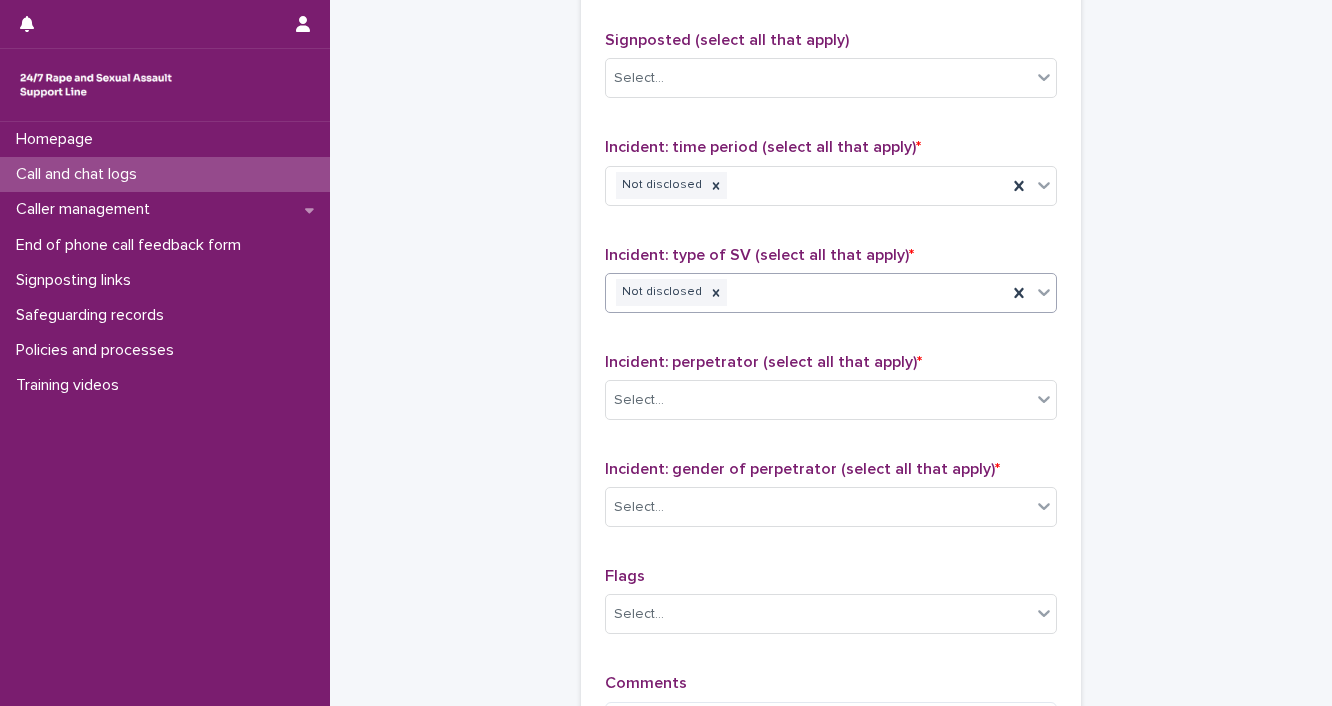 scroll, scrollTop: 1400, scrollLeft: 0, axis: vertical 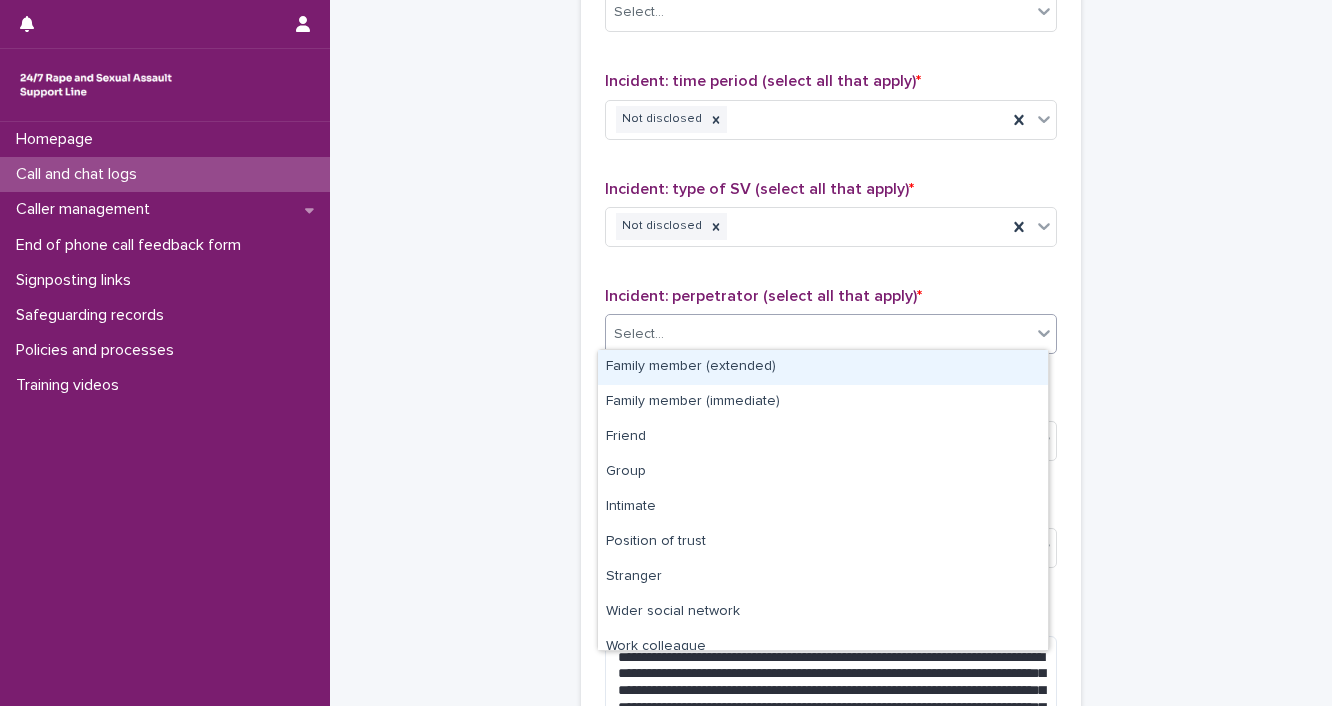 click 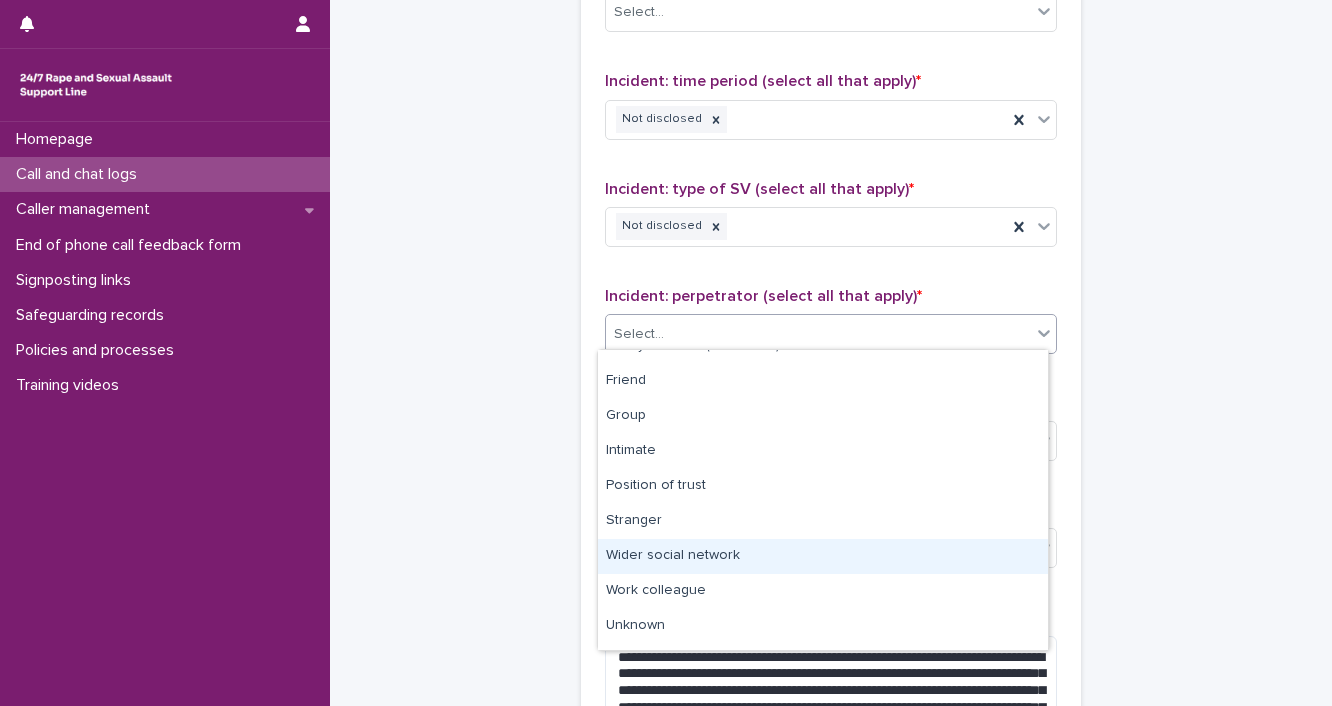 scroll, scrollTop: 84, scrollLeft: 0, axis: vertical 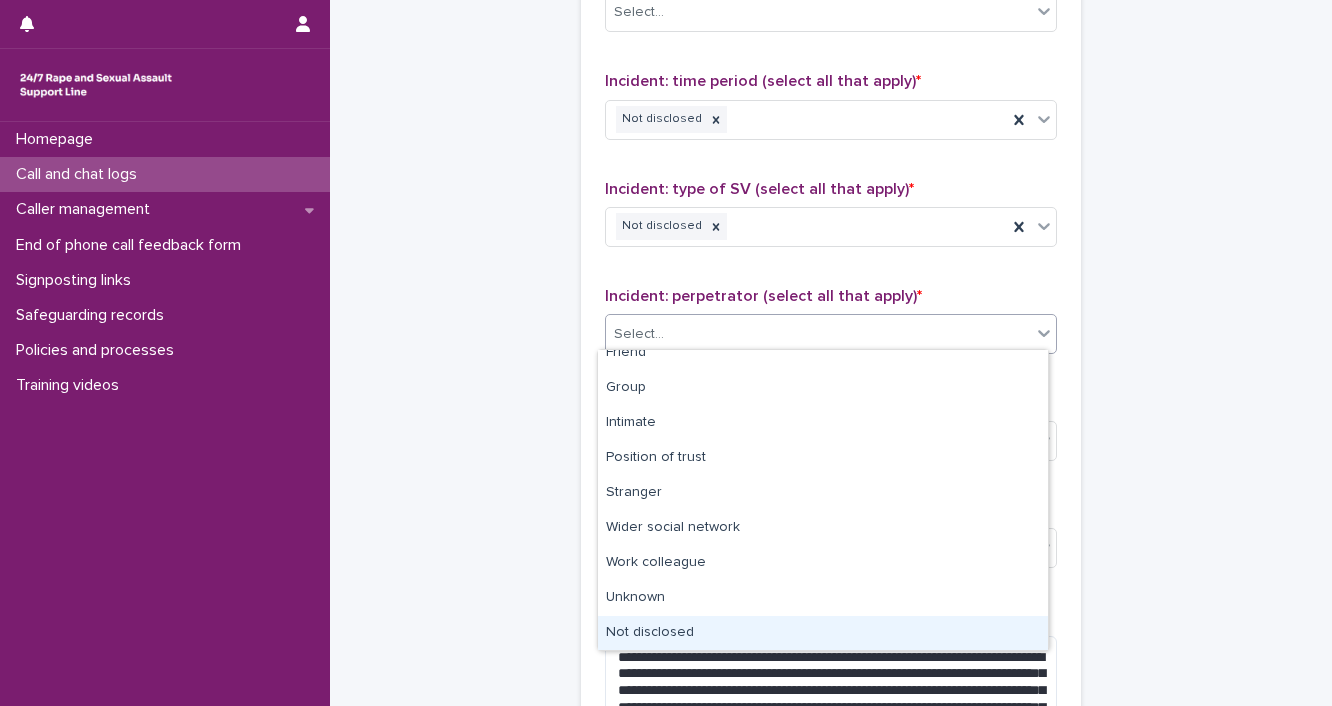 drag, startPoint x: 636, startPoint y: 633, endPoint x: 649, endPoint y: 624, distance: 15.811388 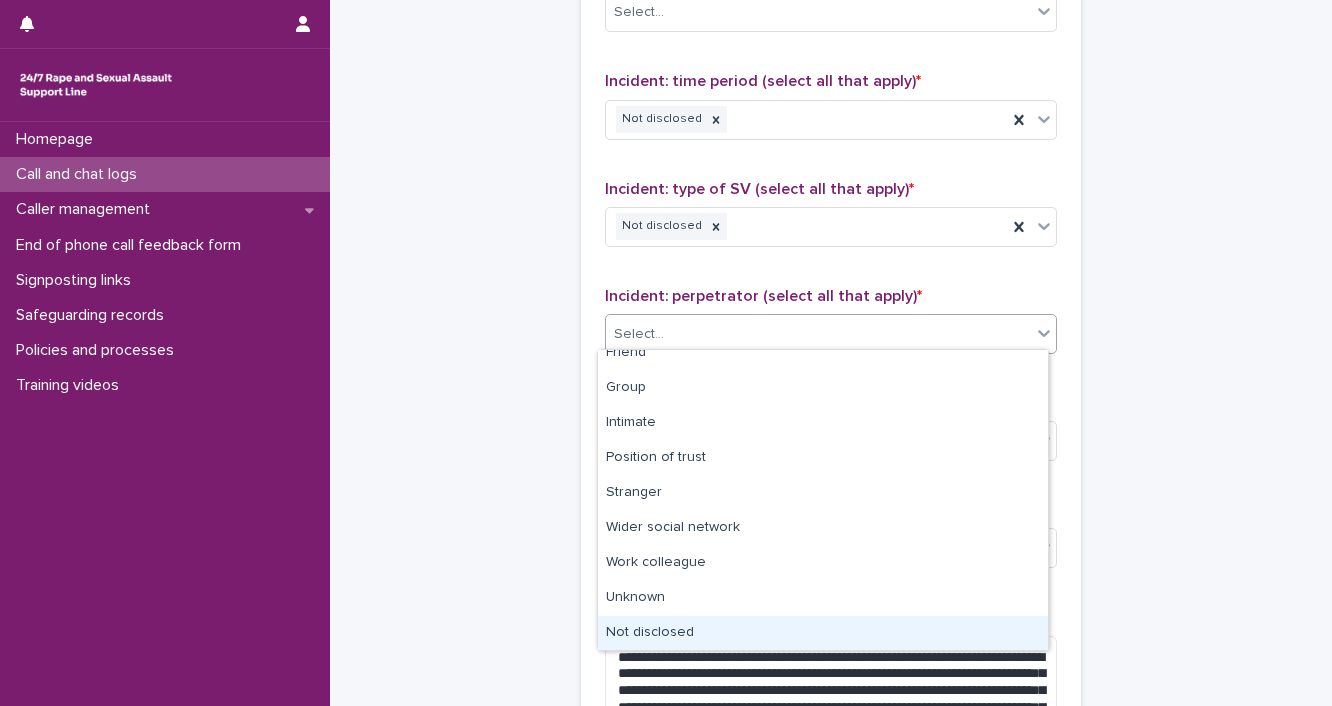 click on "Not disclosed" at bounding box center [823, 633] 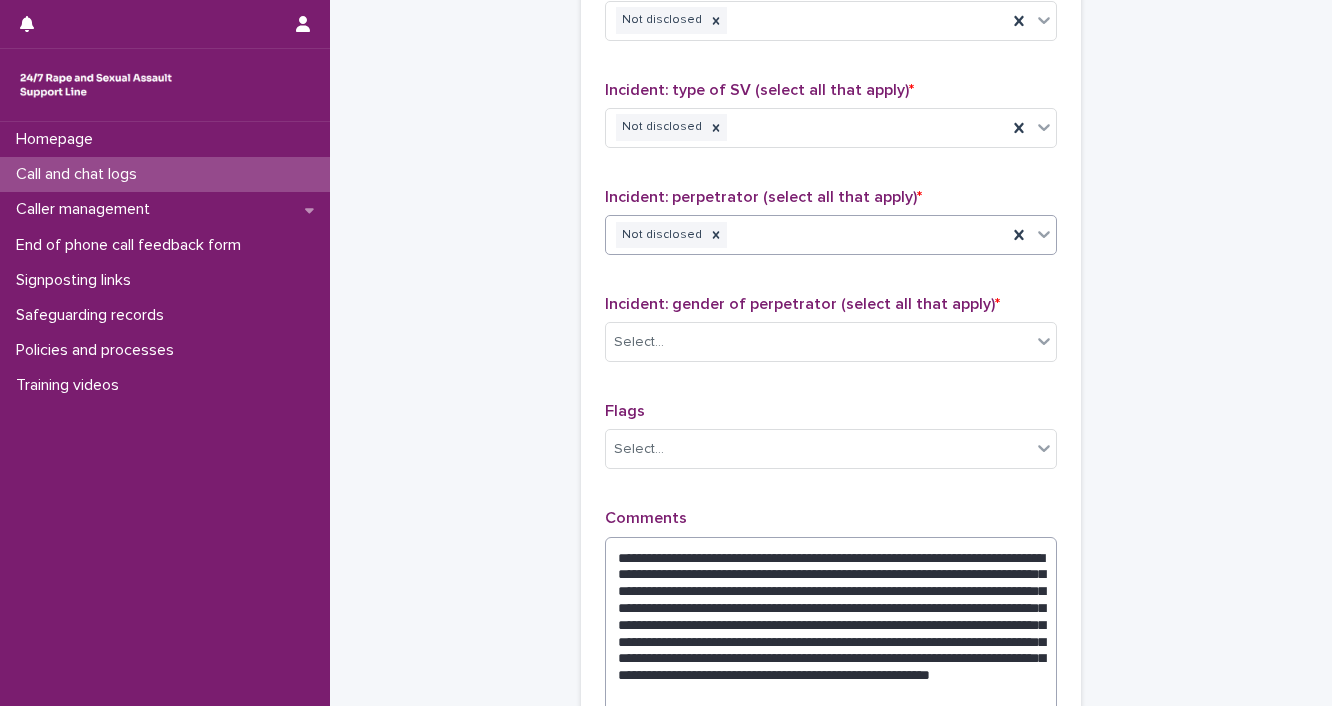 scroll, scrollTop: 1600, scrollLeft: 0, axis: vertical 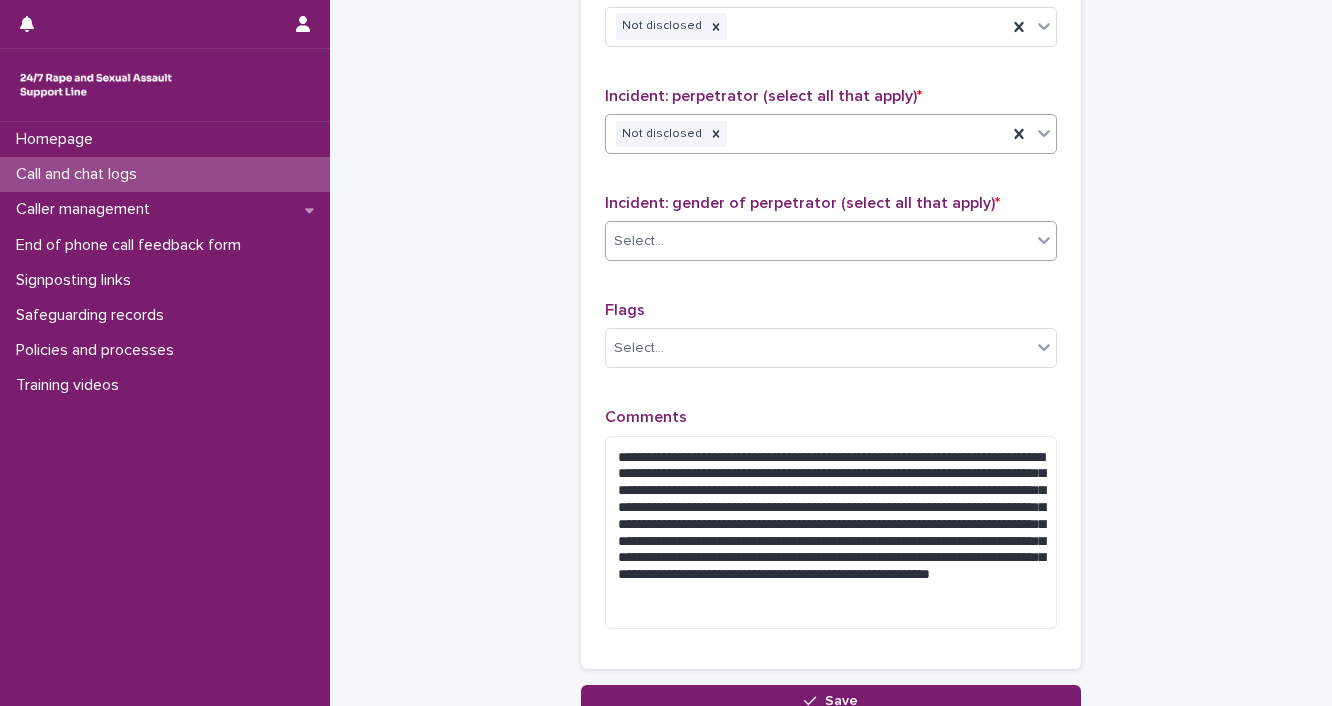 click 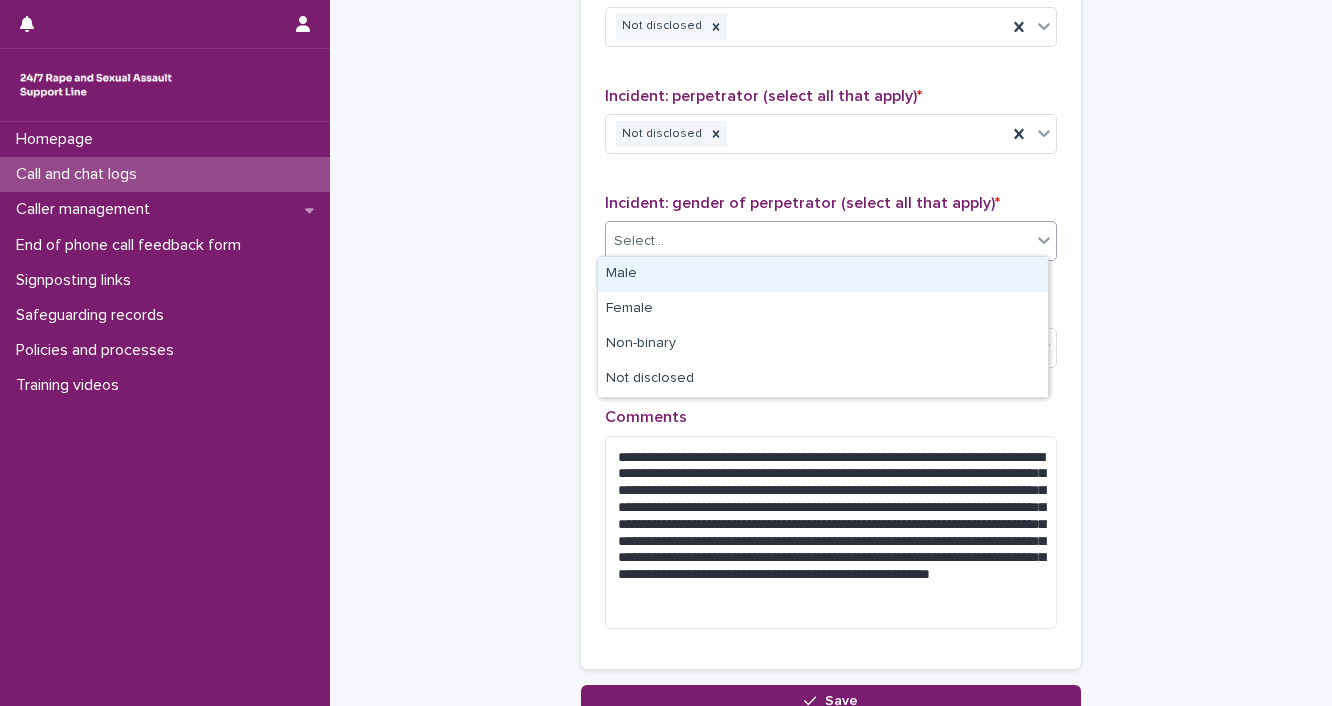 click on "Male" at bounding box center (823, 274) 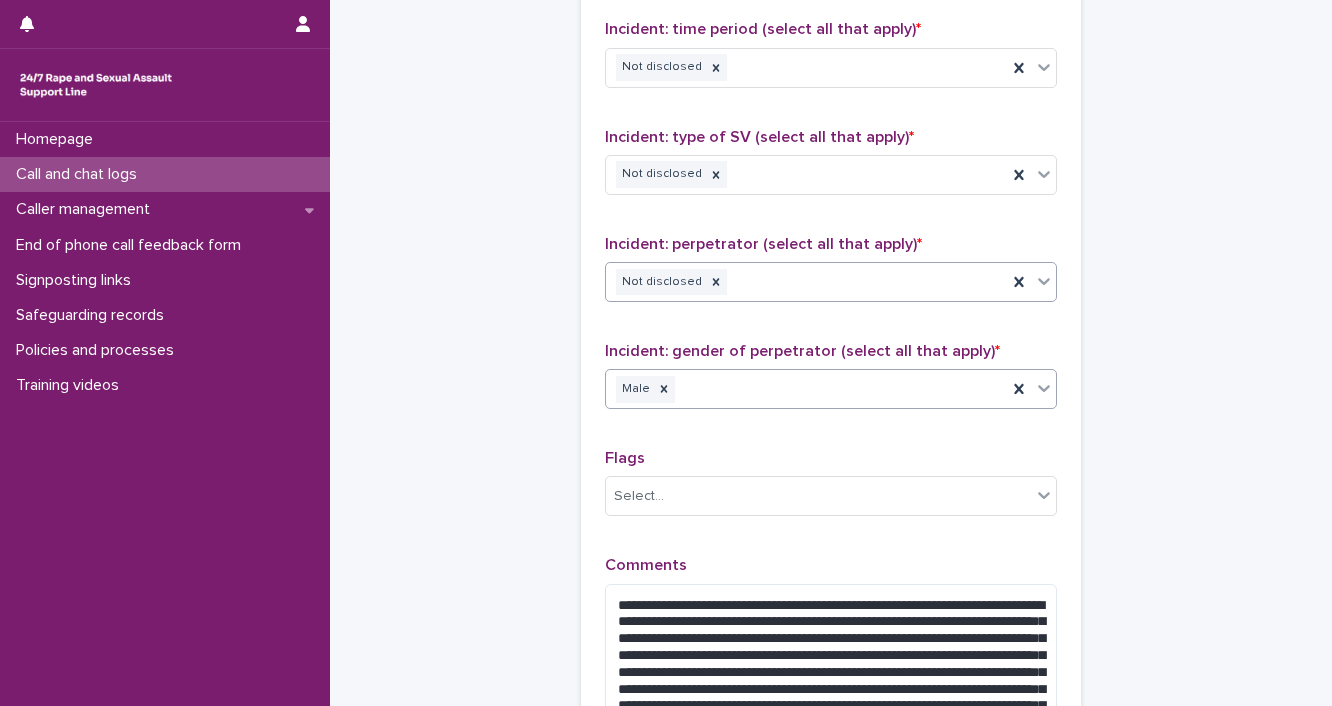 scroll, scrollTop: 1700, scrollLeft: 0, axis: vertical 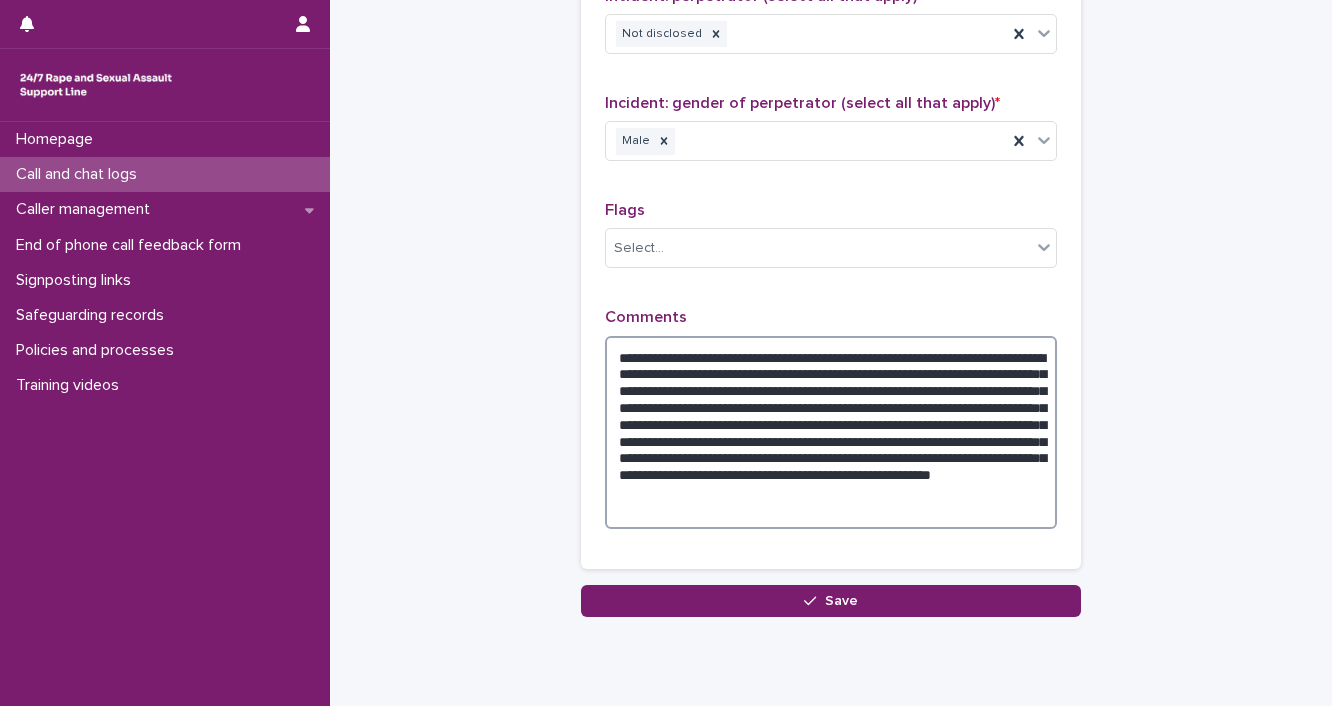 click on "**********" at bounding box center (831, 433) 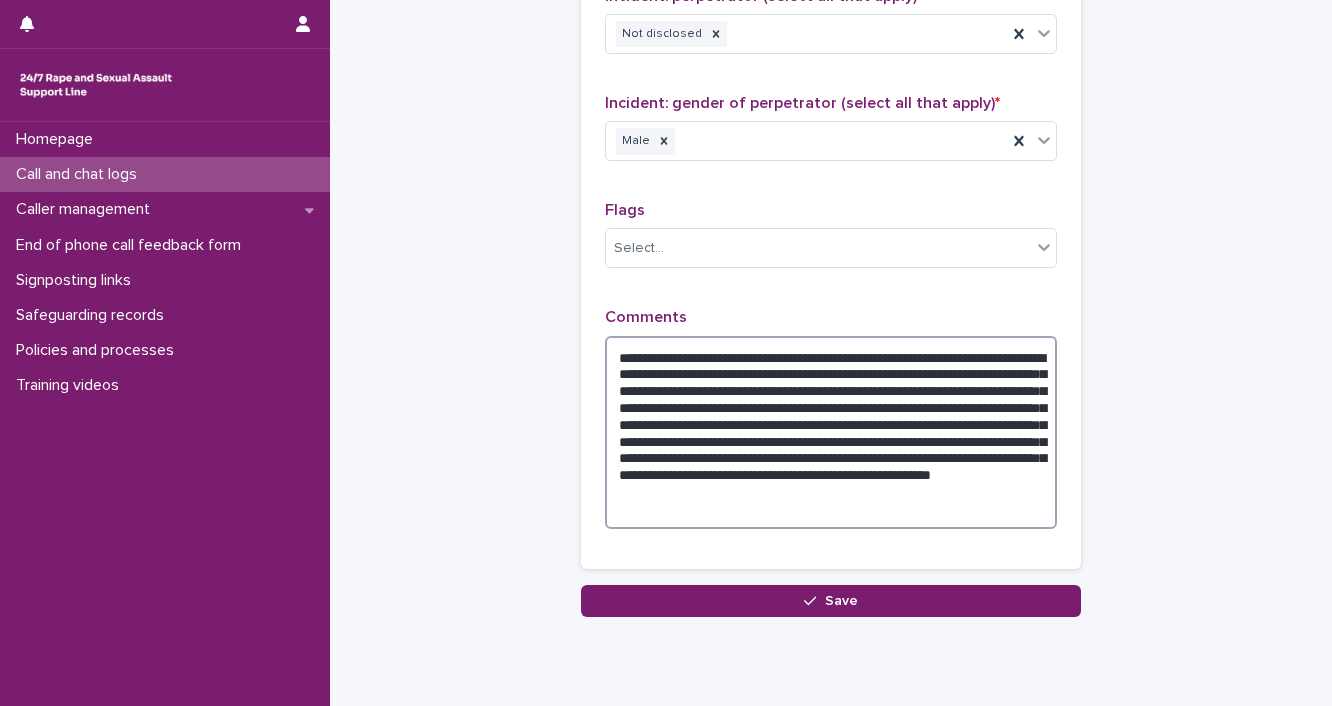click on "**********" at bounding box center (831, 433) 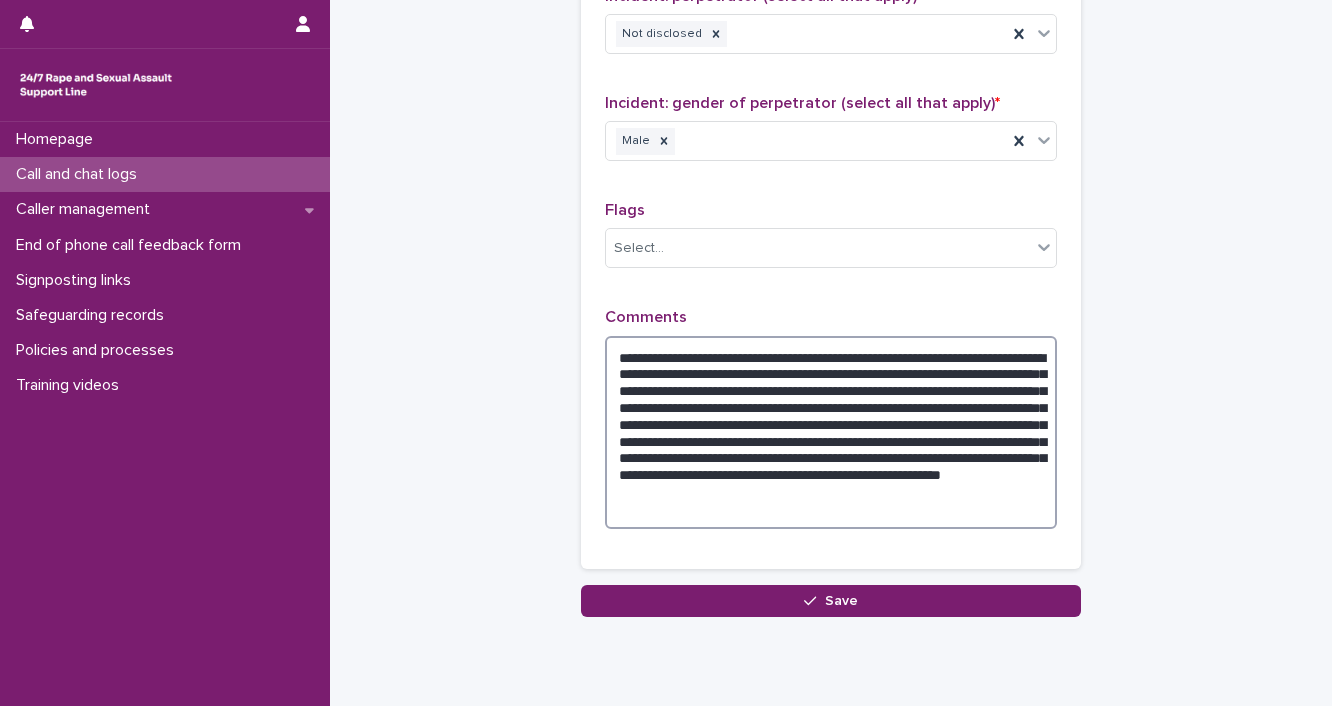 click on "**********" at bounding box center [831, 433] 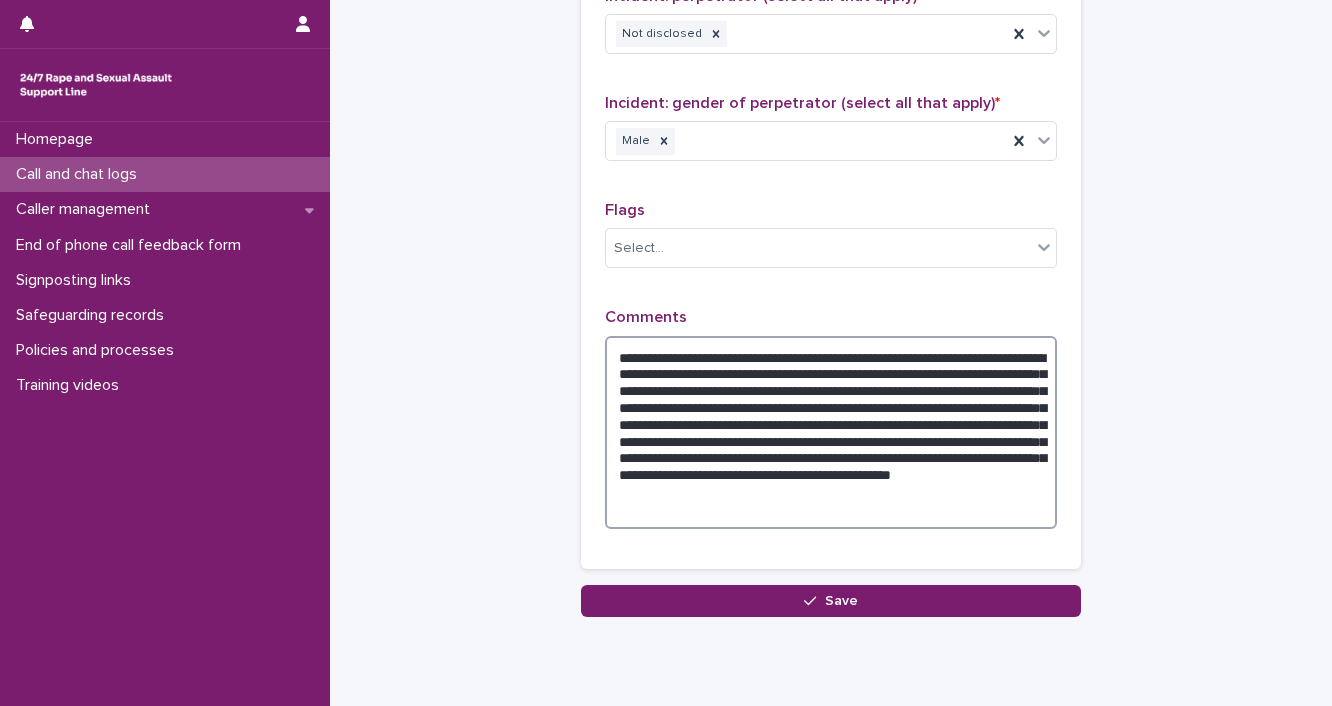 click on "**********" at bounding box center [831, 433] 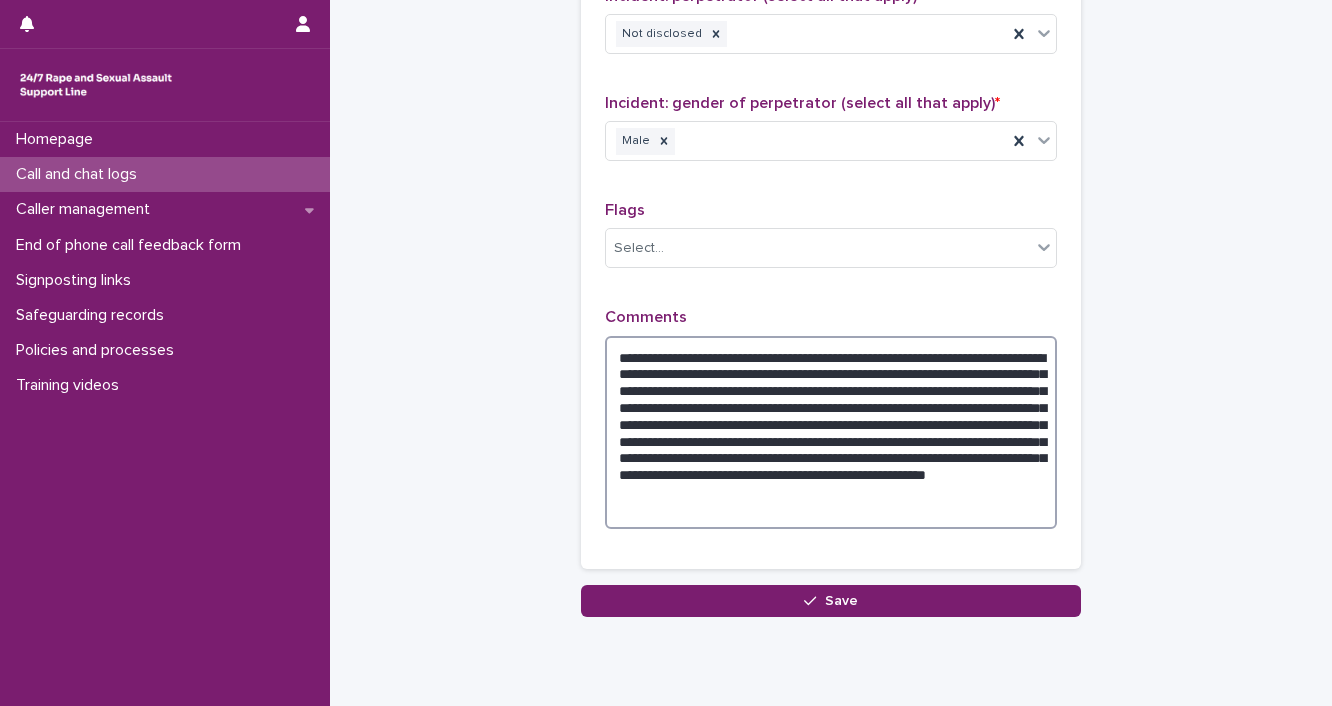 click on "**********" at bounding box center (831, 433) 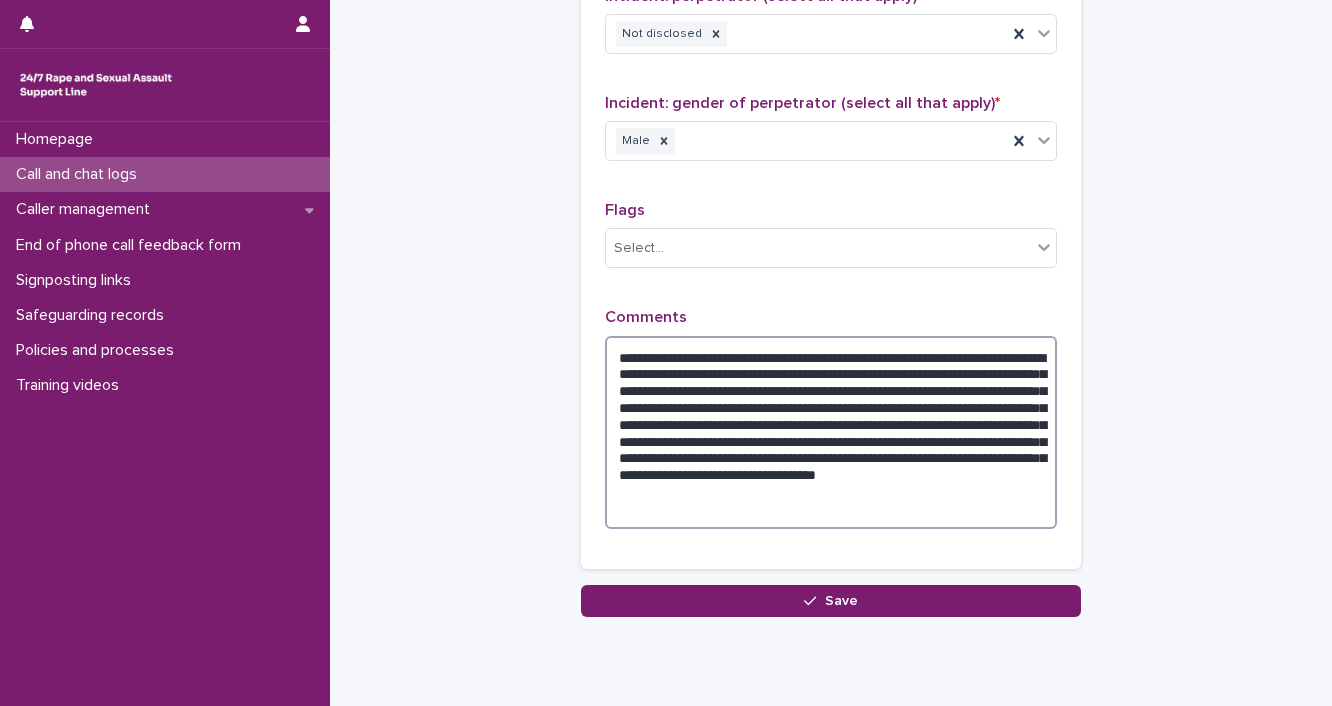 click on "**********" at bounding box center [831, 433] 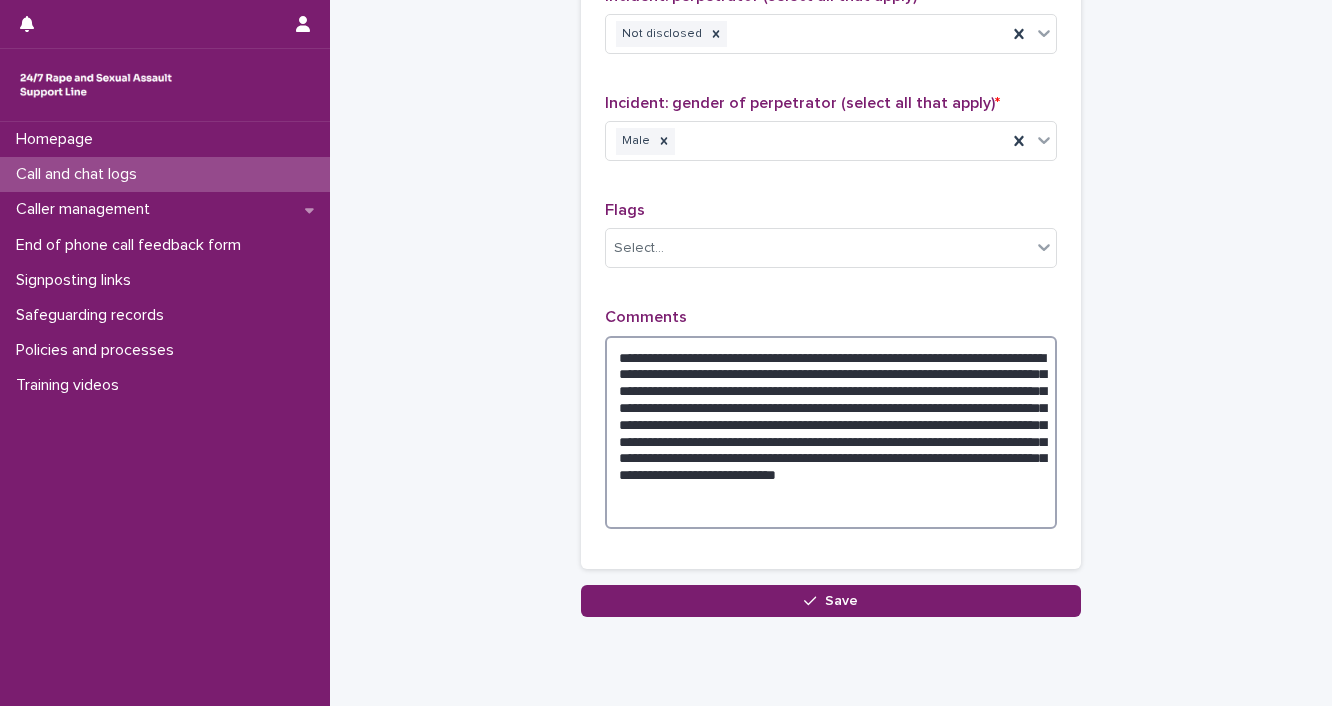click on "**********" at bounding box center (831, 433) 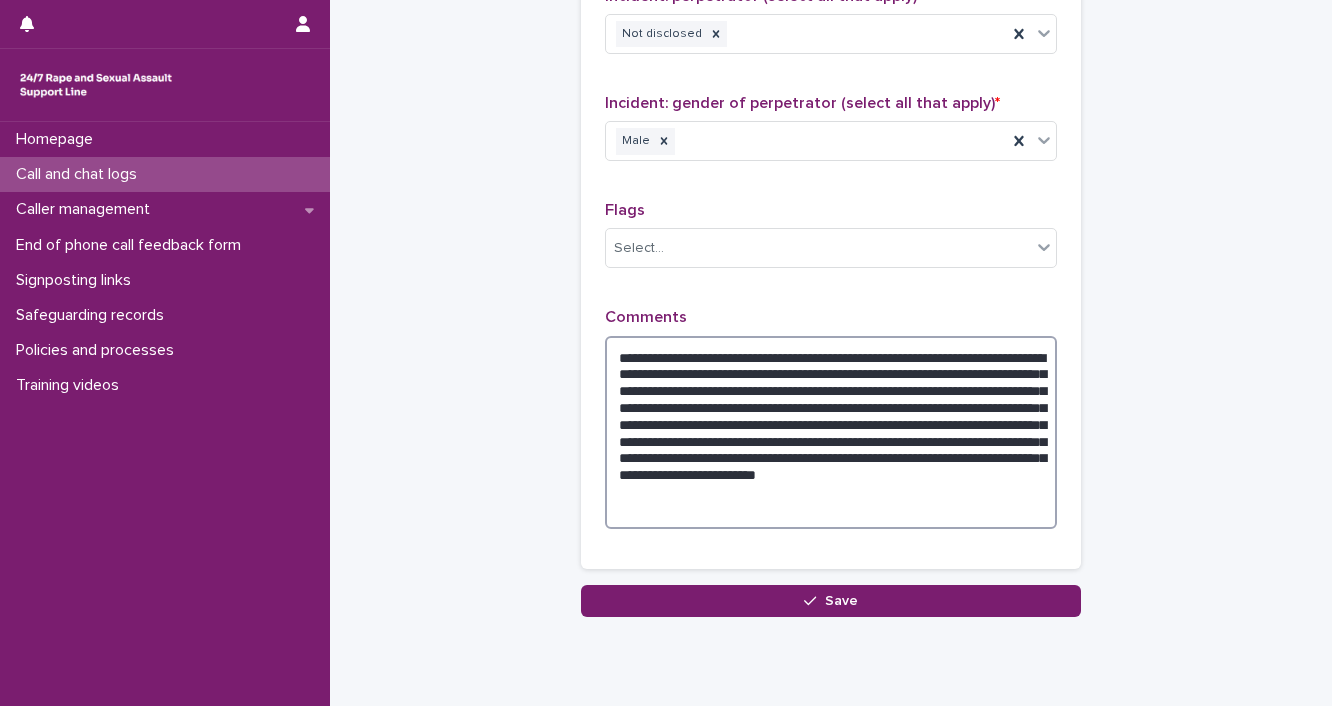 click on "**********" at bounding box center [831, 433] 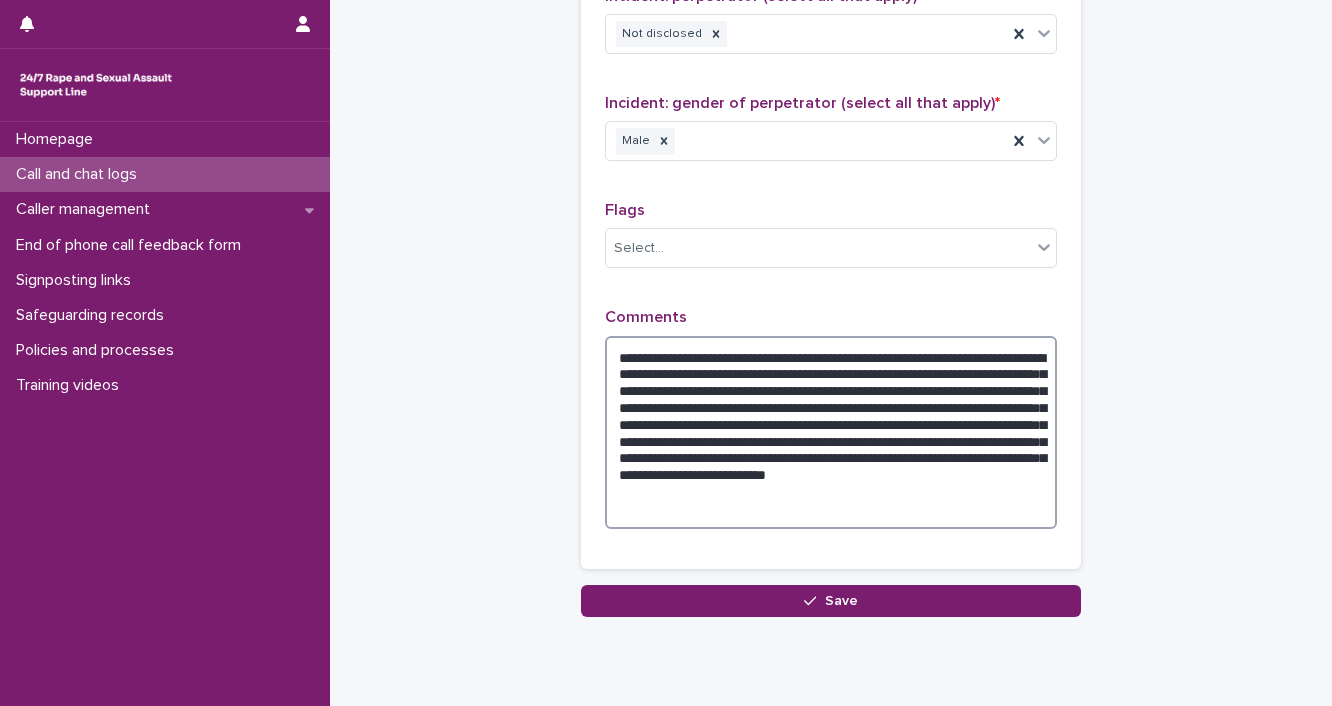 click on "**********" at bounding box center [831, 433] 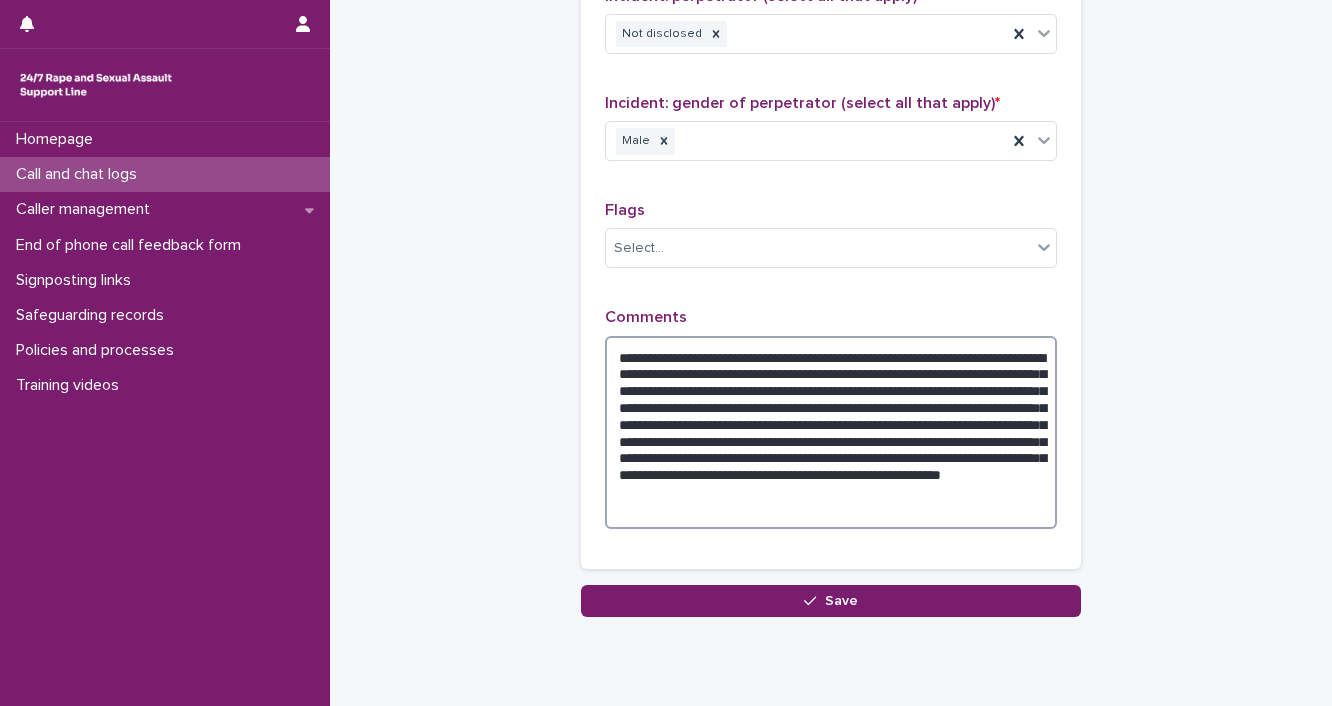 click on "**********" at bounding box center (831, 433) 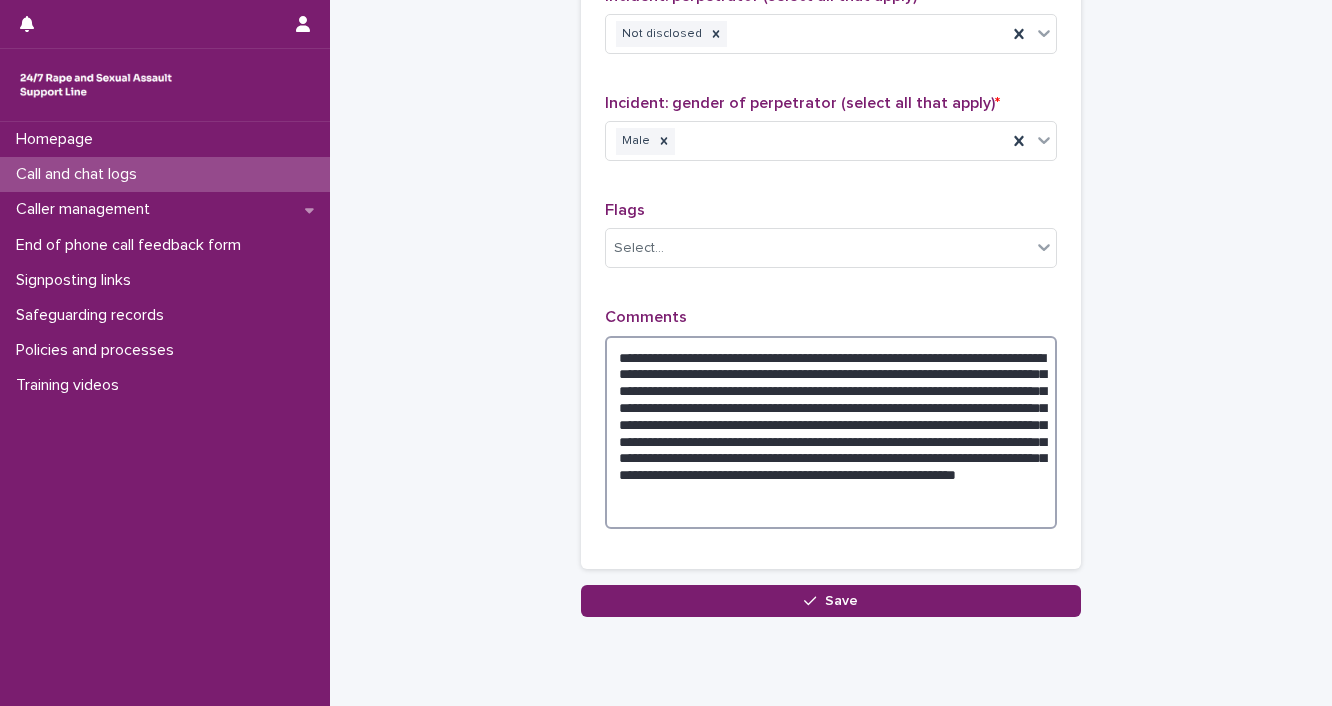click on "**********" at bounding box center [831, 433] 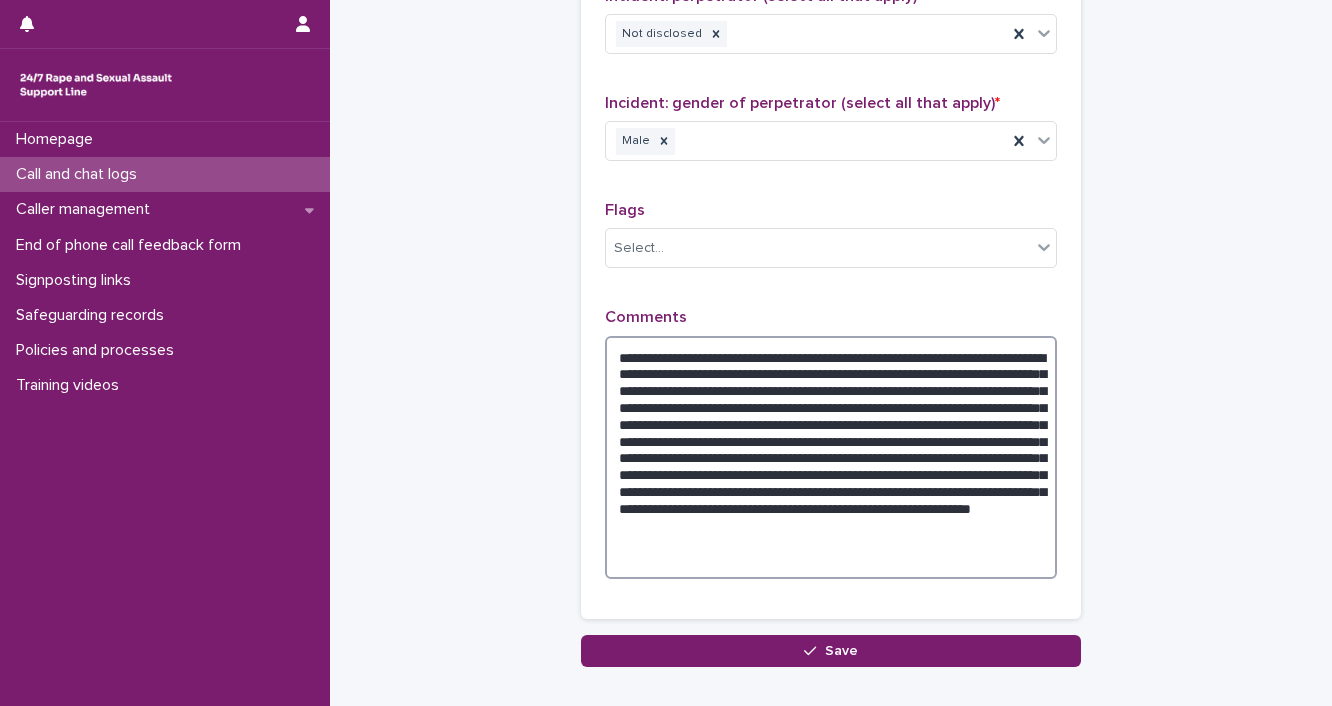 drag, startPoint x: 728, startPoint y: 486, endPoint x: 933, endPoint y: 561, distance: 218.2888 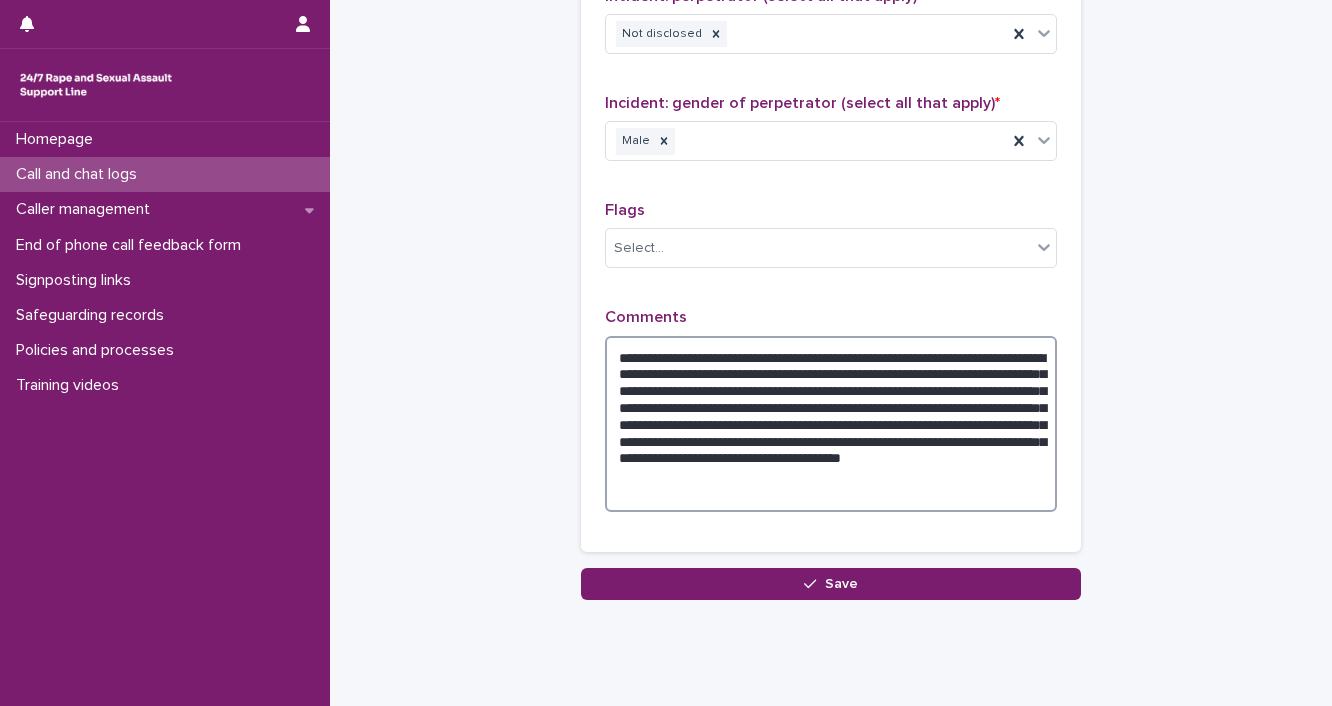 click on "**********" at bounding box center (831, 424) 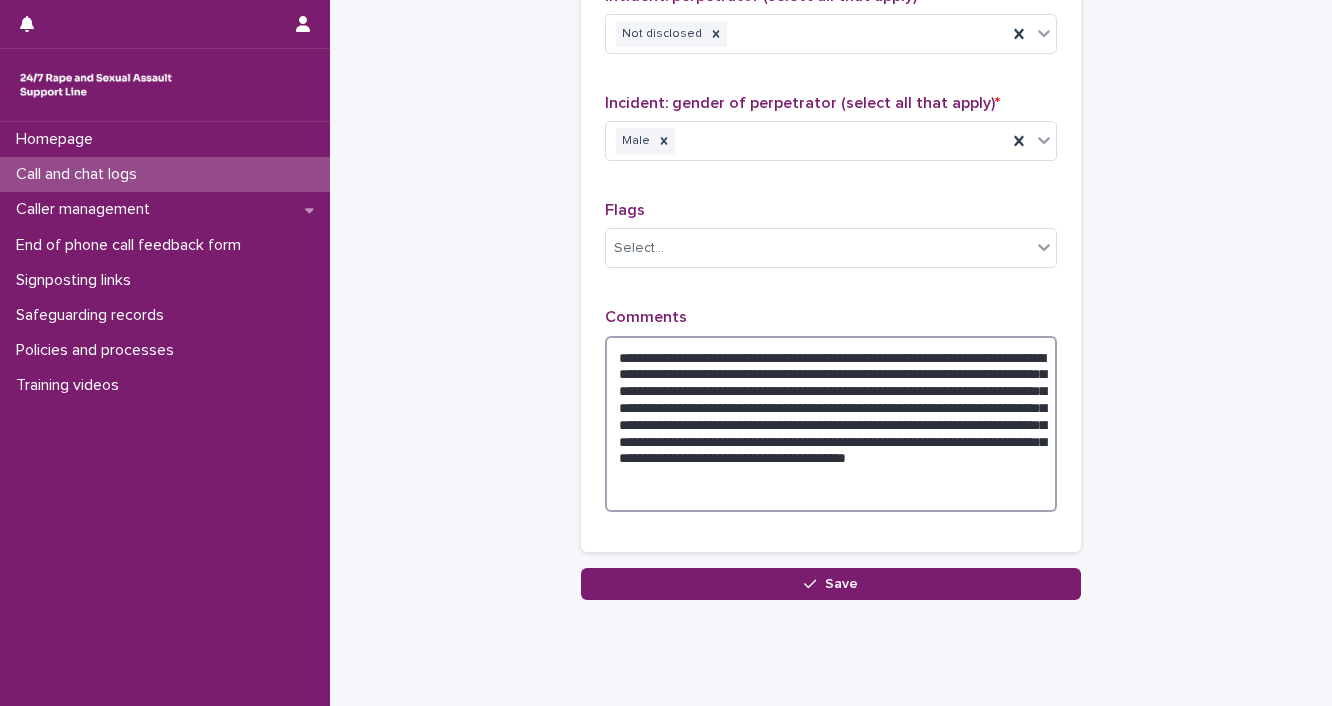 click on "**********" at bounding box center (831, 424) 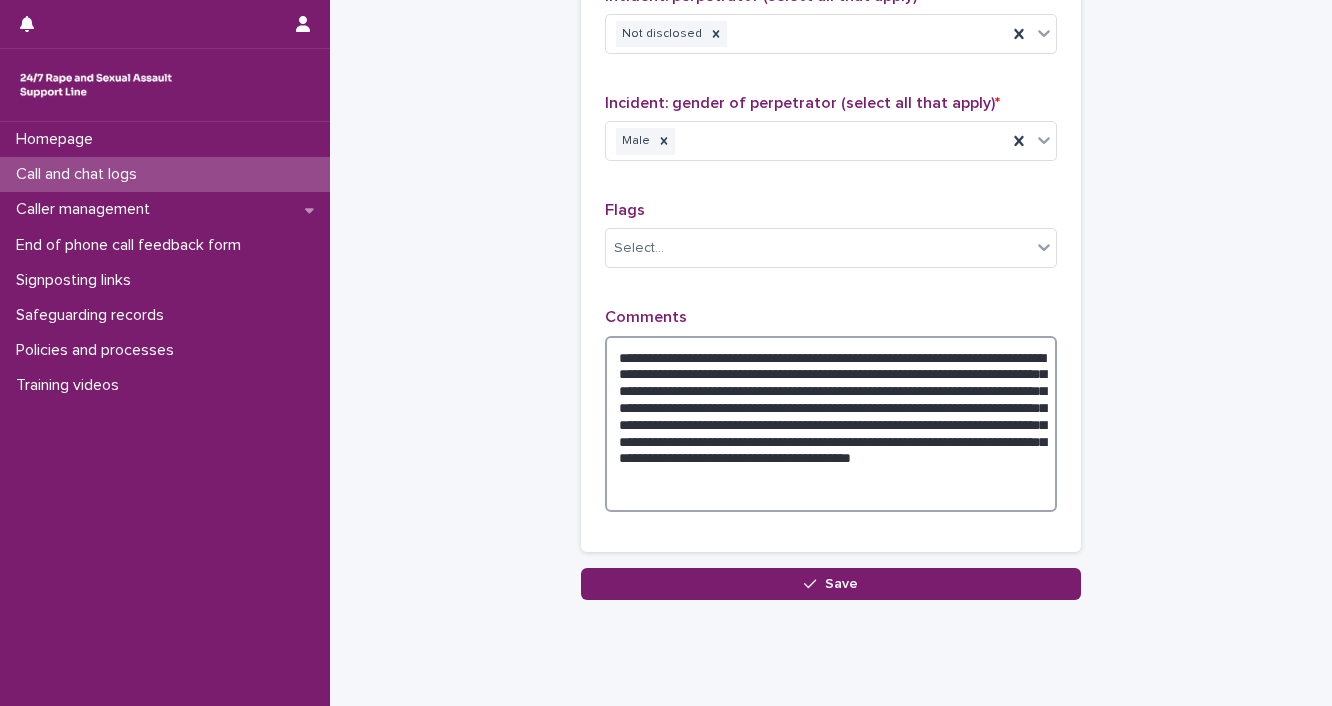click on "**********" at bounding box center [831, 424] 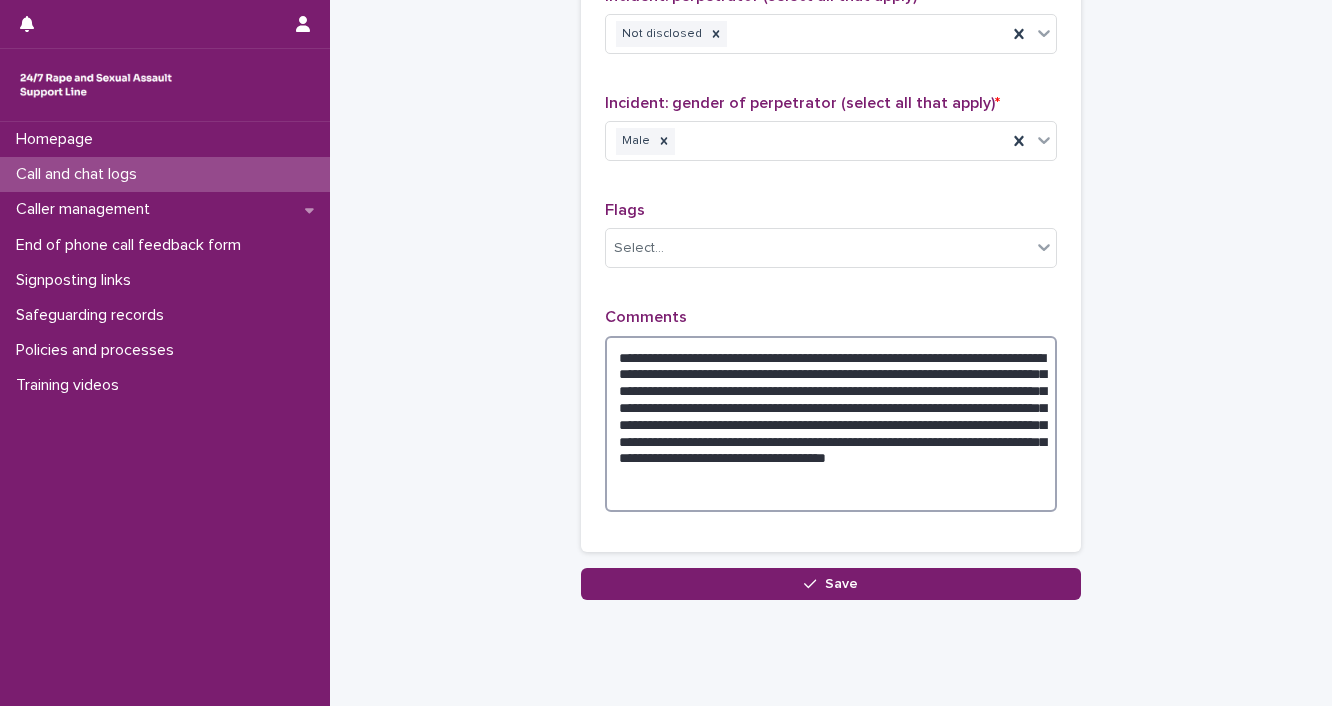 click on "**********" at bounding box center (831, 424) 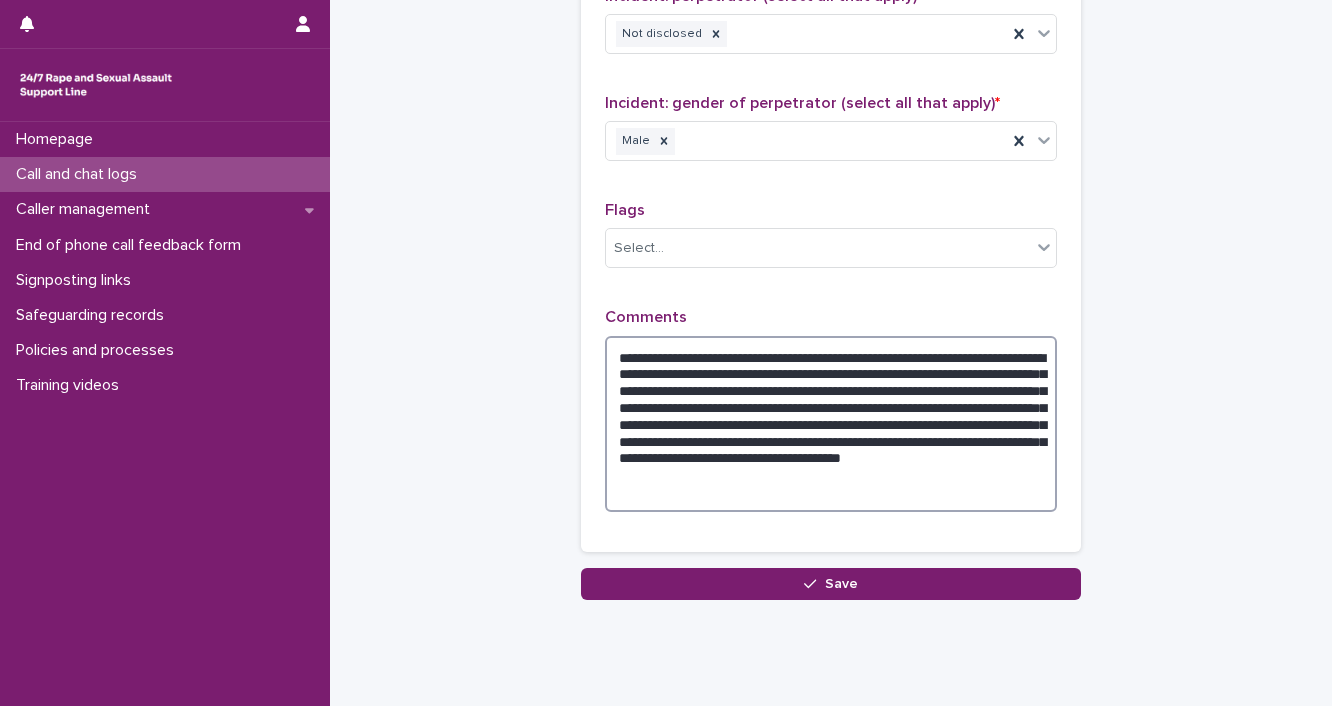 click on "**********" at bounding box center [831, 424] 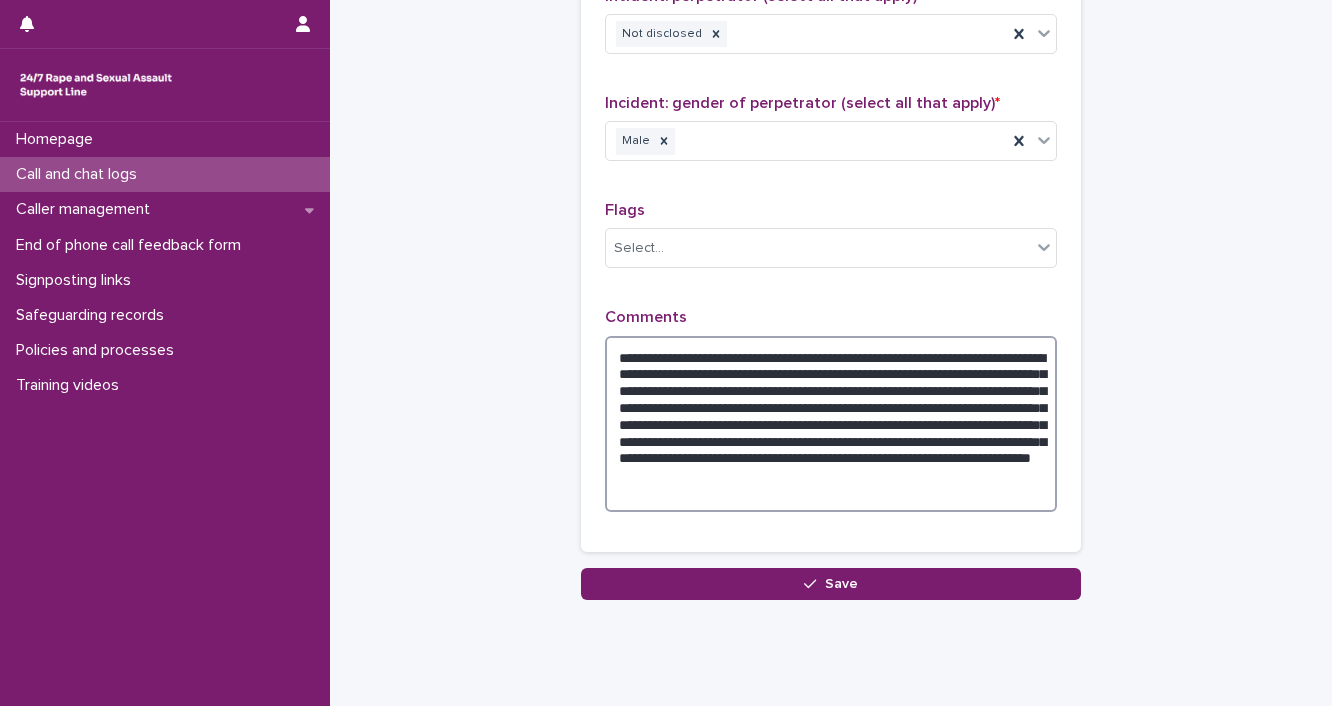 drag, startPoint x: 979, startPoint y: 469, endPoint x: 1004, endPoint y: 498, distance: 38.28838 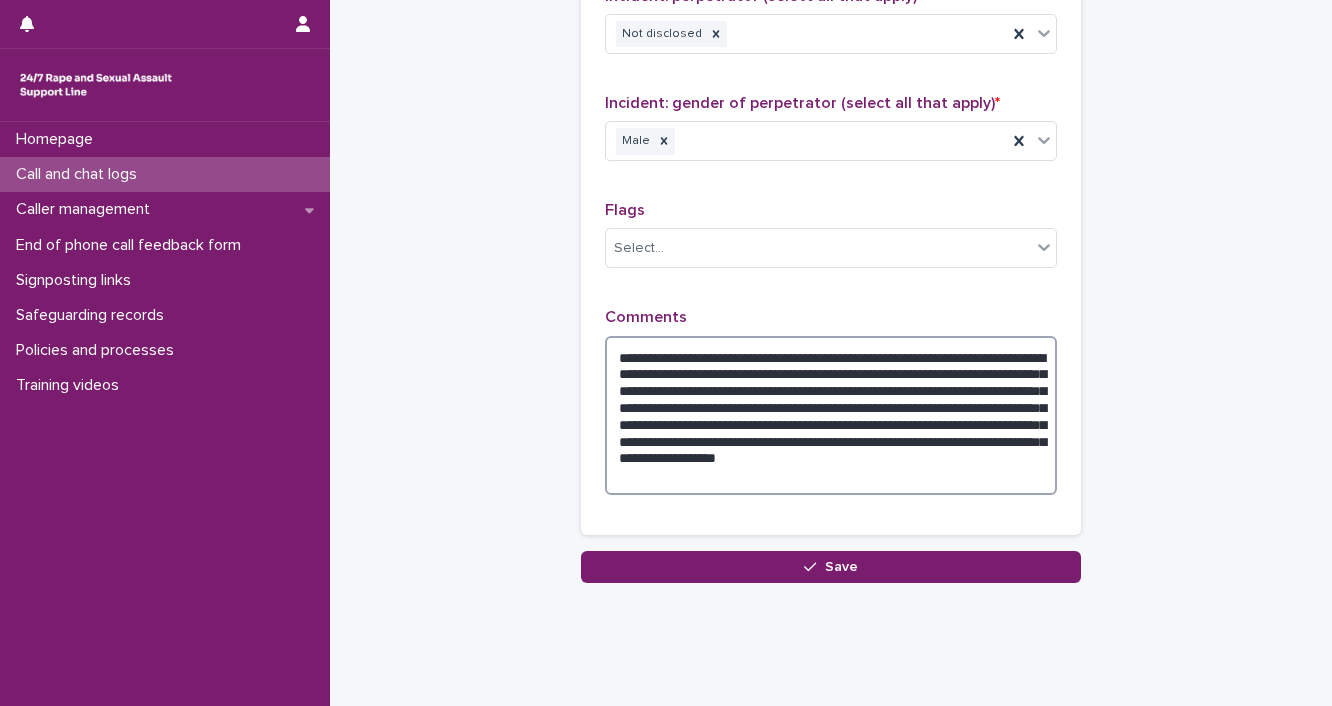 click on "**********" at bounding box center (831, 416) 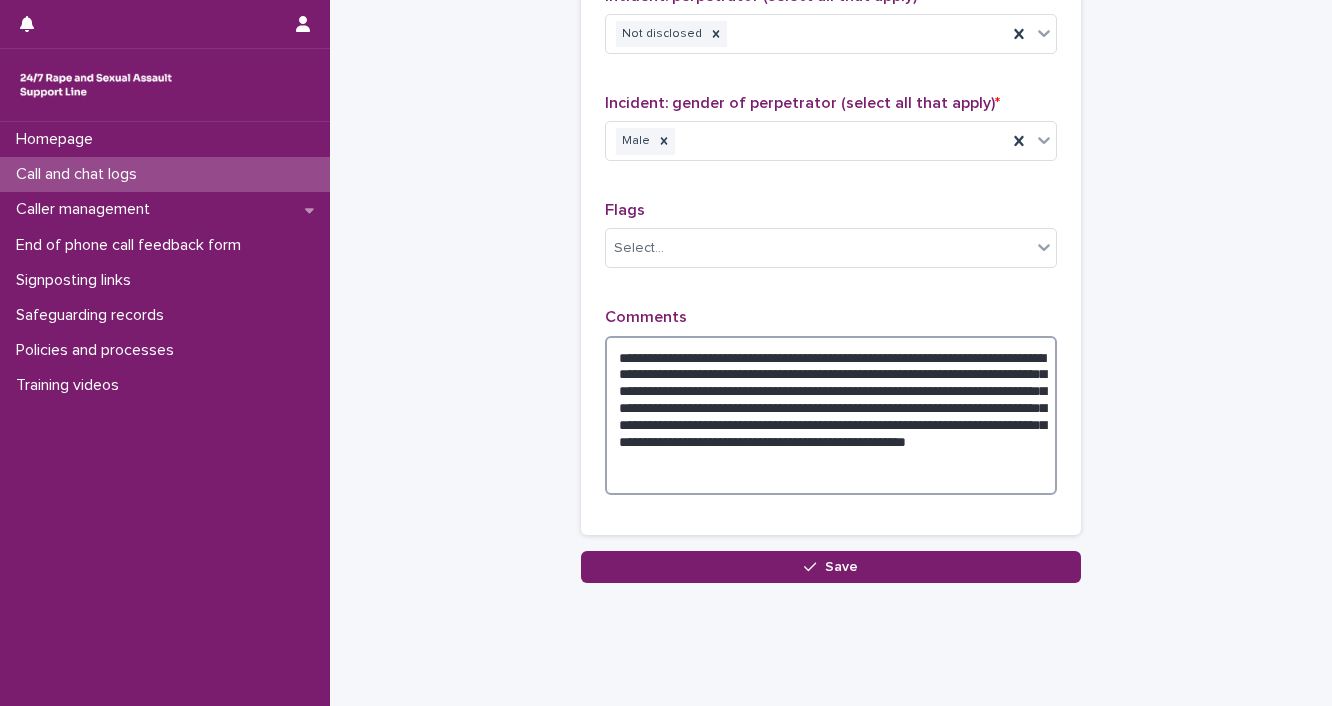 click on "**********" at bounding box center (831, 416) 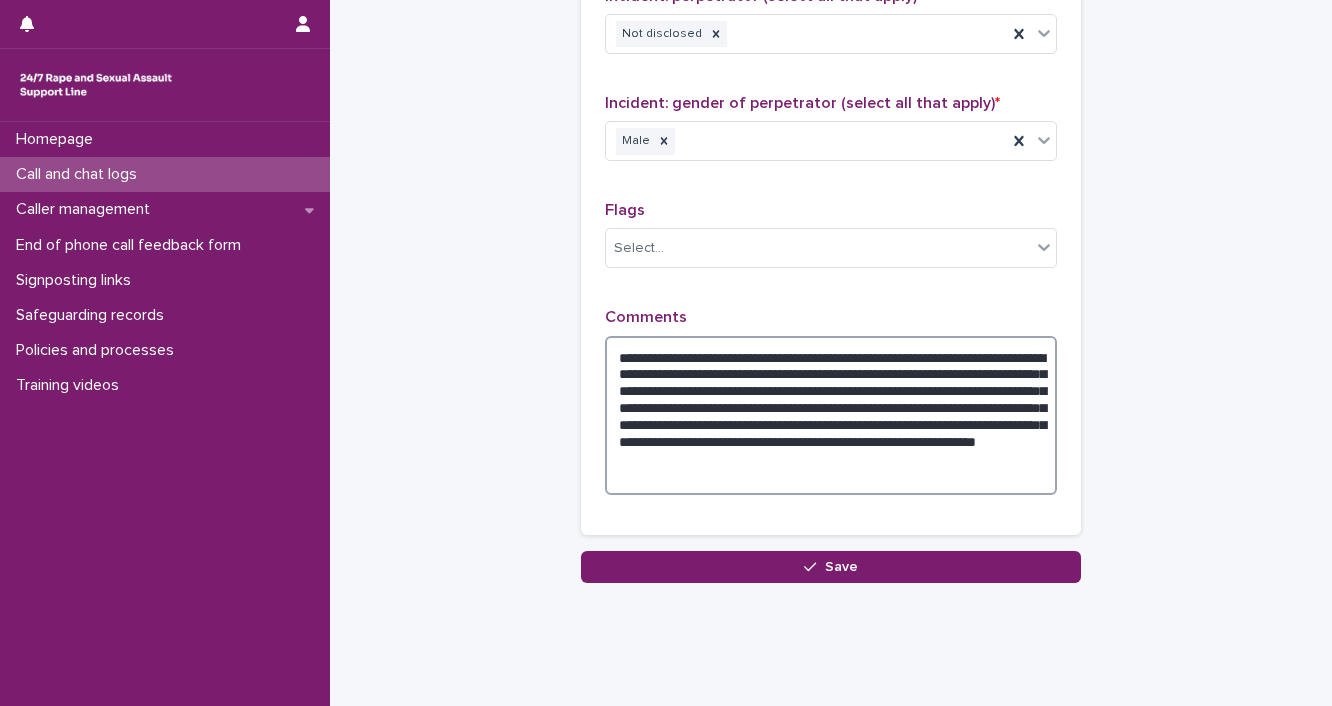 click on "**********" at bounding box center [831, 416] 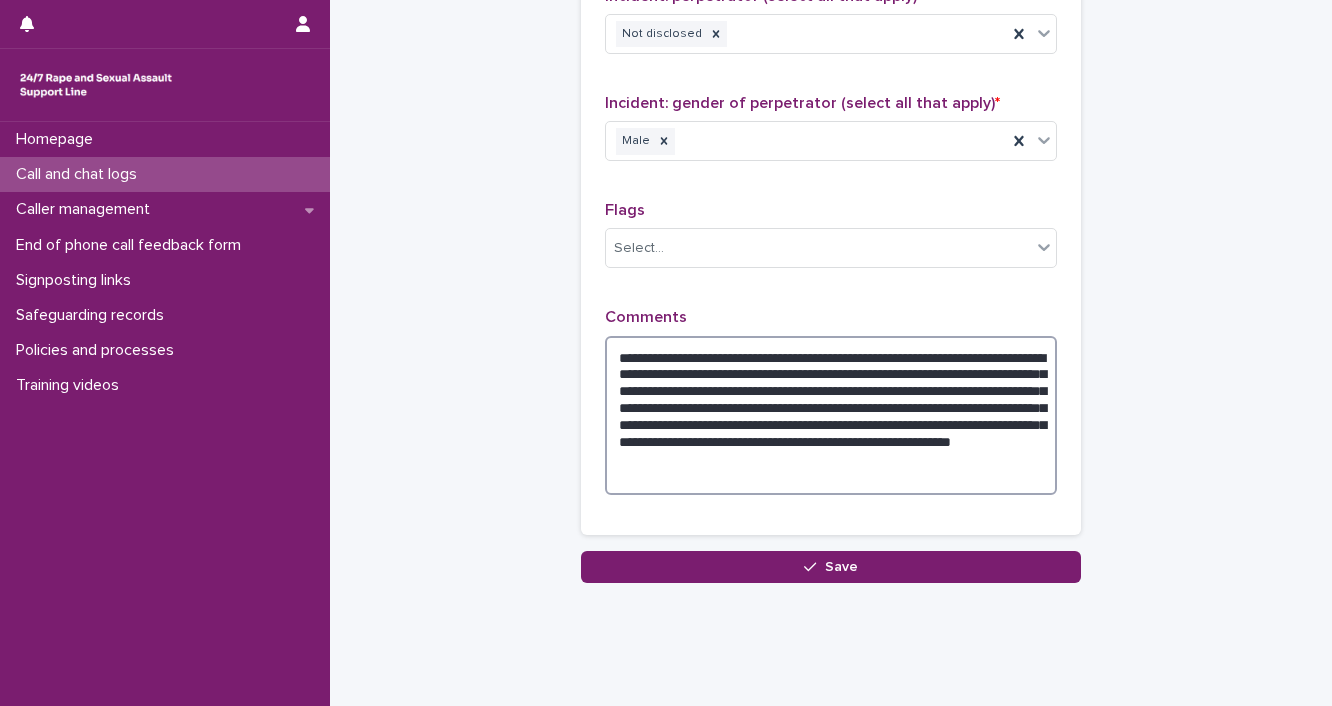 click on "**********" at bounding box center (831, 416) 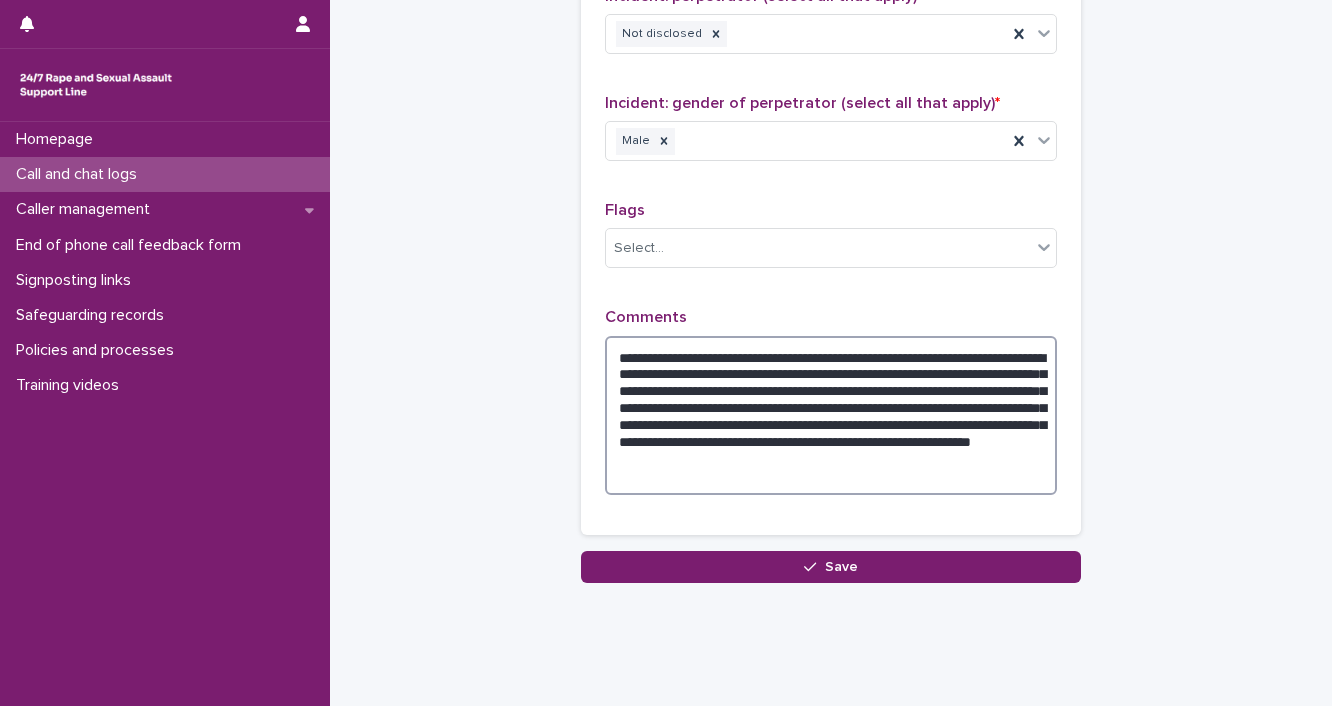 click on "**********" at bounding box center (831, 416) 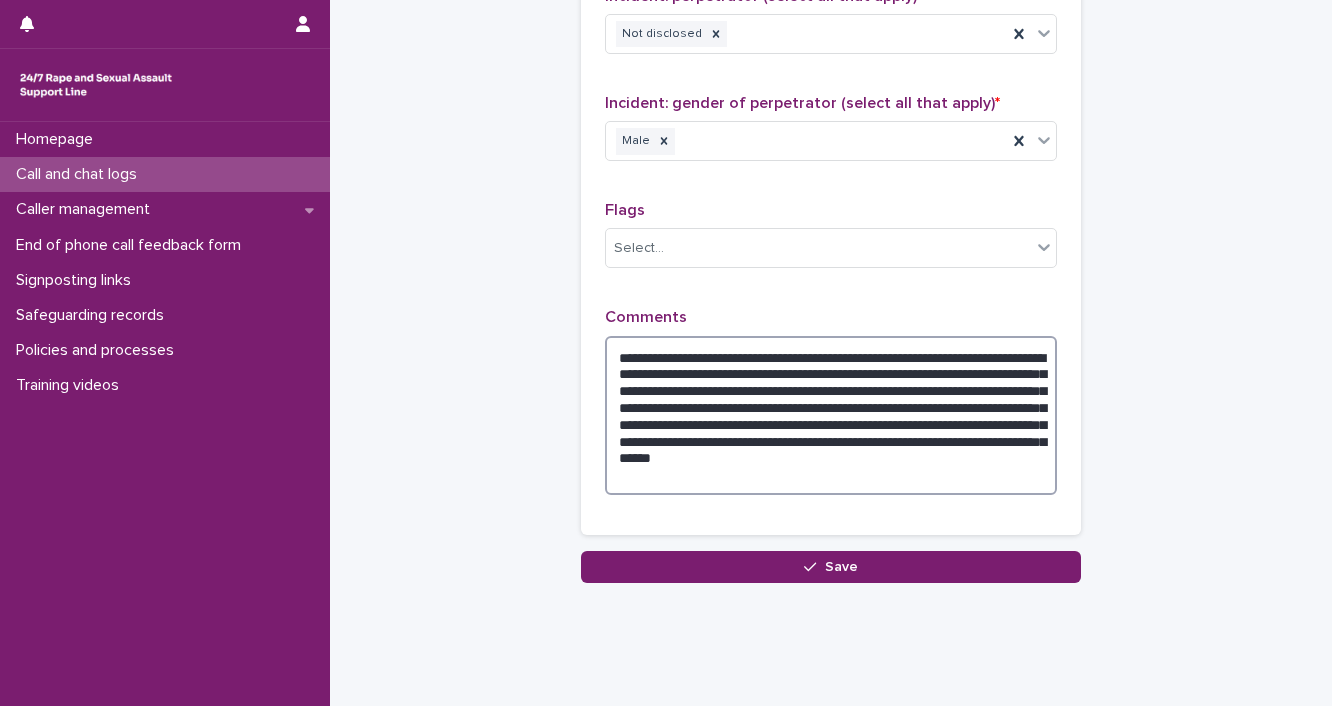click on "**********" at bounding box center [831, 416] 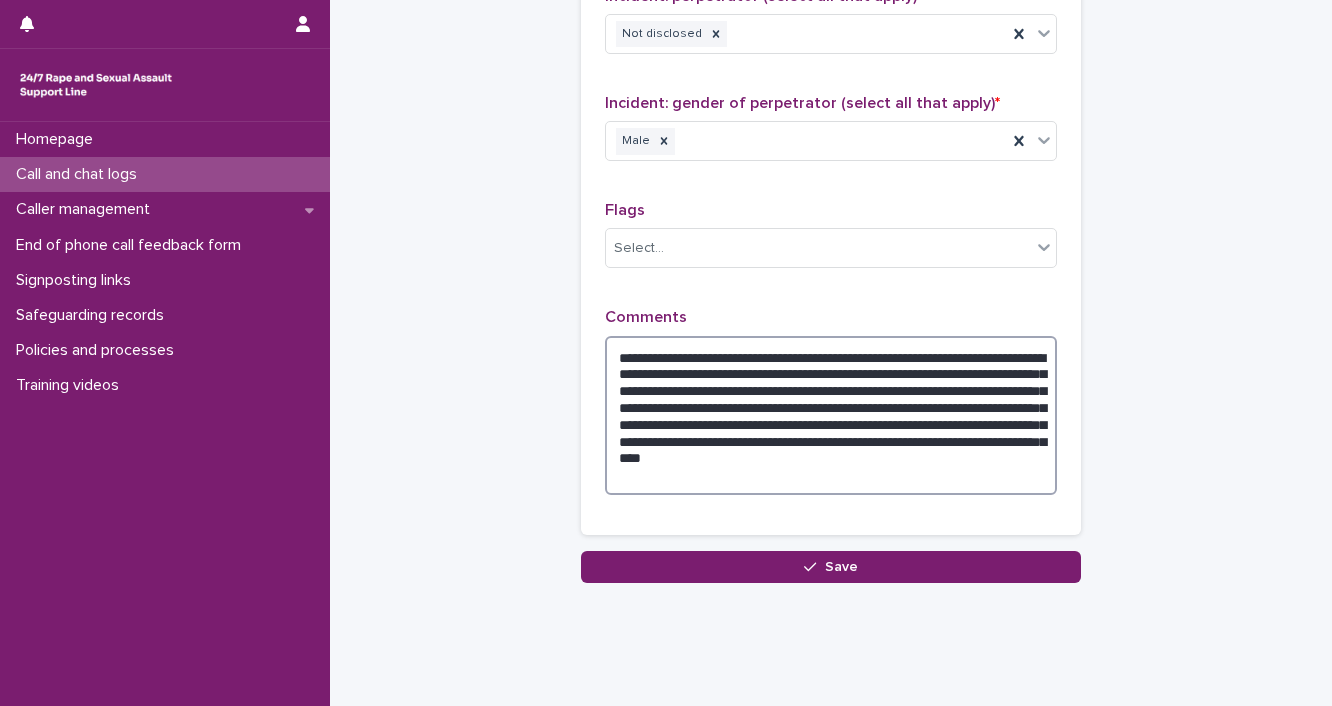 click on "**********" at bounding box center [831, 416] 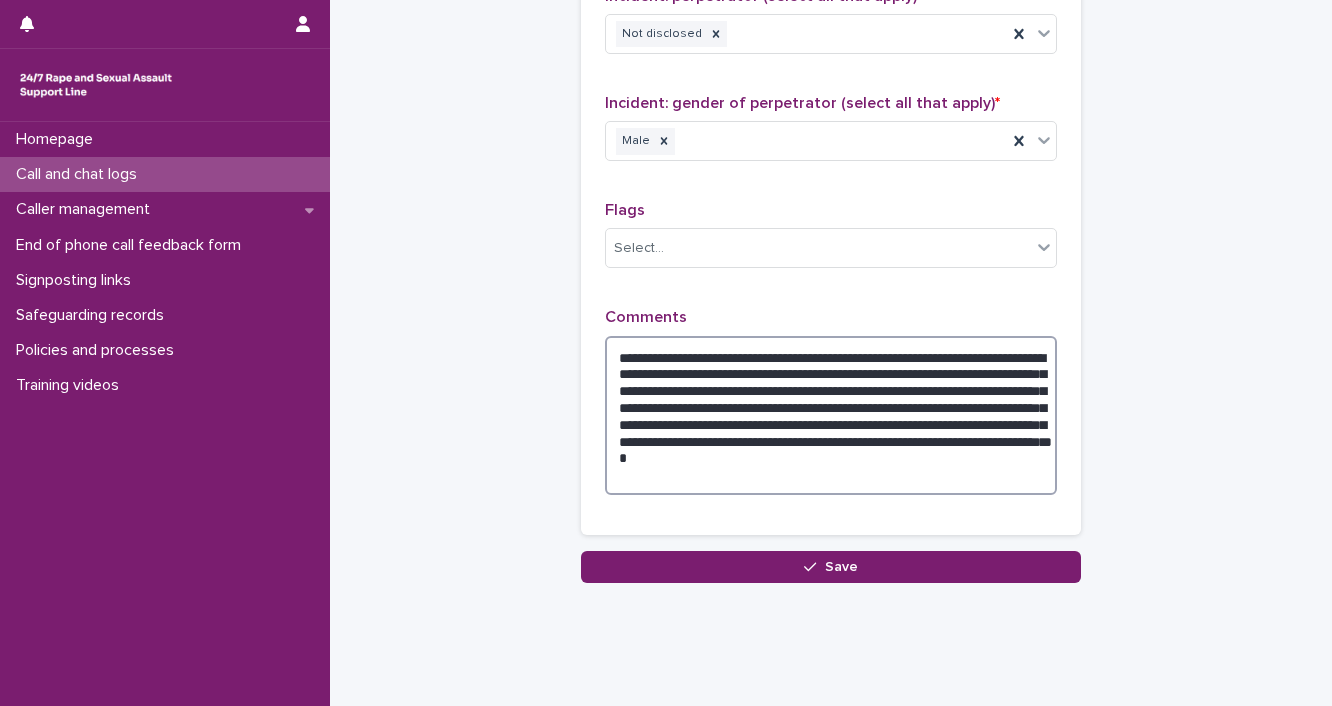 click on "**********" at bounding box center [831, 416] 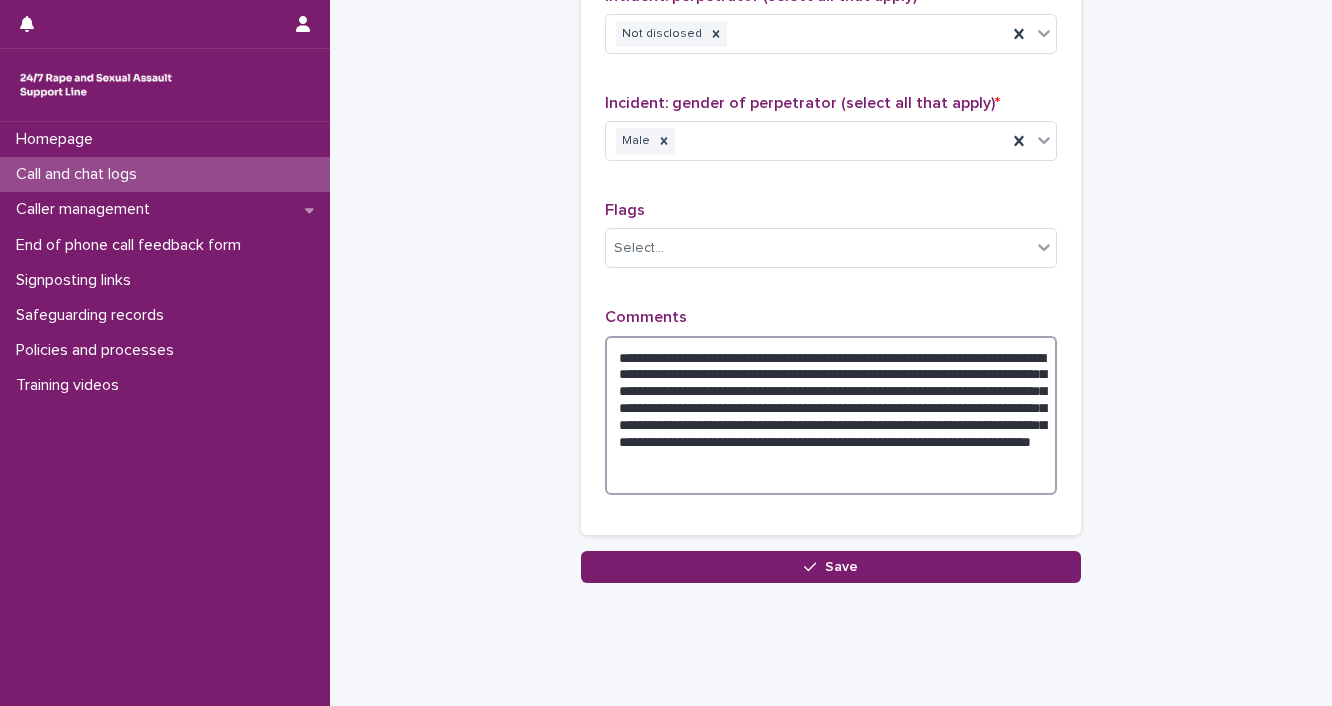 click on "**********" at bounding box center [831, 416] 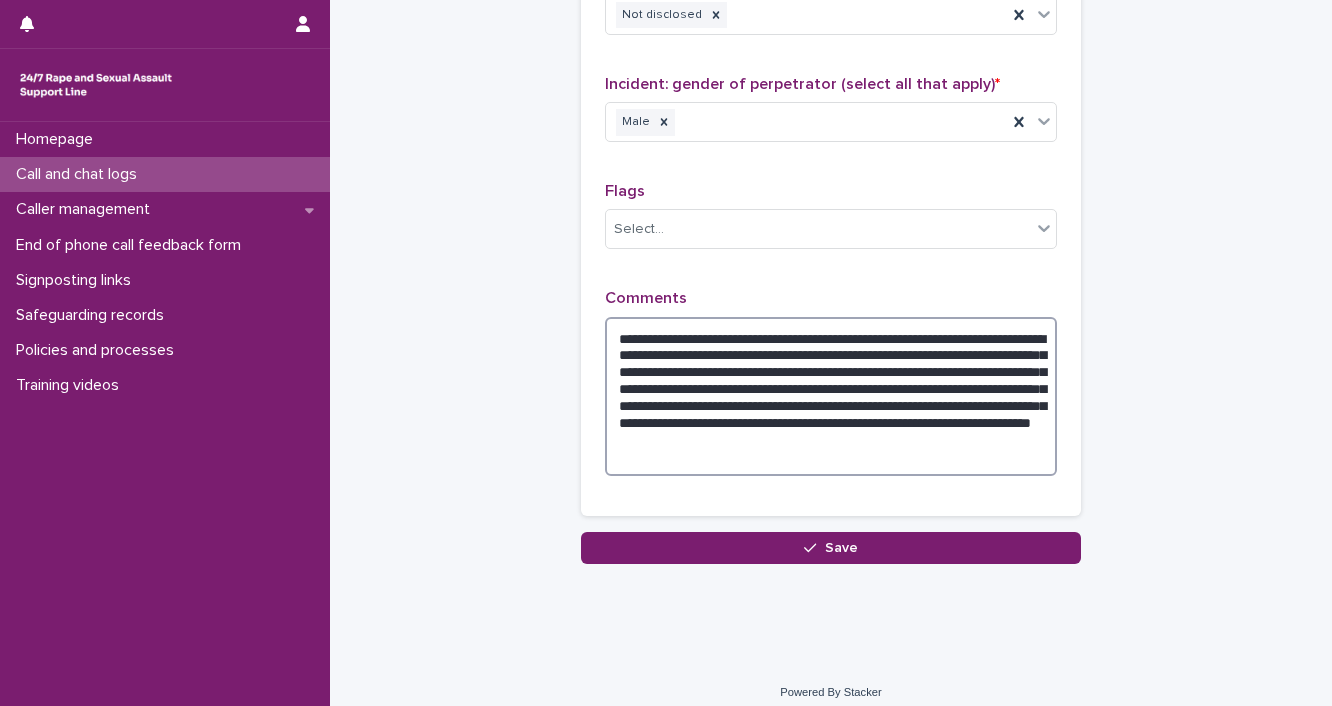 scroll, scrollTop: 1728, scrollLeft: 0, axis: vertical 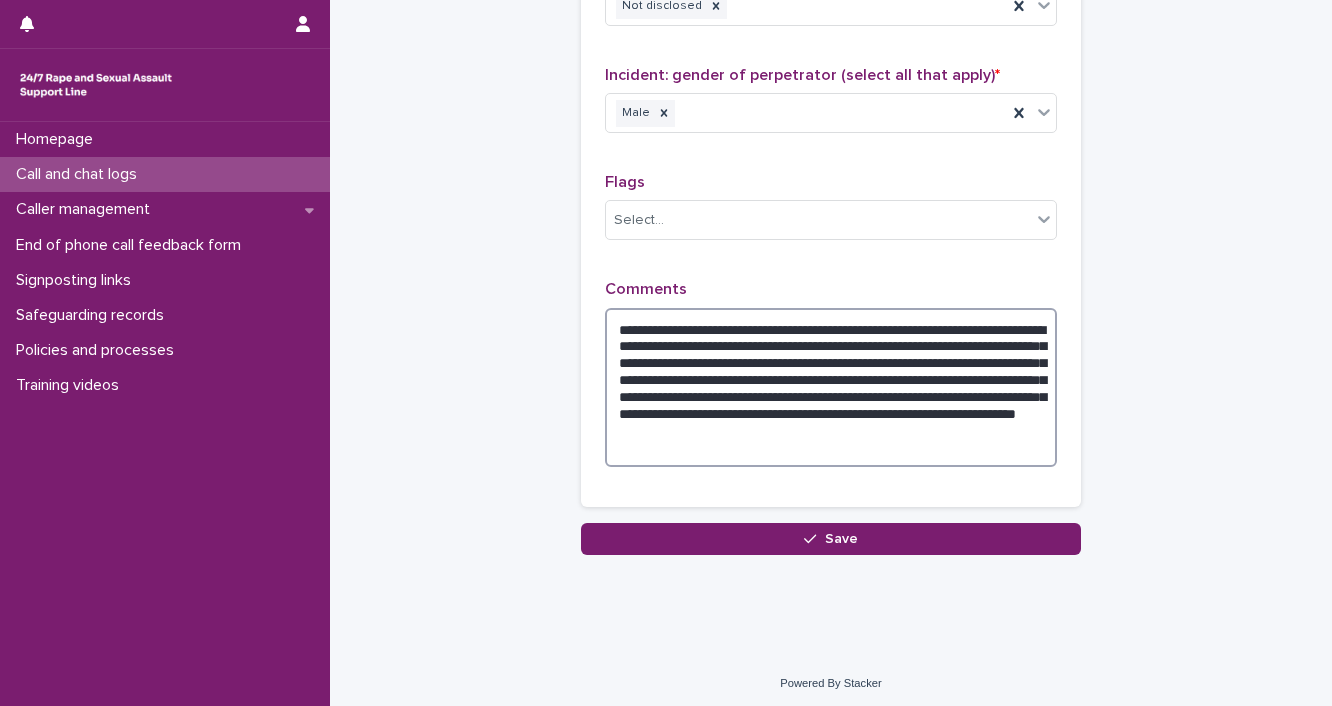 click on "**********" at bounding box center (831, 388) 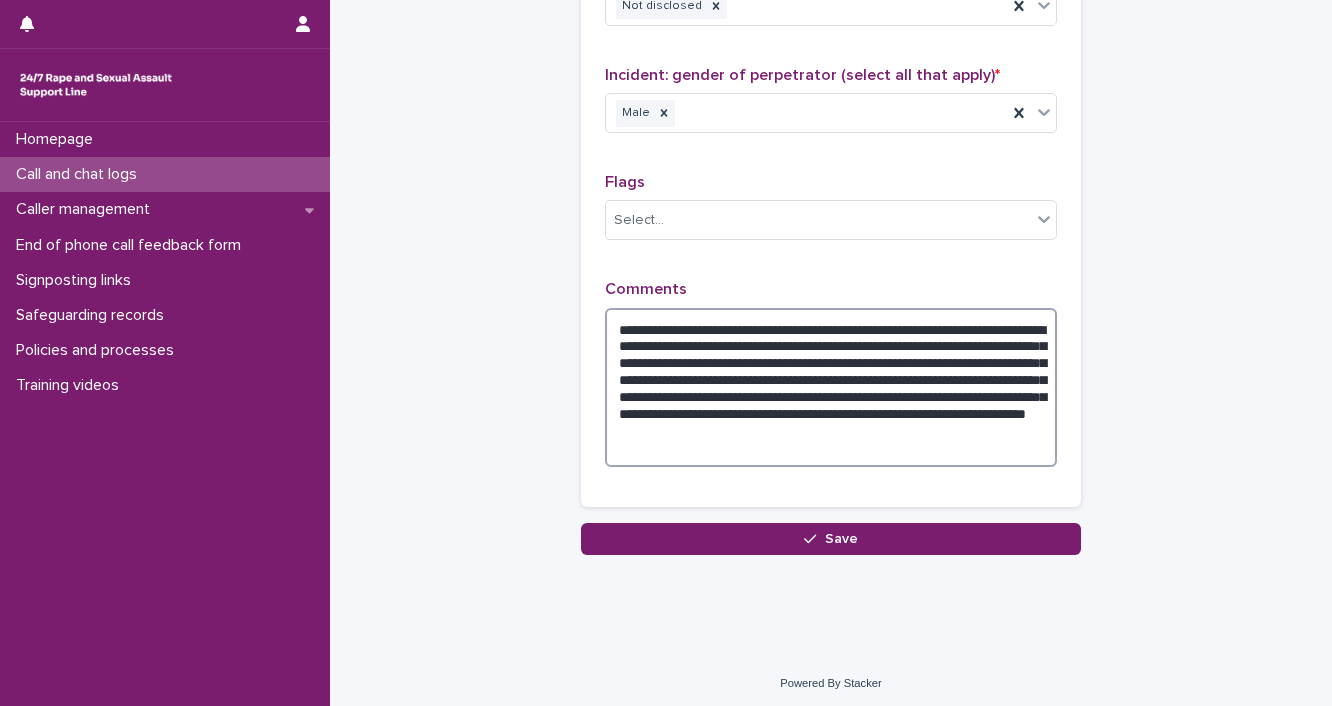 click on "**********" at bounding box center (831, 388) 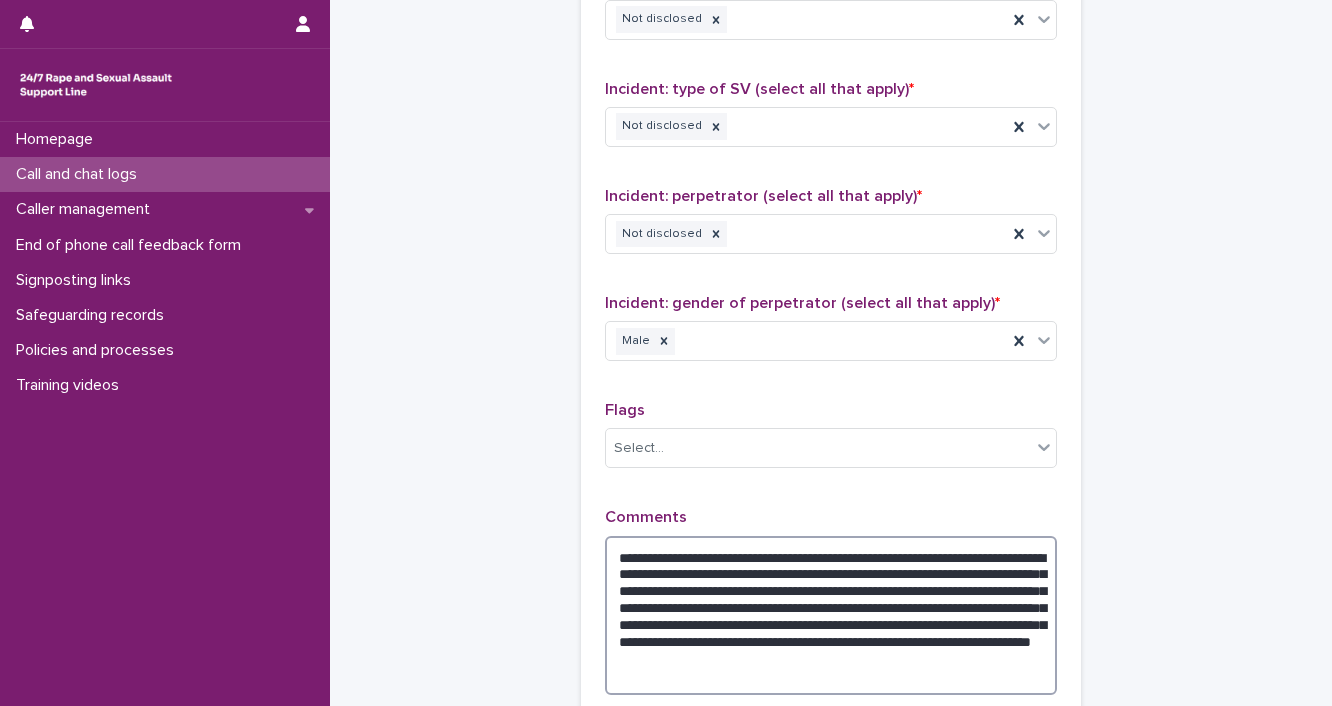 scroll, scrollTop: 1728, scrollLeft: 0, axis: vertical 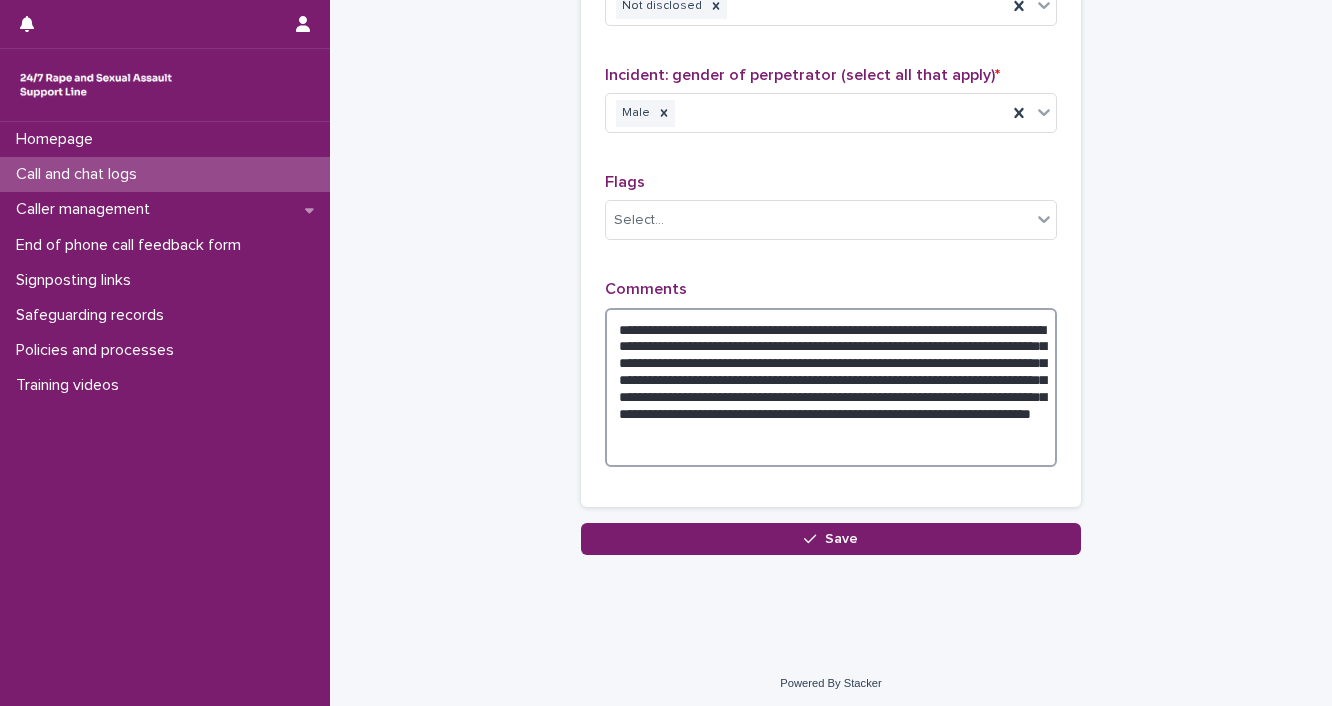click on "**********" at bounding box center [831, 388] 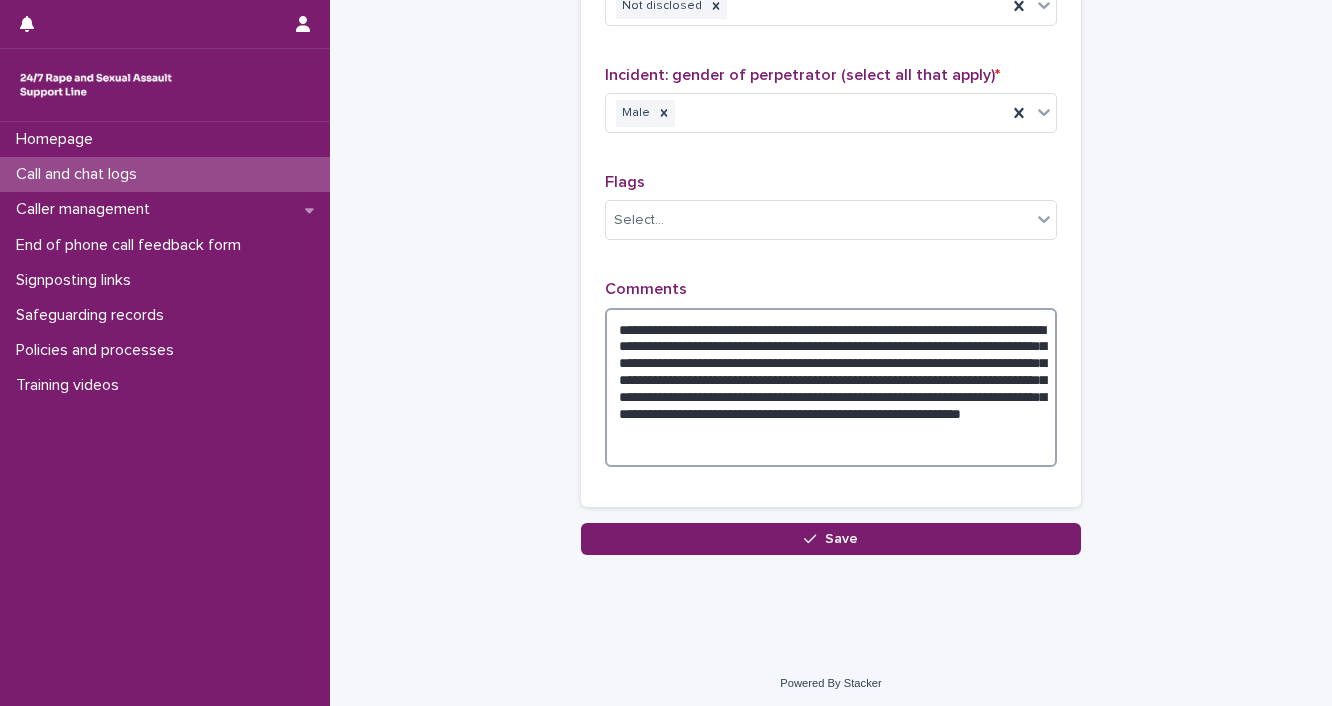 click on "**********" at bounding box center [831, 388] 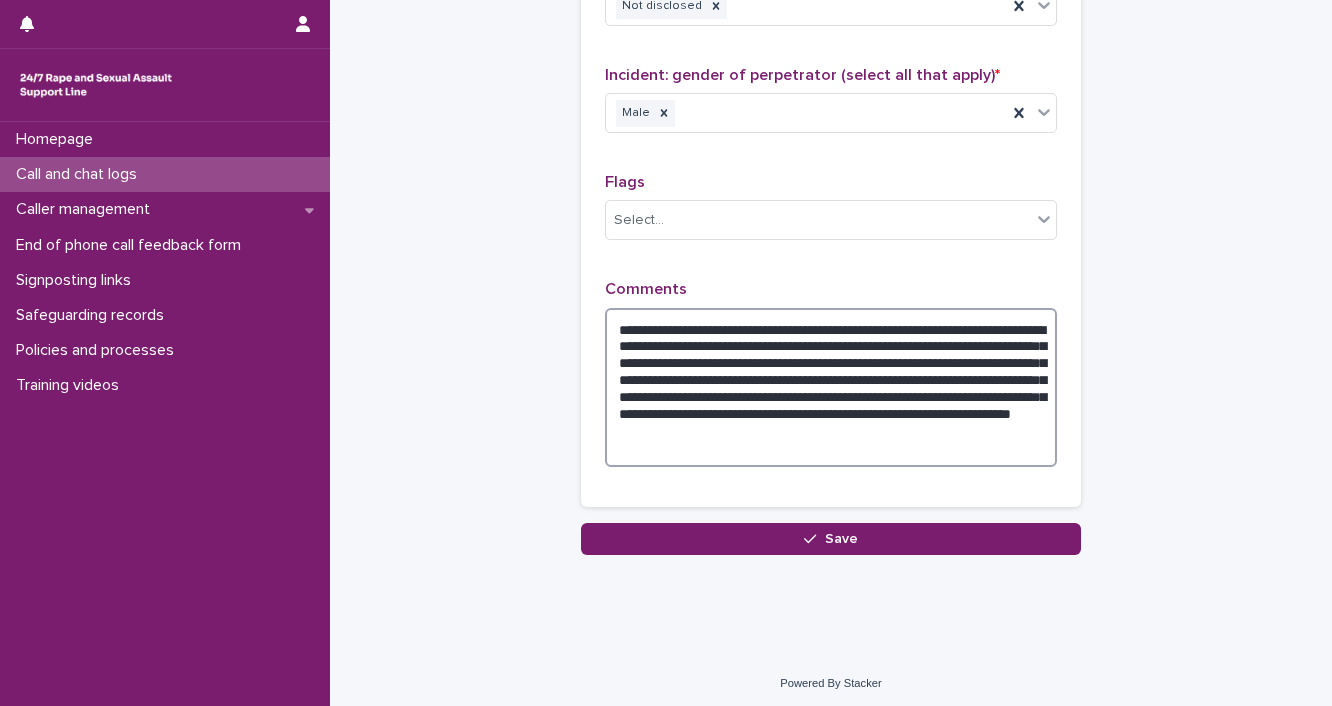 click on "**********" at bounding box center (831, 388) 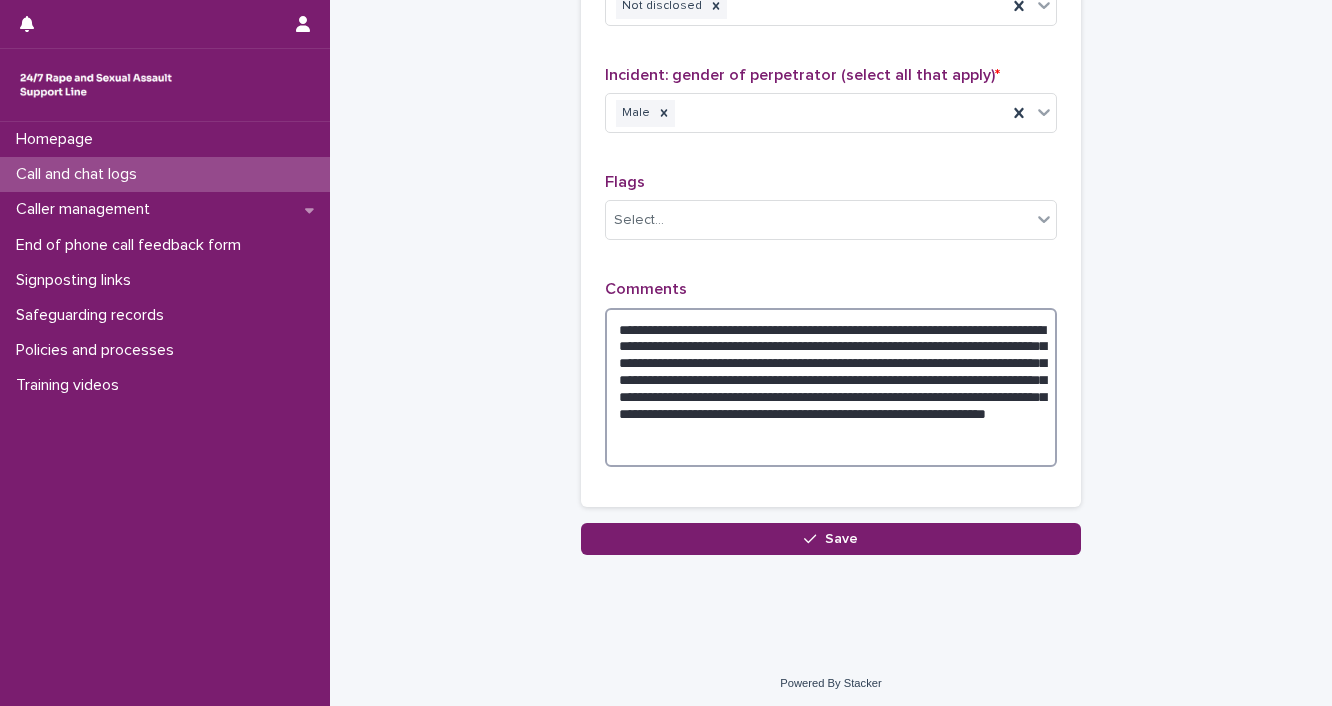 click on "**********" at bounding box center (831, 388) 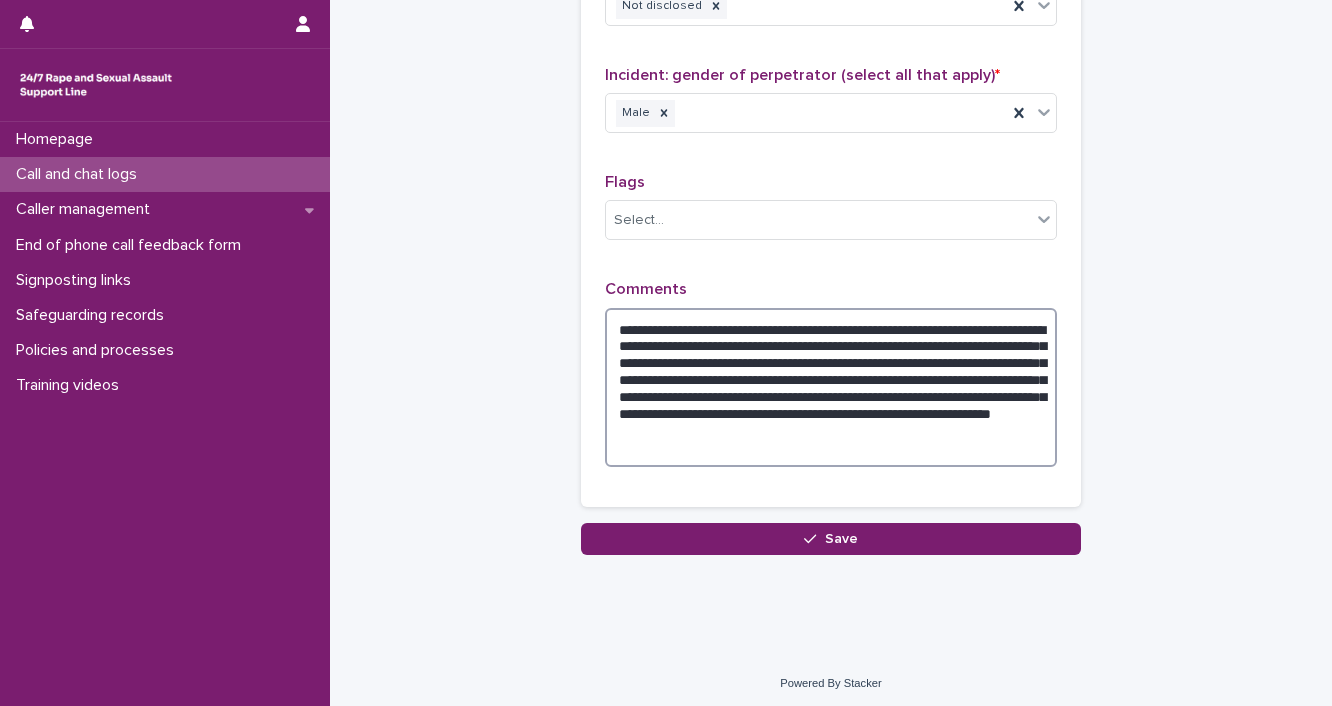 click on "**********" at bounding box center (831, 388) 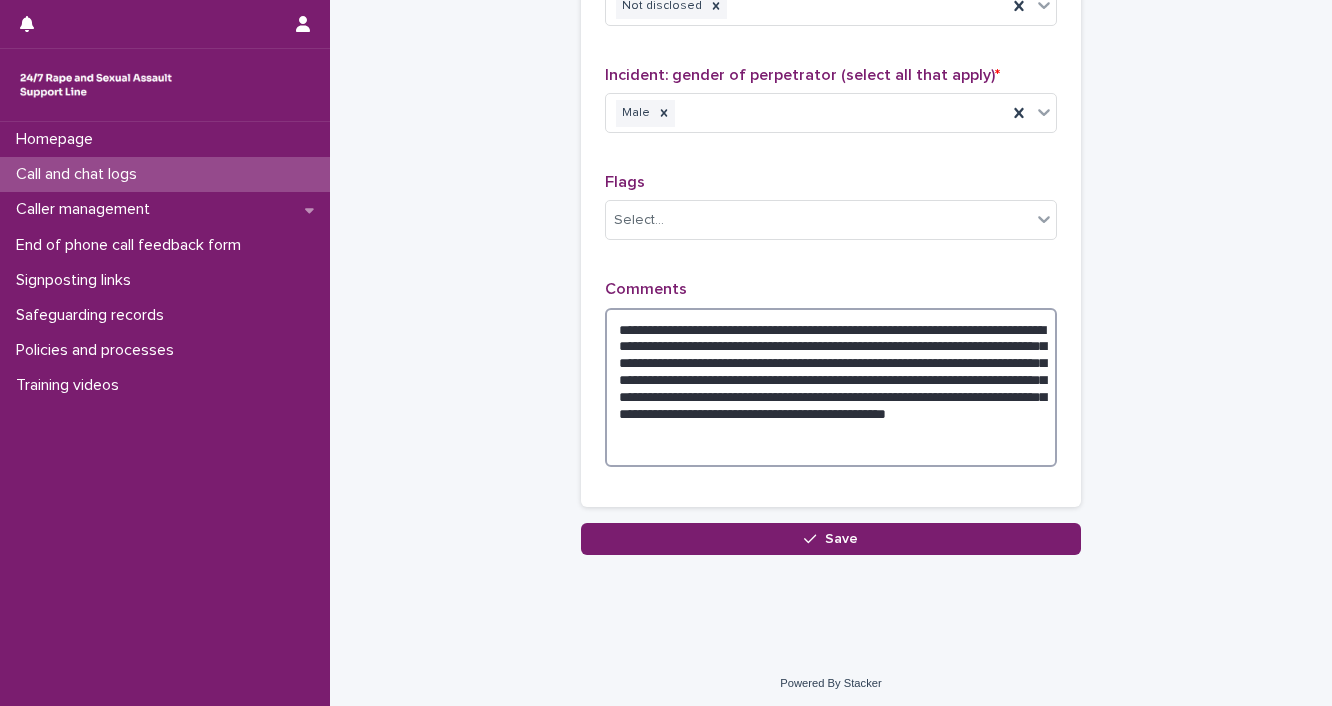 click on "**********" at bounding box center [831, 388] 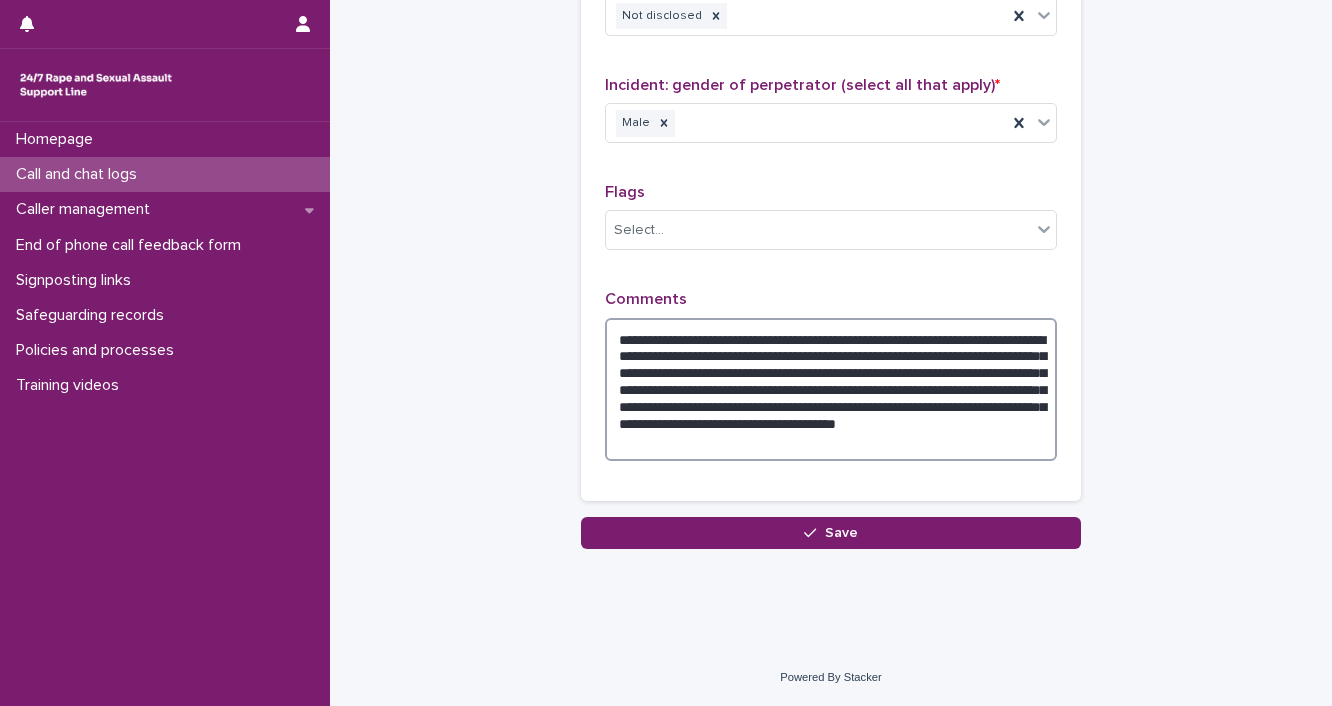 scroll, scrollTop: 1712, scrollLeft: 0, axis: vertical 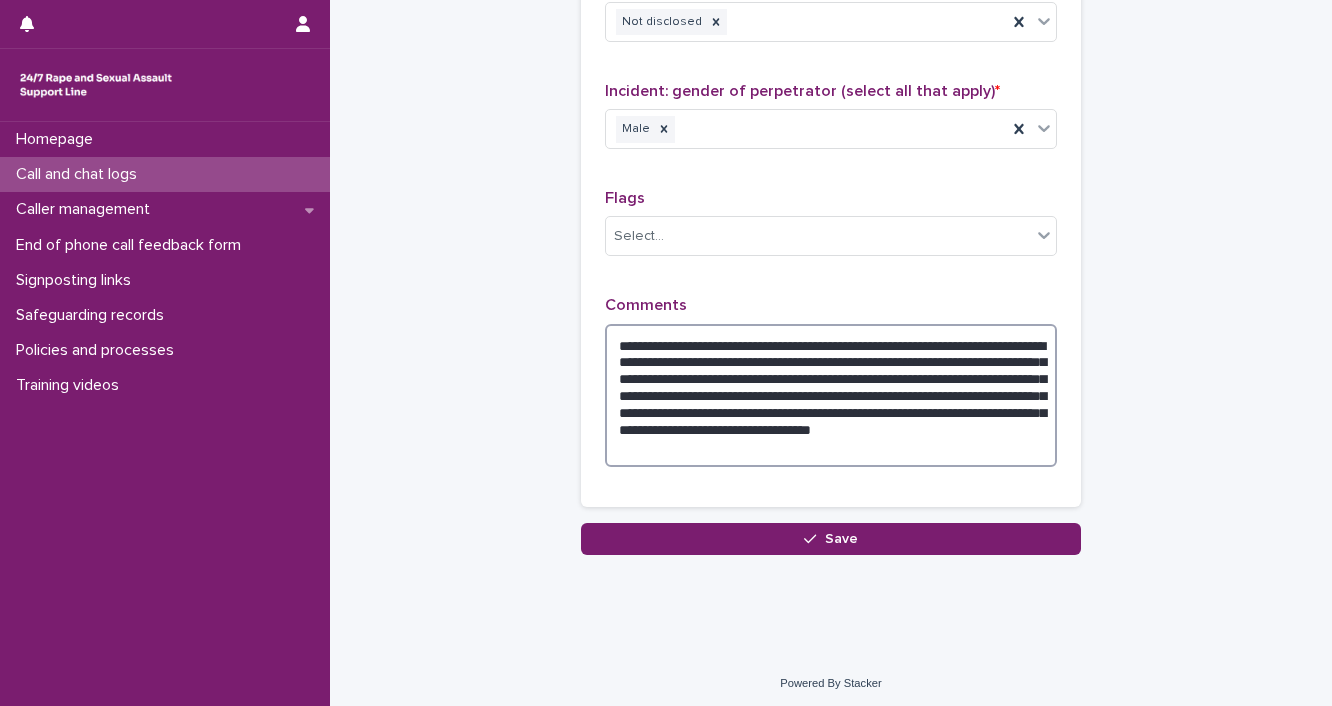 click on "**********" at bounding box center [831, 396] 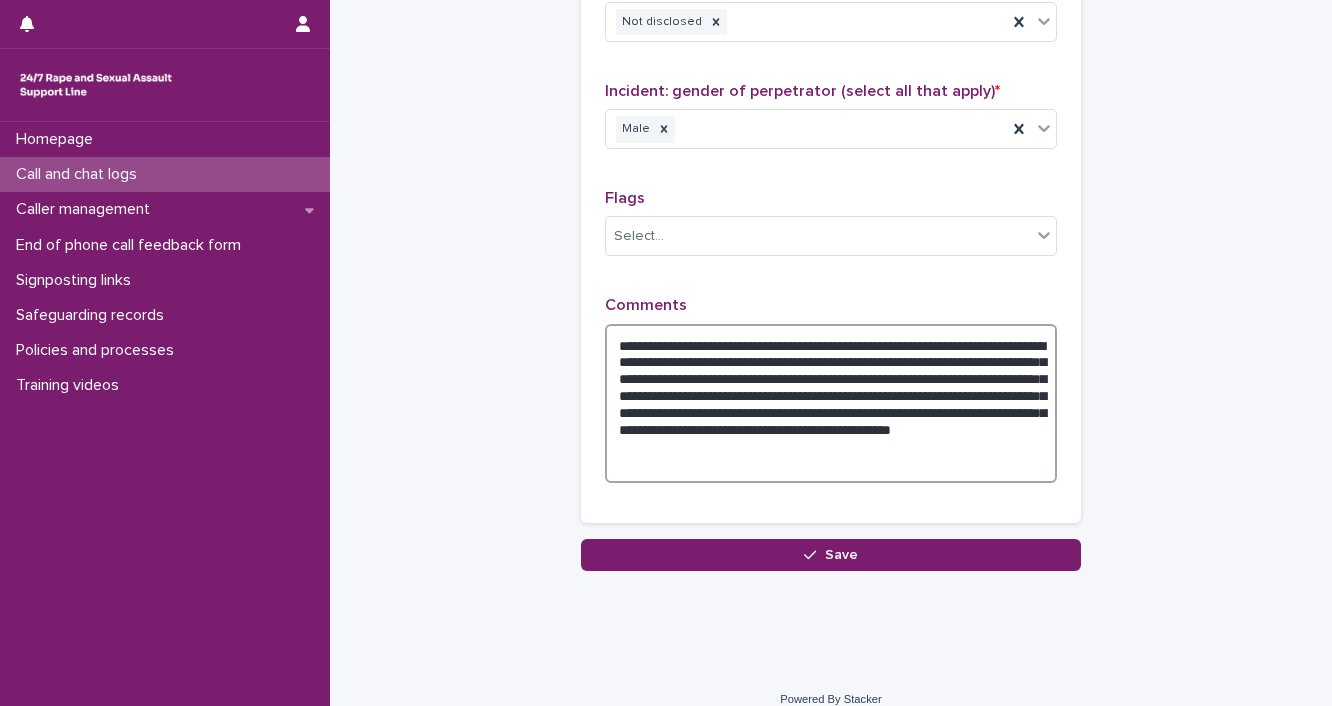 scroll, scrollTop: 1728, scrollLeft: 0, axis: vertical 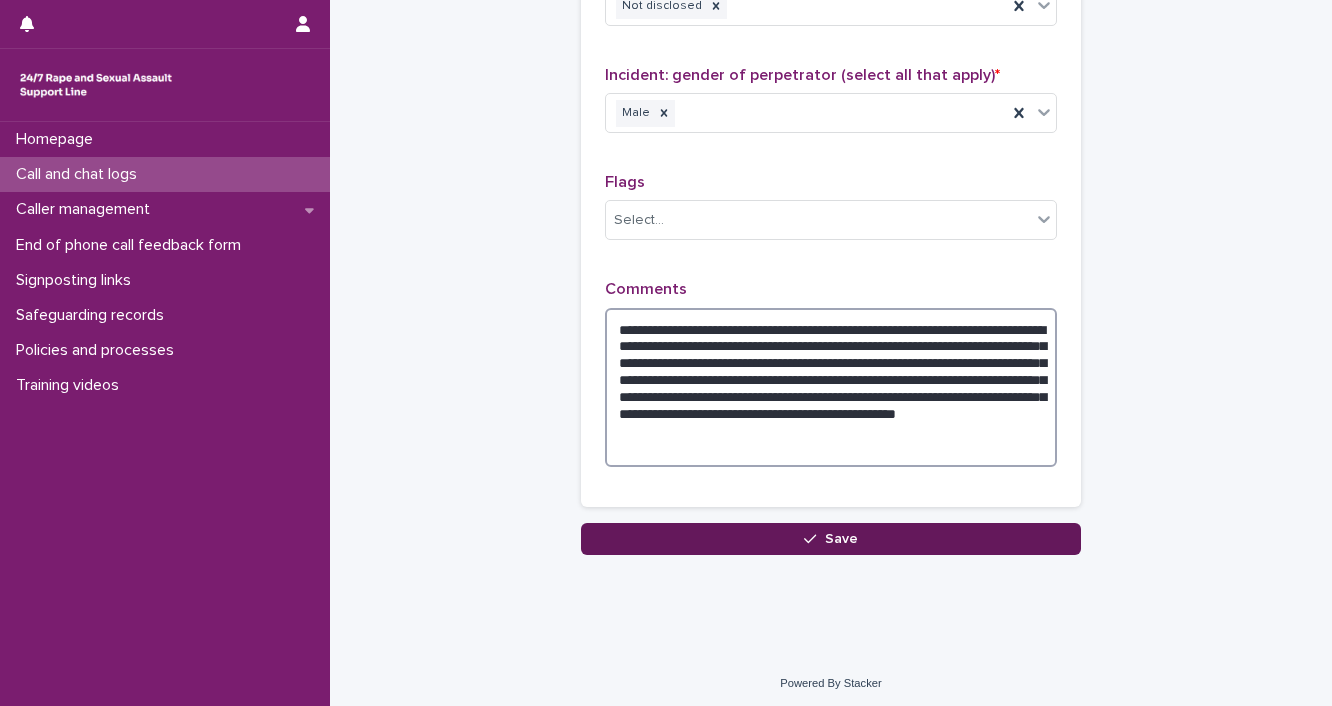 type on "**********" 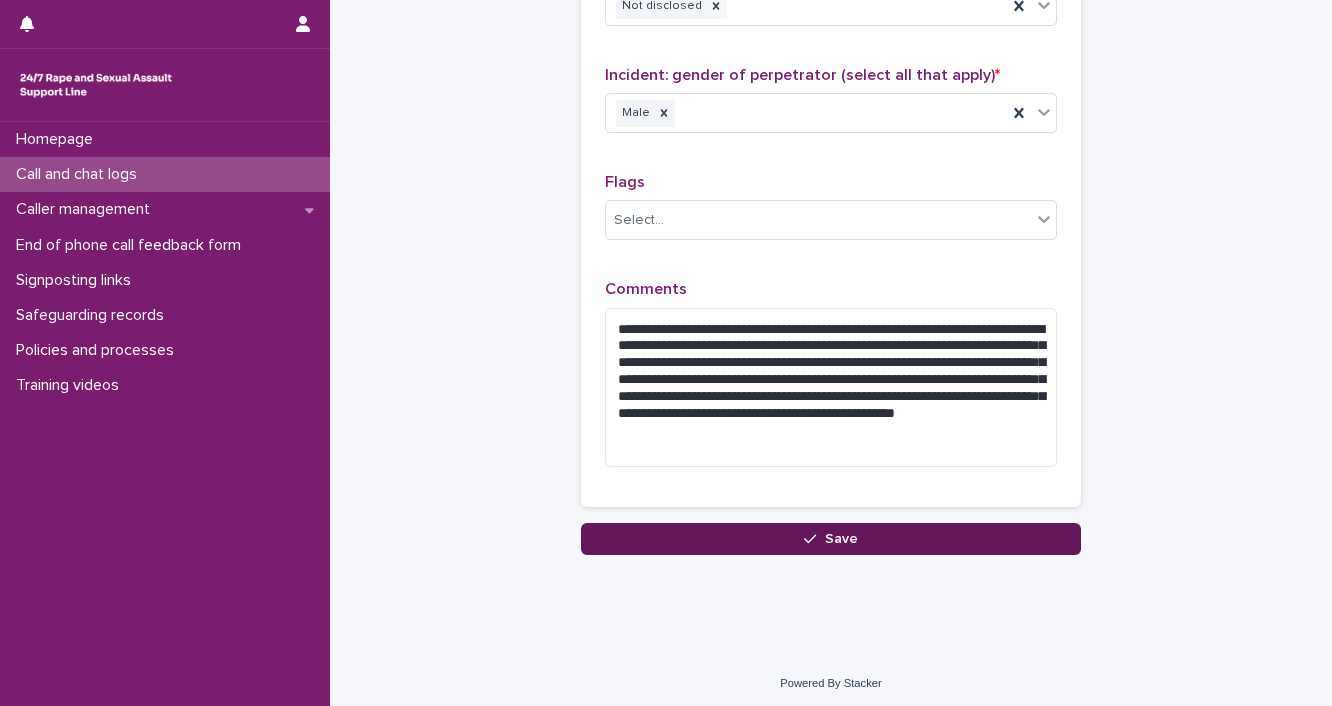 click on "Save" at bounding box center [831, 539] 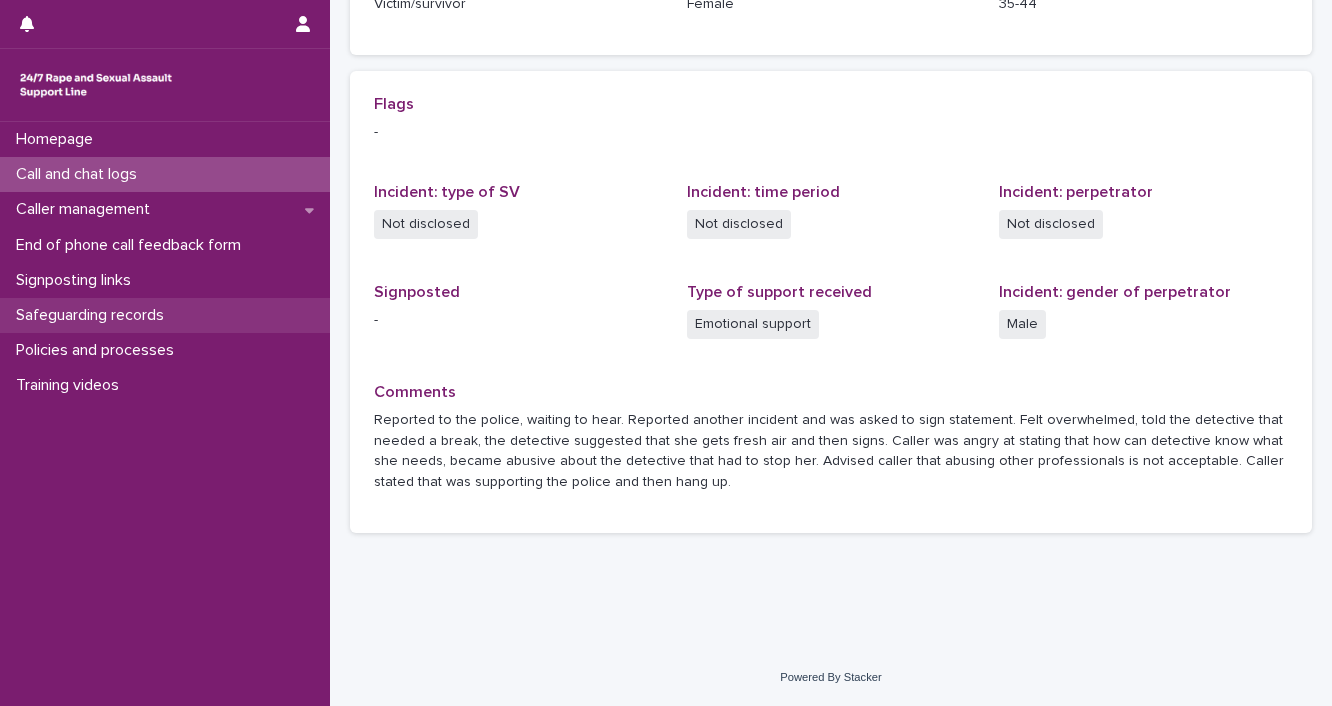 scroll, scrollTop: 0, scrollLeft: 0, axis: both 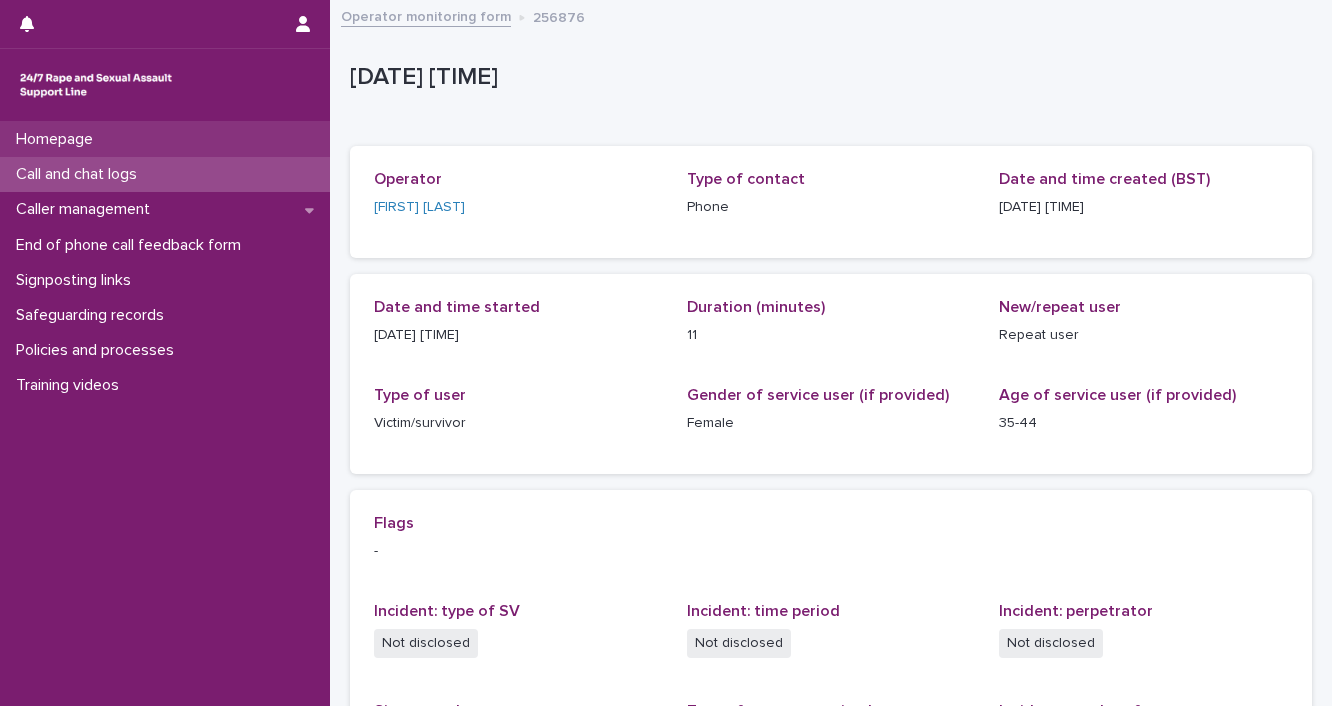 click on "Homepage" at bounding box center (58, 139) 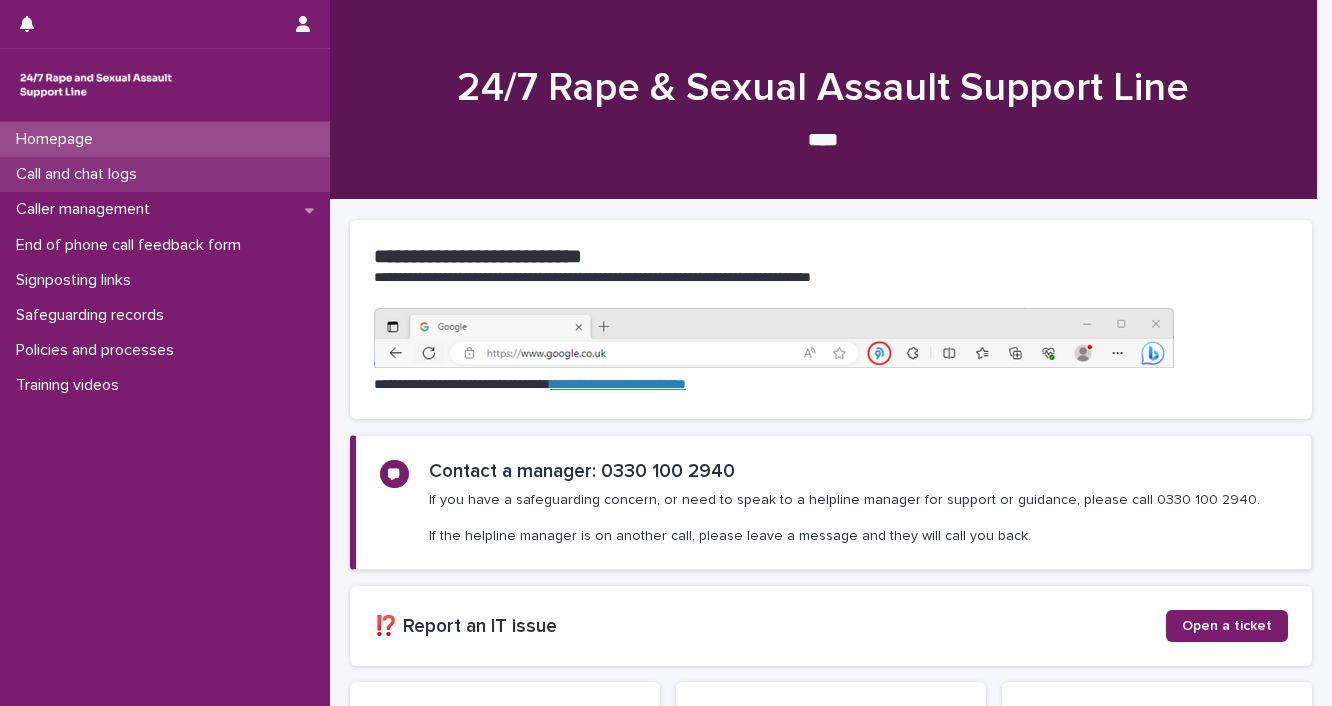 click on "Call and chat logs" at bounding box center [80, 174] 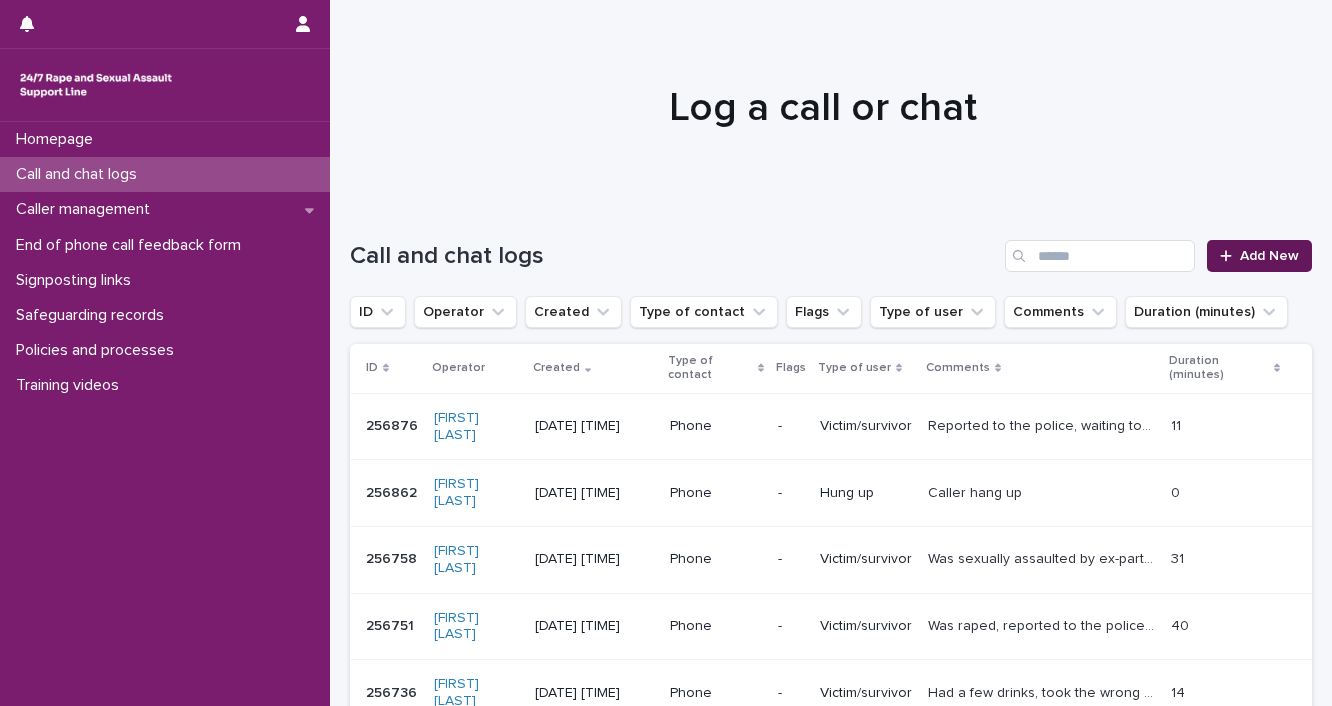 click on "Add New" at bounding box center [1269, 256] 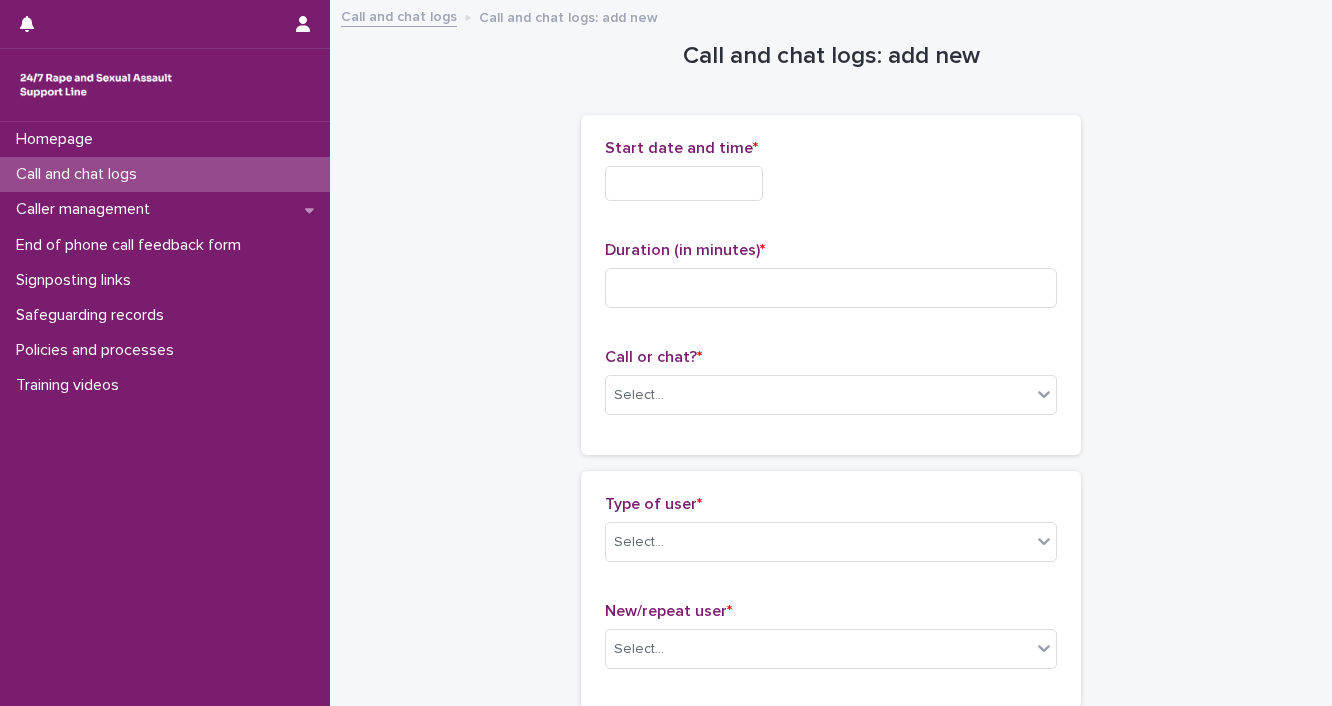 click at bounding box center (684, 183) 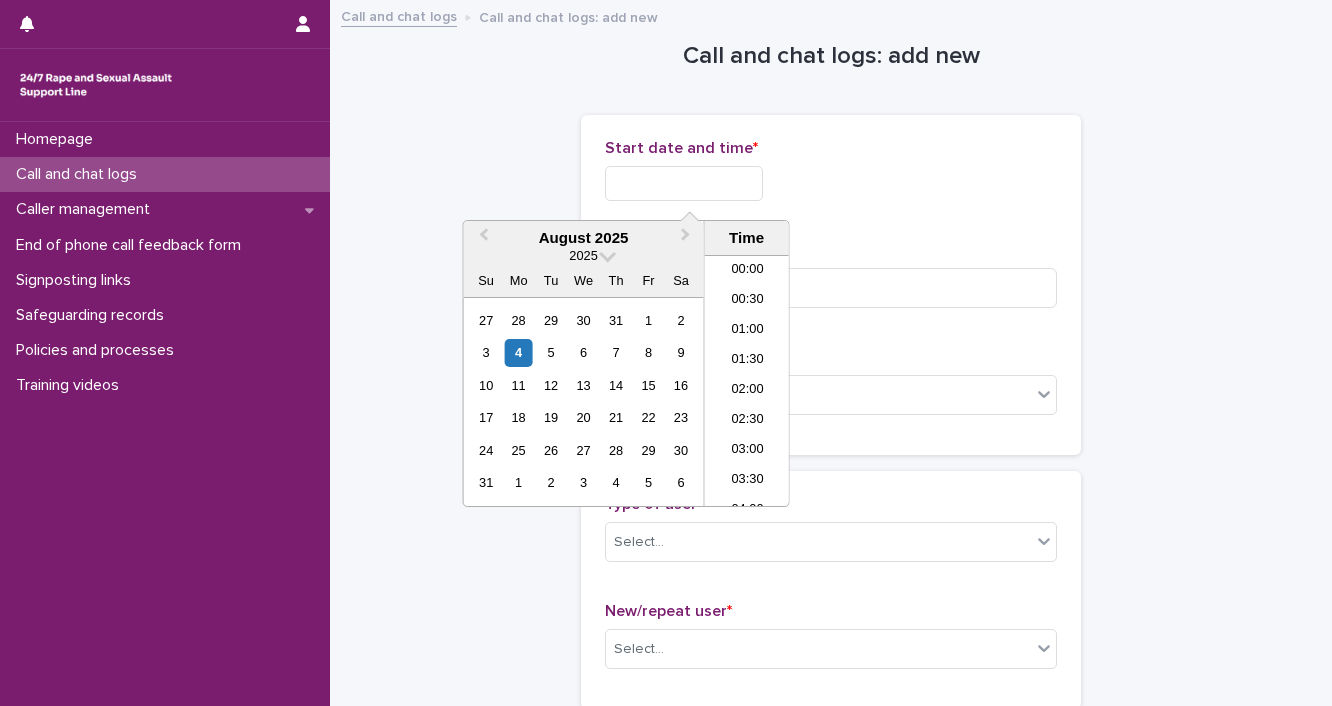 scroll, scrollTop: 730, scrollLeft: 0, axis: vertical 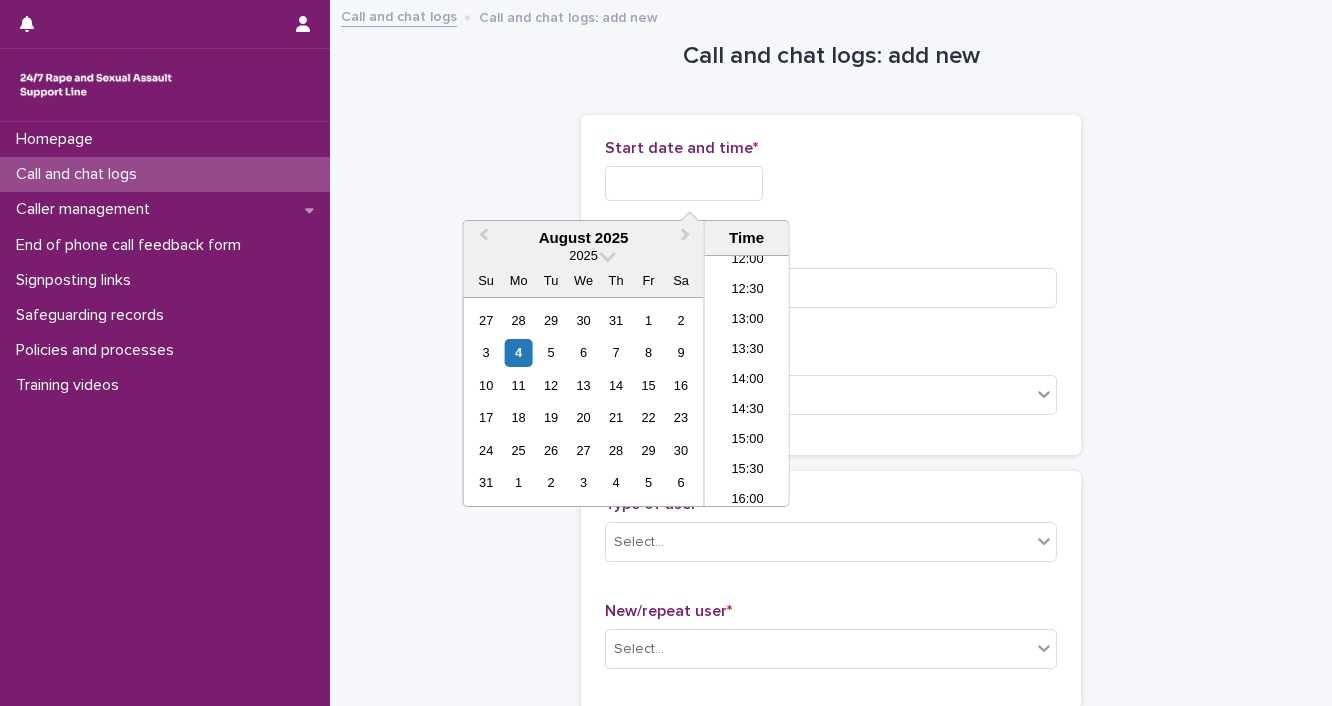 drag, startPoint x: 746, startPoint y: 379, endPoint x: 740, endPoint y: 357, distance: 22.803509 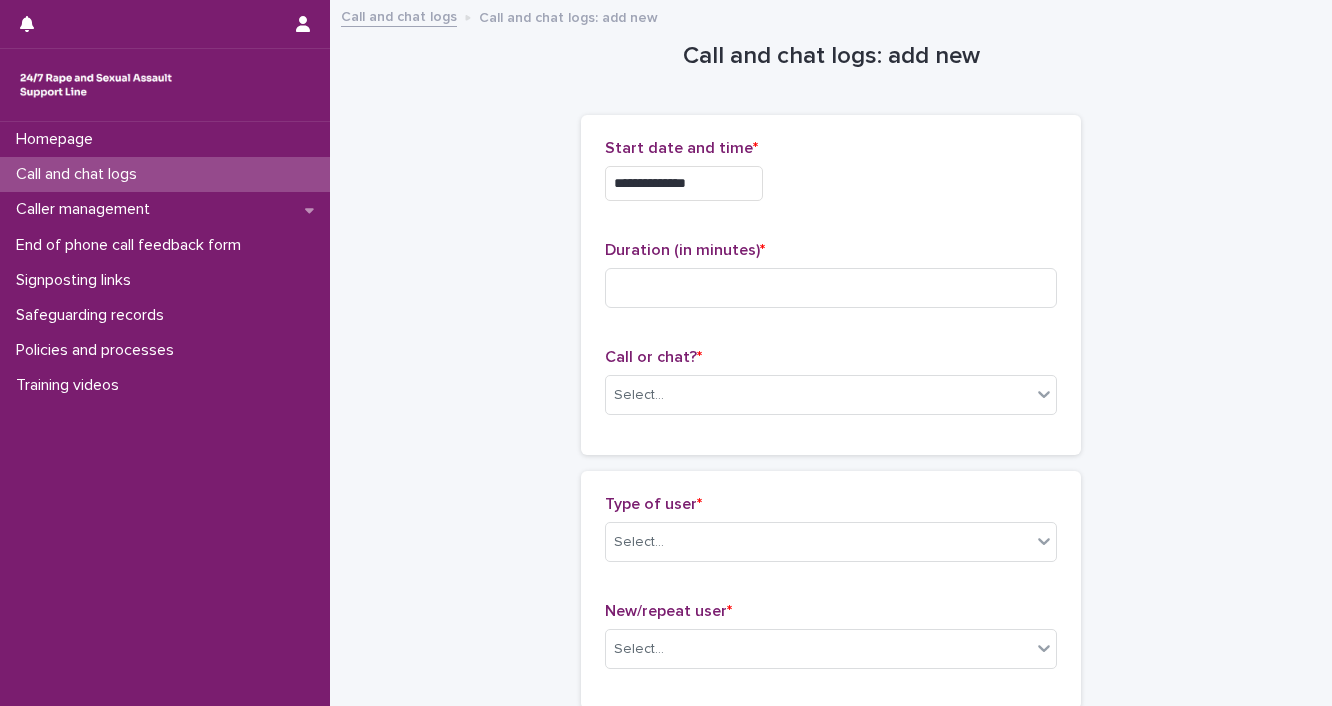 click on "**********" at bounding box center [684, 183] 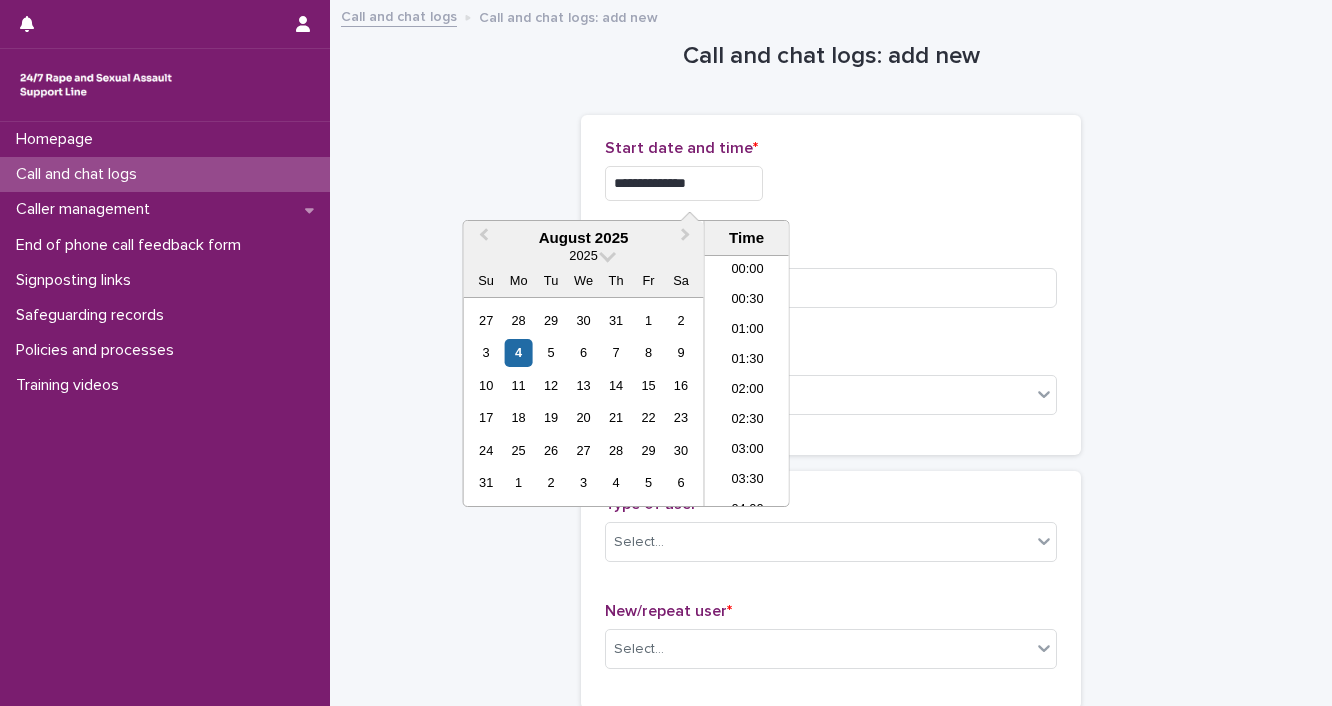 scroll, scrollTop: 730, scrollLeft: 0, axis: vertical 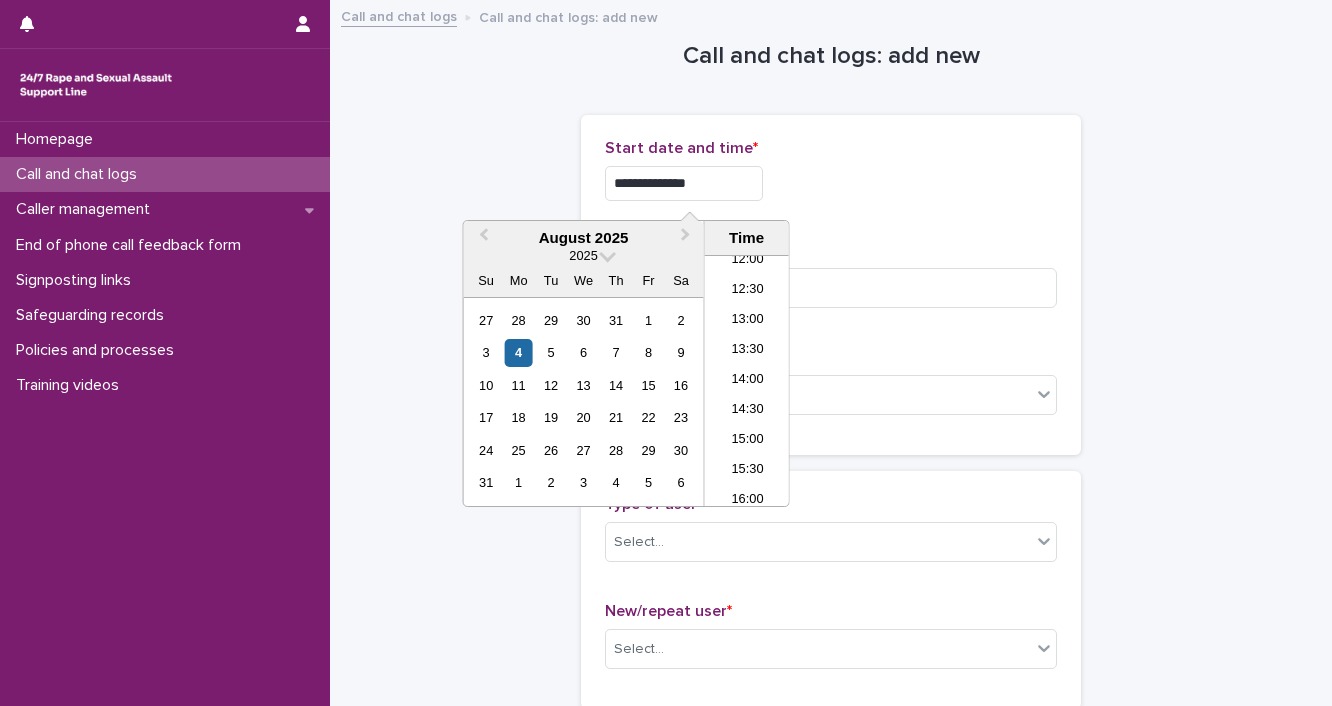 type on "**********" 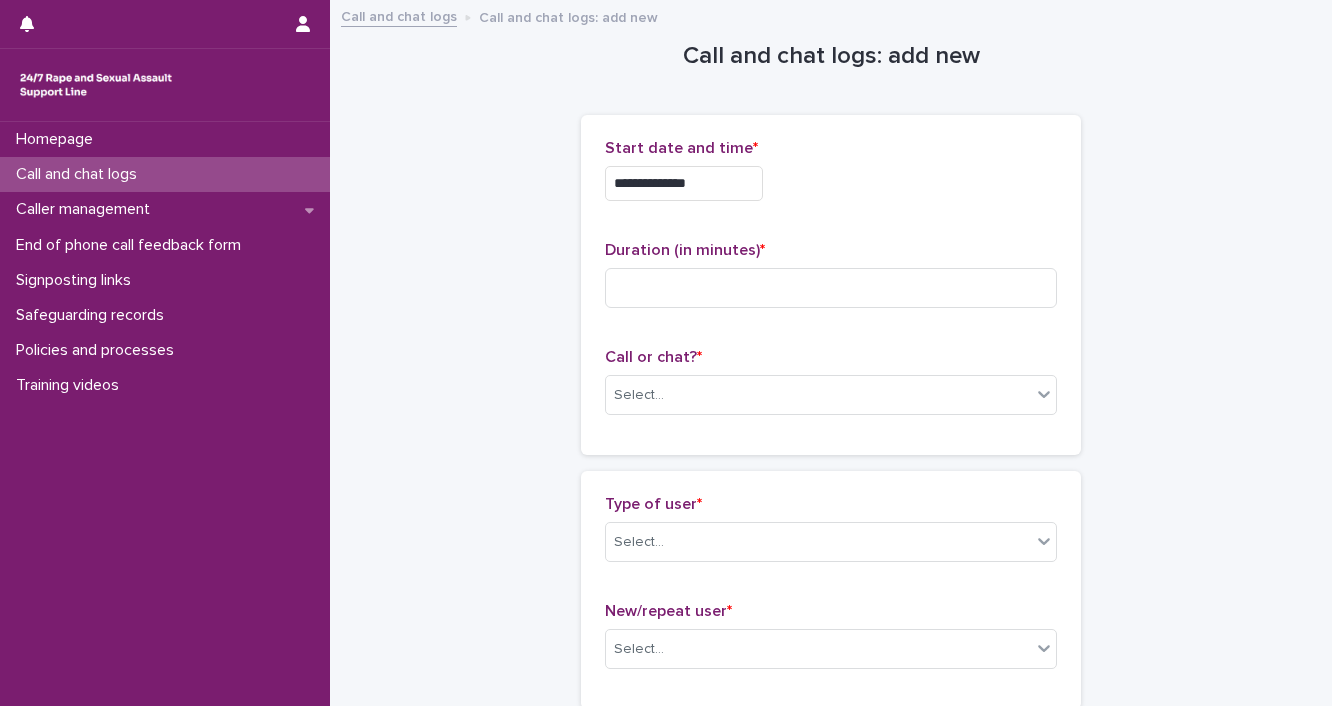 click on "**********" at bounding box center (831, 183) 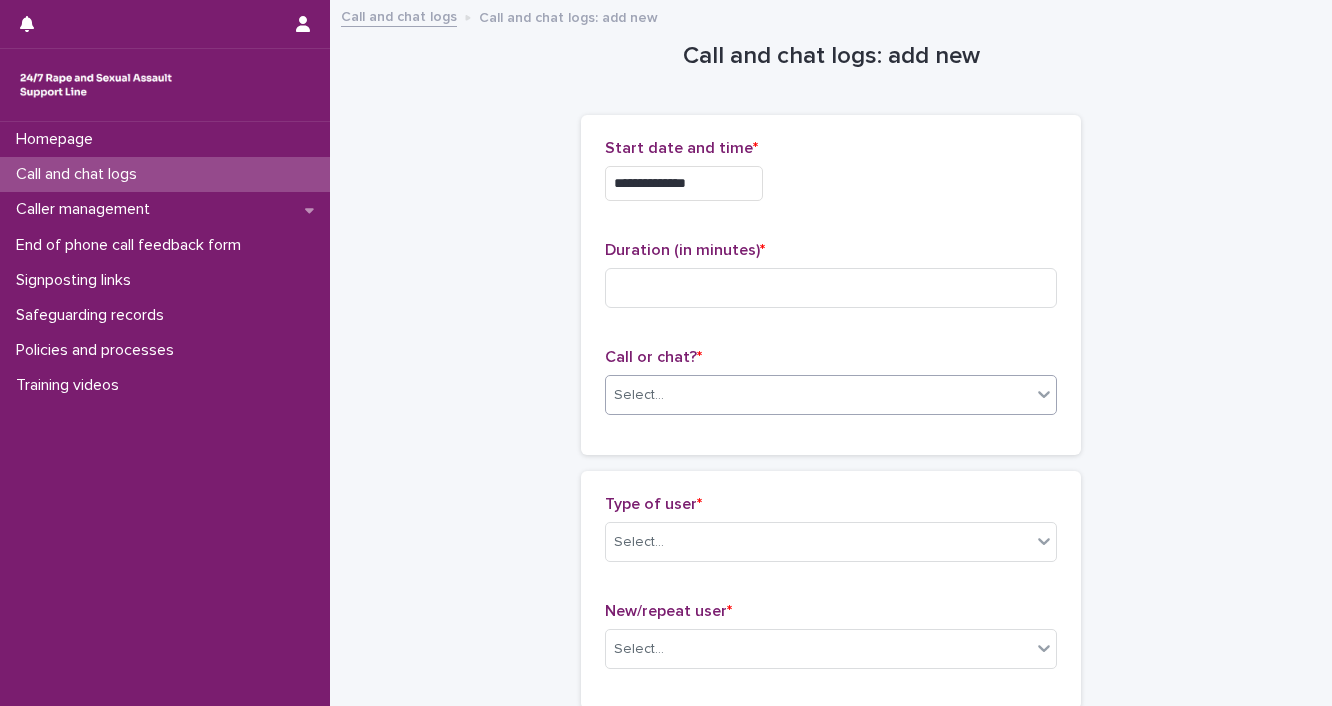 click 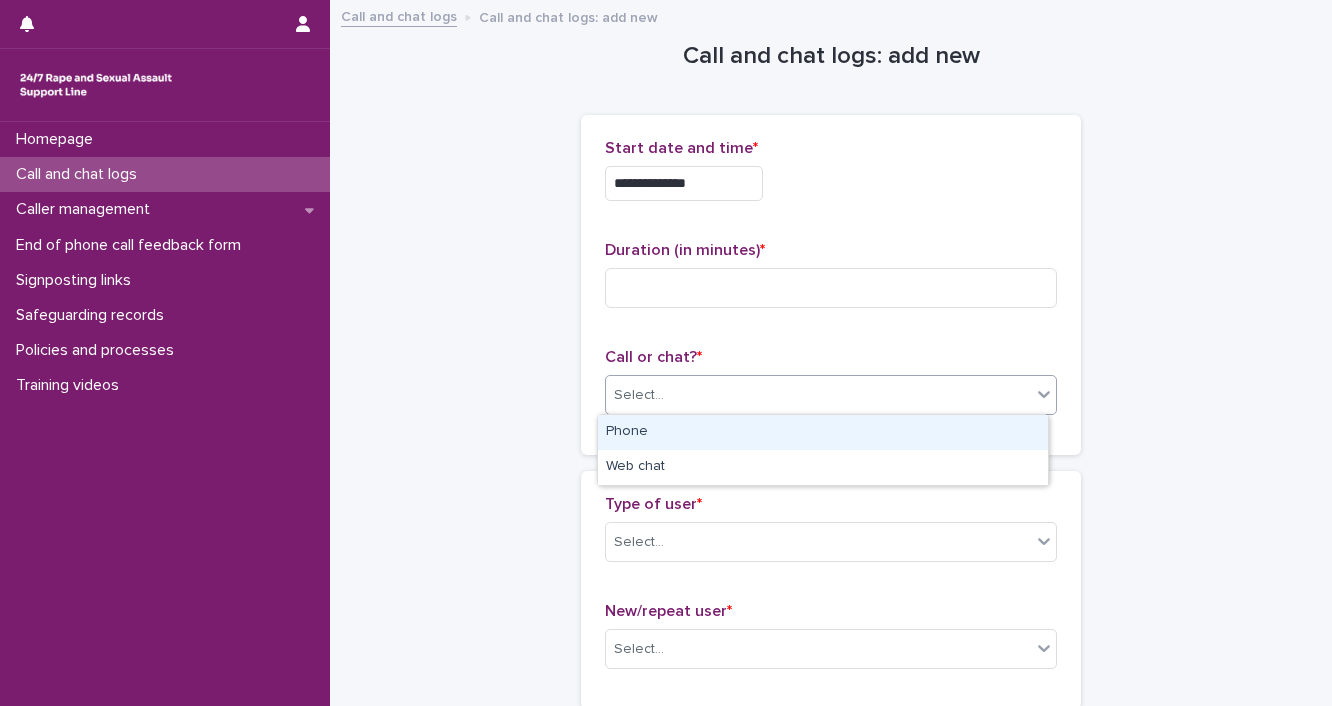 click on "Phone" at bounding box center [823, 432] 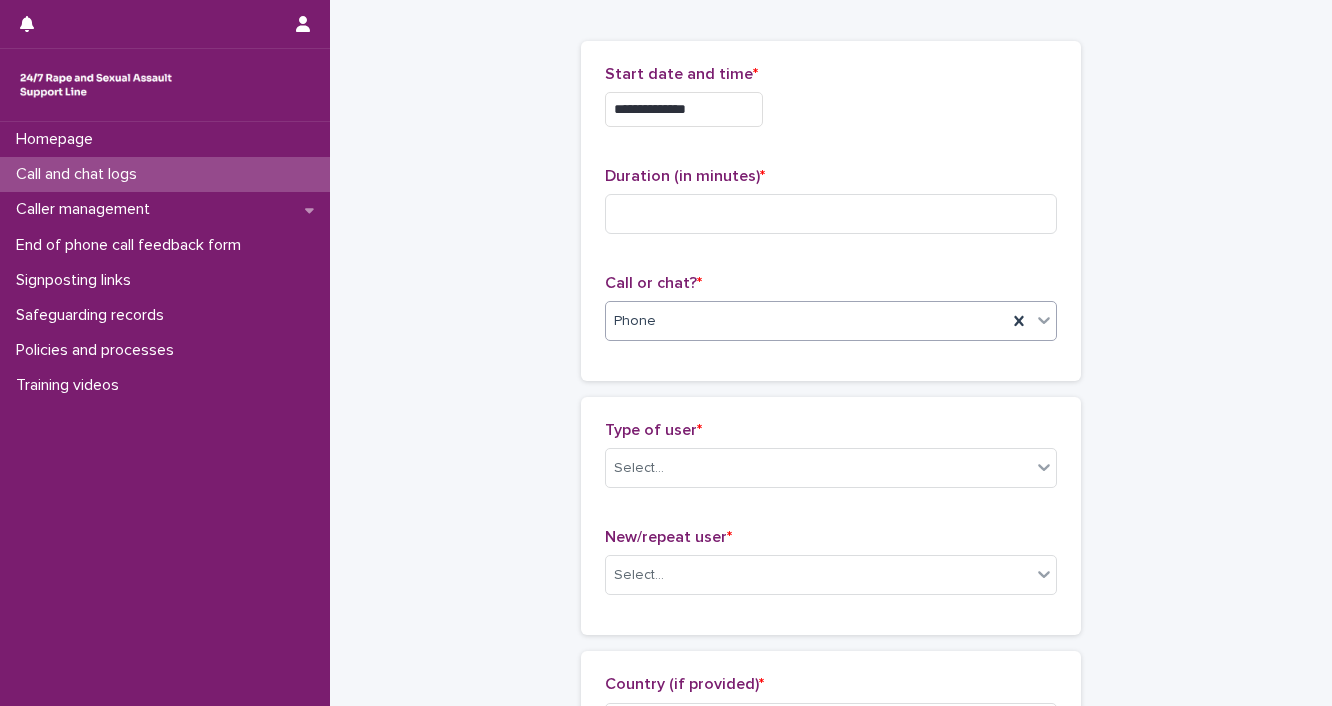 scroll, scrollTop: 200, scrollLeft: 0, axis: vertical 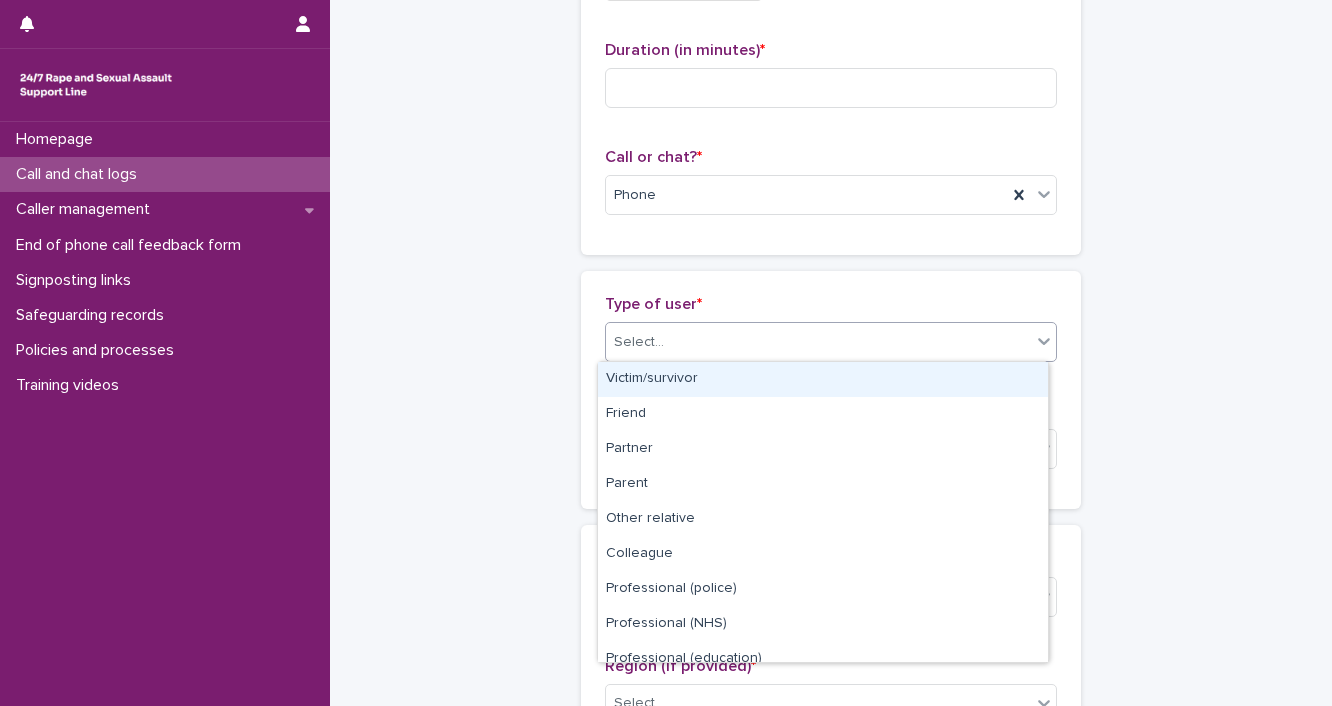 click 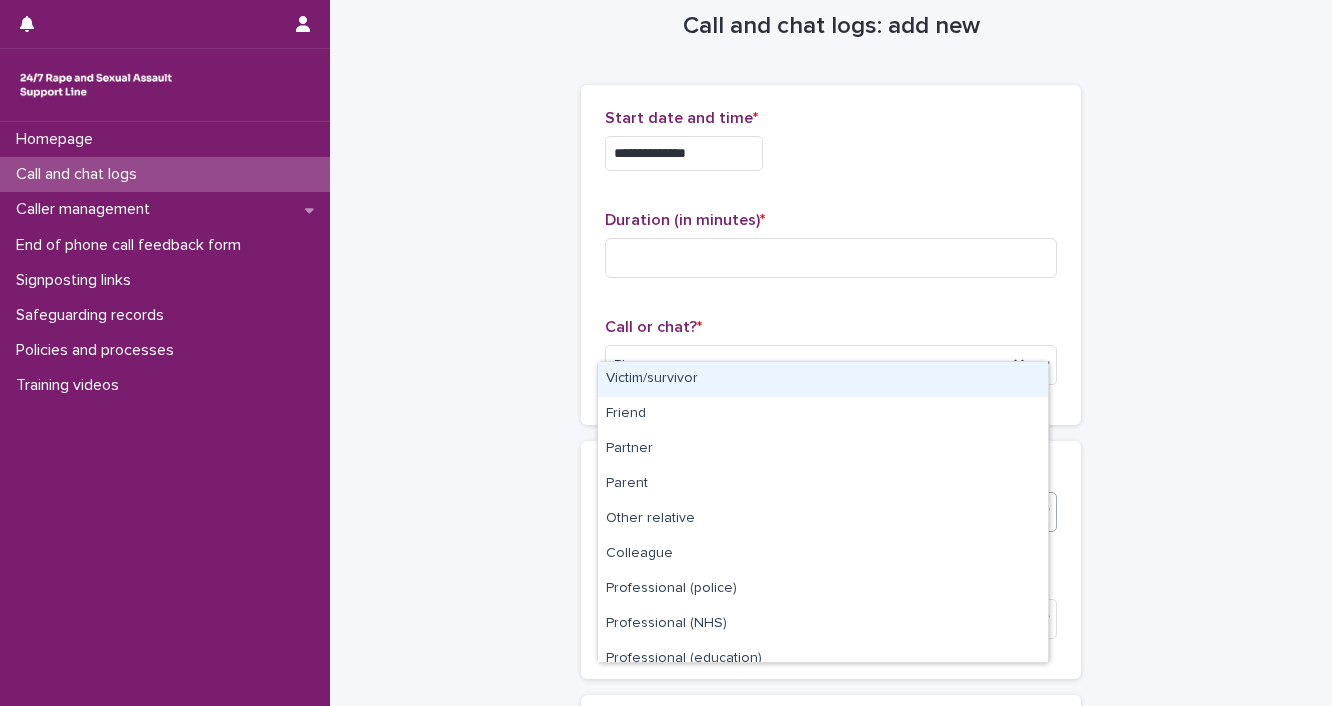 scroll, scrollTop: 0, scrollLeft: 0, axis: both 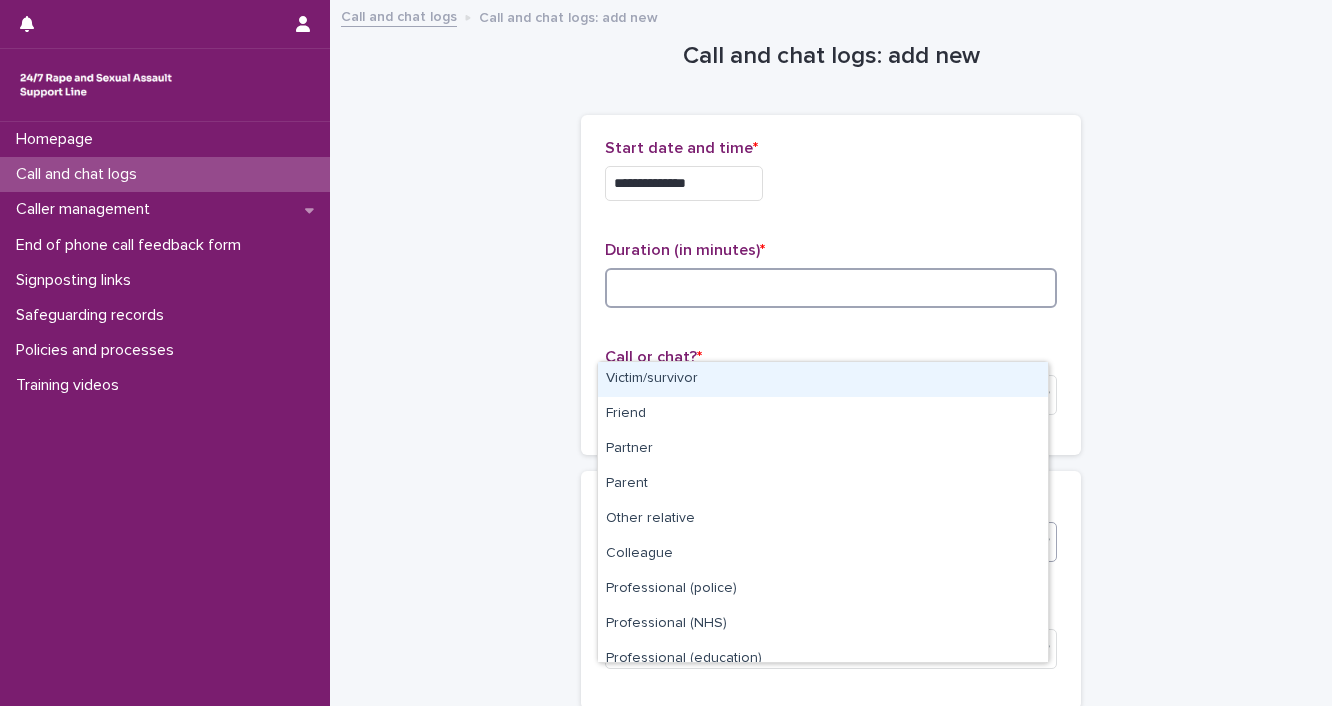 click at bounding box center [831, 288] 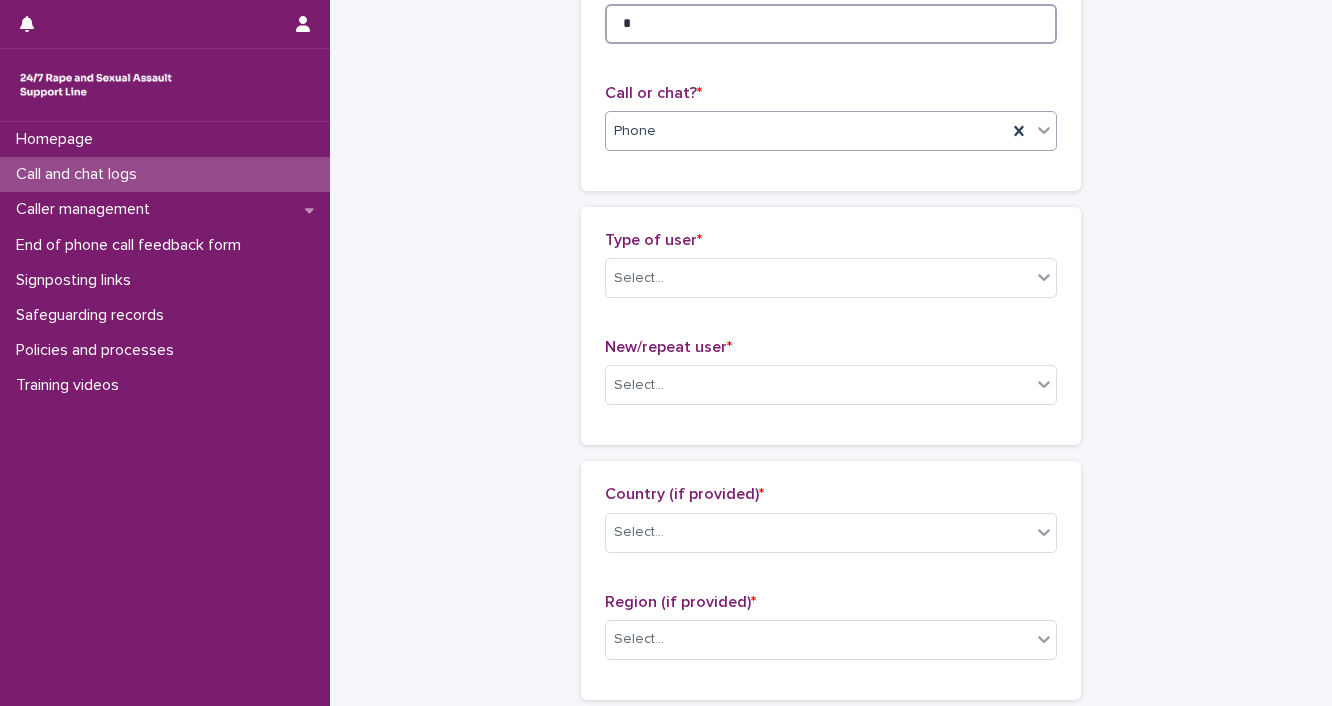 scroll, scrollTop: 300, scrollLeft: 0, axis: vertical 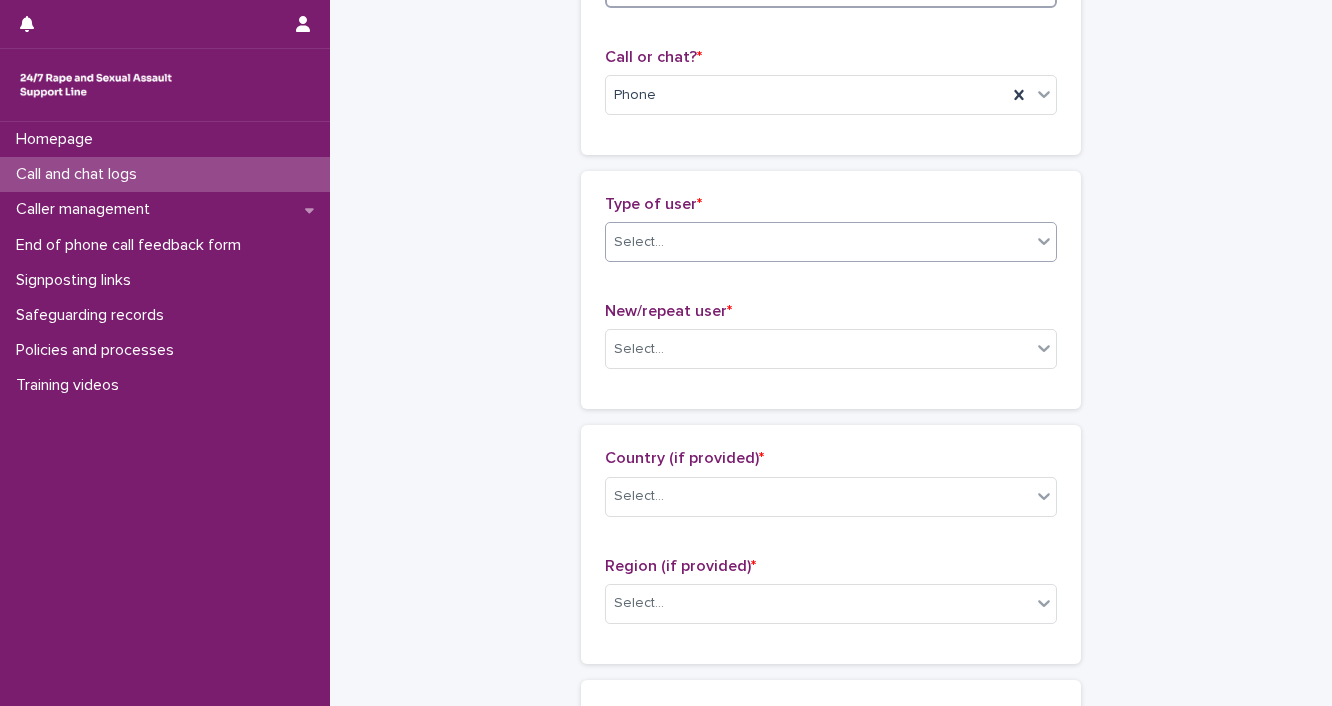 type on "*" 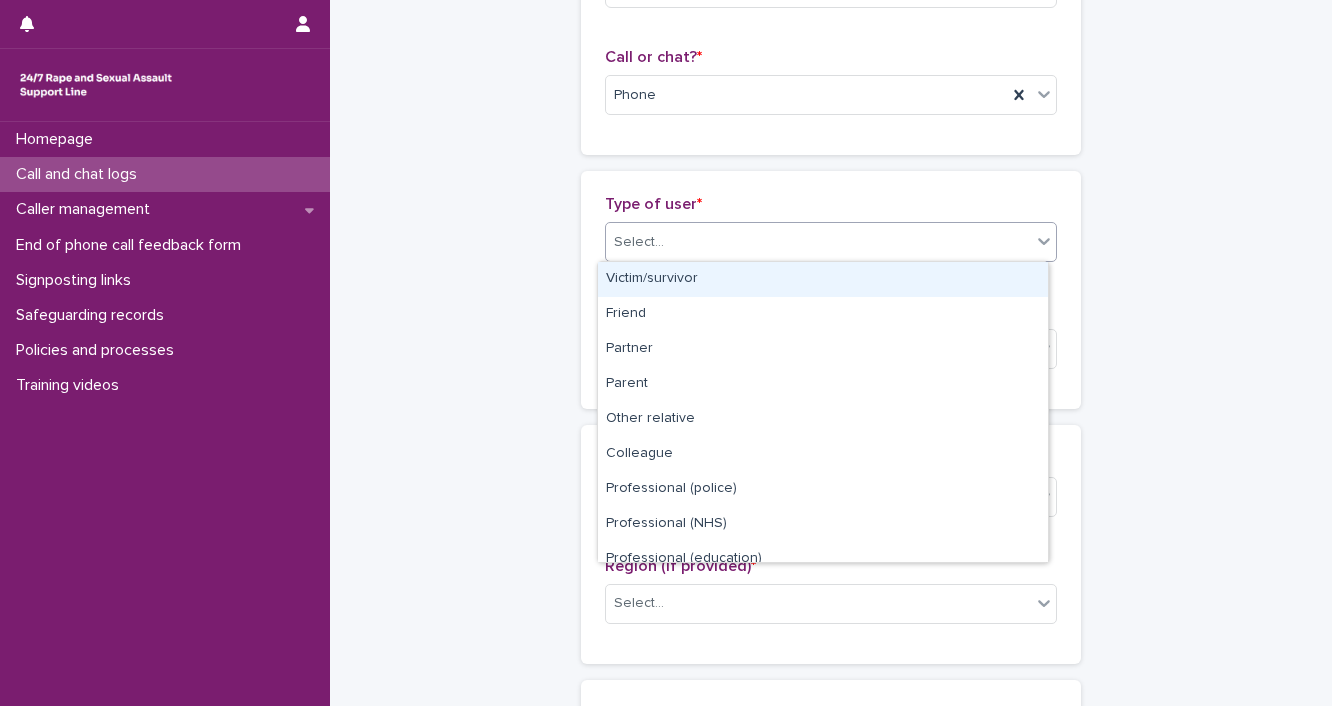 click 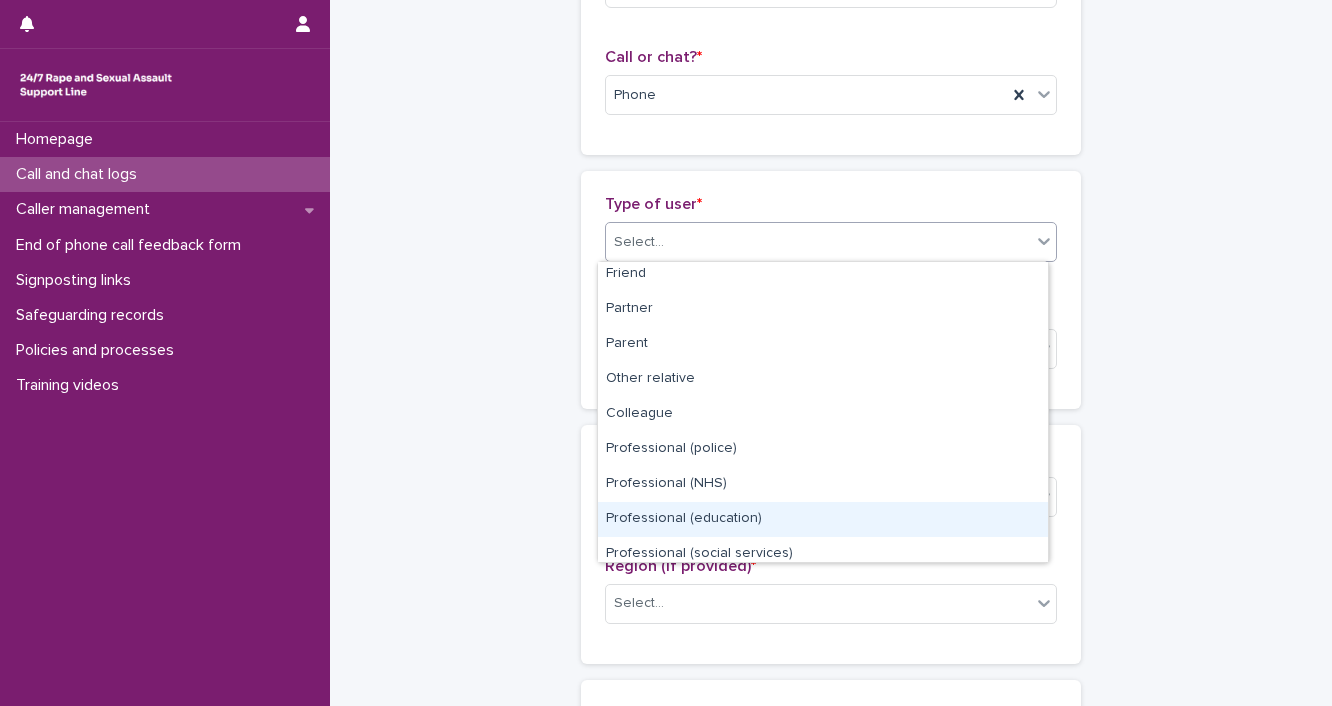 scroll, scrollTop: 224, scrollLeft: 0, axis: vertical 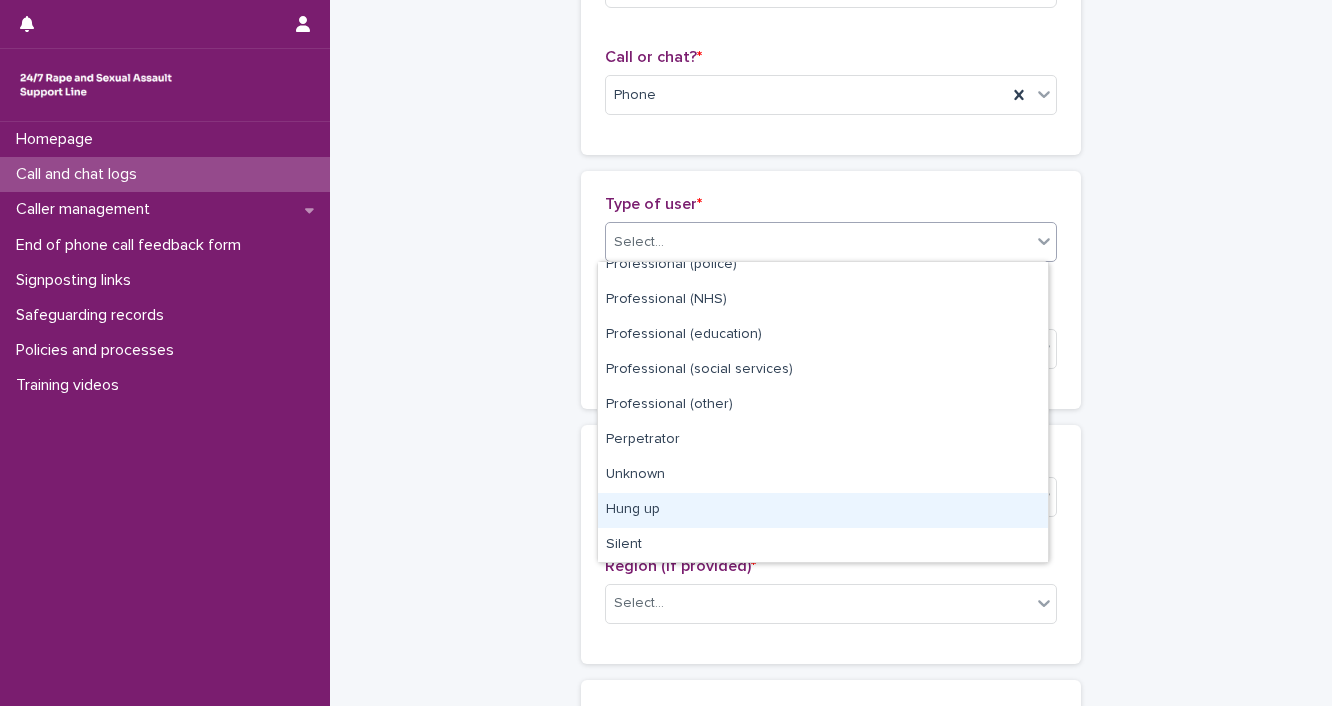 click on "Hung up" at bounding box center (823, 510) 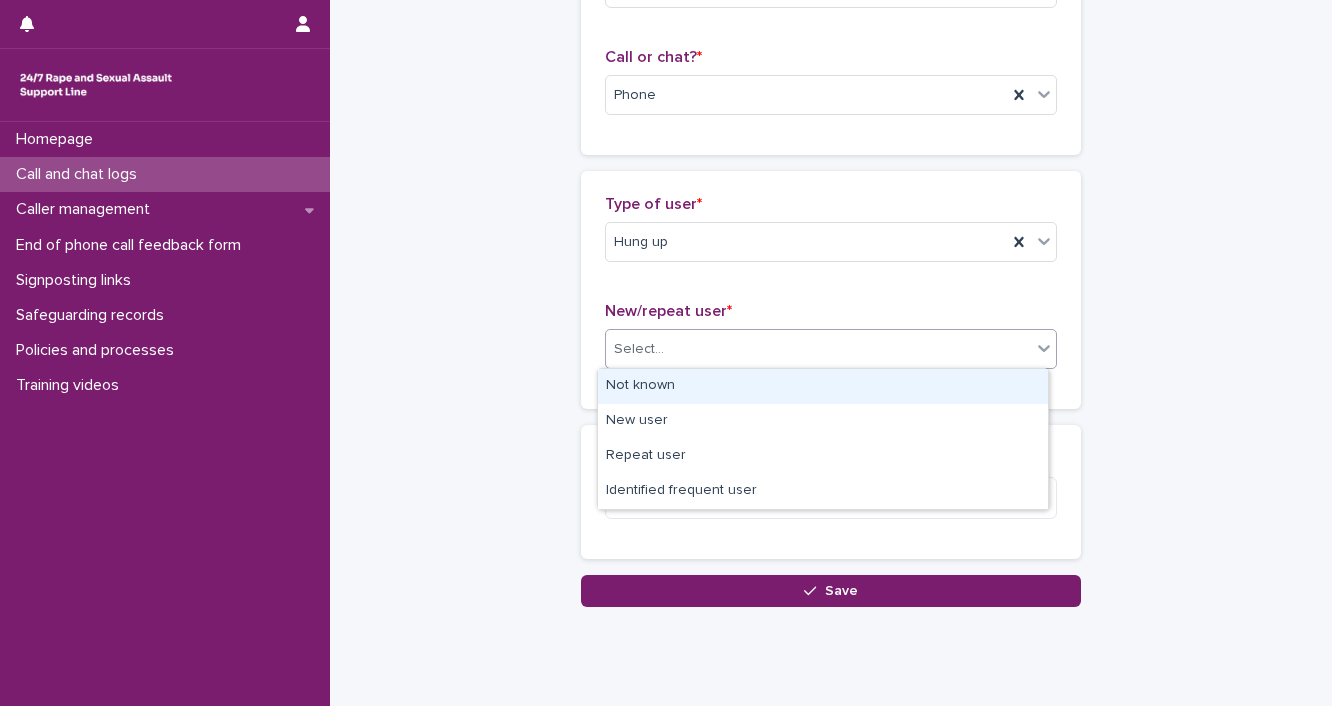 click 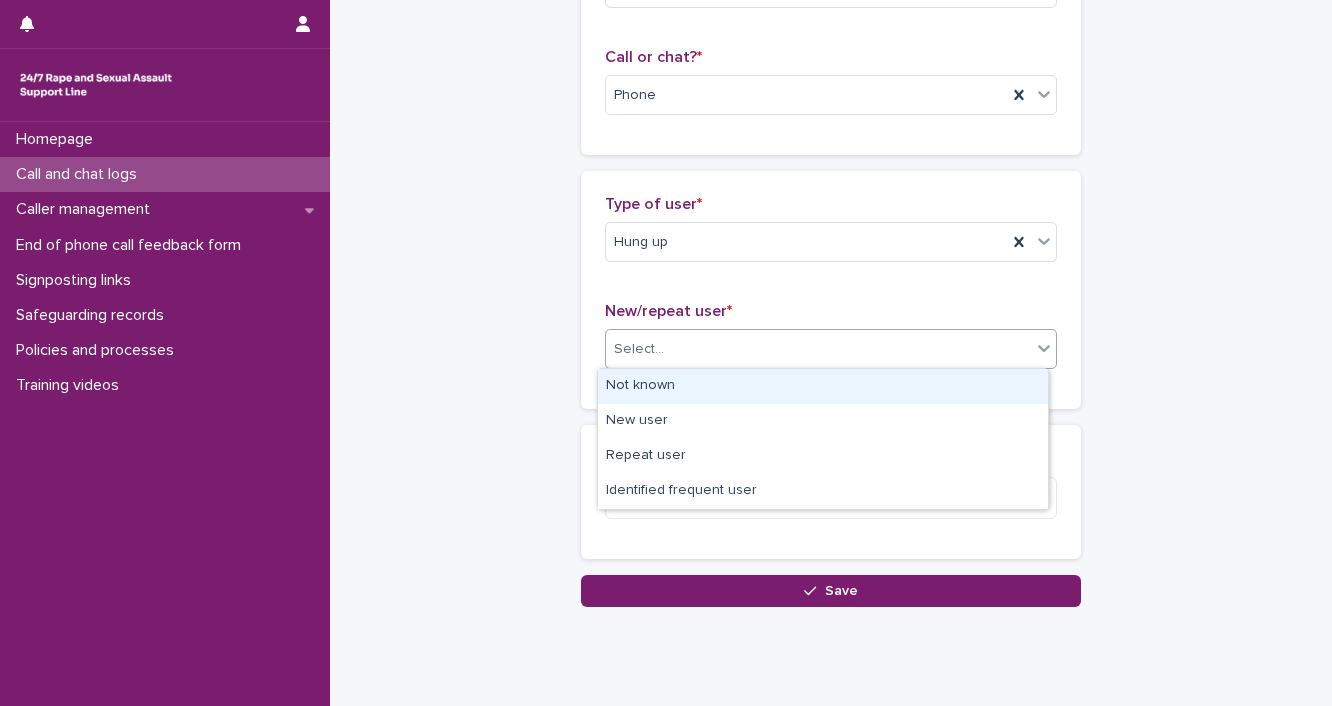 click on "Not known" at bounding box center (823, 386) 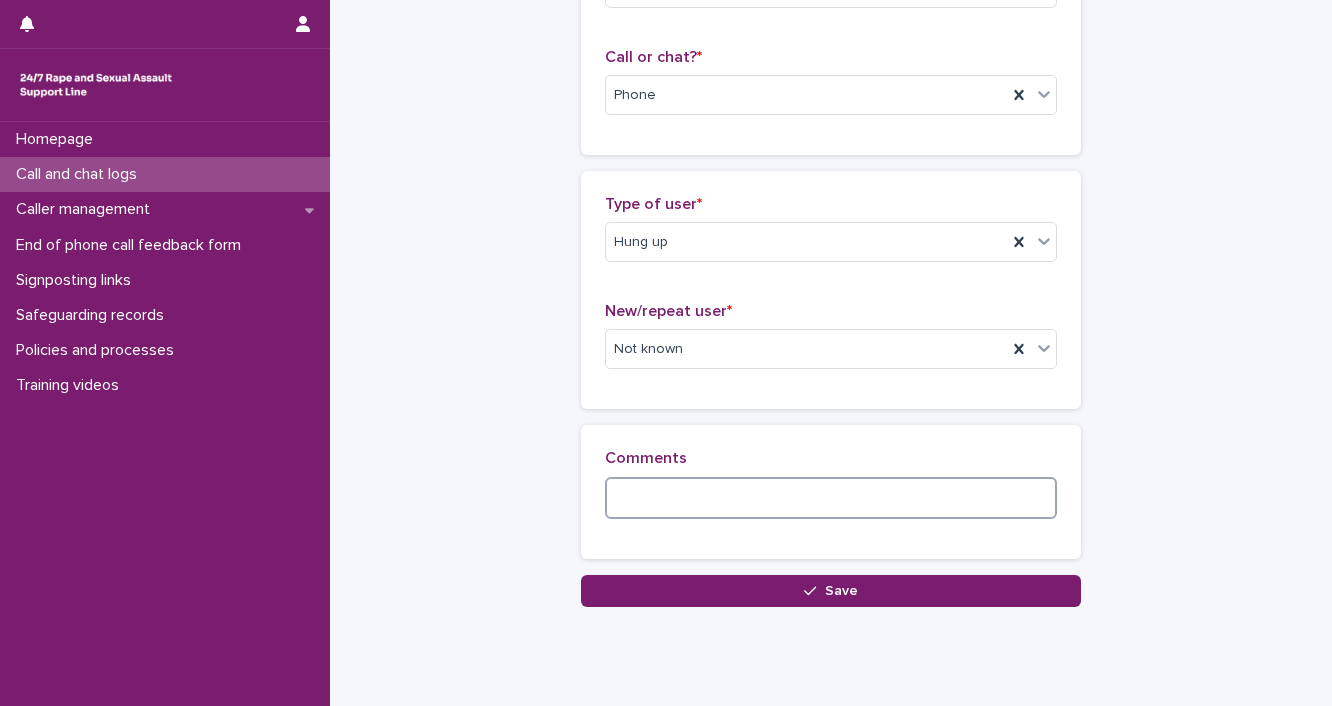 click at bounding box center (831, 498) 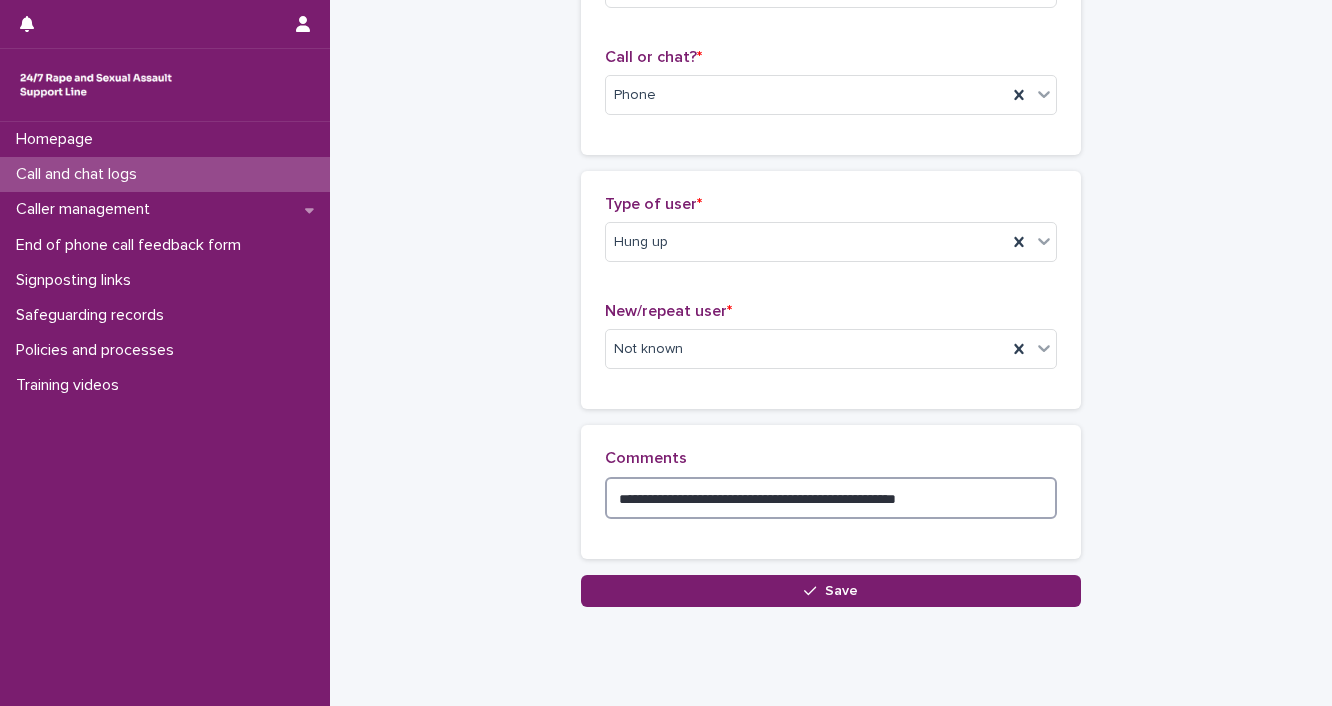 click on "**********" at bounding box center (831, 498) 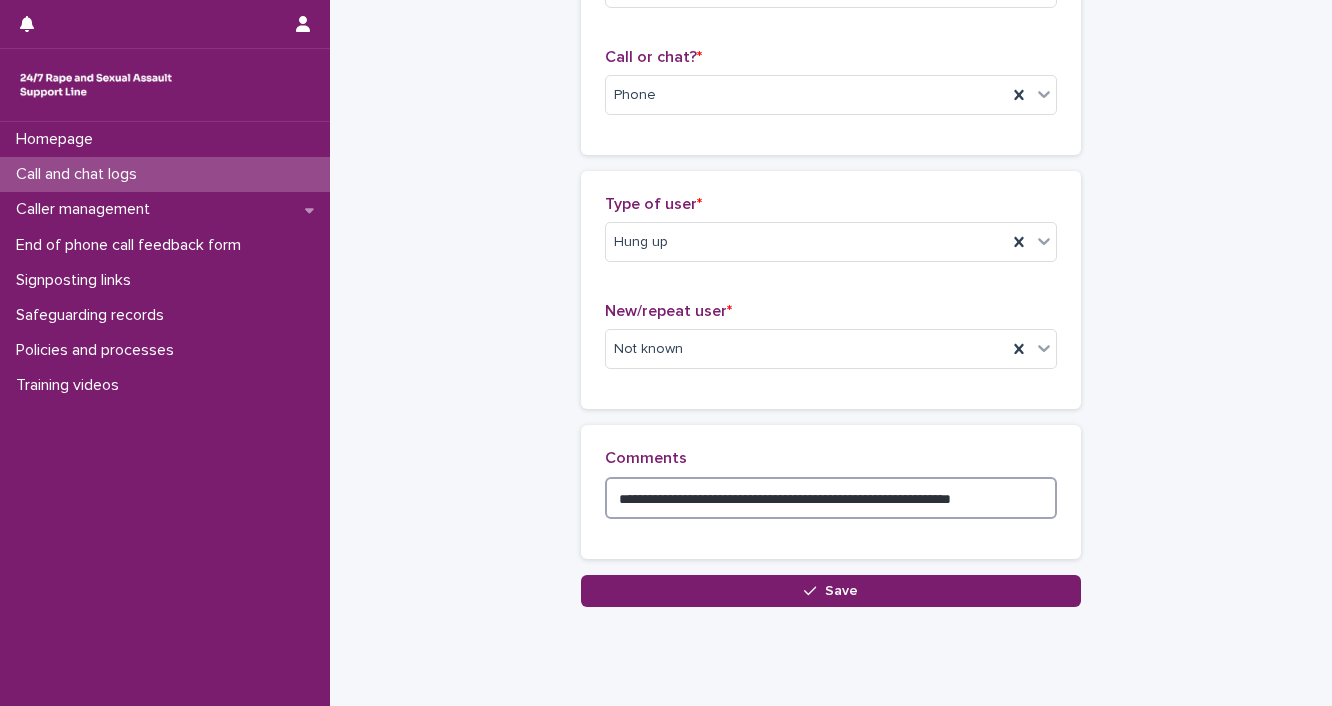 click on "**********" at bounding box center [831, 498] 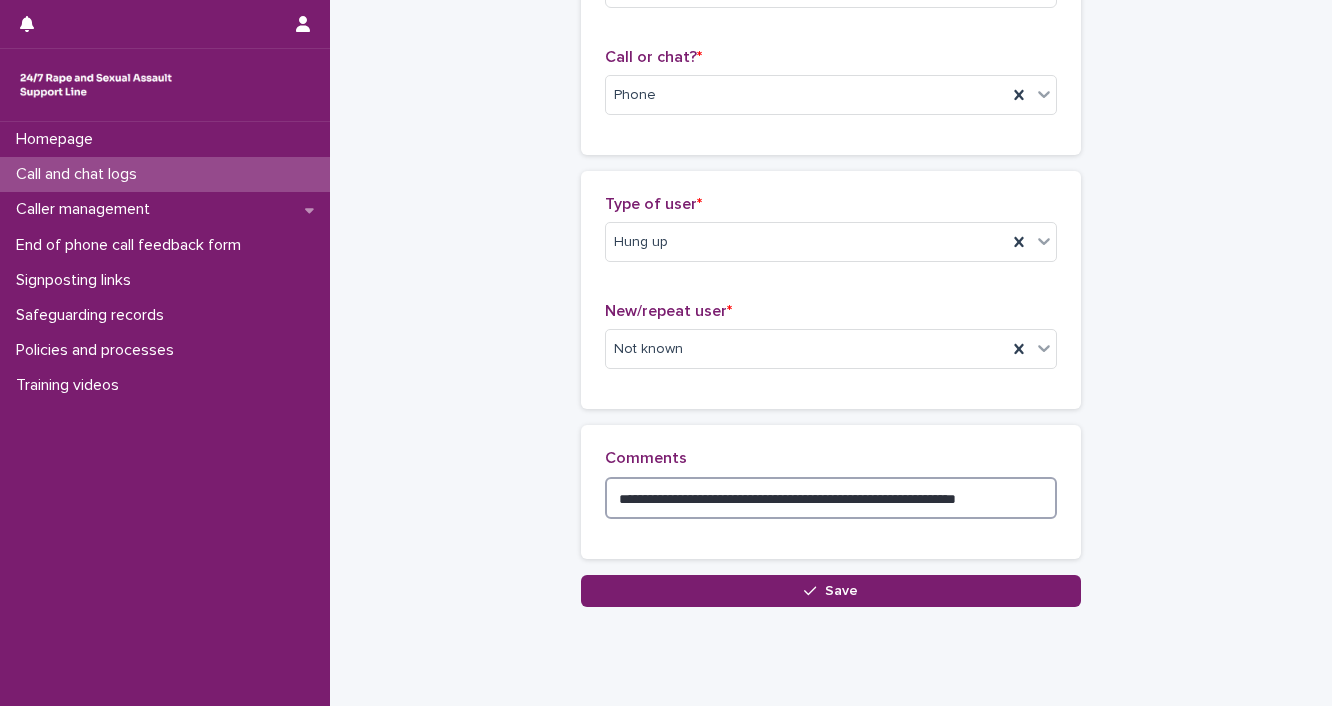 click on "**********" at bounding box center [831, 498] 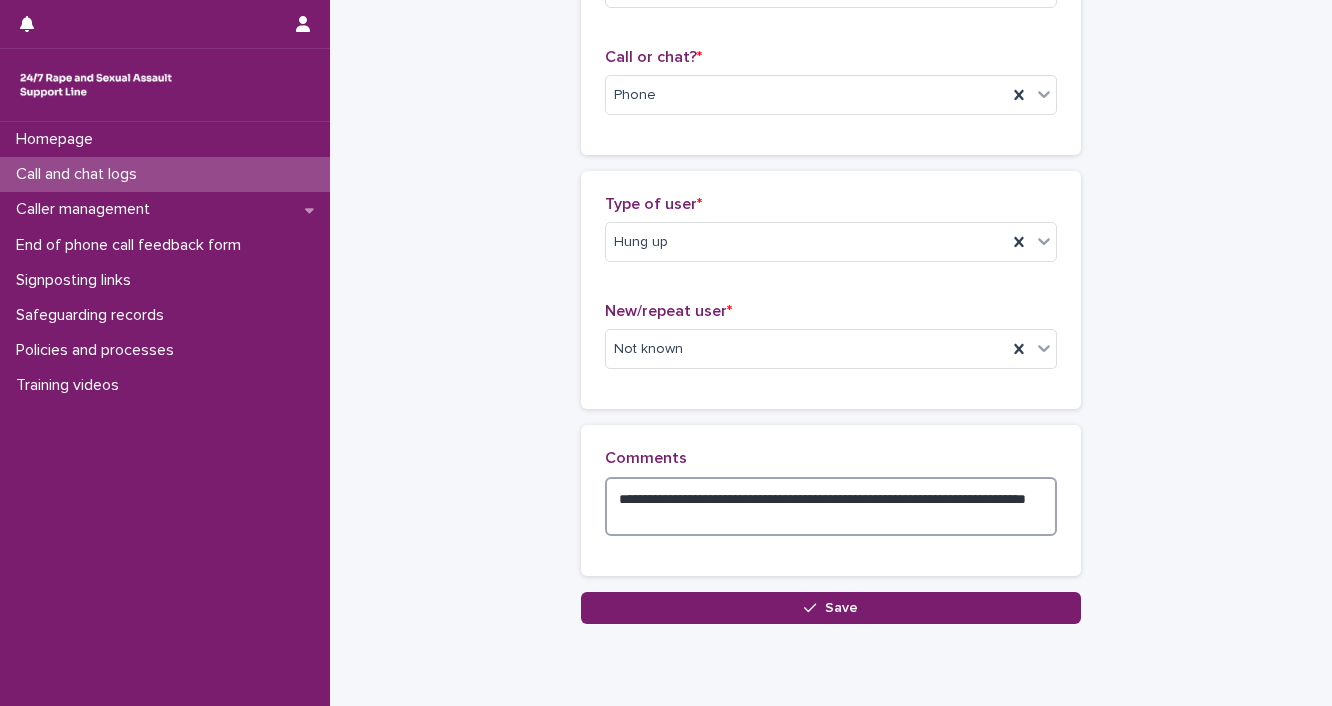 click on "**********" at bounding box center [831, 507] 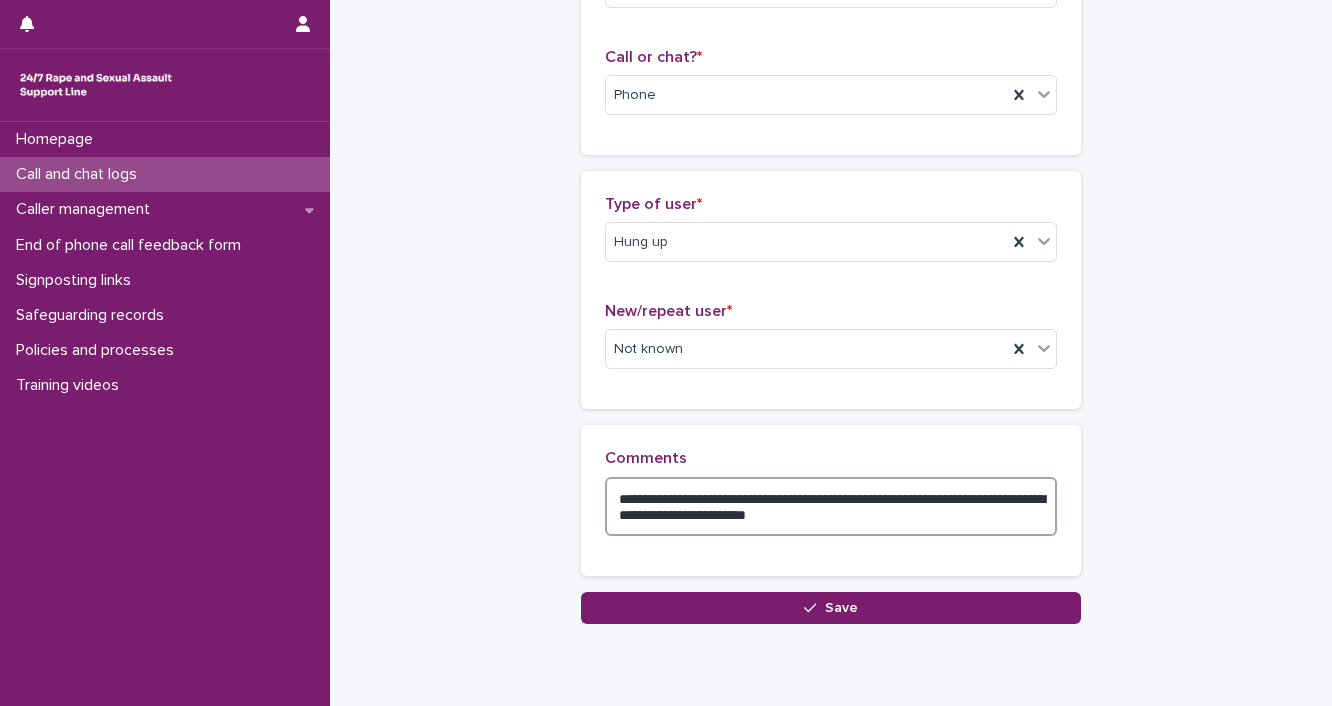 click on "**********" at bounding box center [831, 507] 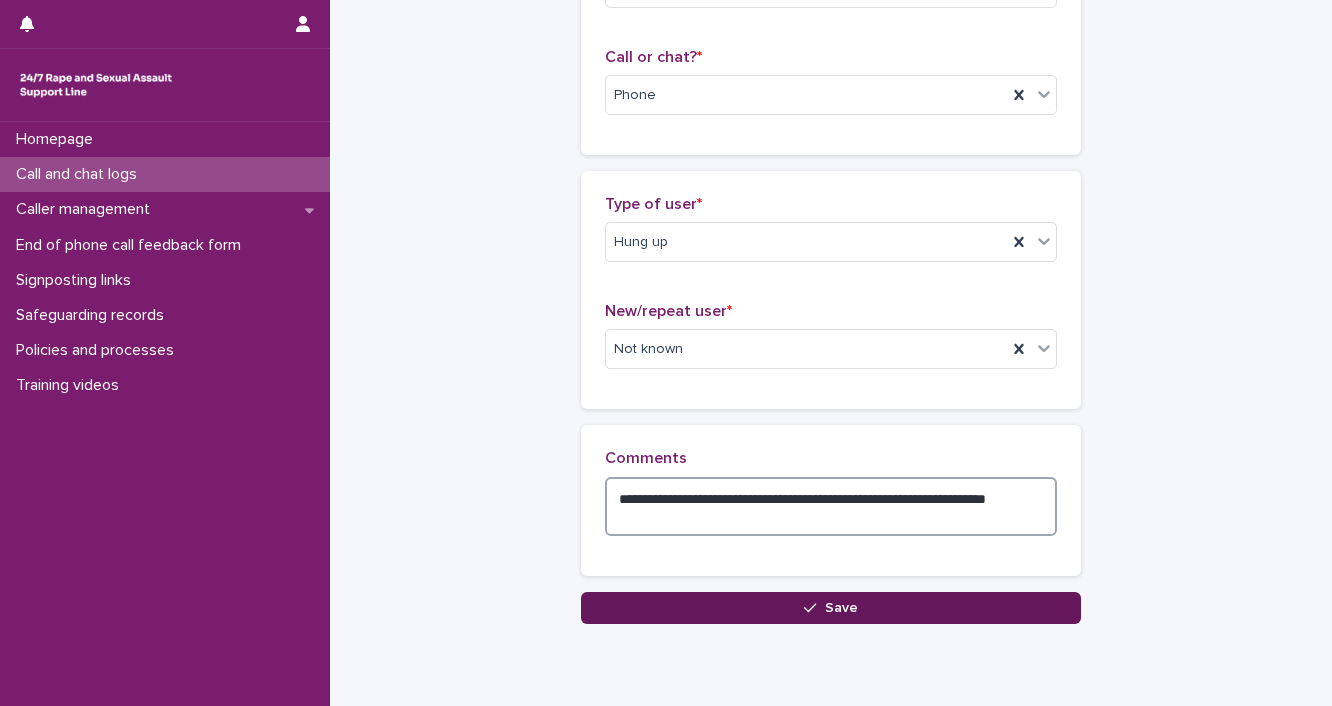 type on "**********" 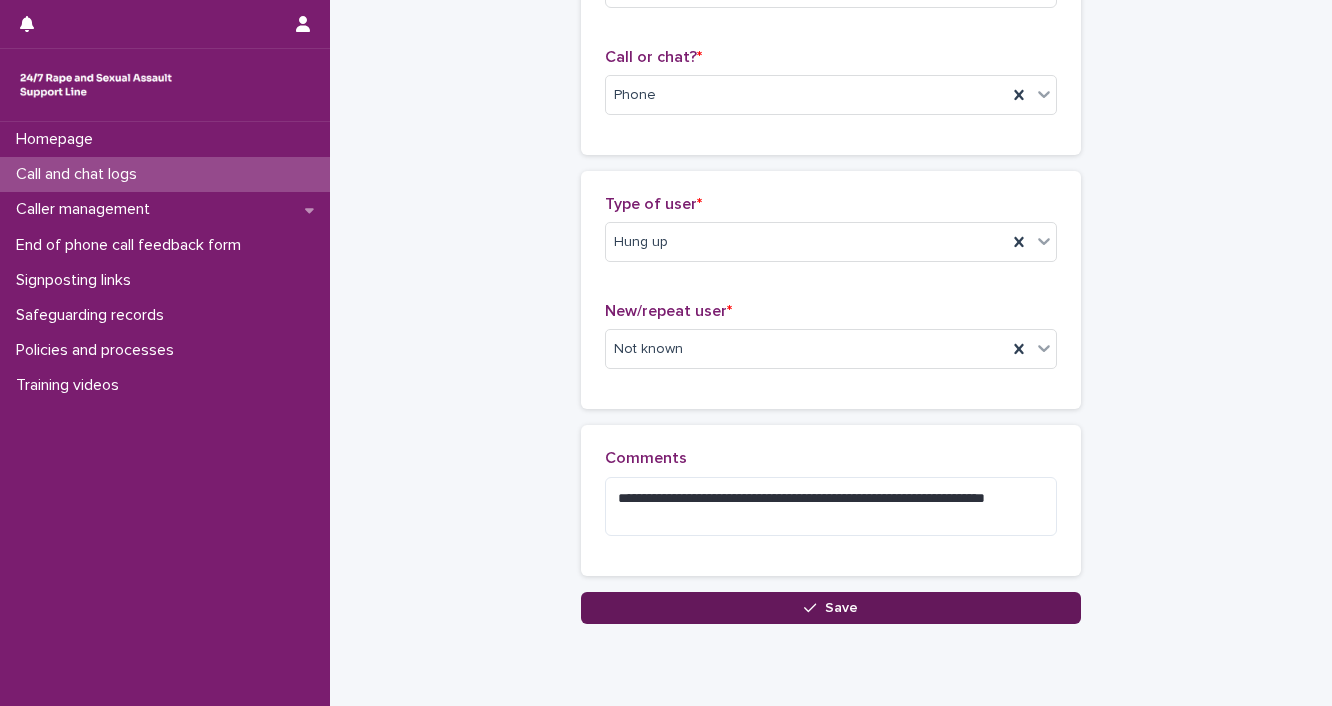 click on "Save" at bounding box center [841, 608] 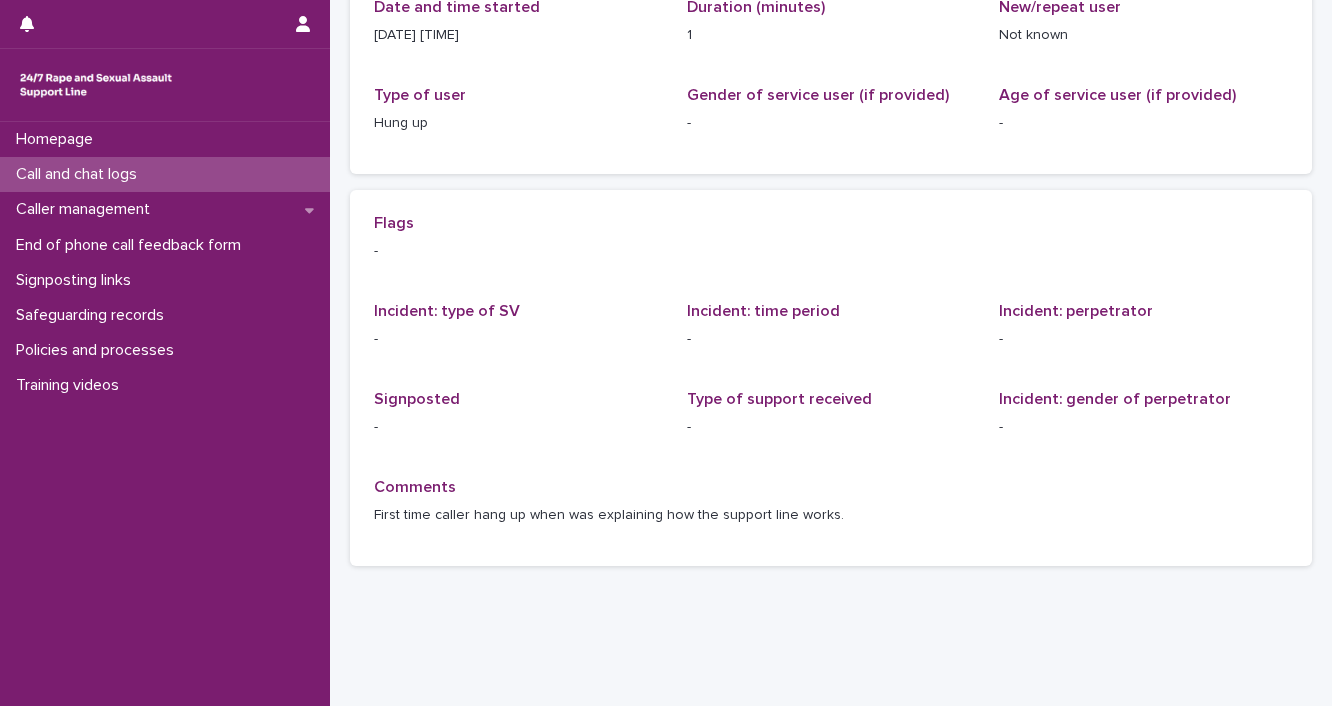 scroll, scrollTop: 0, scrollLeft: 0, axis: both 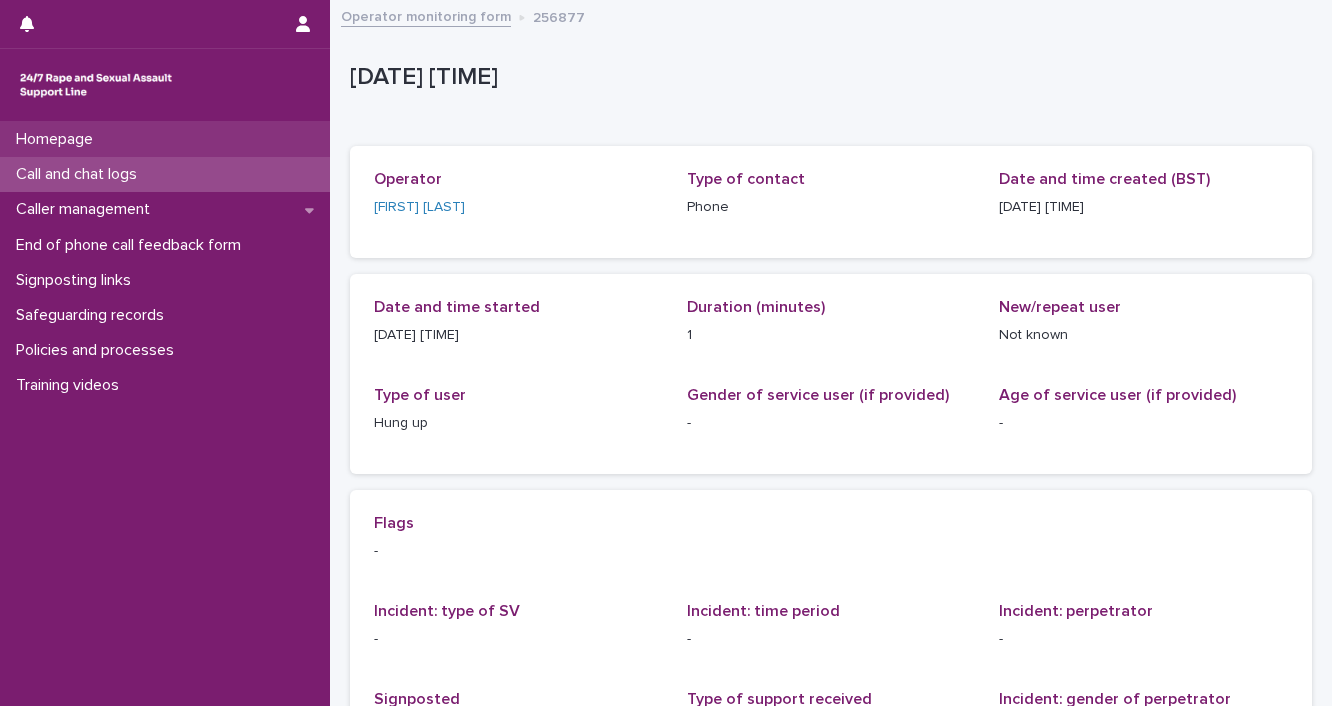 click on "Homepage" at bounding box center (165, 139) 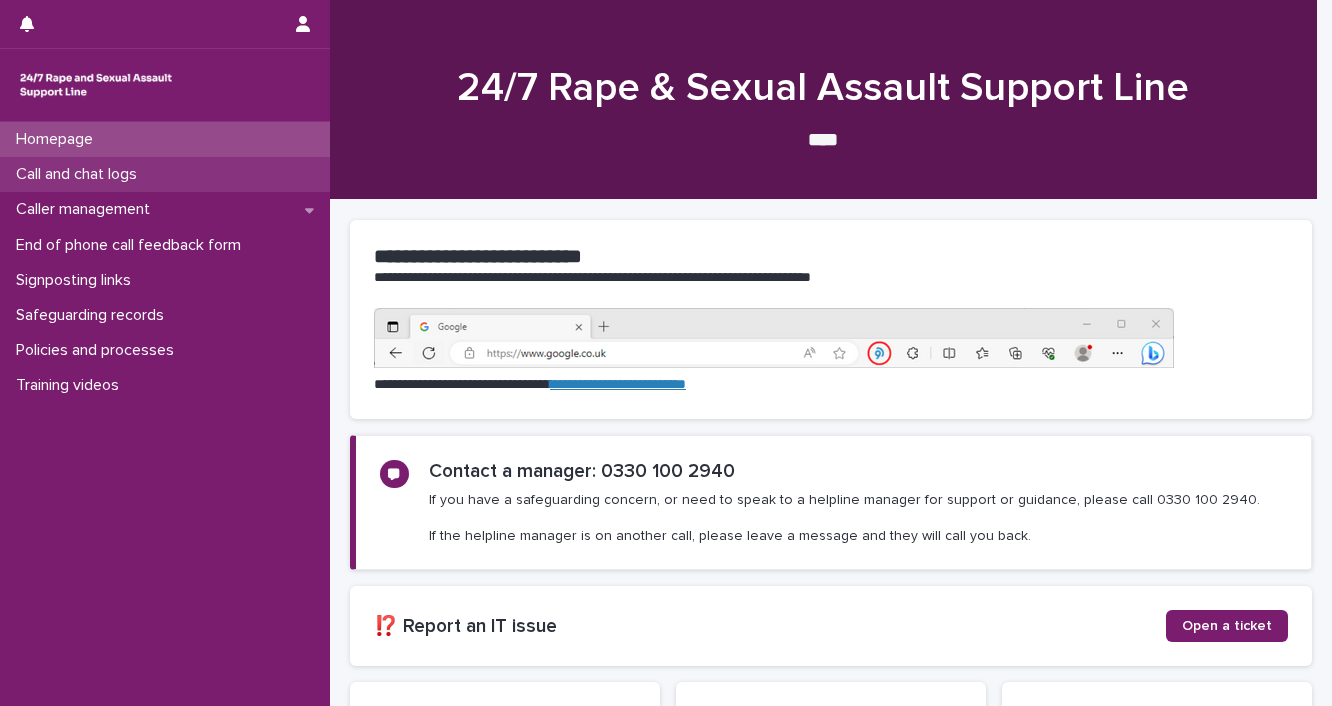 click on "Call and chat logs" at bounding box center (80, 174) 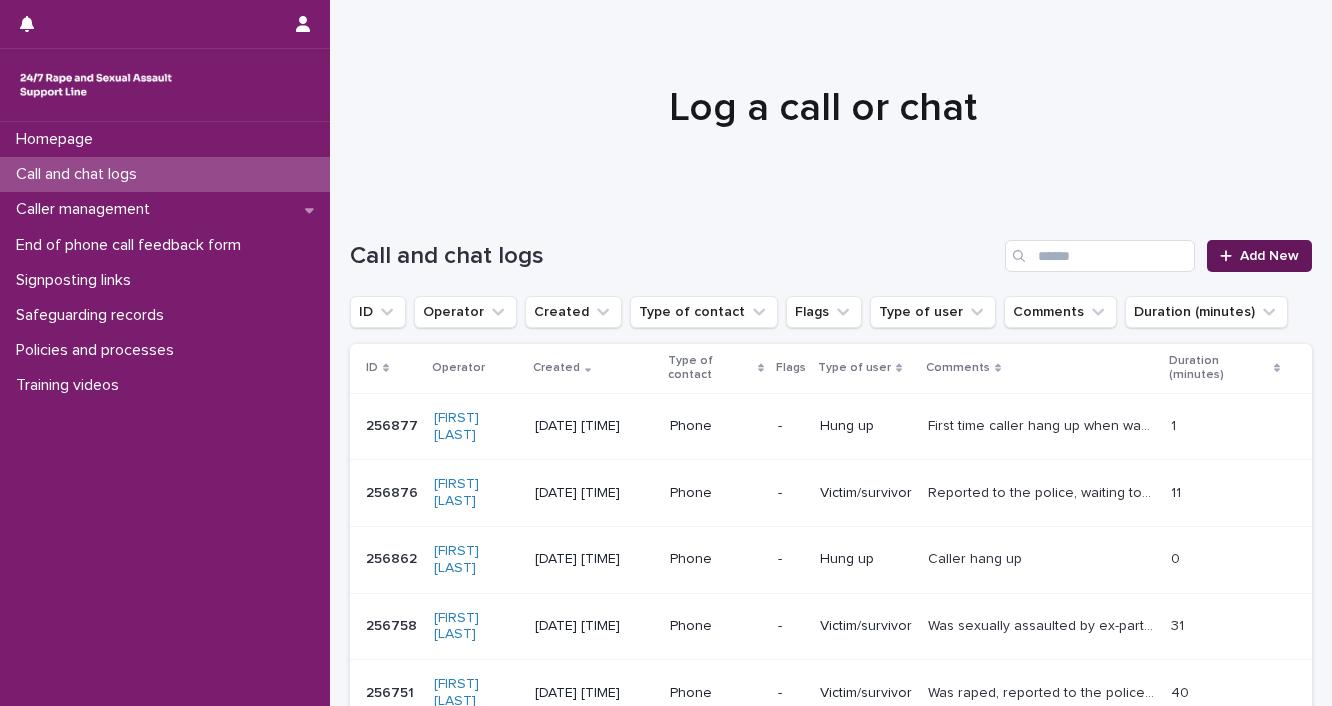 click on "Add New" at bounding box center [1269, 256] 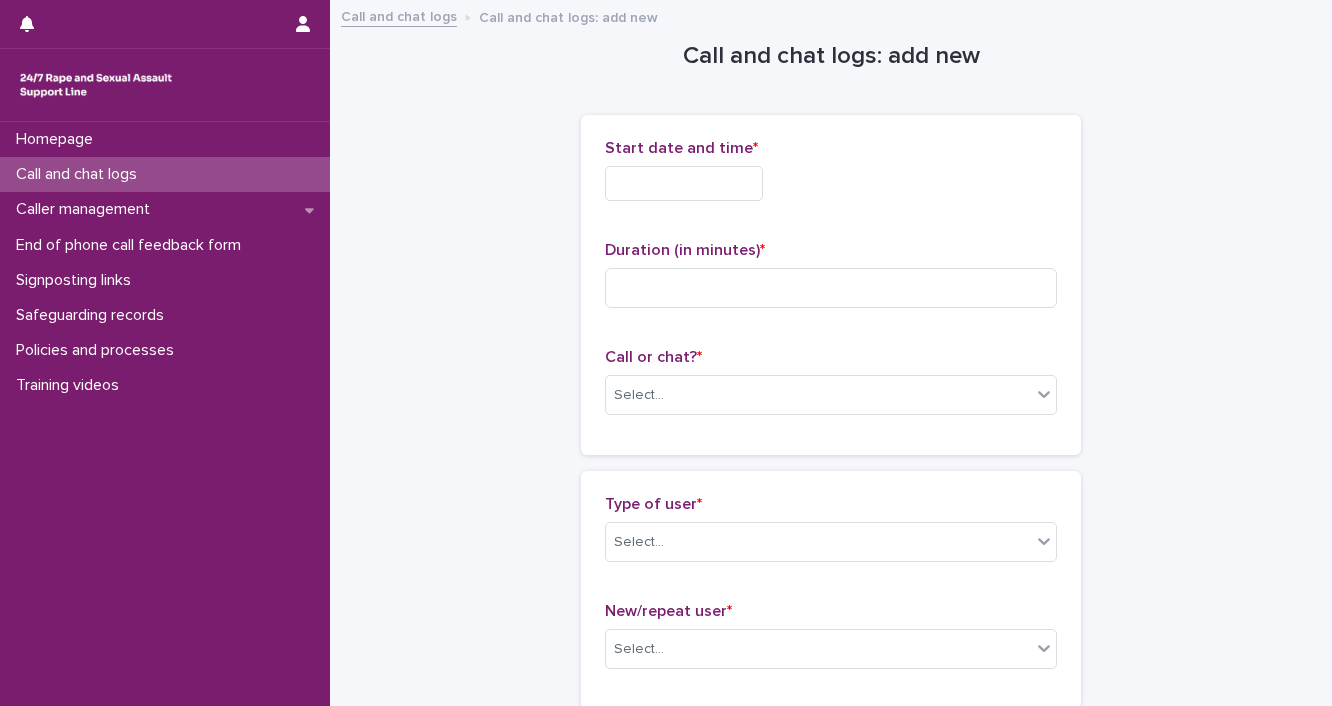 click at bounding box center [684, 183] 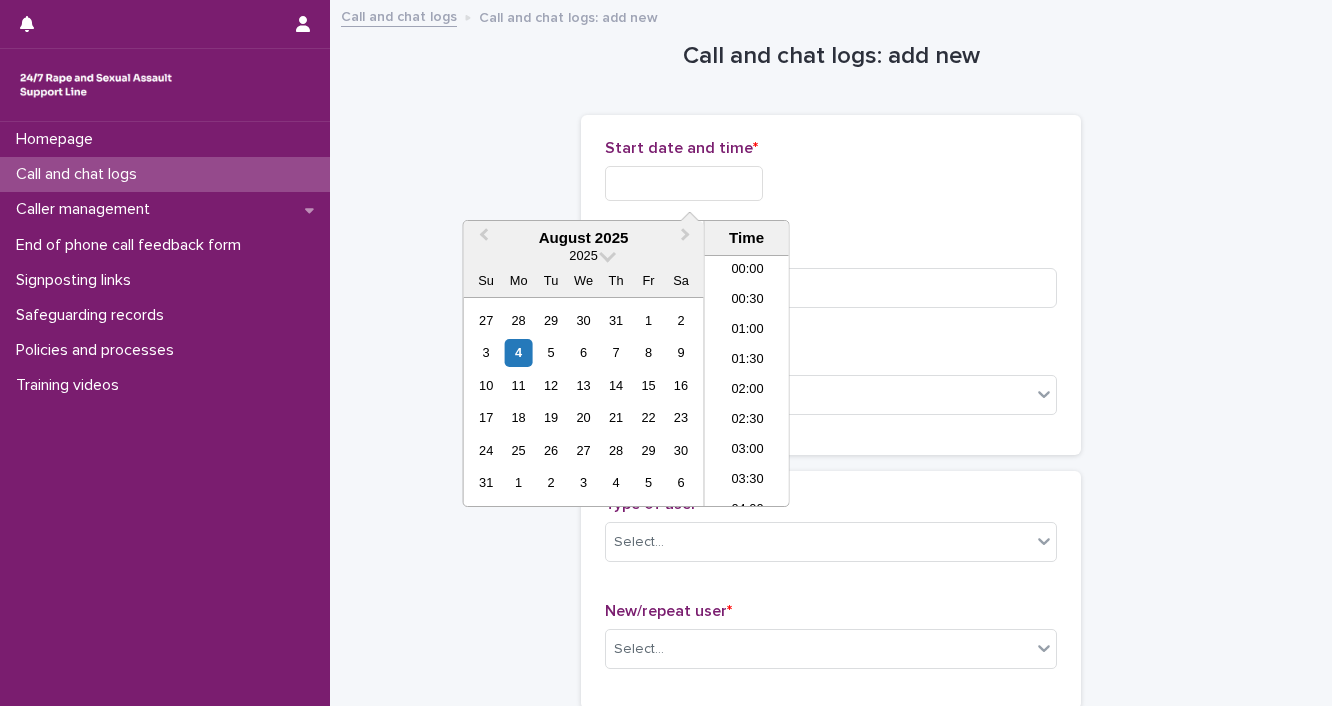 scroll, scrollTop: 760, scrollLeft: 0, axis: vertical 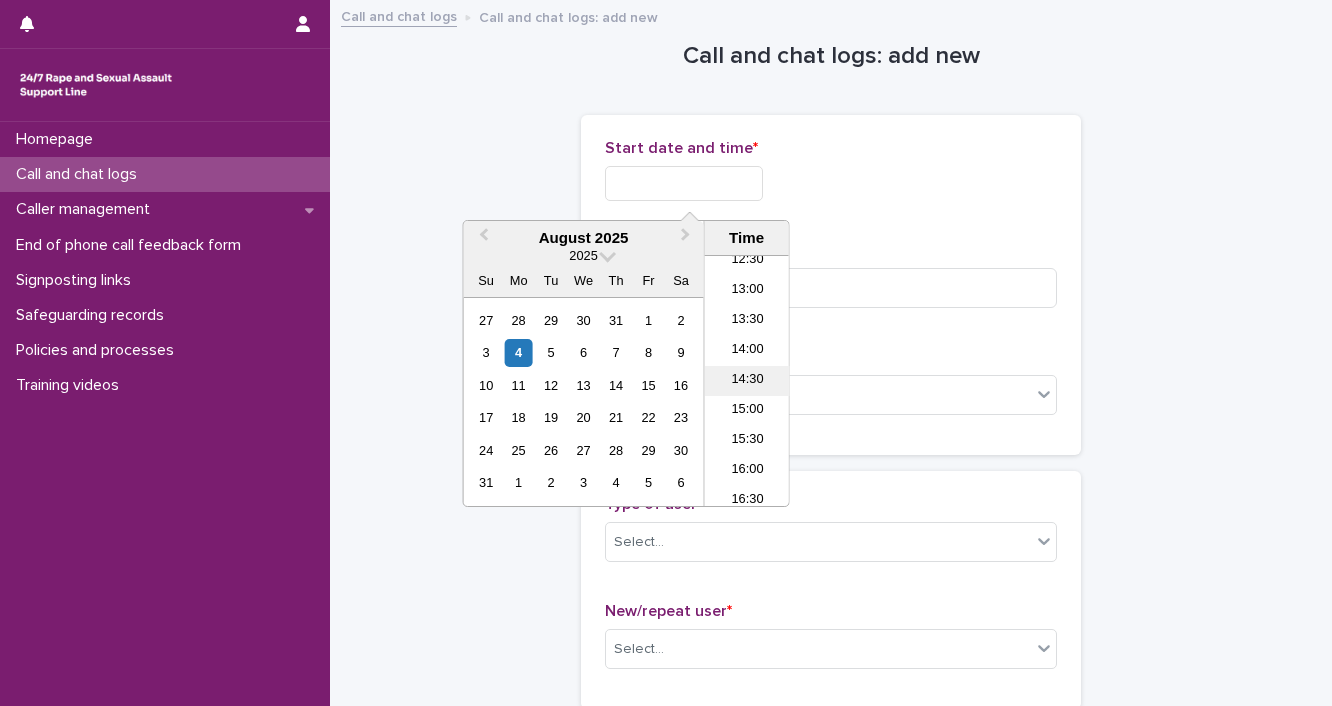 click on "14:30" at bounding box center (747, 381) 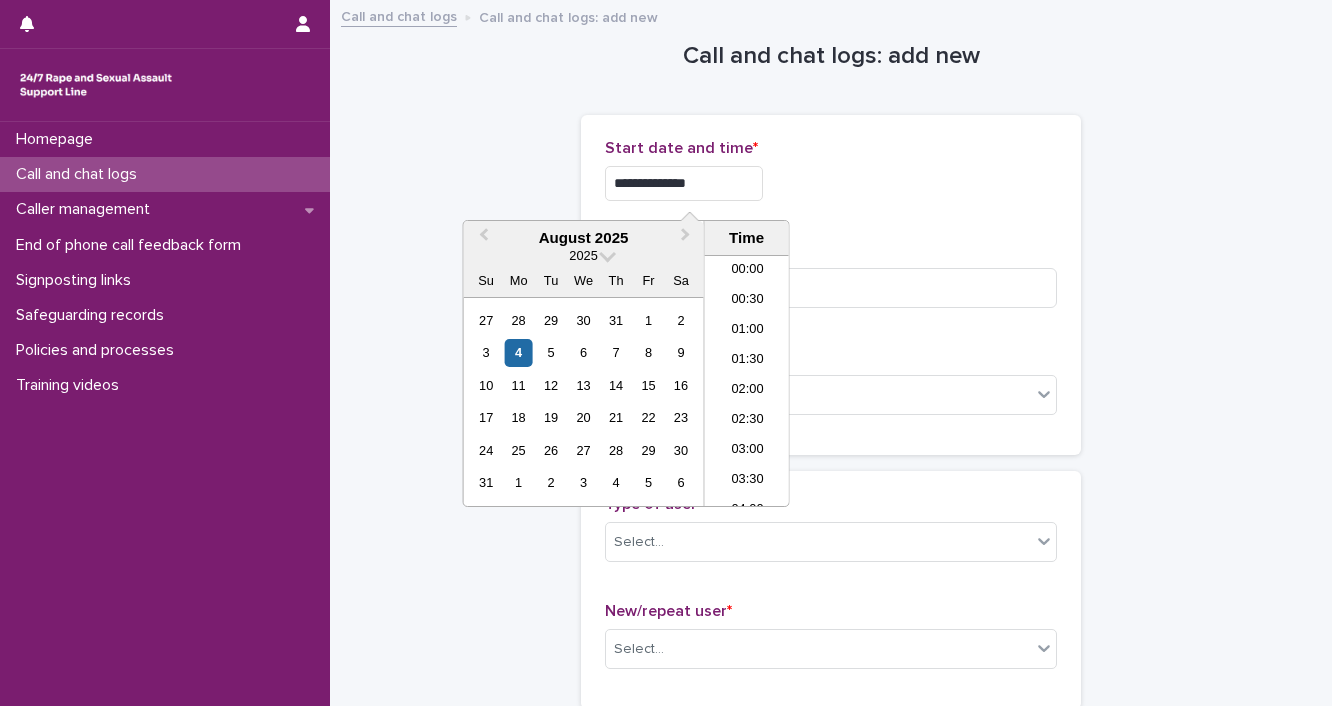 click on "**********" at bounding box center (684, 183) 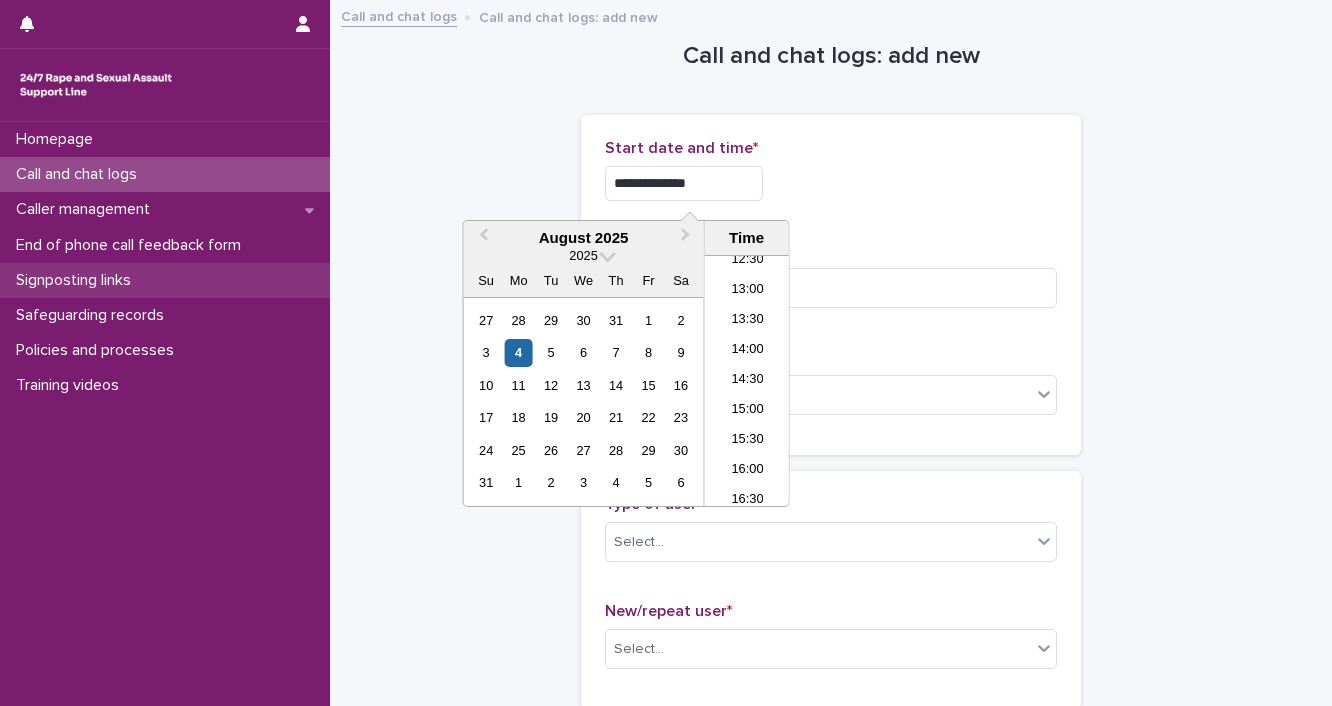 type on "**********" 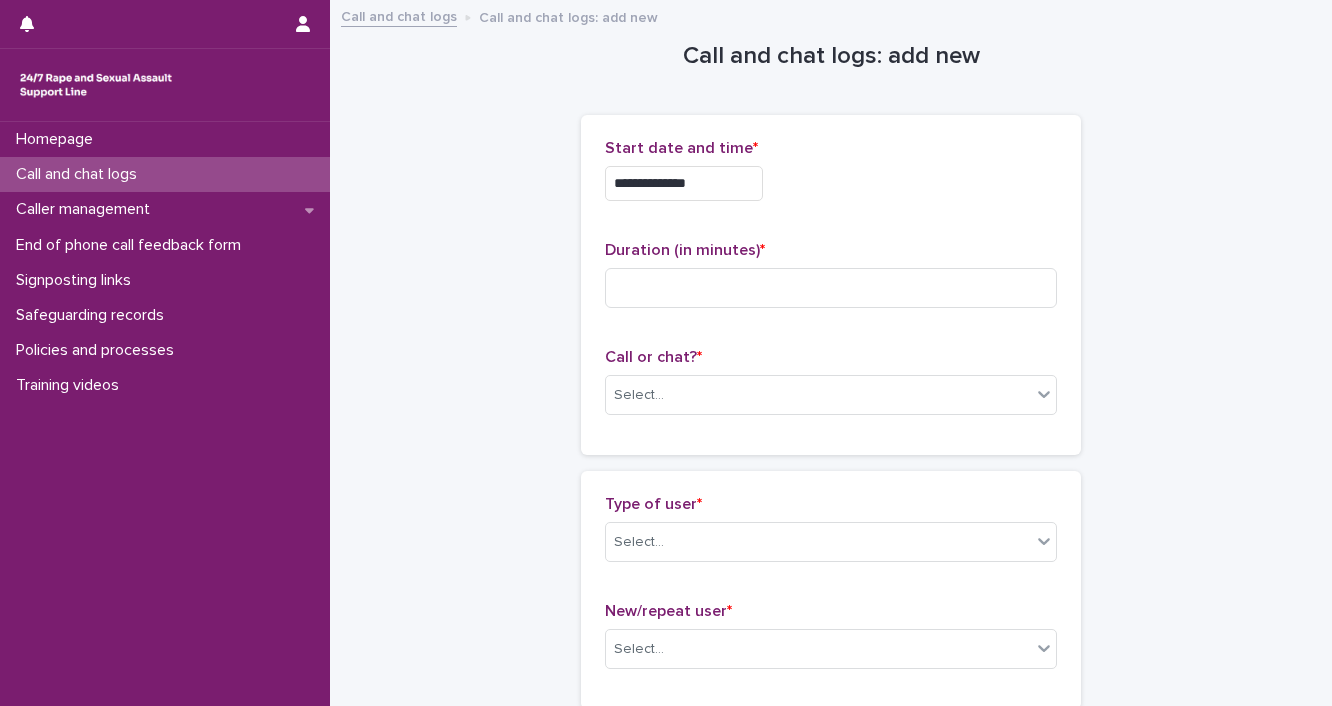 click on "**********" at bounding box center (831, 178) 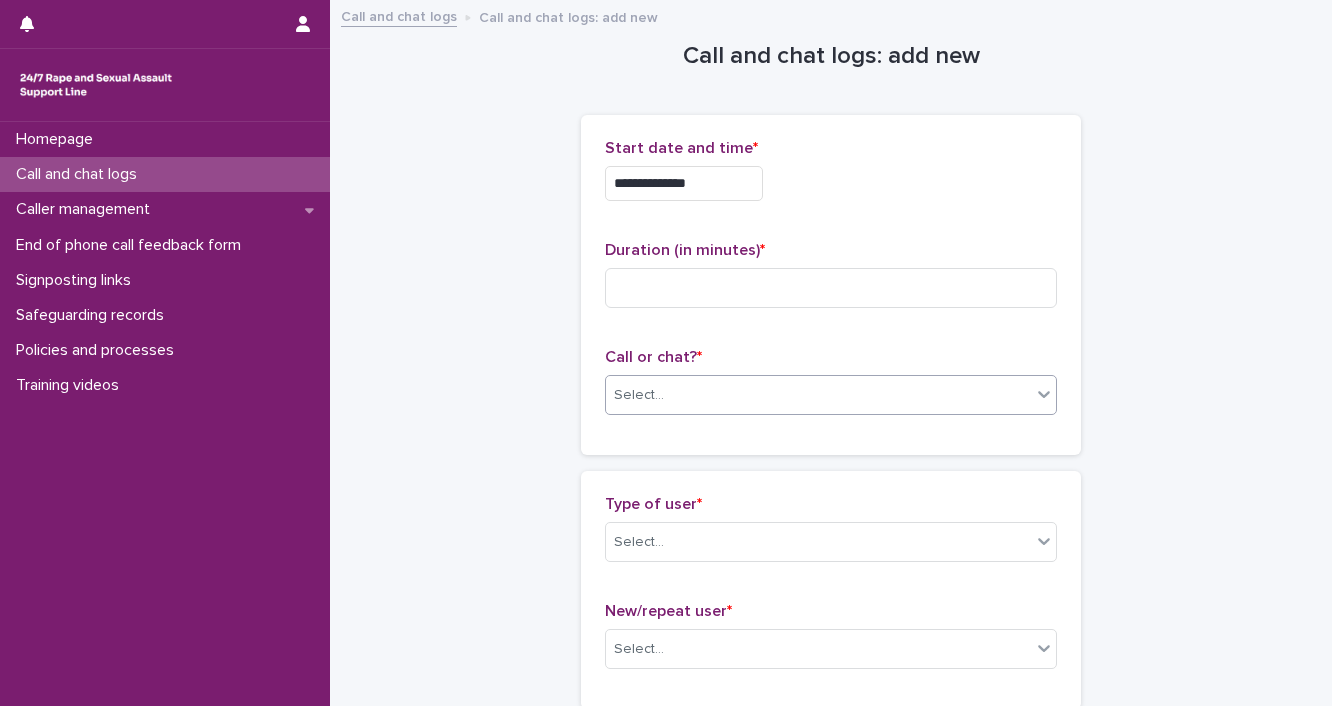 click 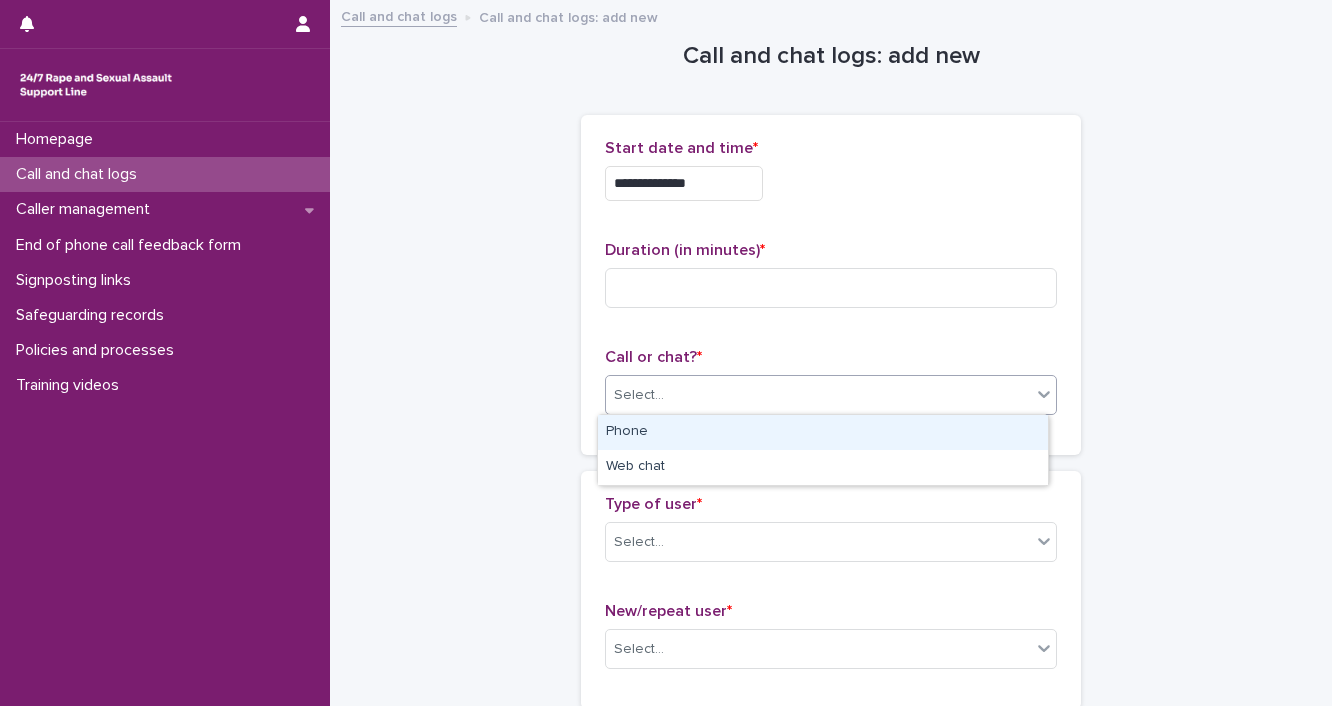 click on "Phone" at bounding box center [823, 432] 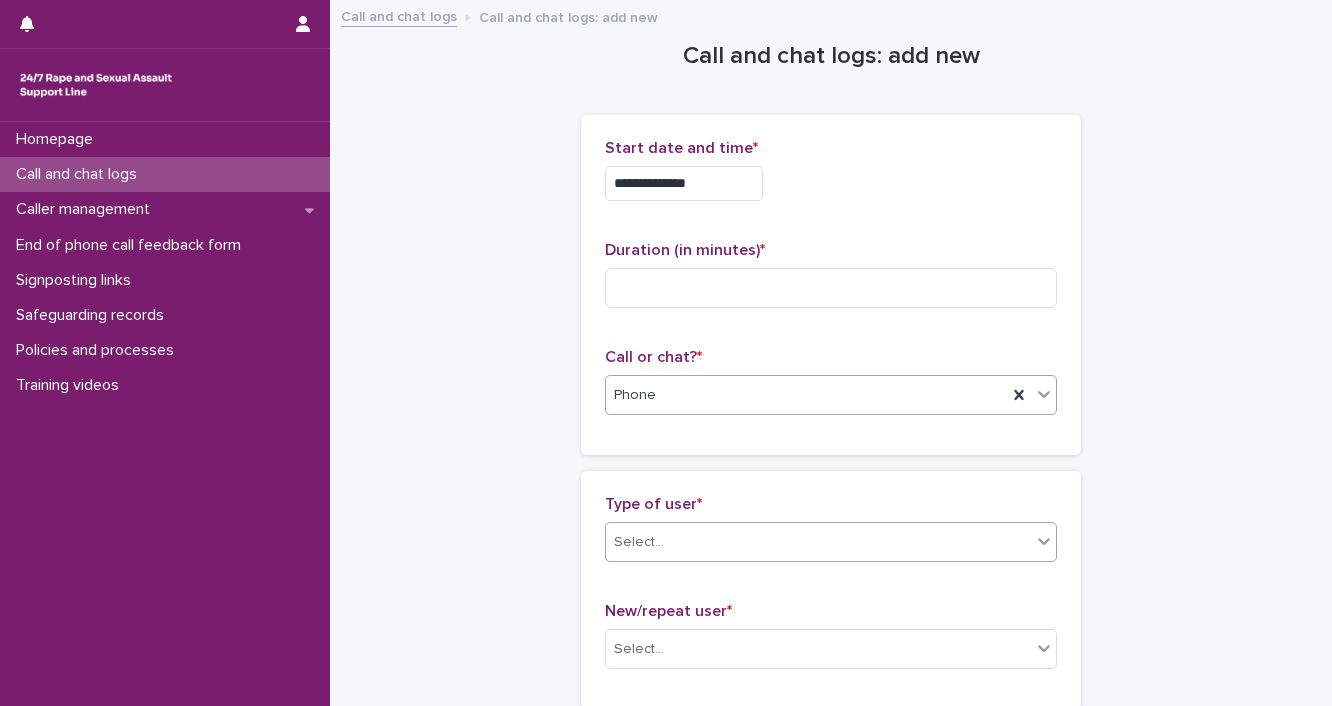 click 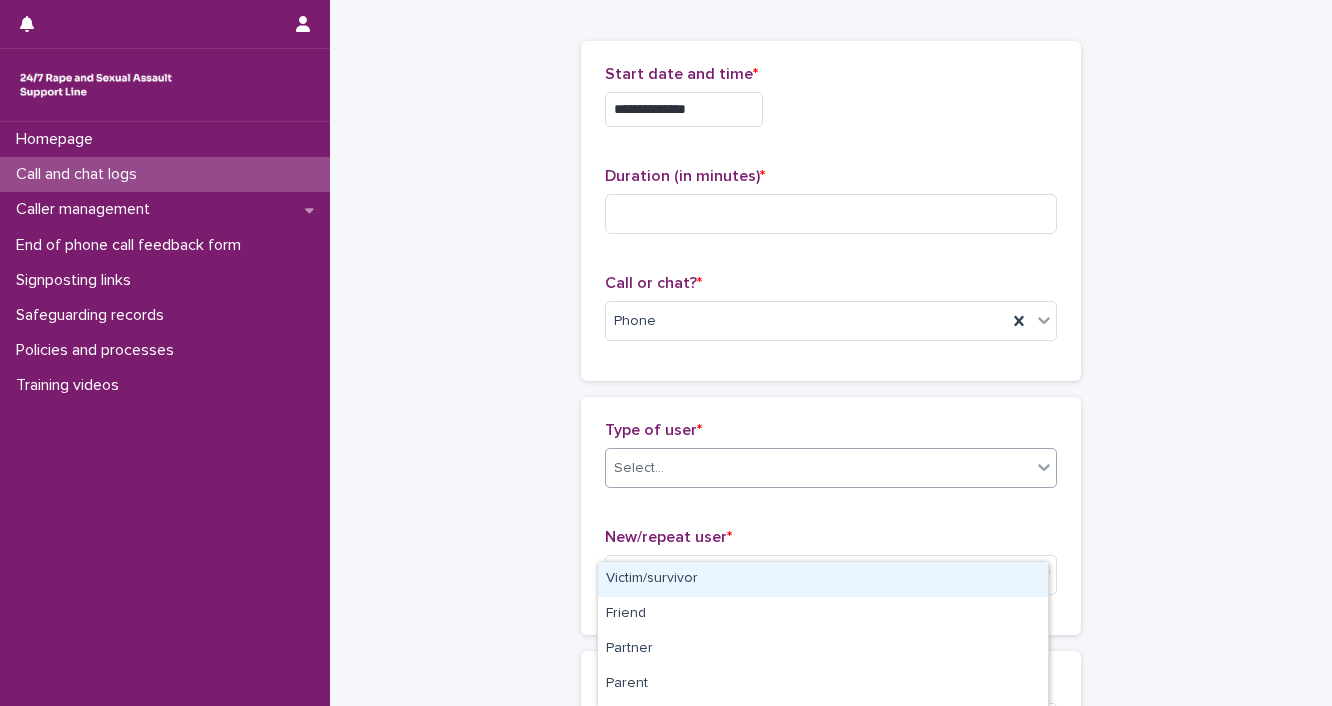 scroll, scrollTop: 200, scrollLeft: 0, axis: vertical 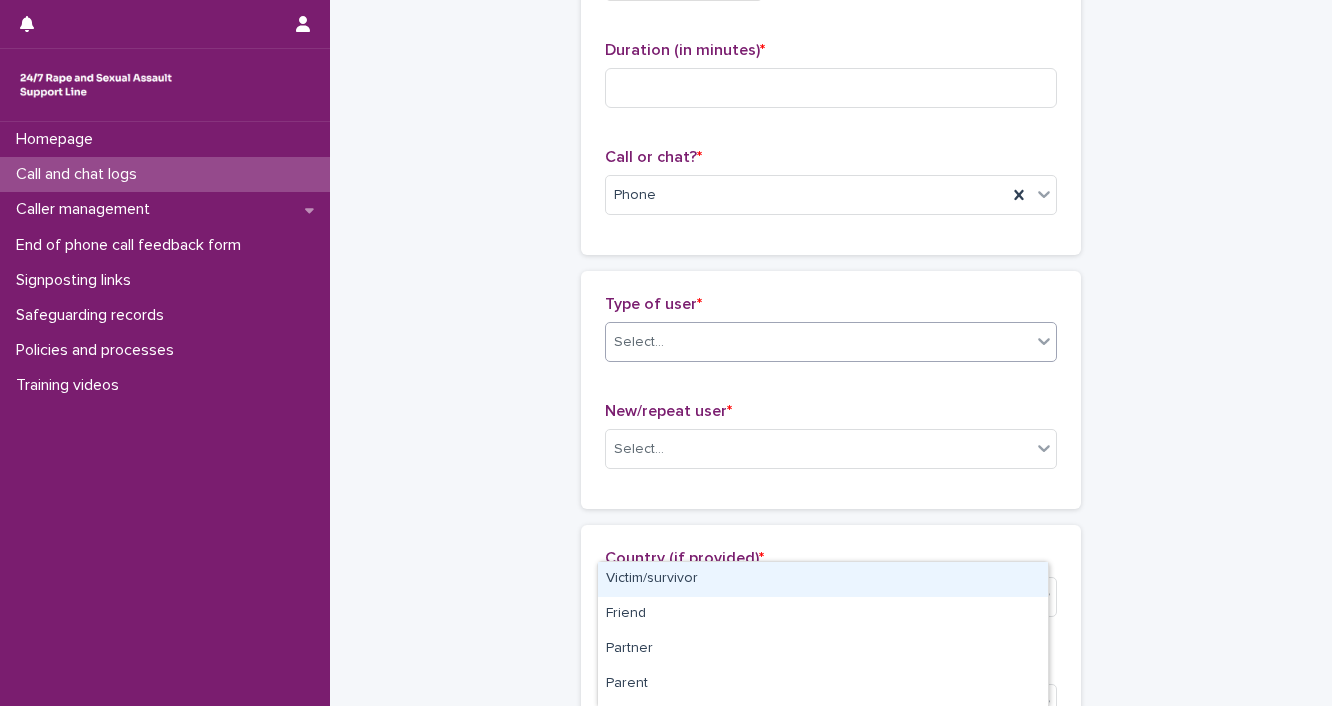 click 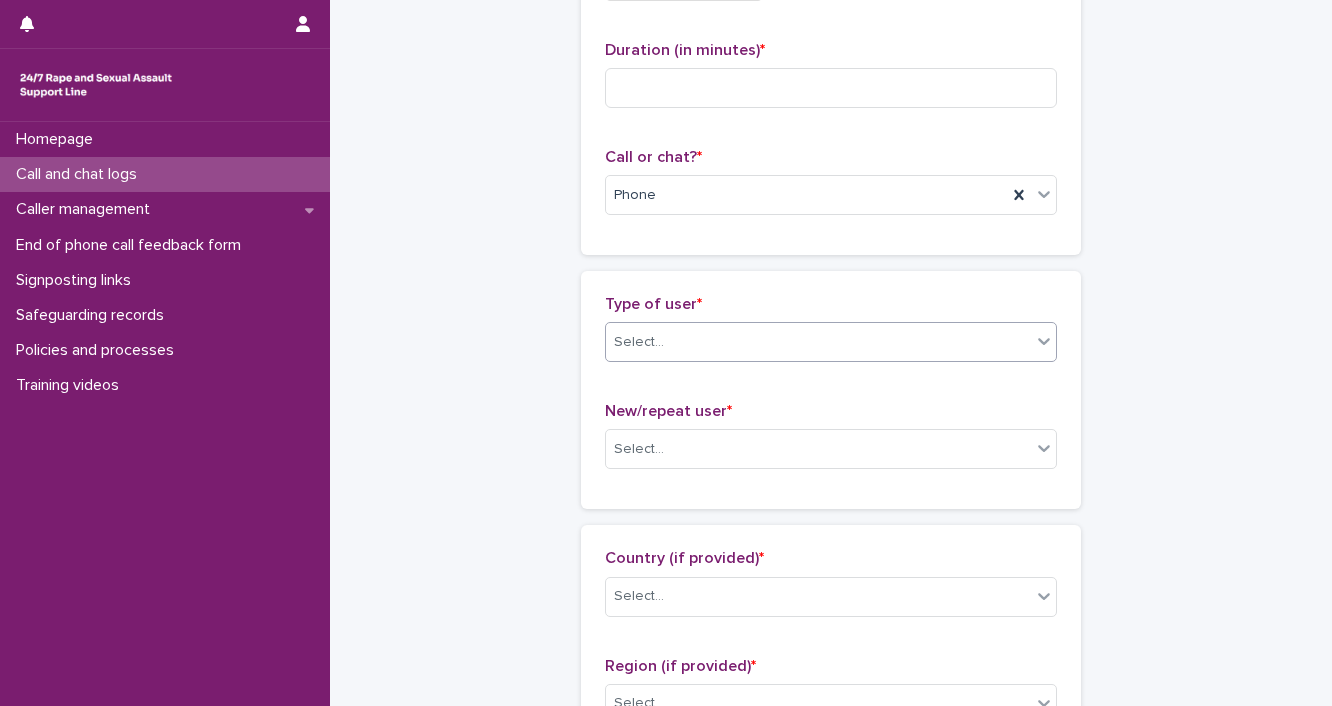 click 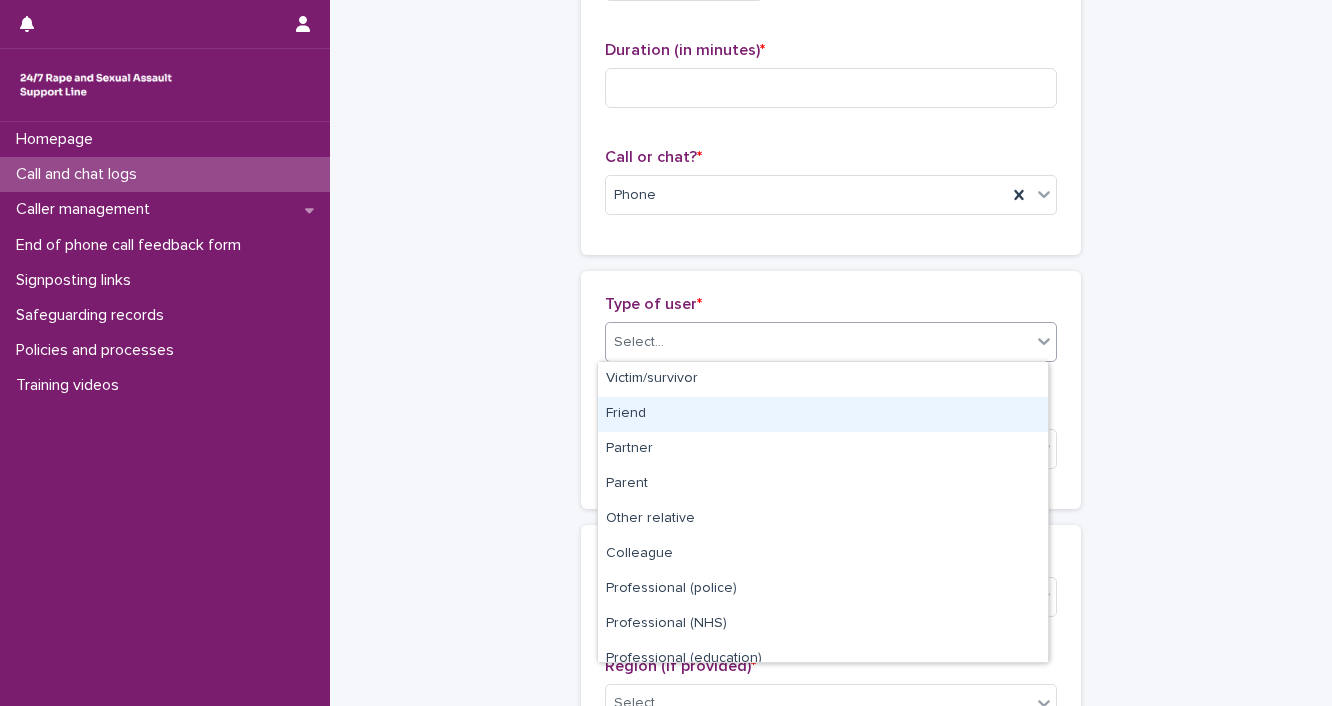 click on "Friend" at bounding box center (823, 414) 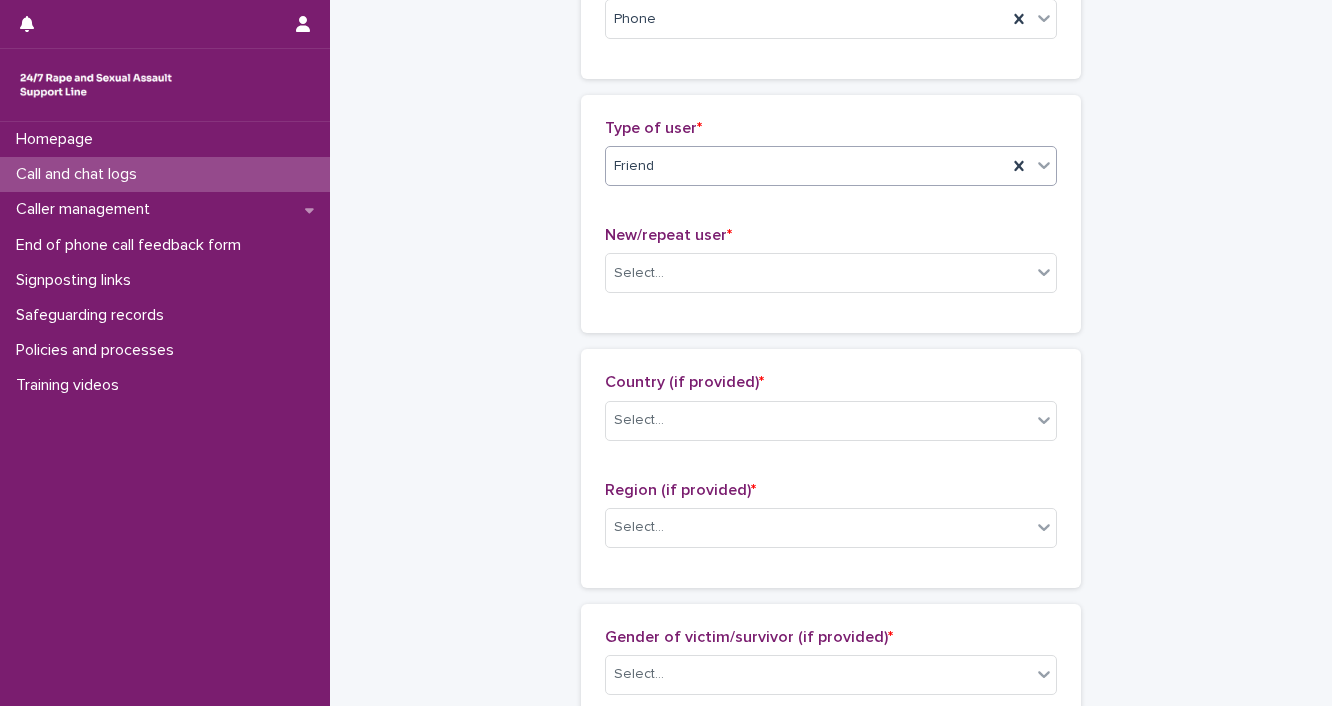 scroll, scrollTop: 400, scrollLeft: 0, axis: vertical 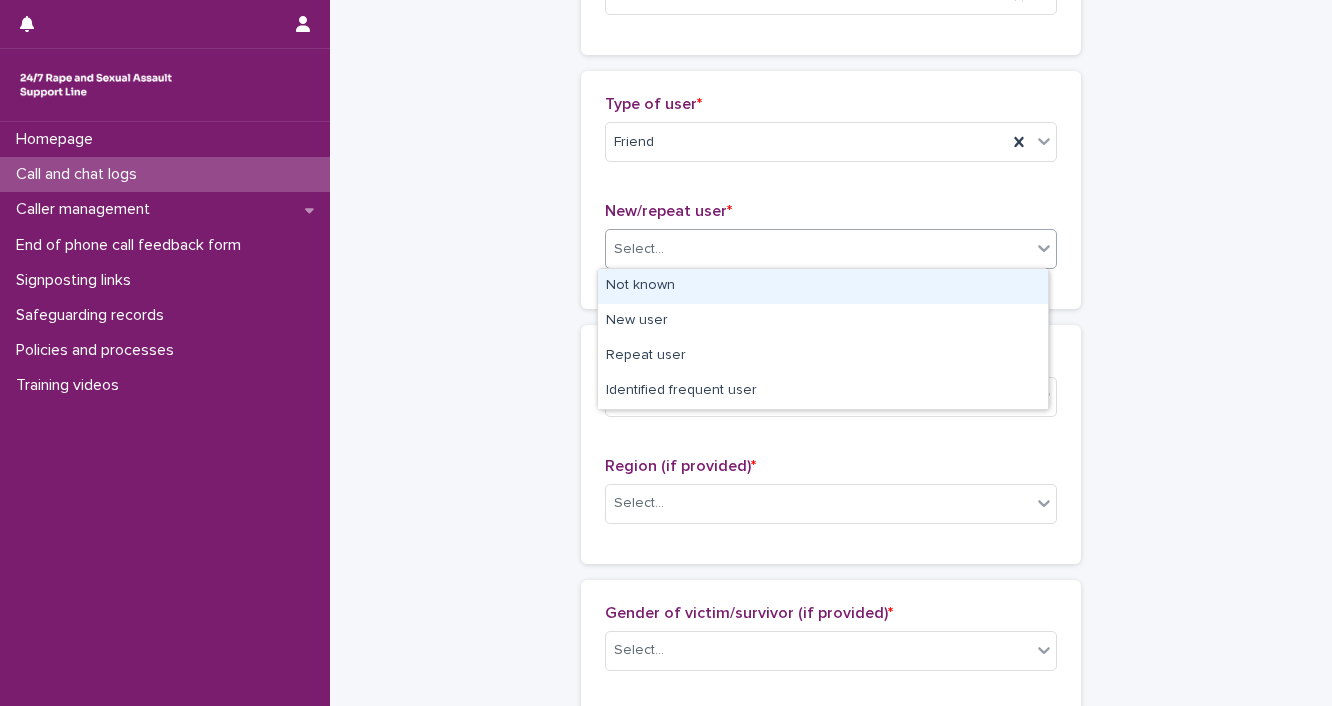 click 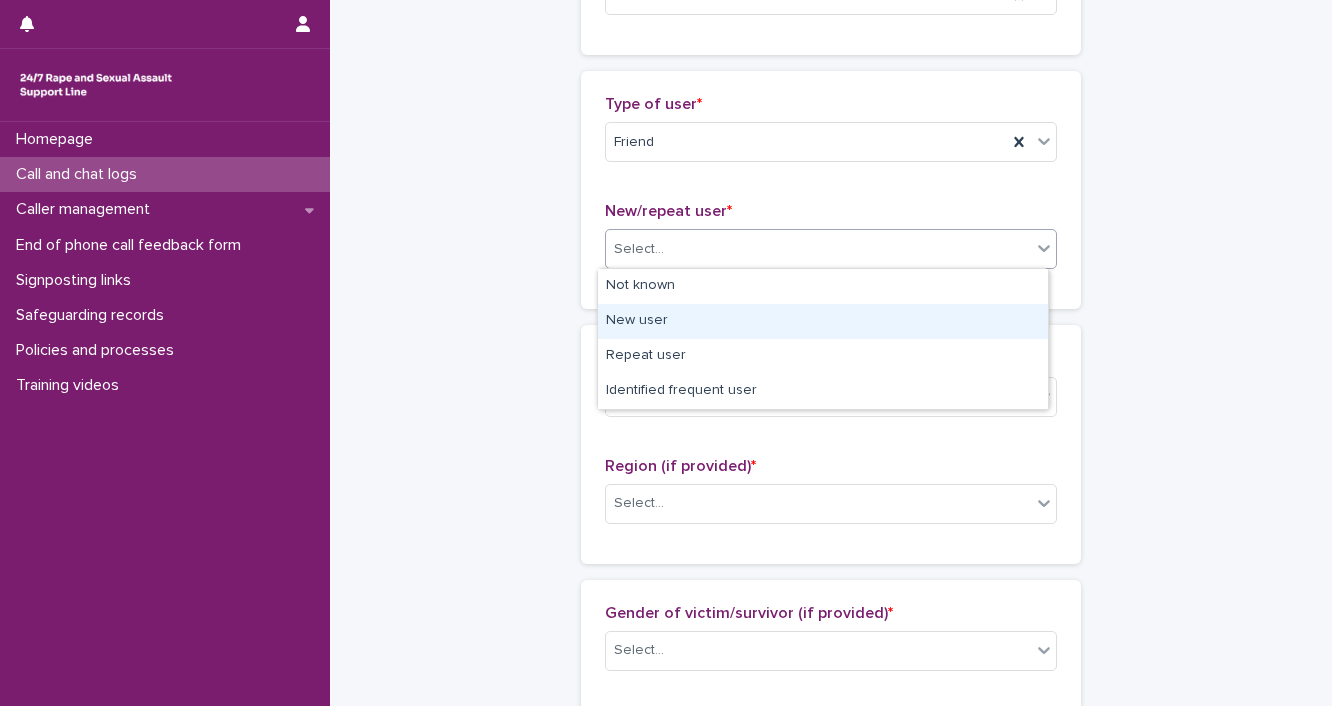 click on "New user" at bounding box center (823, 321) 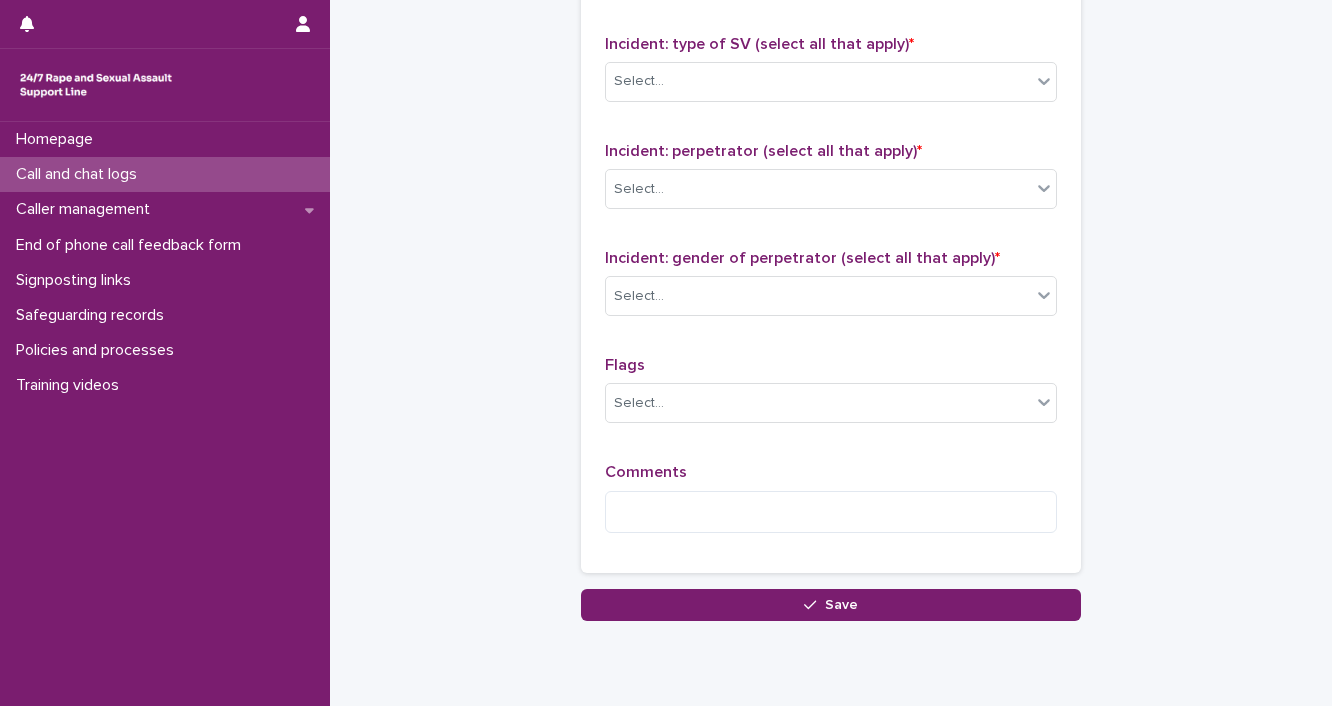 scroll, scrollTop: 1510, scrollLeft: 0, axis: vertical 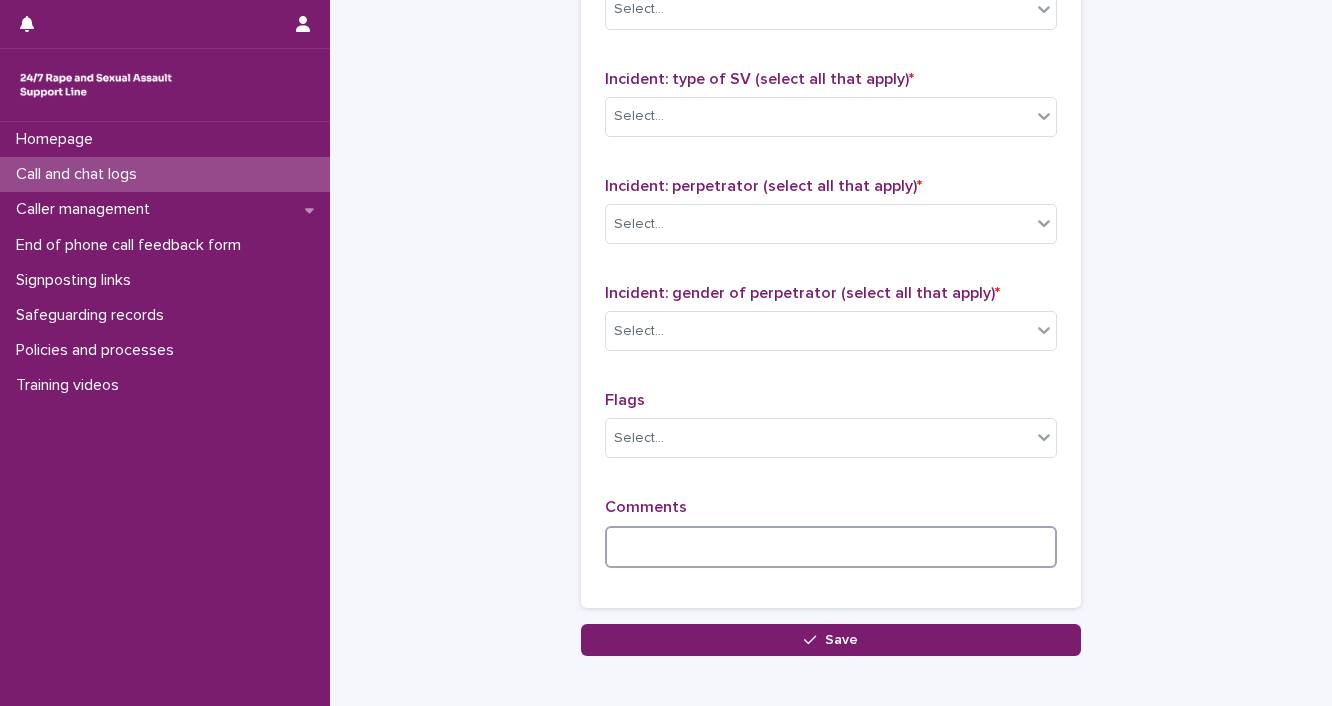 click at bounding box center [831, 547] 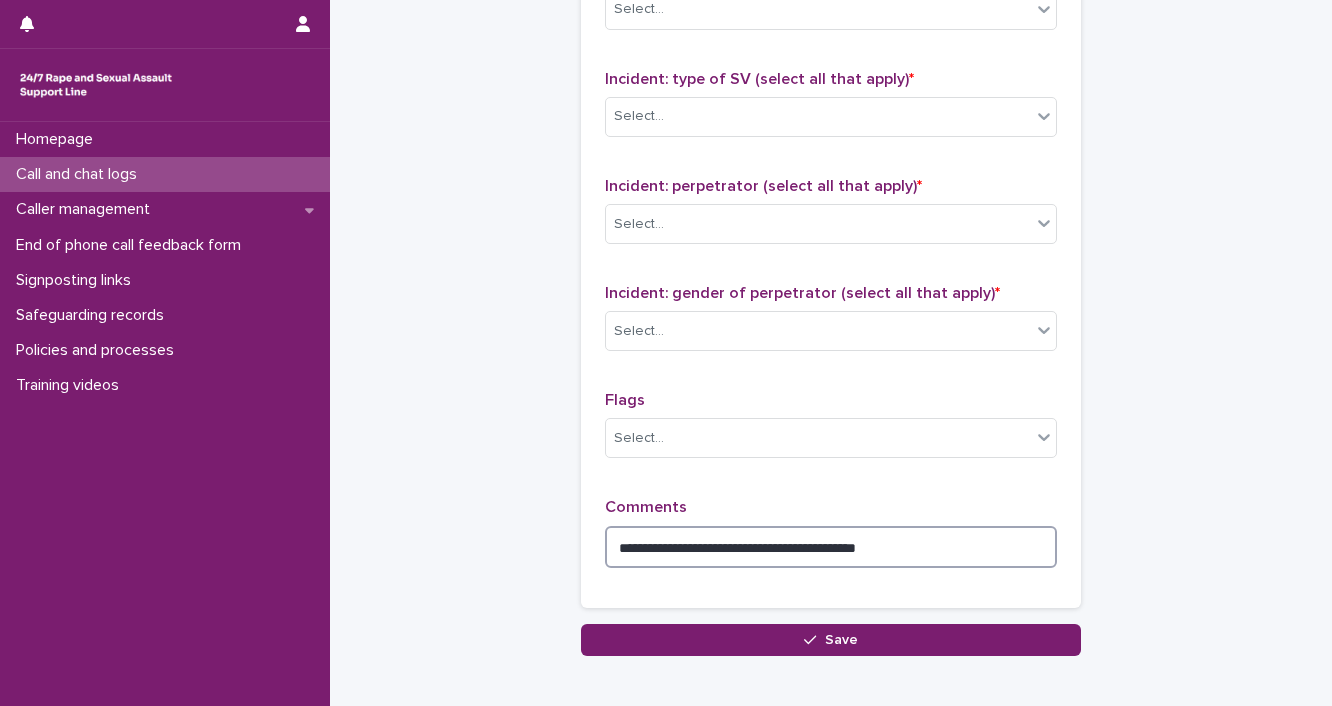click on "**********" at bounding box center (831, 547) 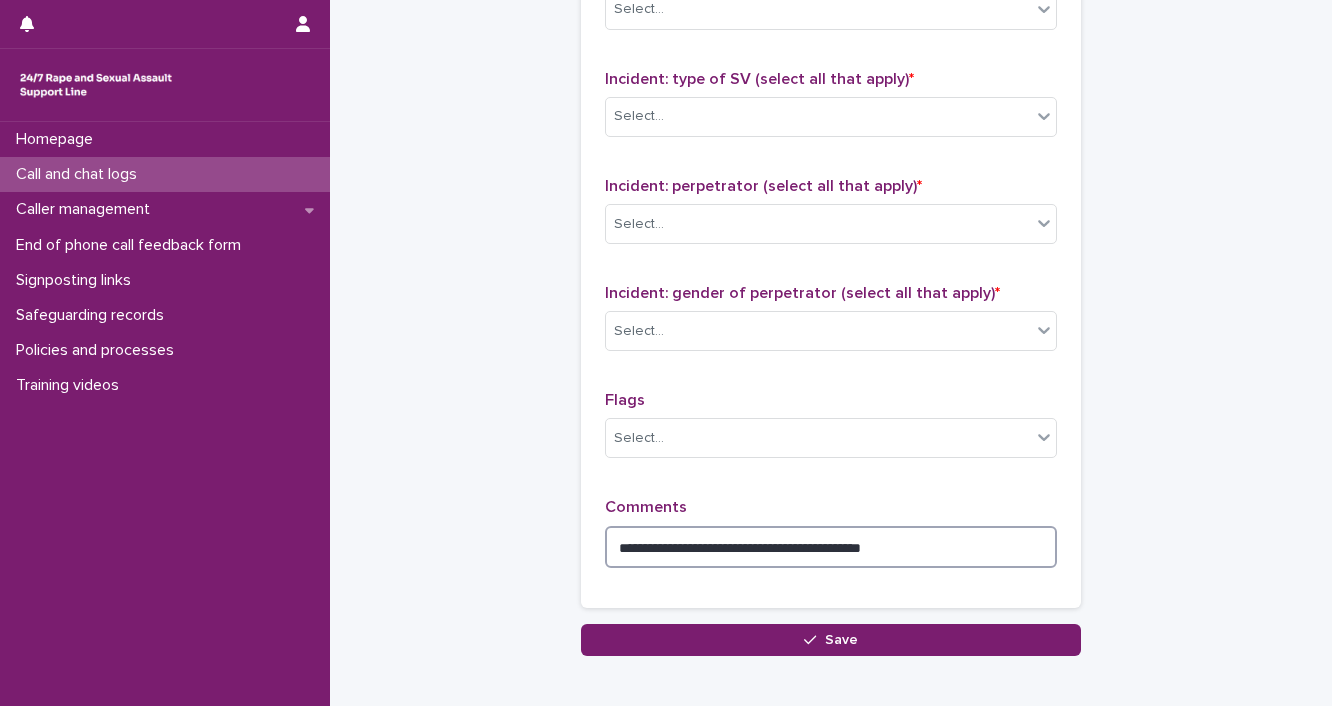 click on "**********" at bounding box center [831, 547] 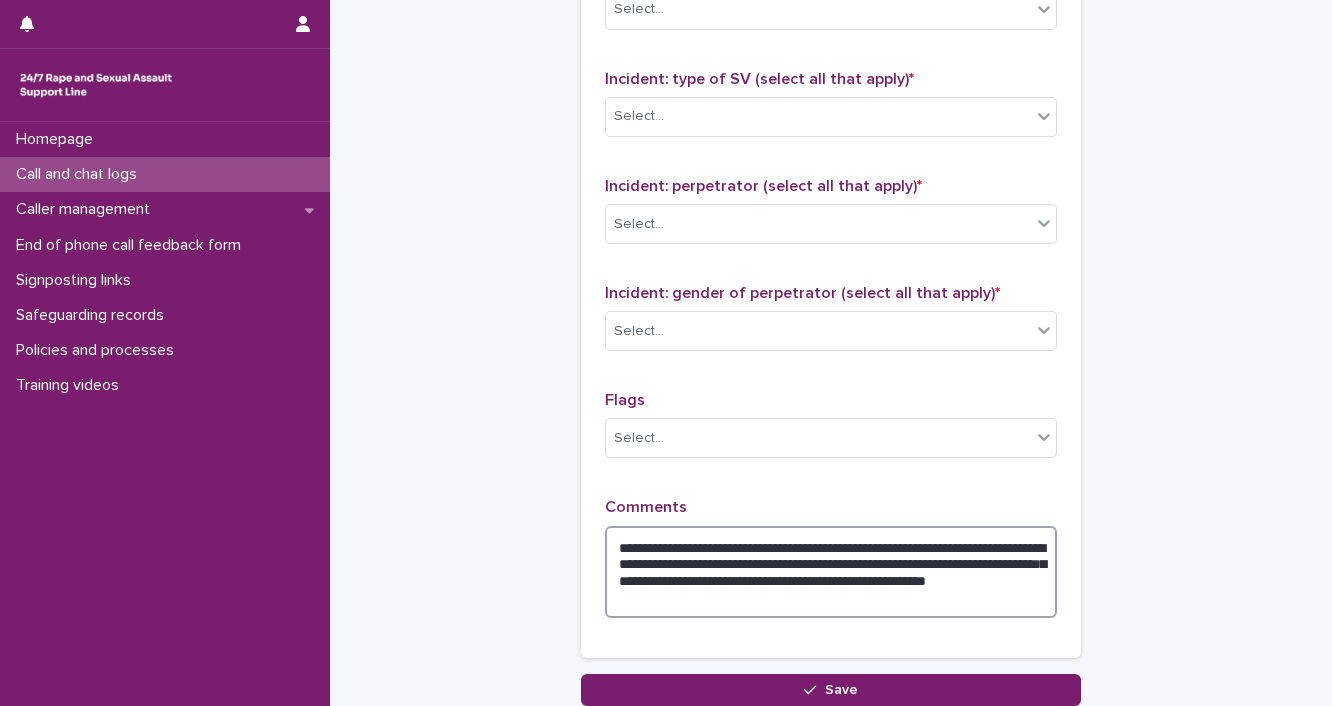 click on "**********" at bounding box center (831, 572) 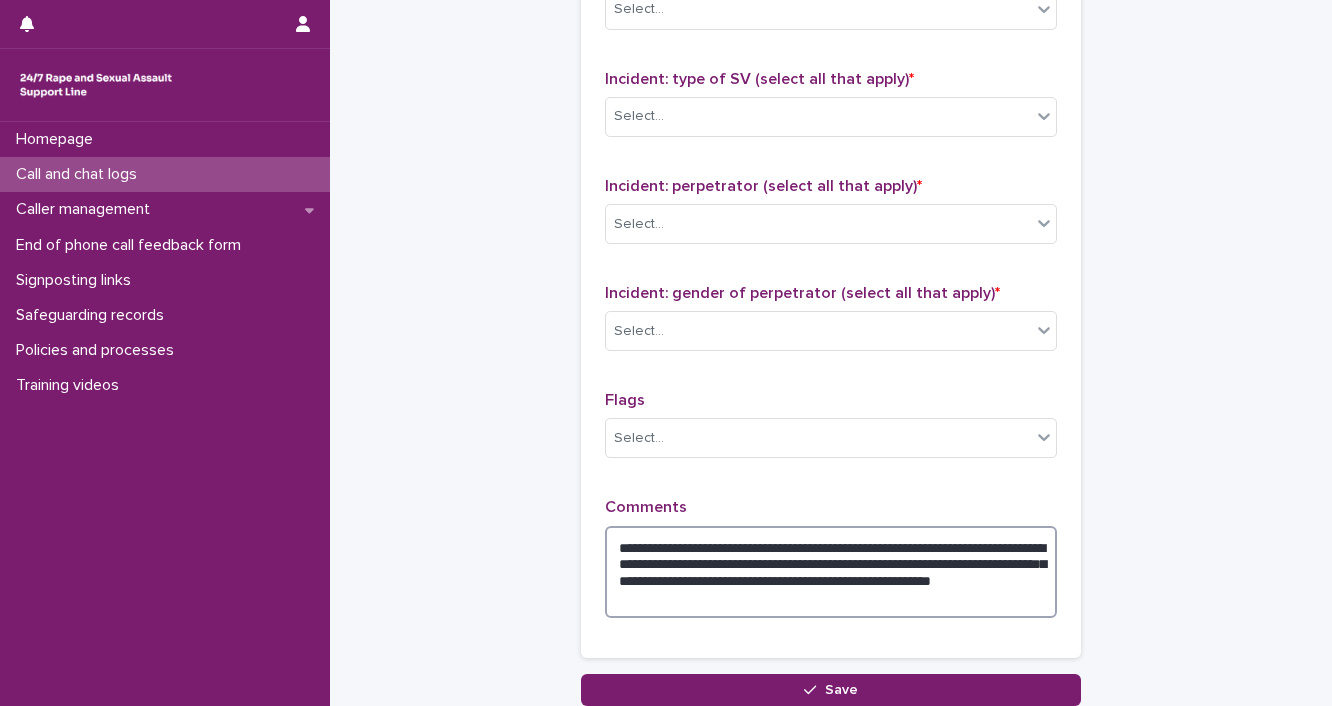 click on "**********" at bounding box center (831, 572) 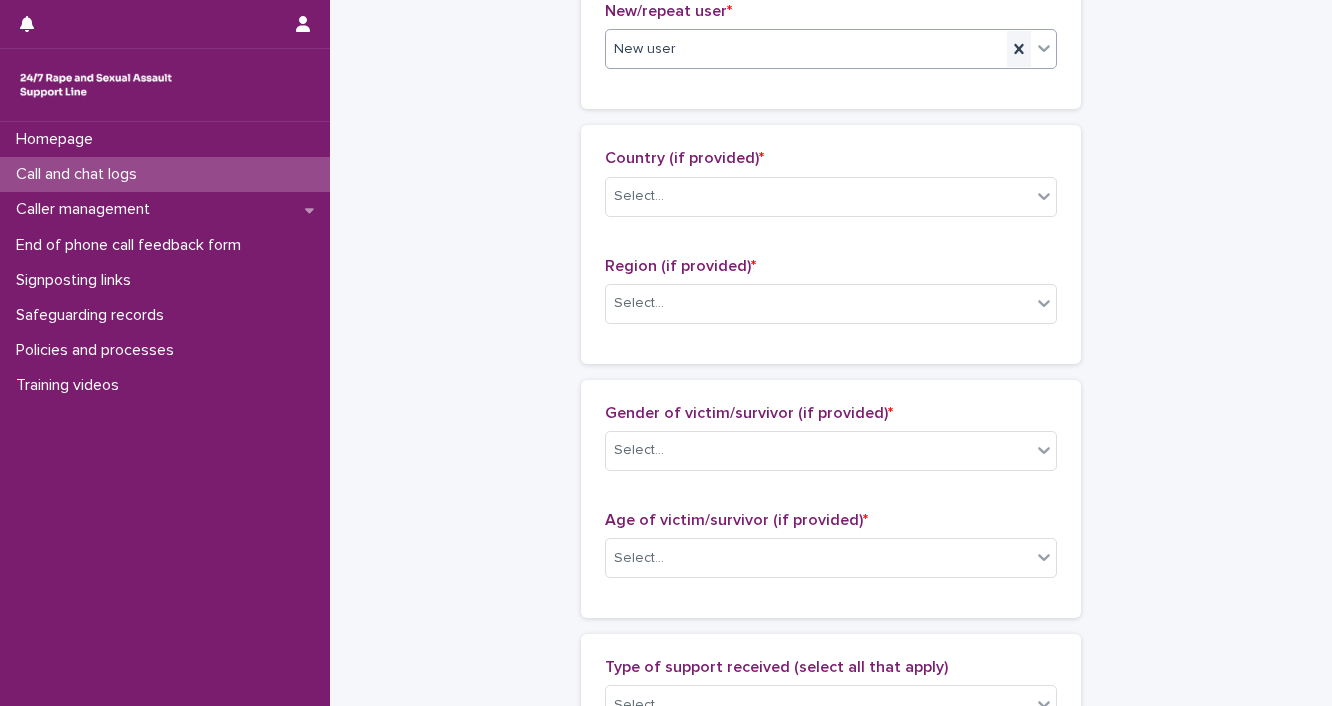 scroll, scrollTop: 800, scrollLeft: 0, axis: vertical 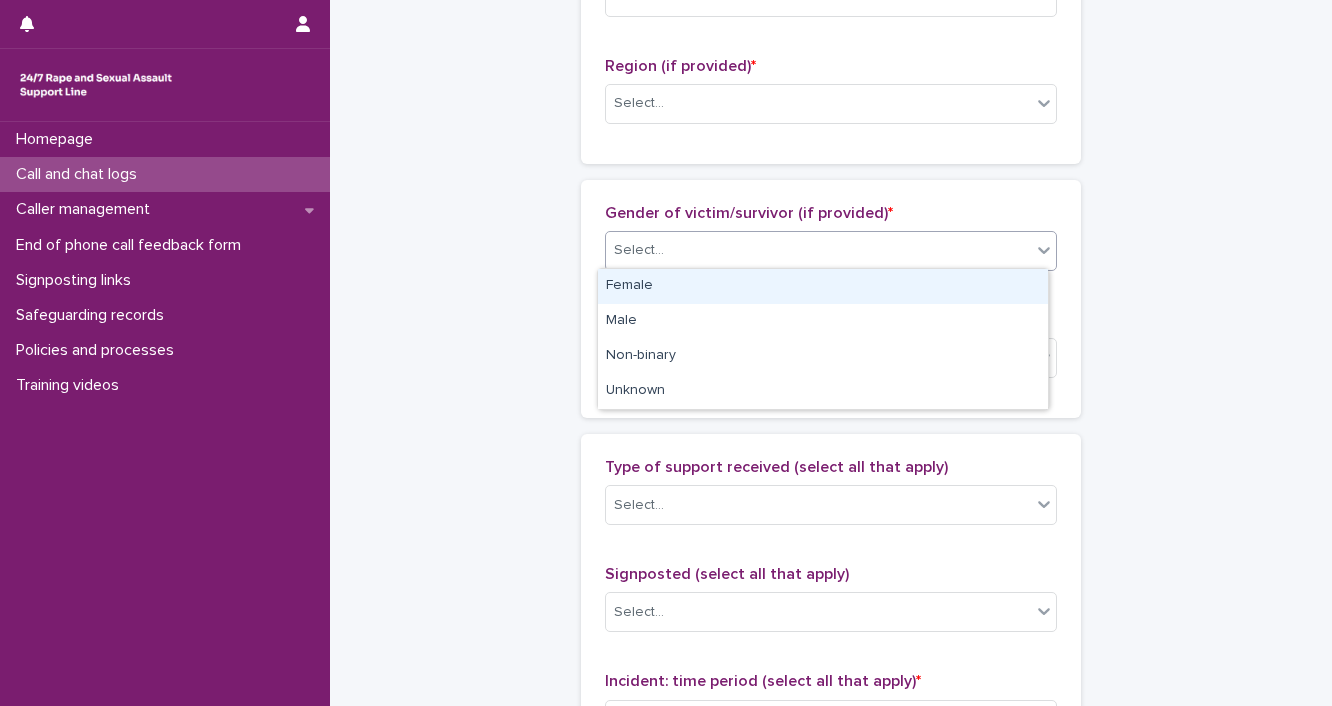 click 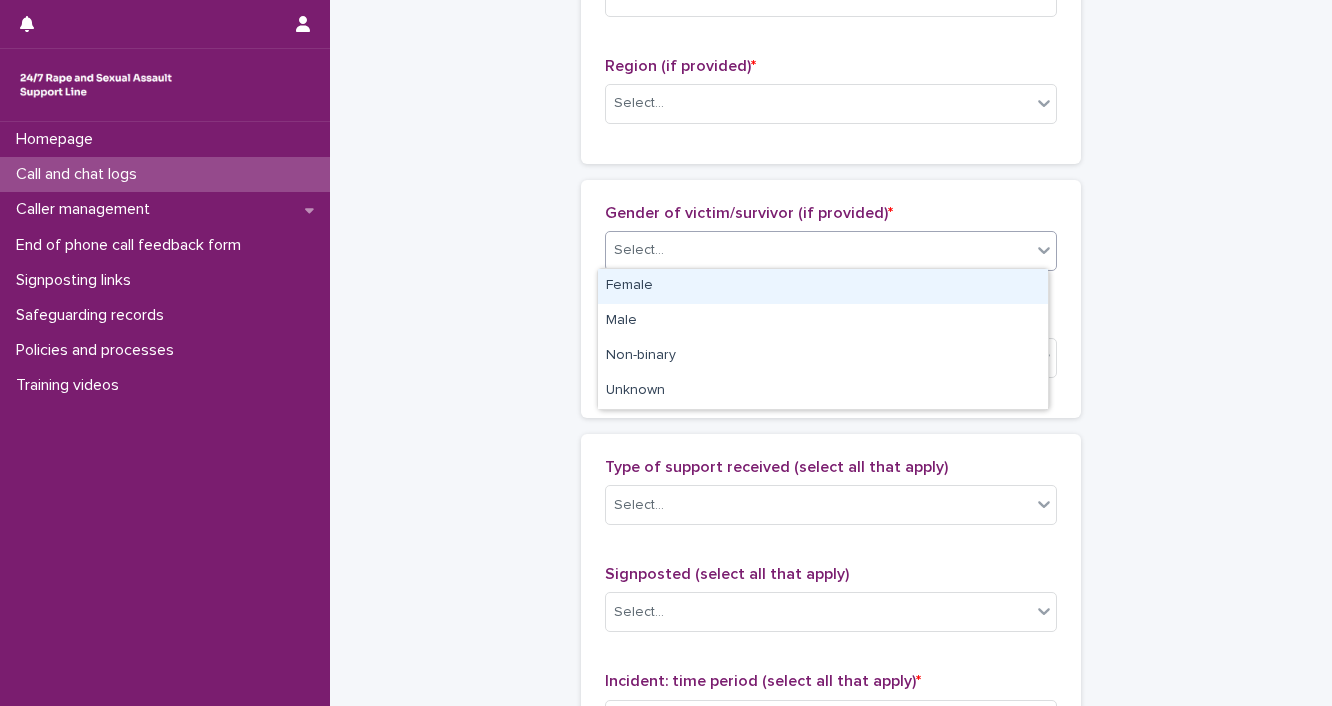 click on "Female" at bounding box center [823, 286] 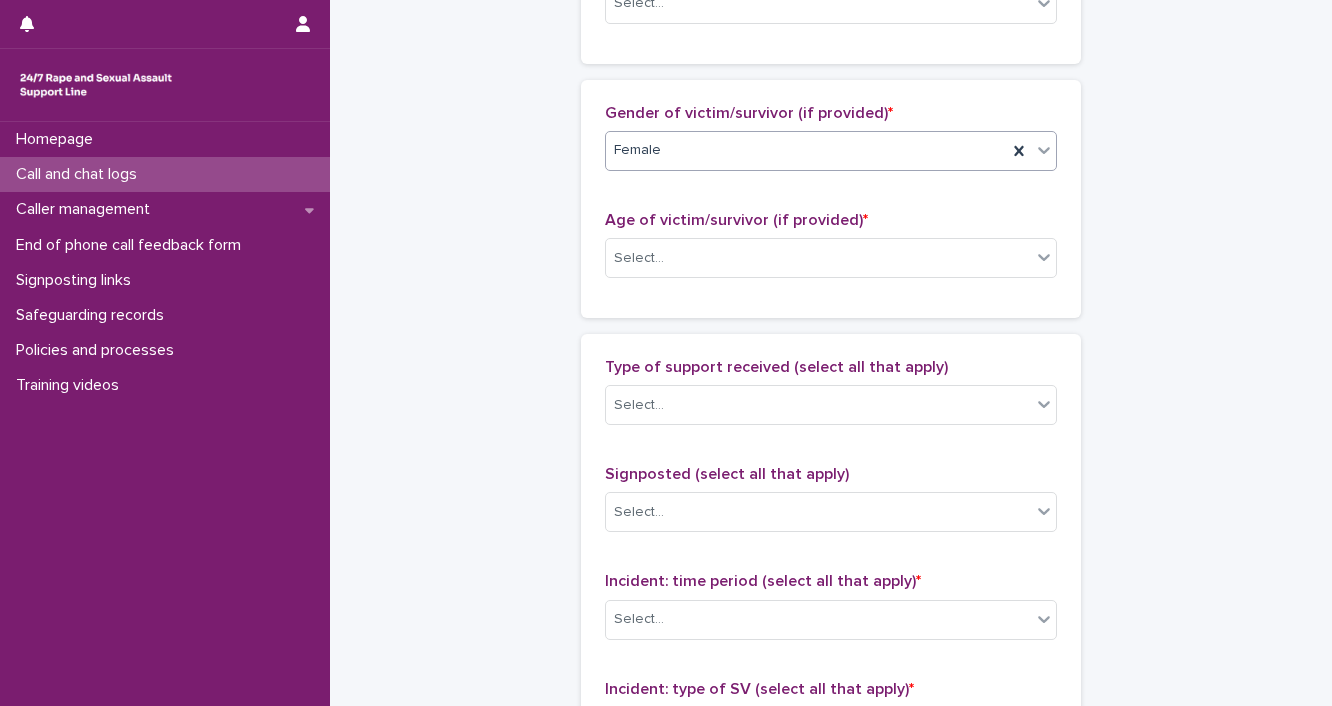scroll, scrollTop: 1100, scrollLeft: 0, axis: vertical 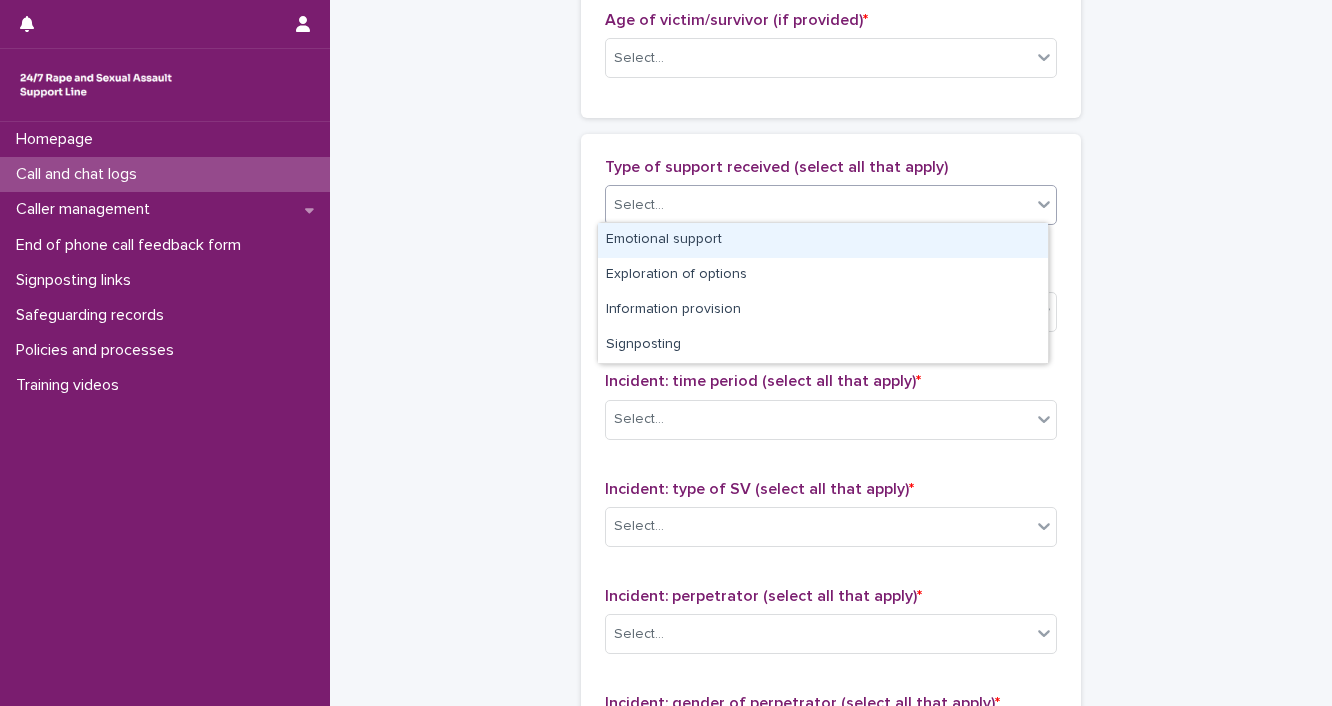 click 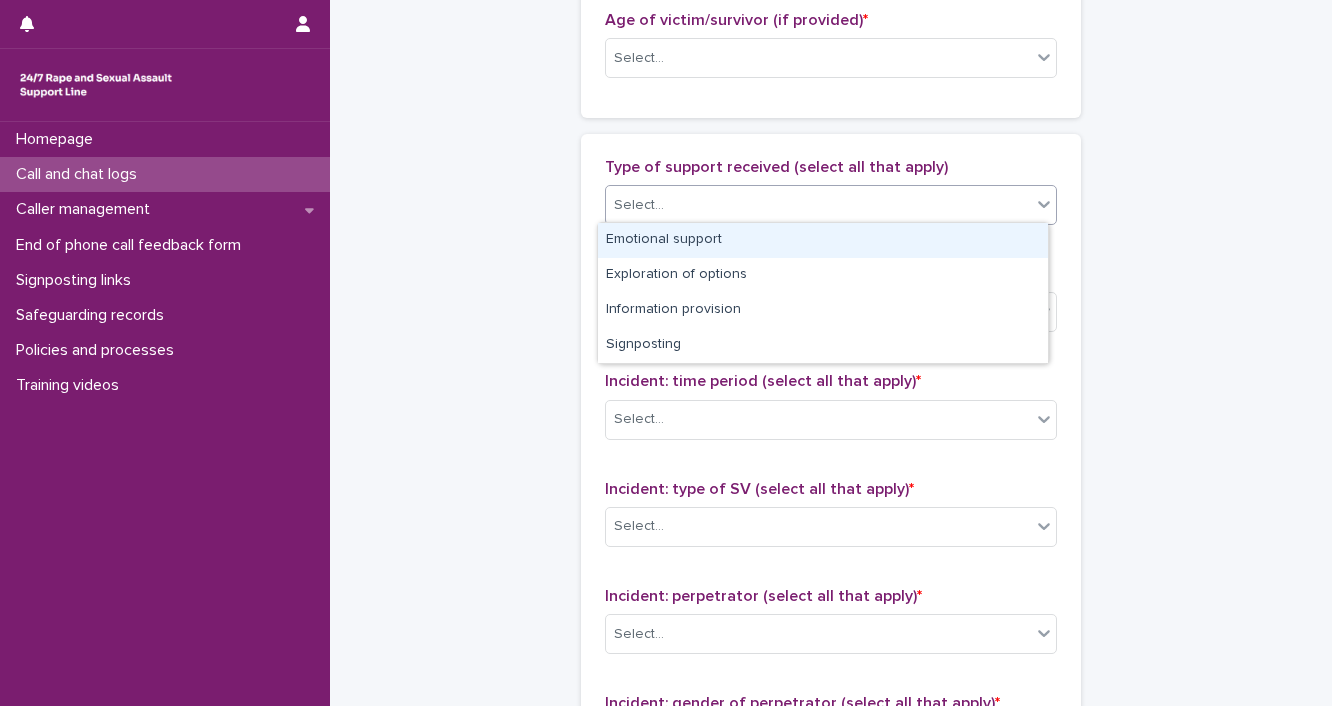 click on "Emotional support" at bounding box center (823, 240) 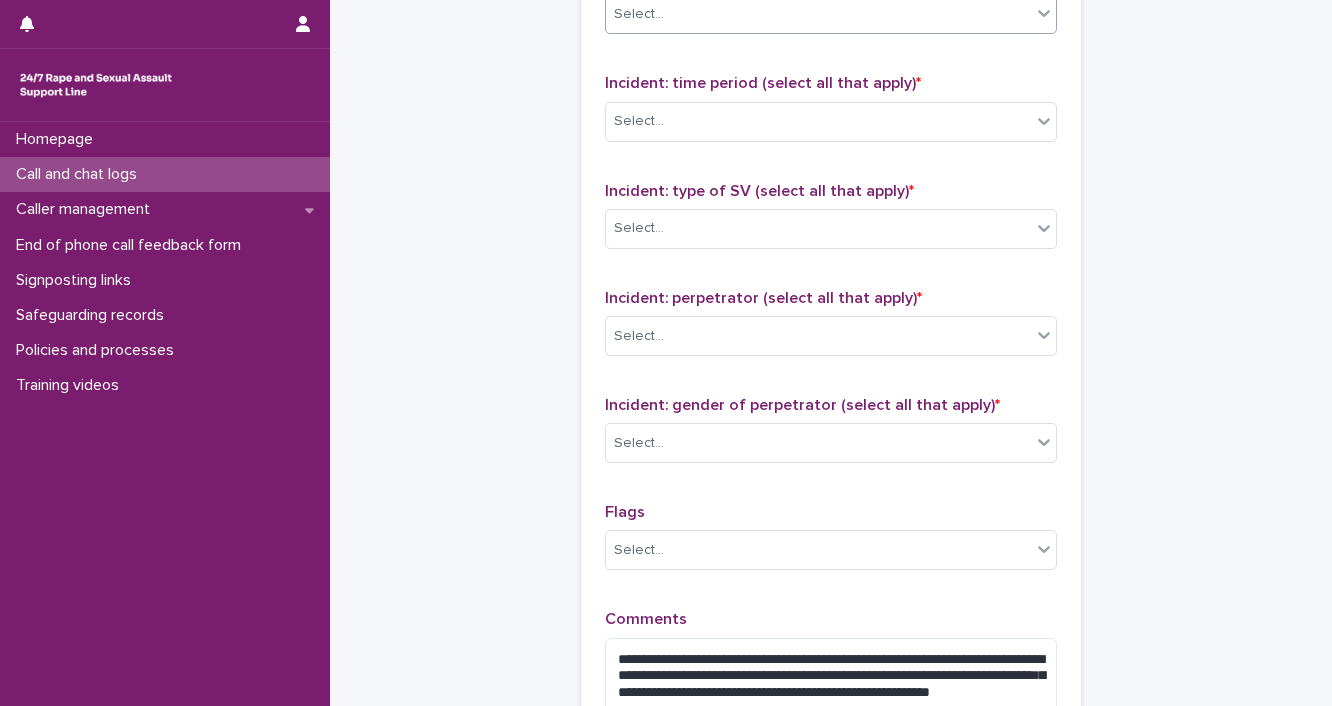 scroll, scrollTop: 1400, scrollLeft: 0, axis: vertical 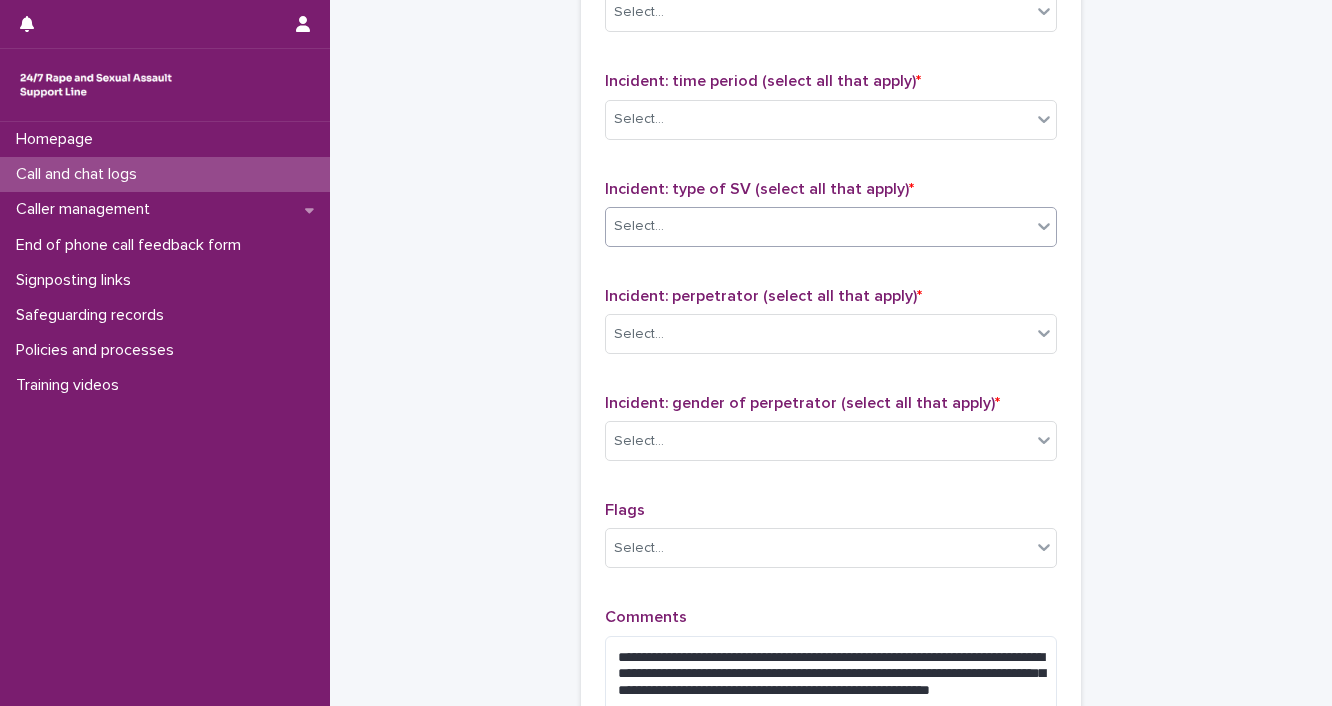 click 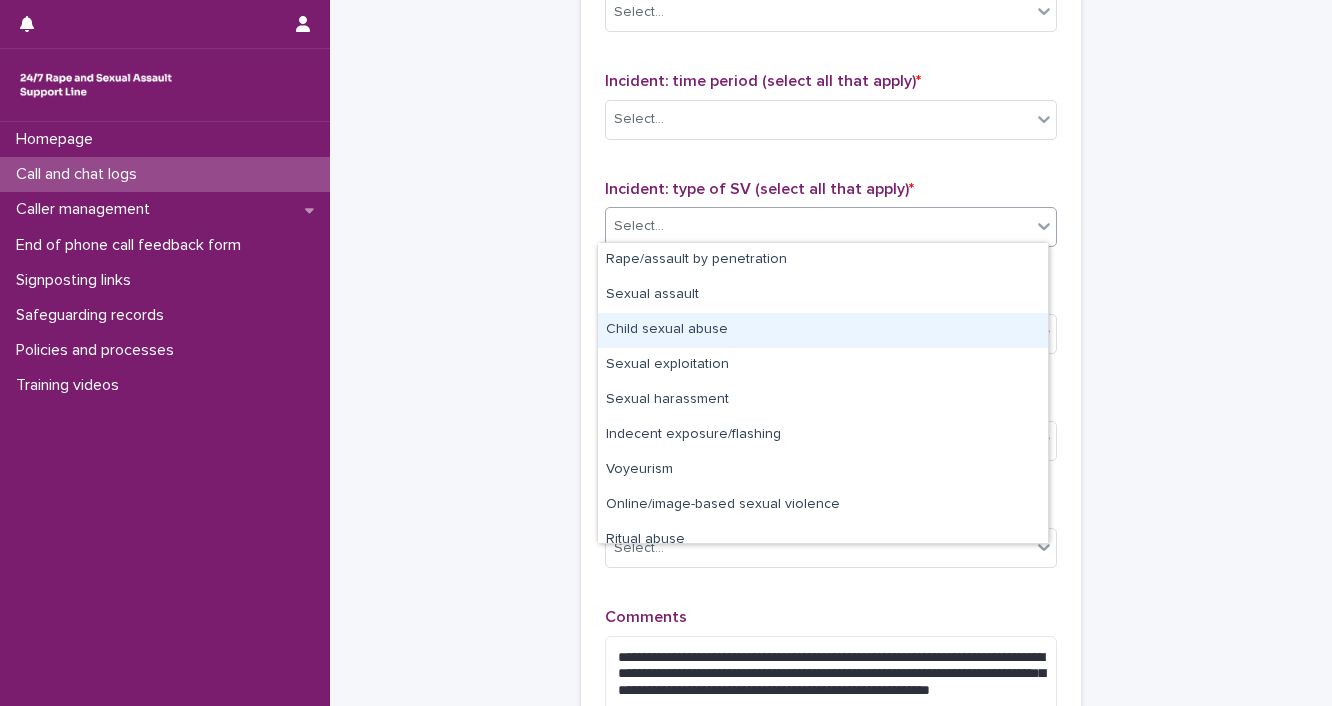 click on "Child sexual abuse" at bounding box center (823, 330) 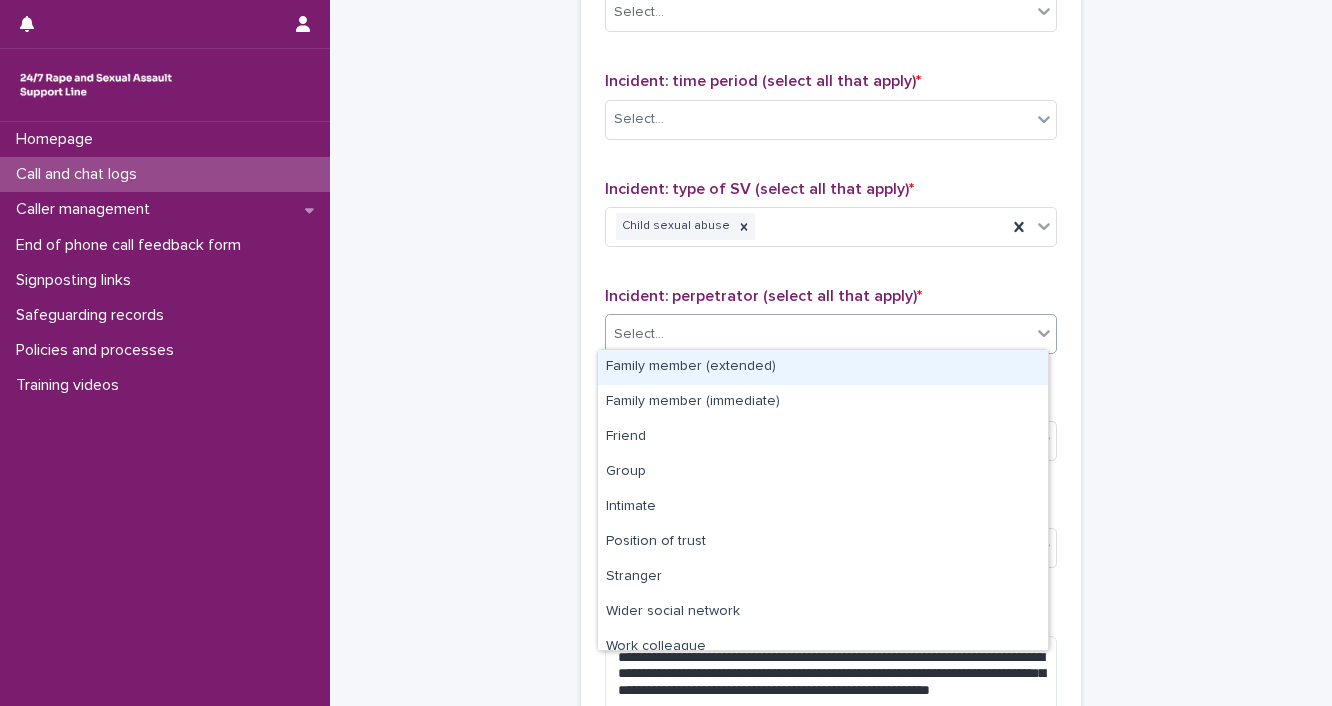 click 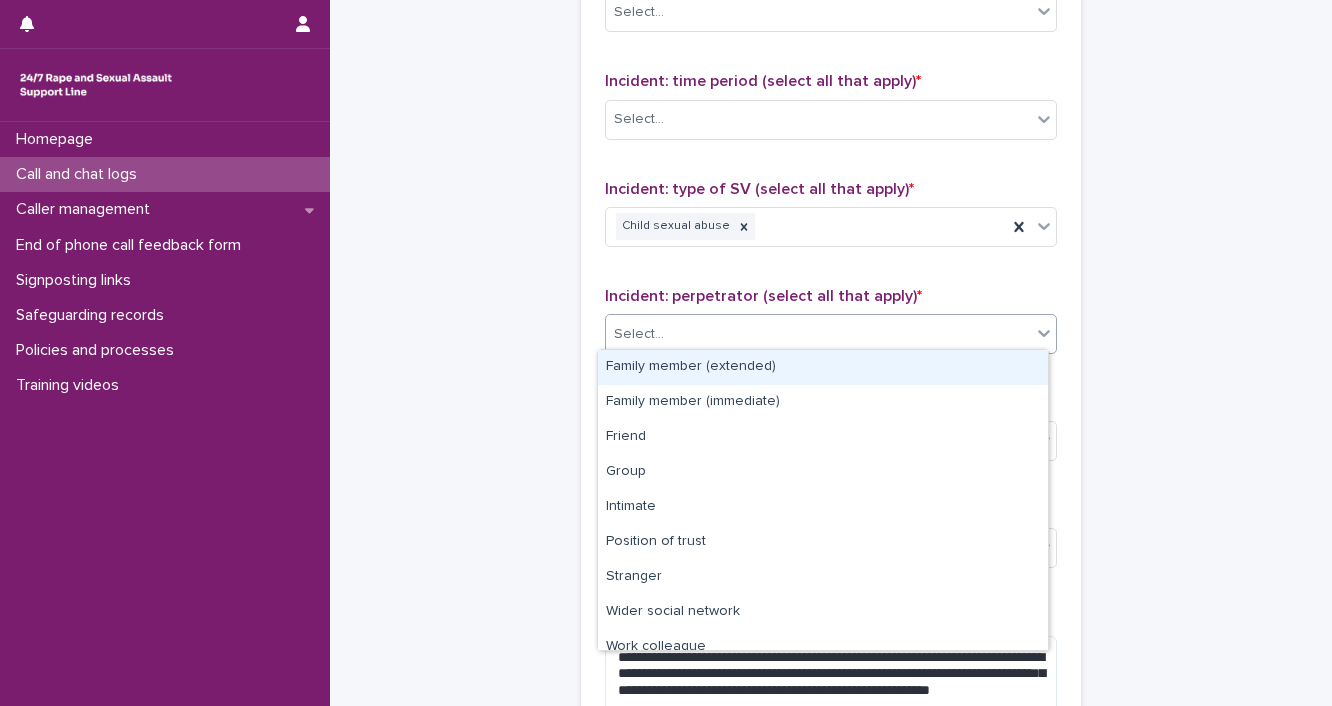 click on "Family member (extended)" at bounding box center (823, 367) 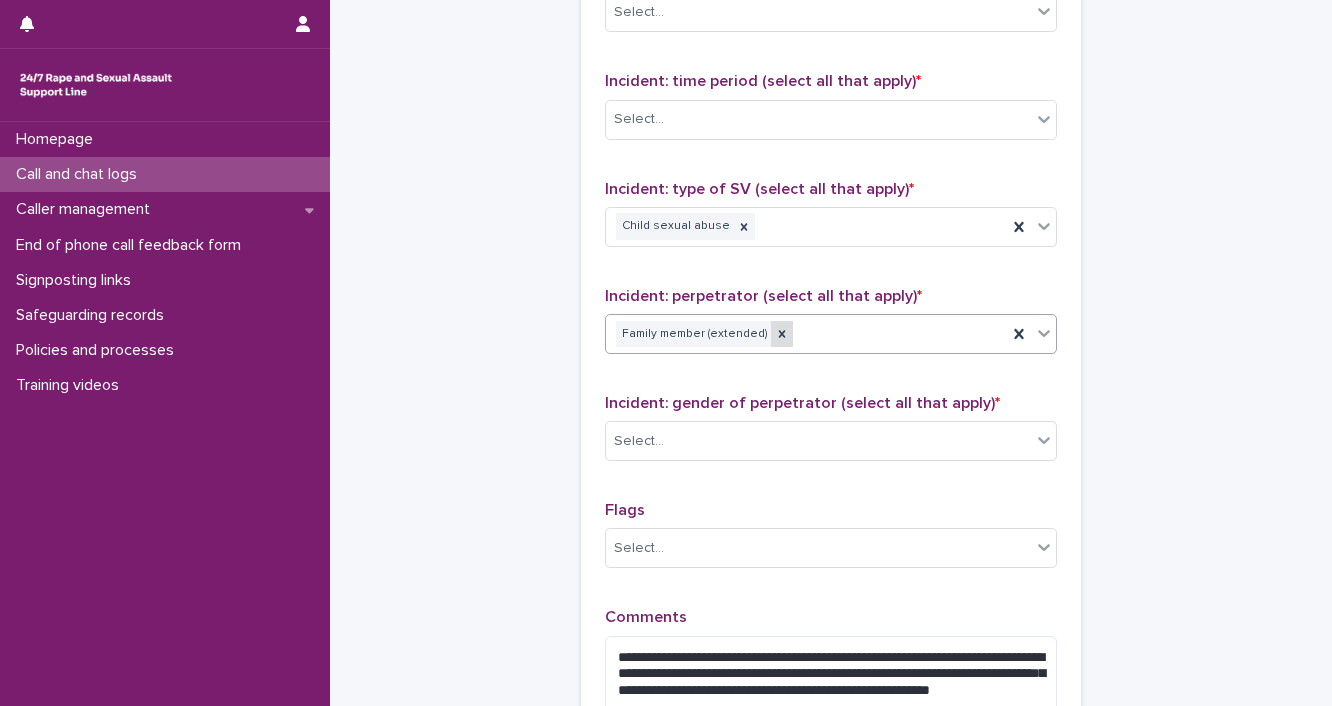 click 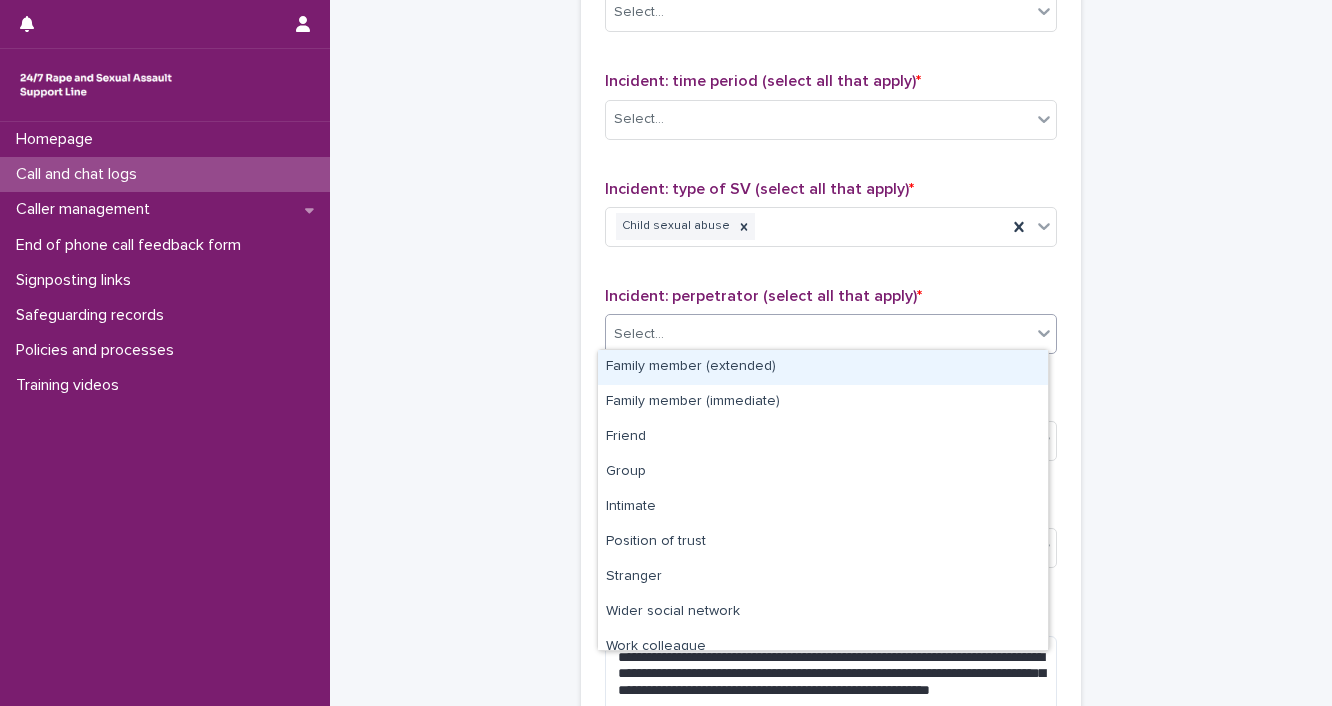 click 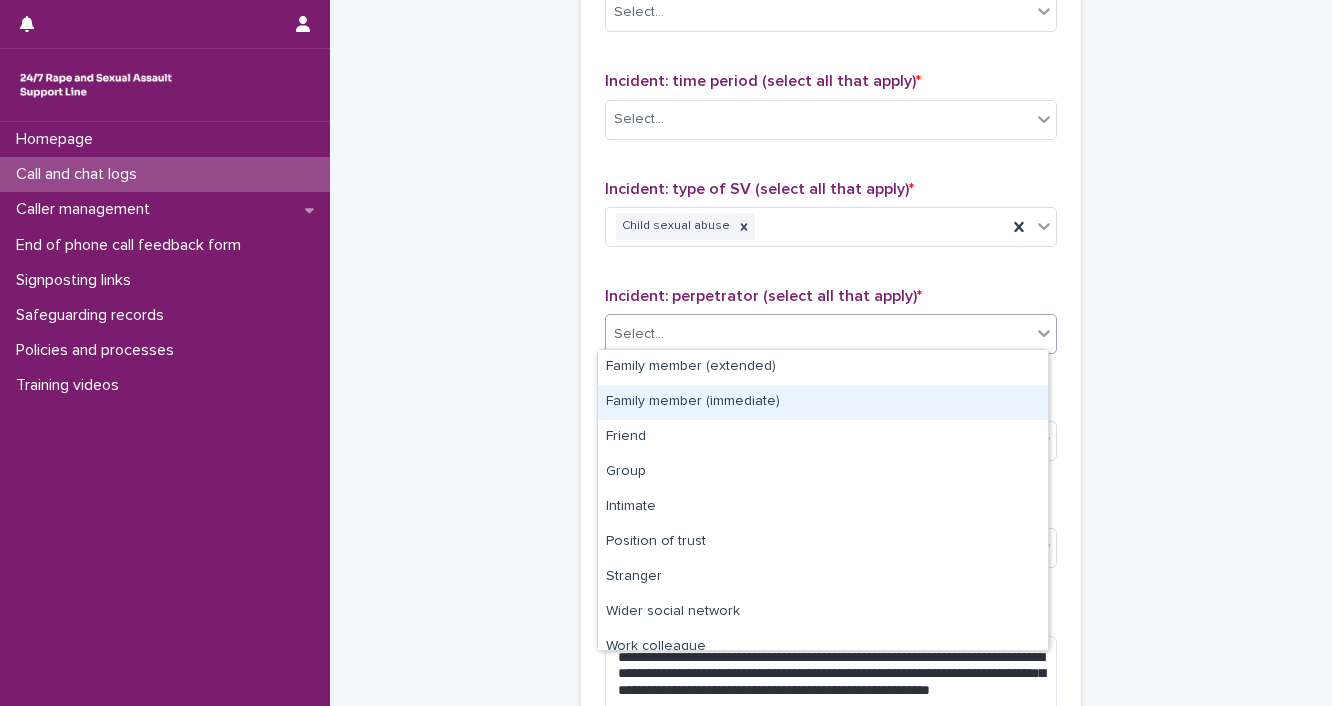 click on "Family member (immediate)" at bounding box center [823, 402] 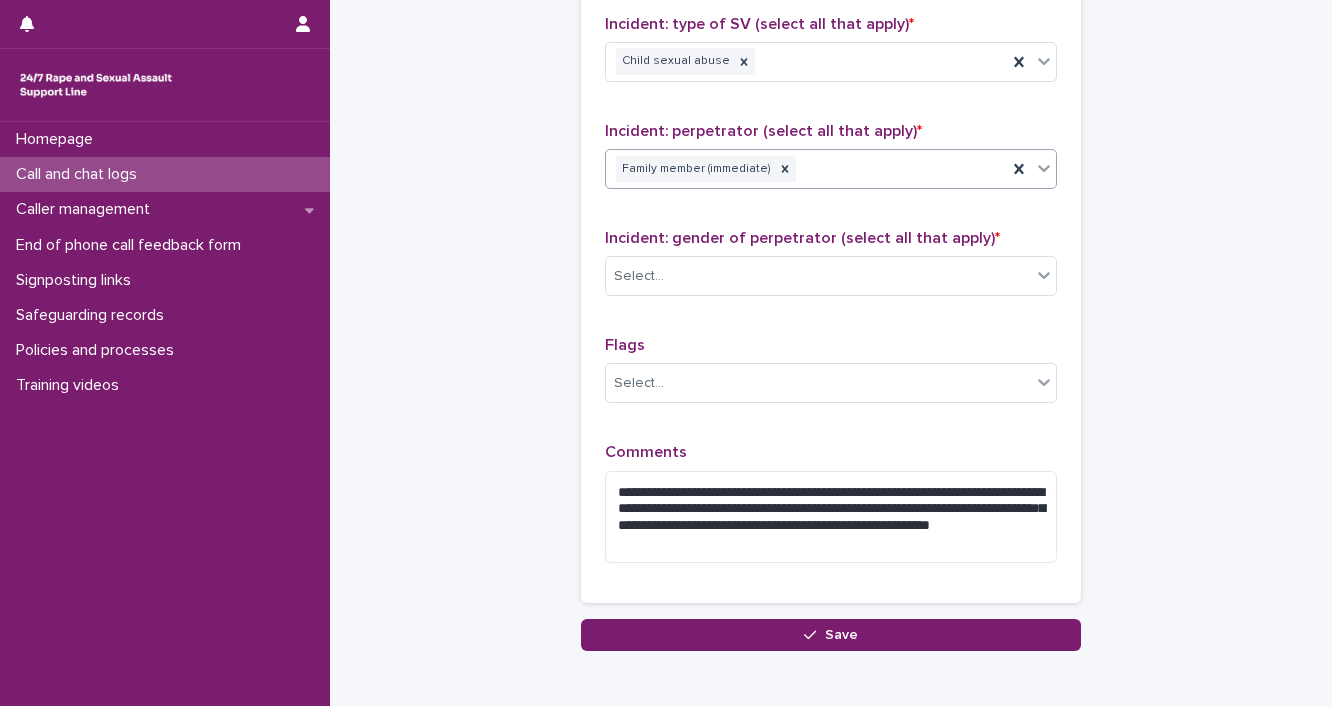 scroll, scrollTop: 1600, scrollLeft: 0, axis: vertical 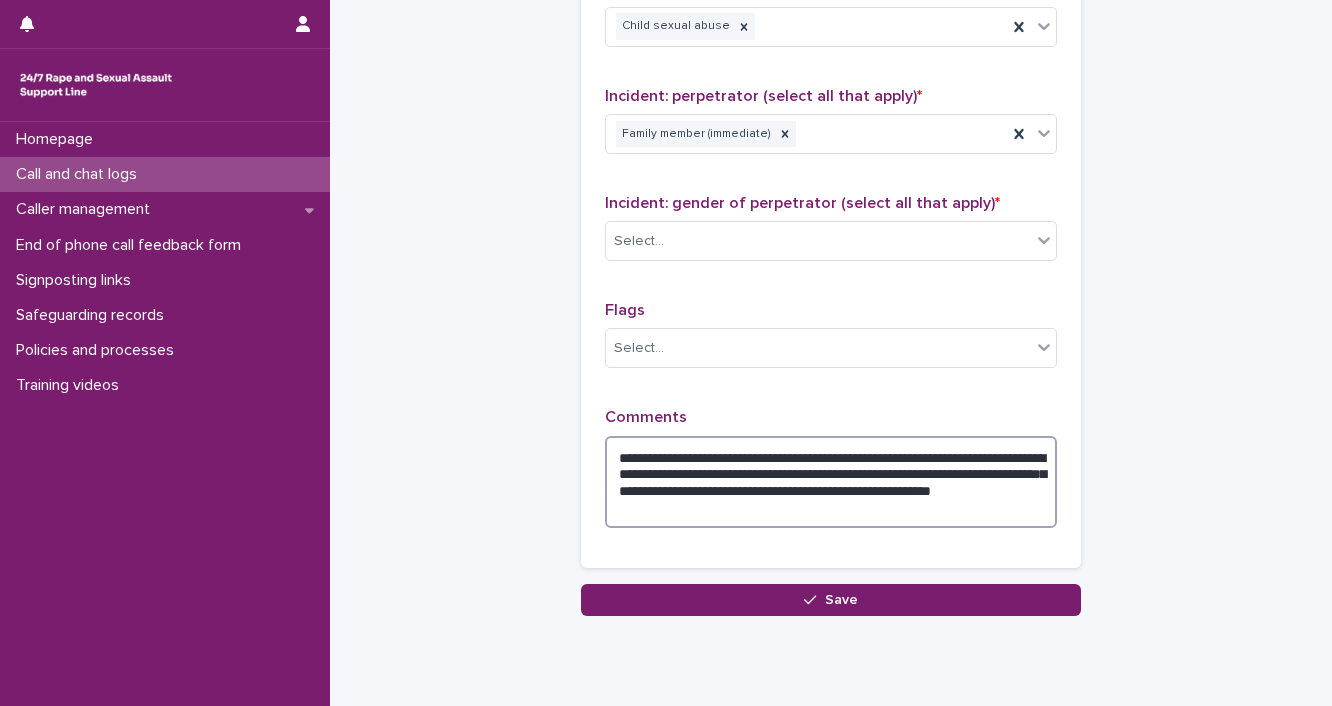 click on "**********" at bounding box center [831, 482] 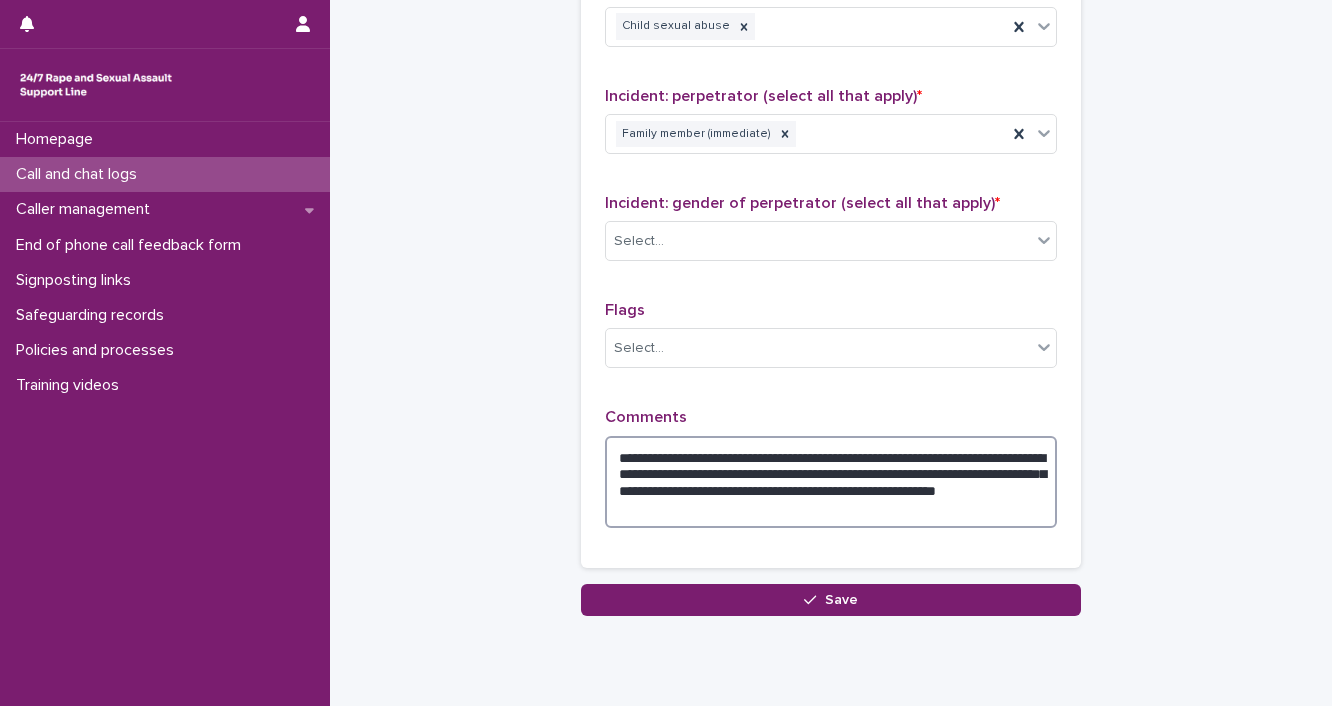 click on "**********" at bounding box center (831, 482) 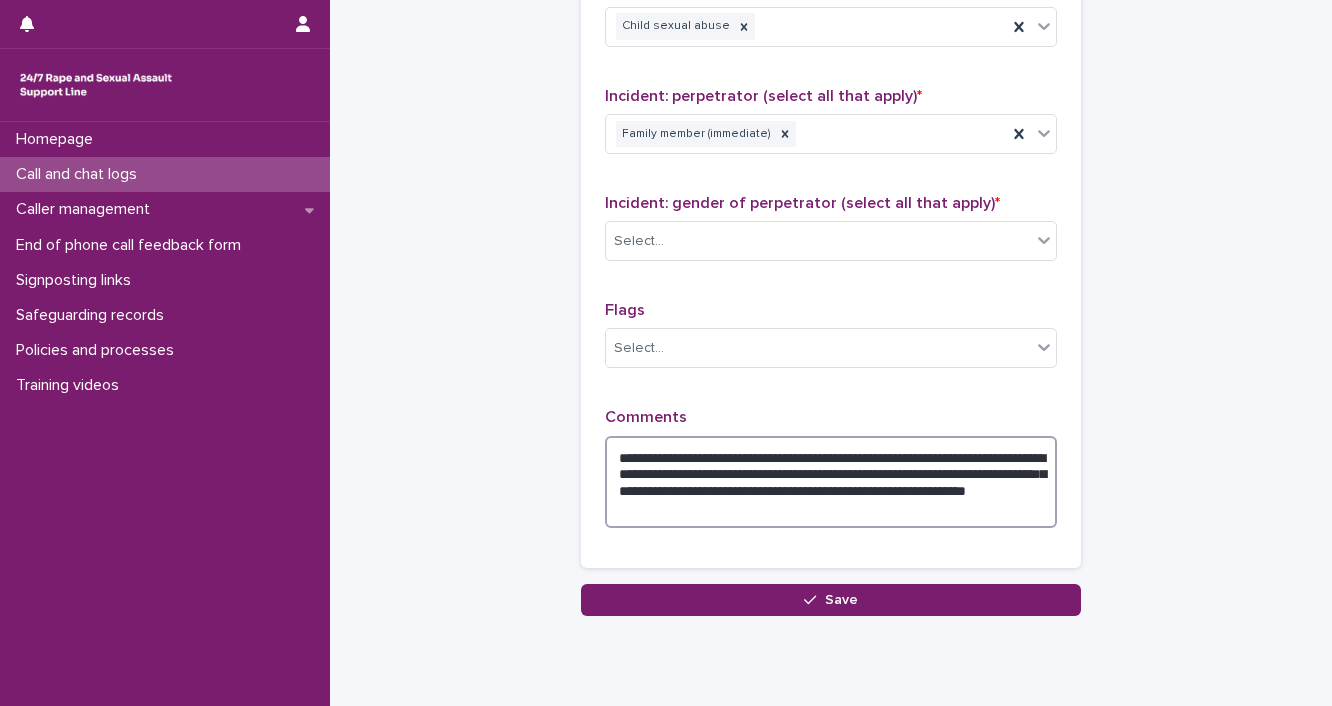 click on "**********" at bounding box center (831, 482) 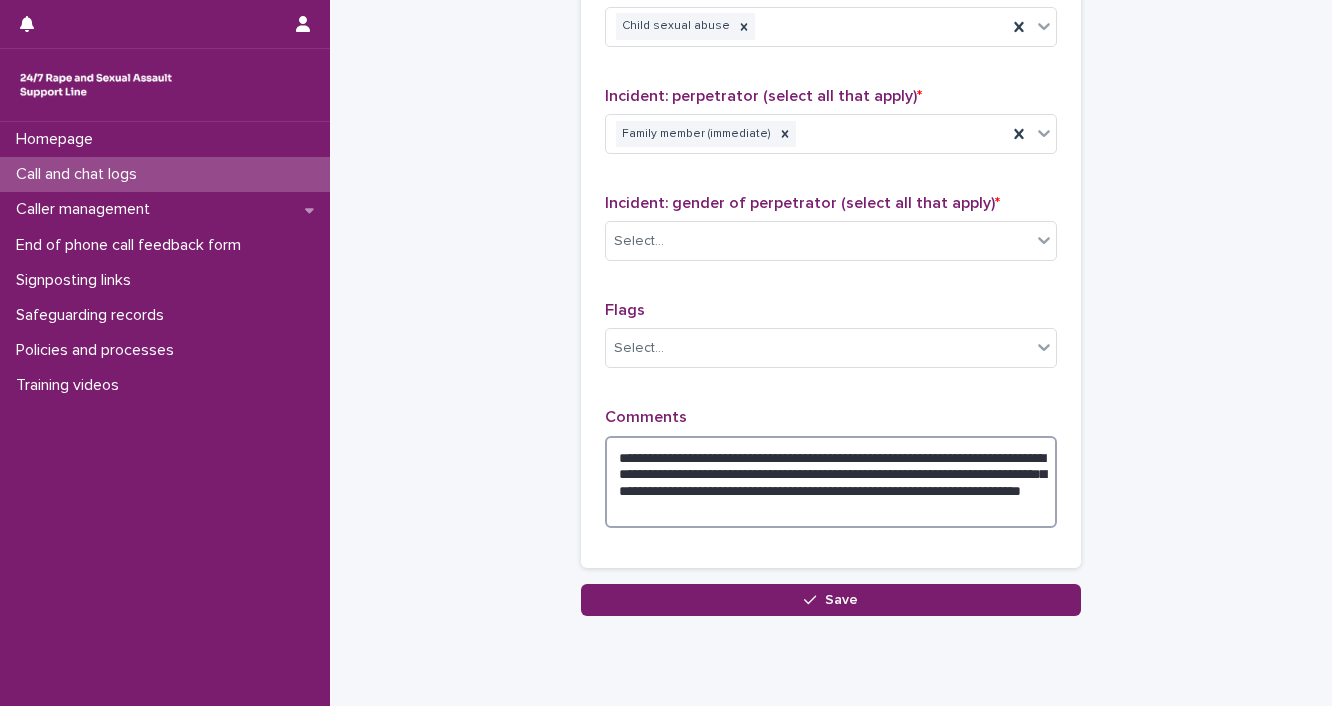 click on "**********" at bounding box center [831, 482] 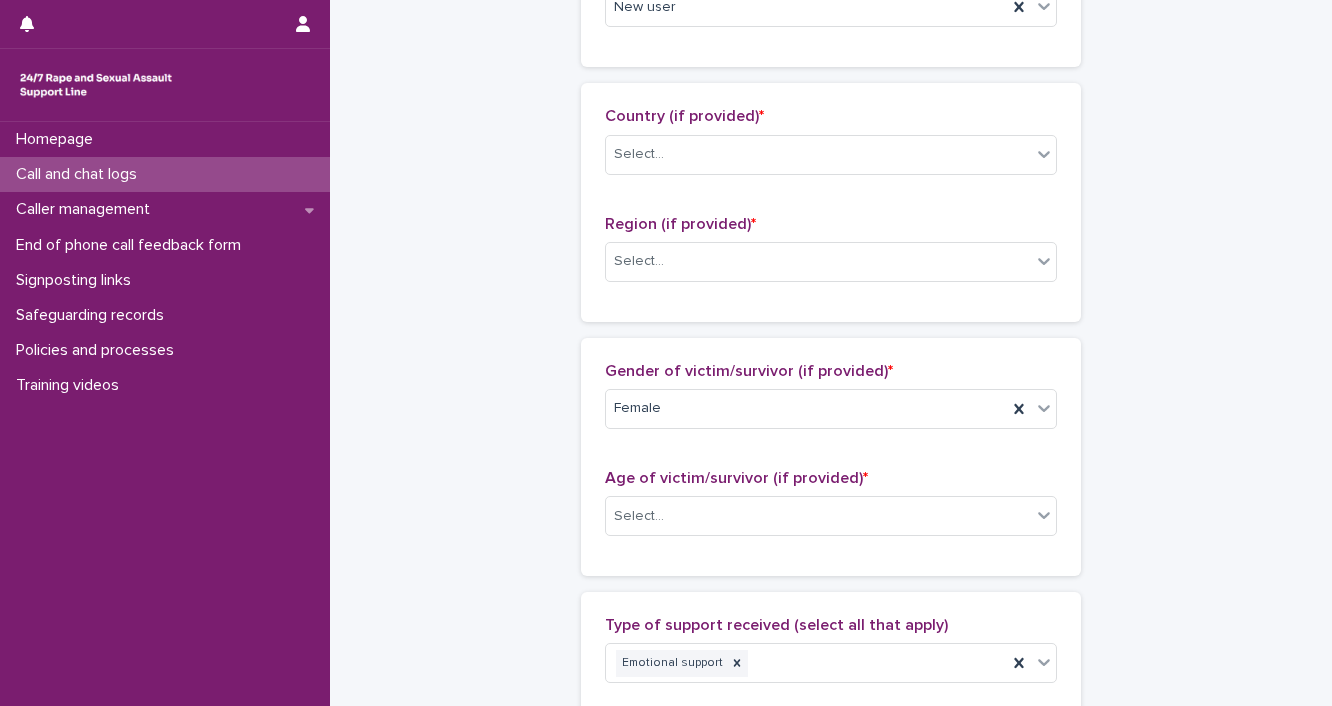scroll, scrollTop: 700, scrollLeft: 0, axis: vertical 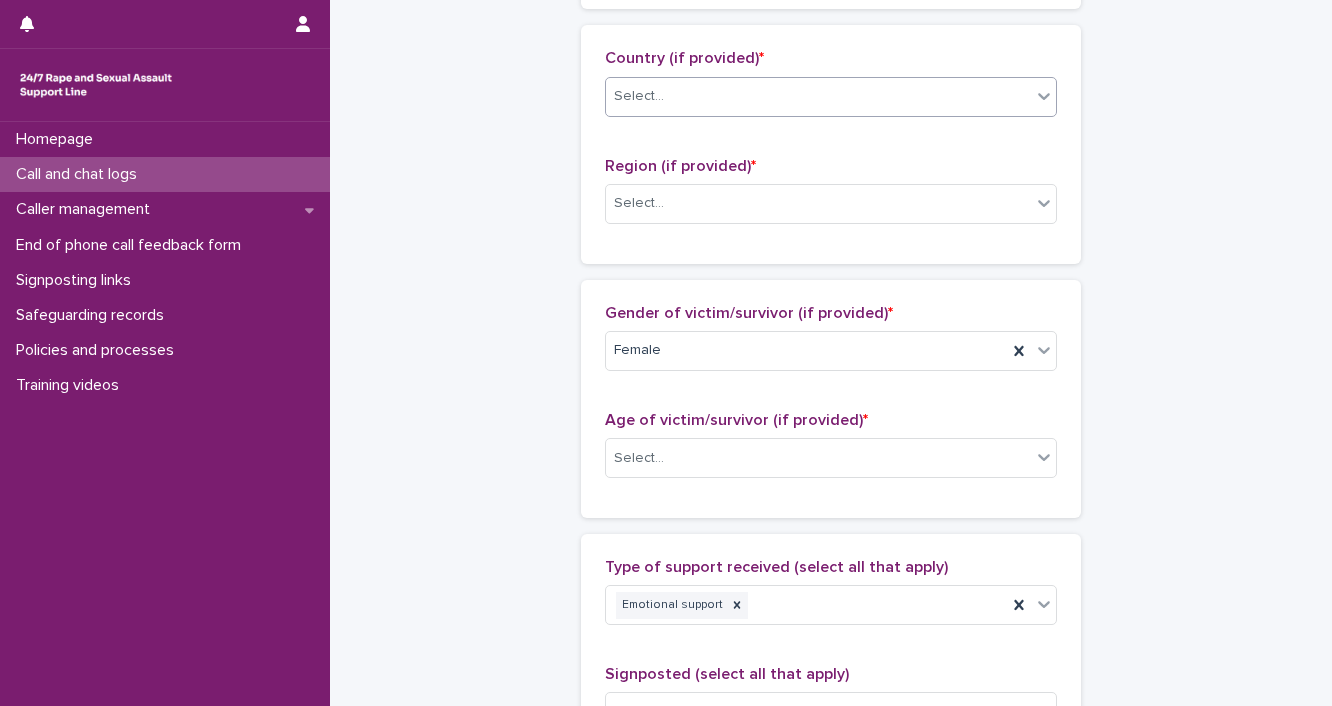type on "**********" 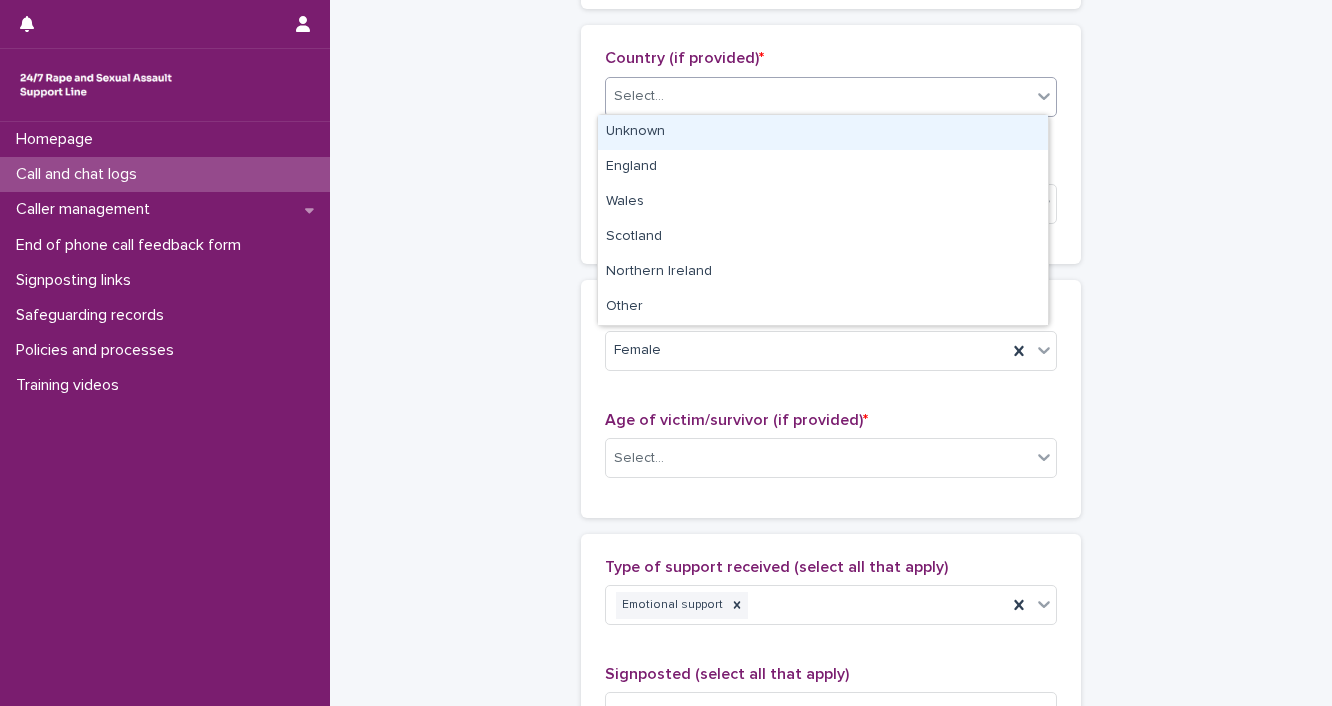 click 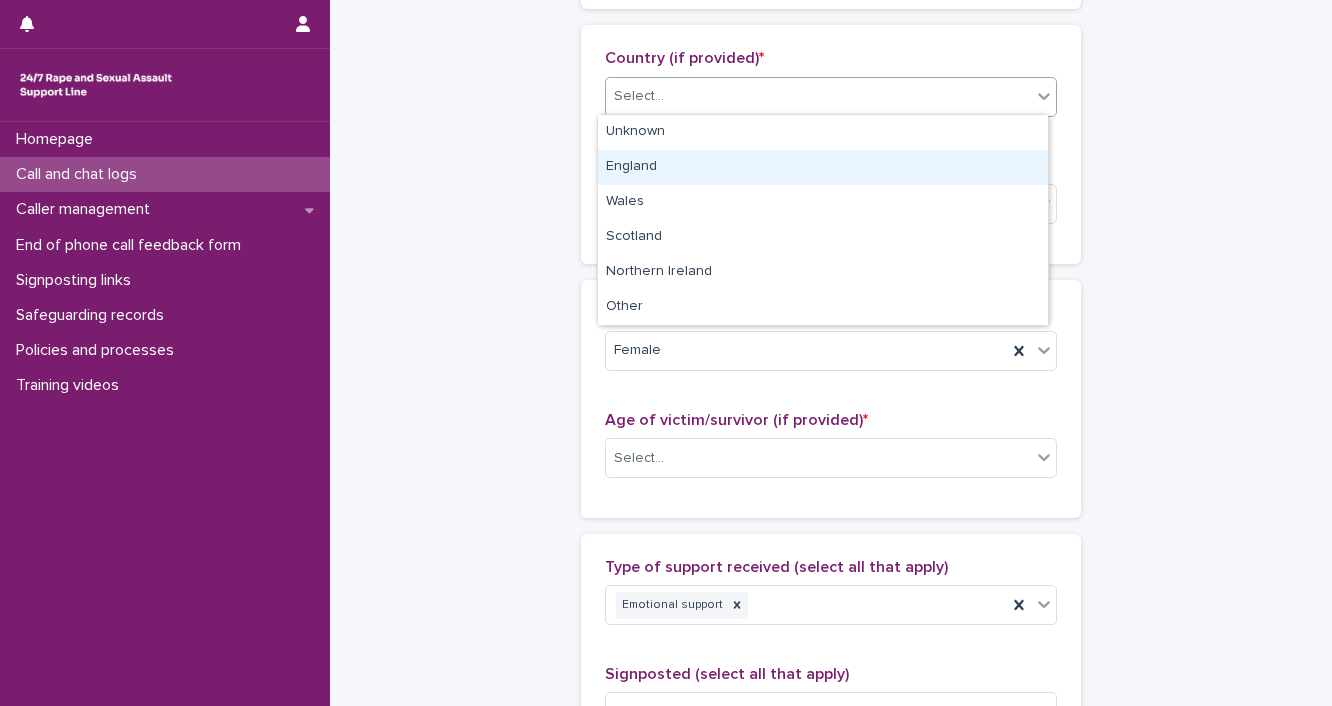click on "England" at bounding box center (823, 167) 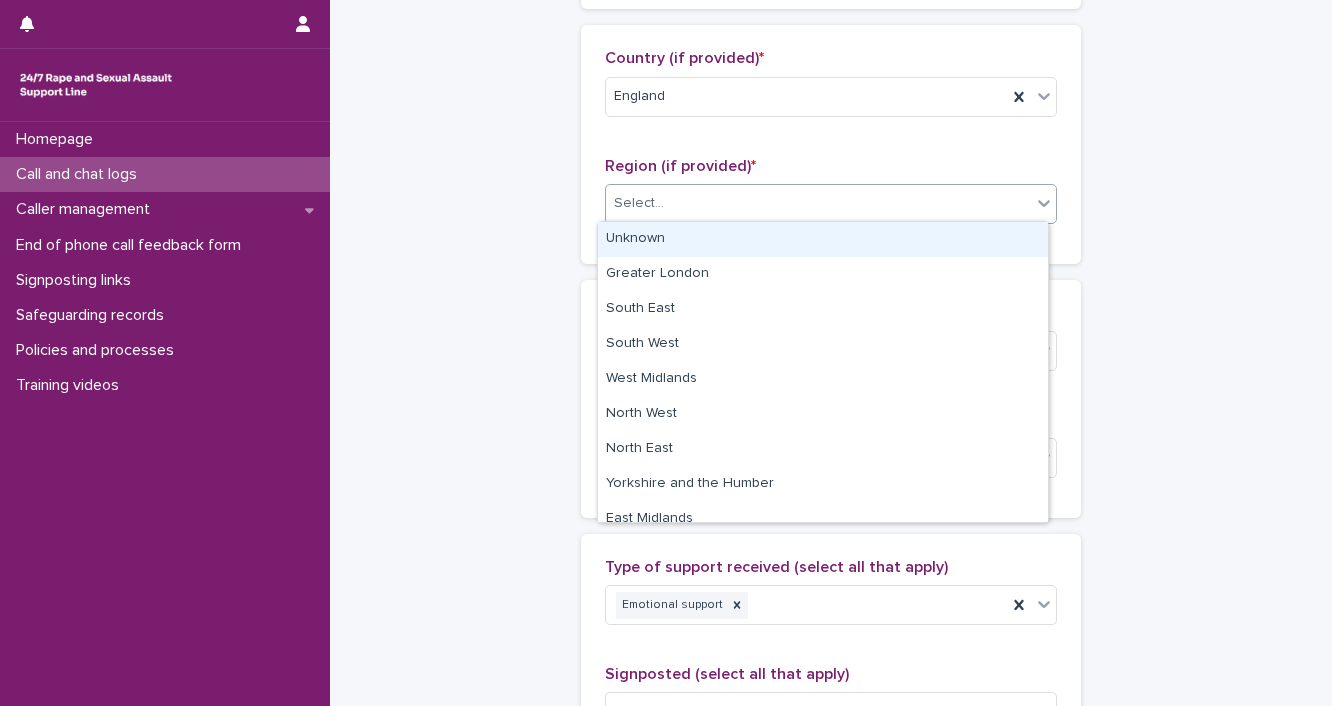 click 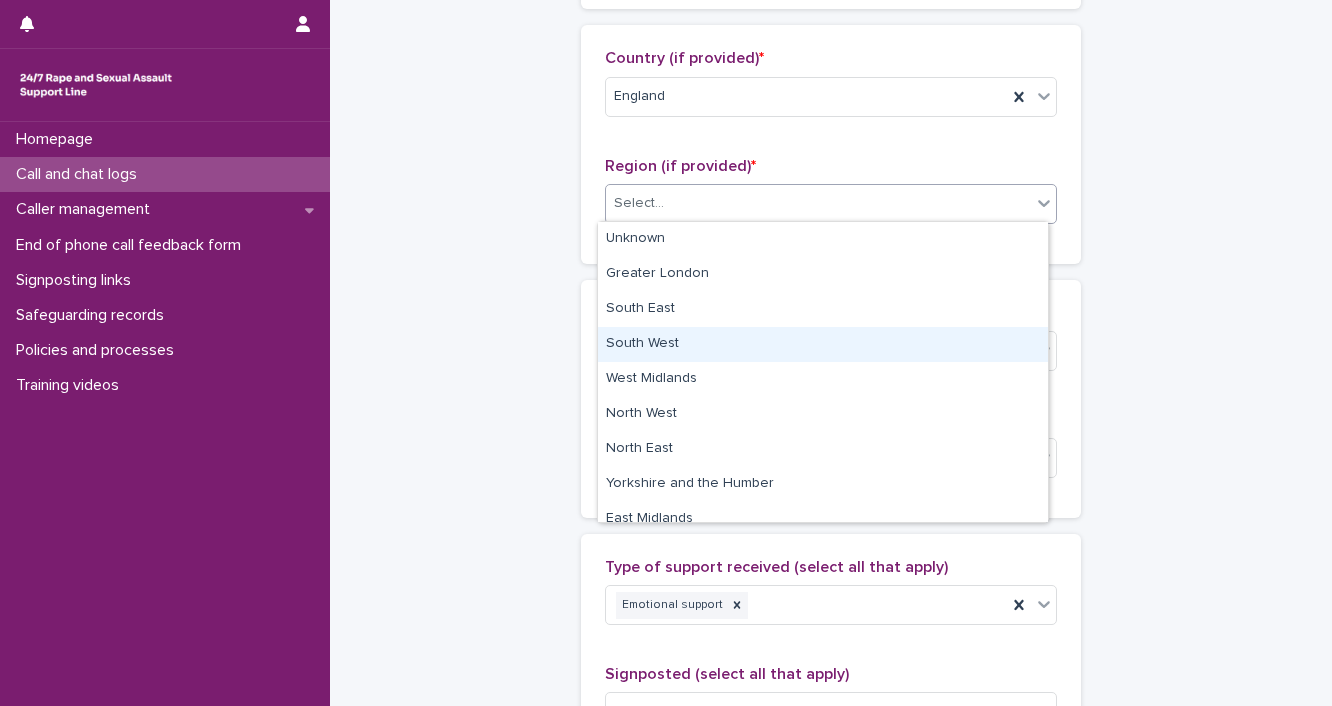 click on "South West" at bounding box center (823, 344) 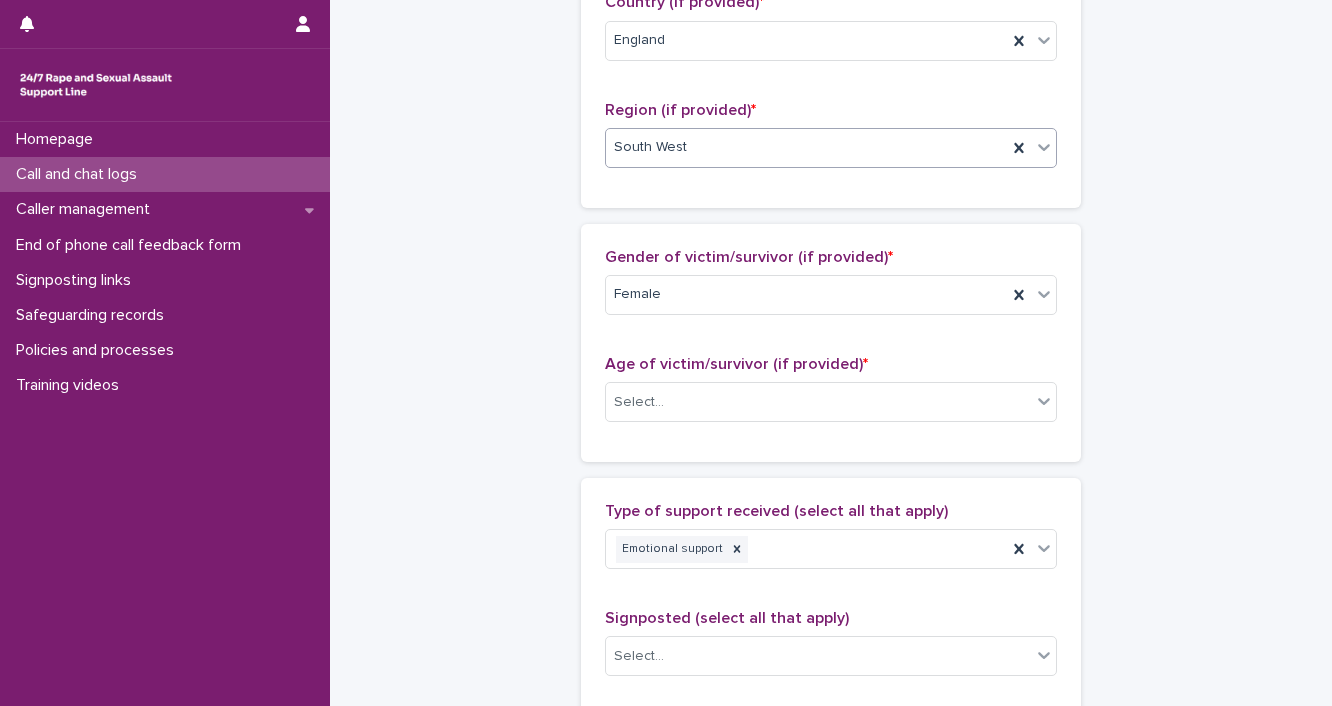 scroll, scrollTop: 800, scrollLeft: 0, axis: vertical 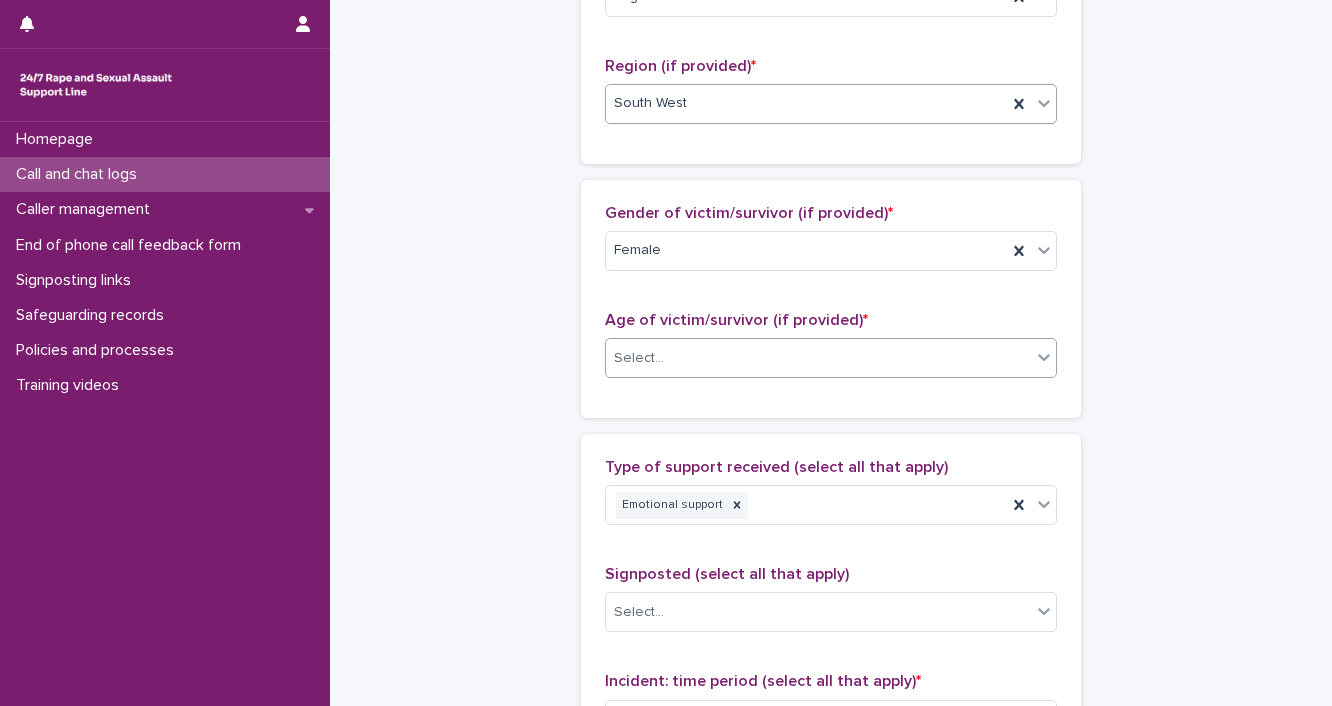 click 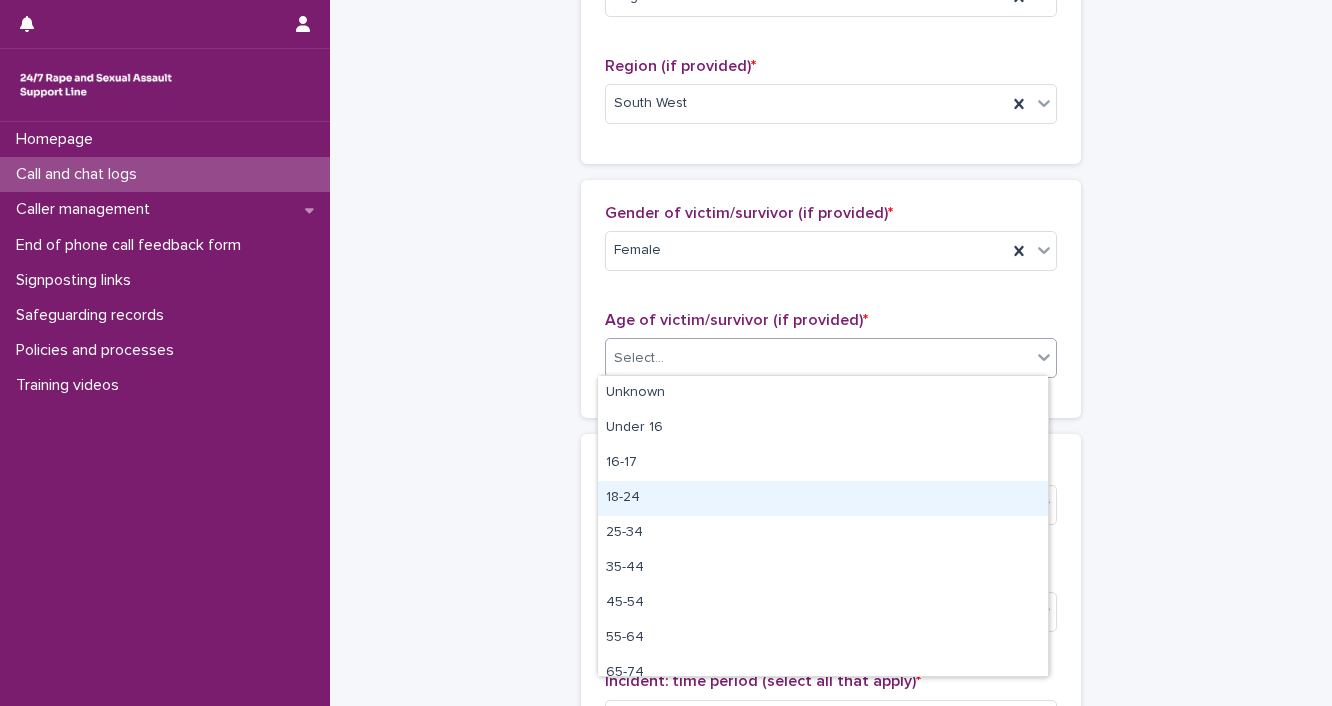 click on "18-24" at bounding box center (823, 498) 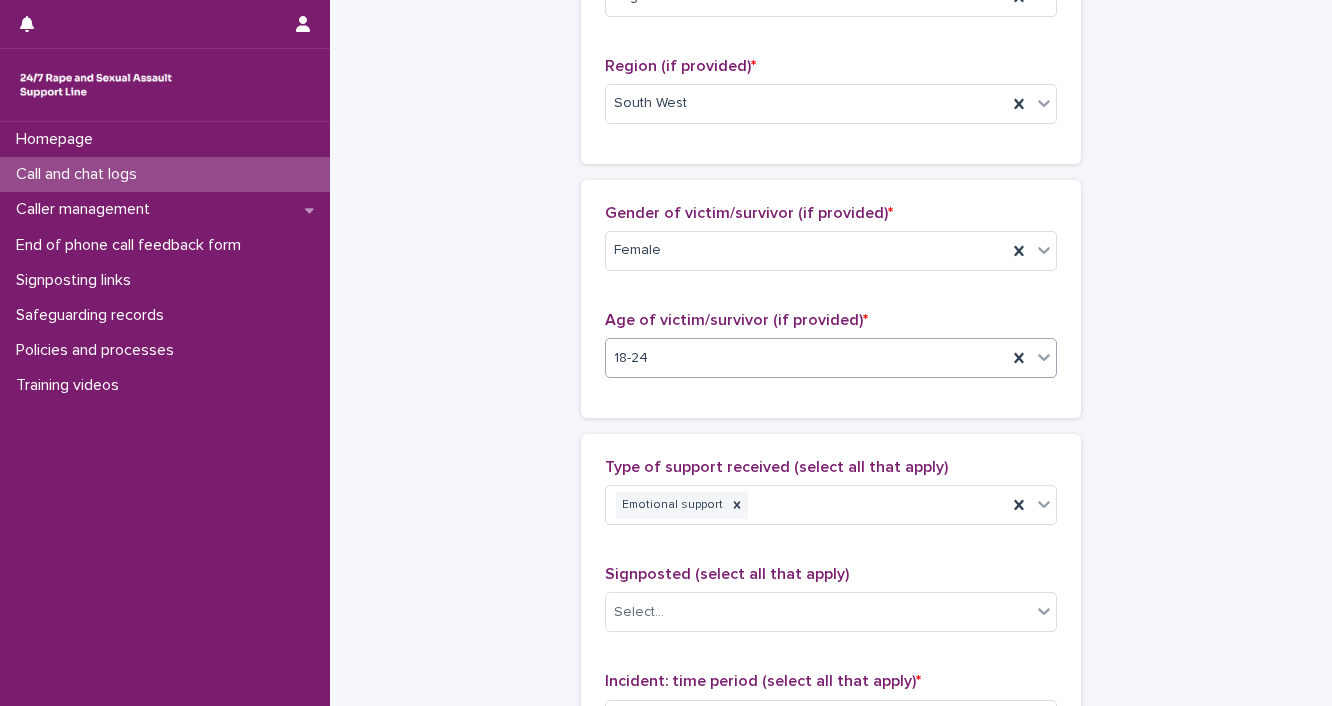 scroll, scrollTop: 1417, scrollLeft: 0, axis: vertical 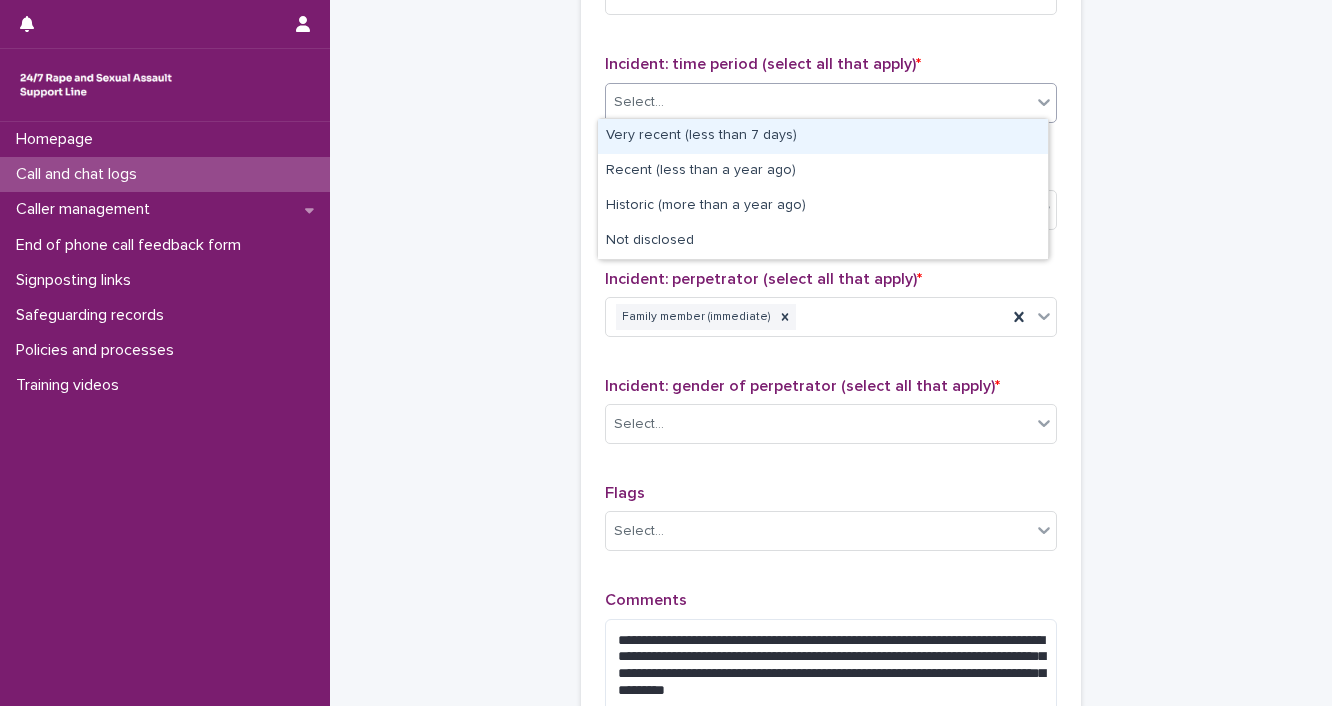 click 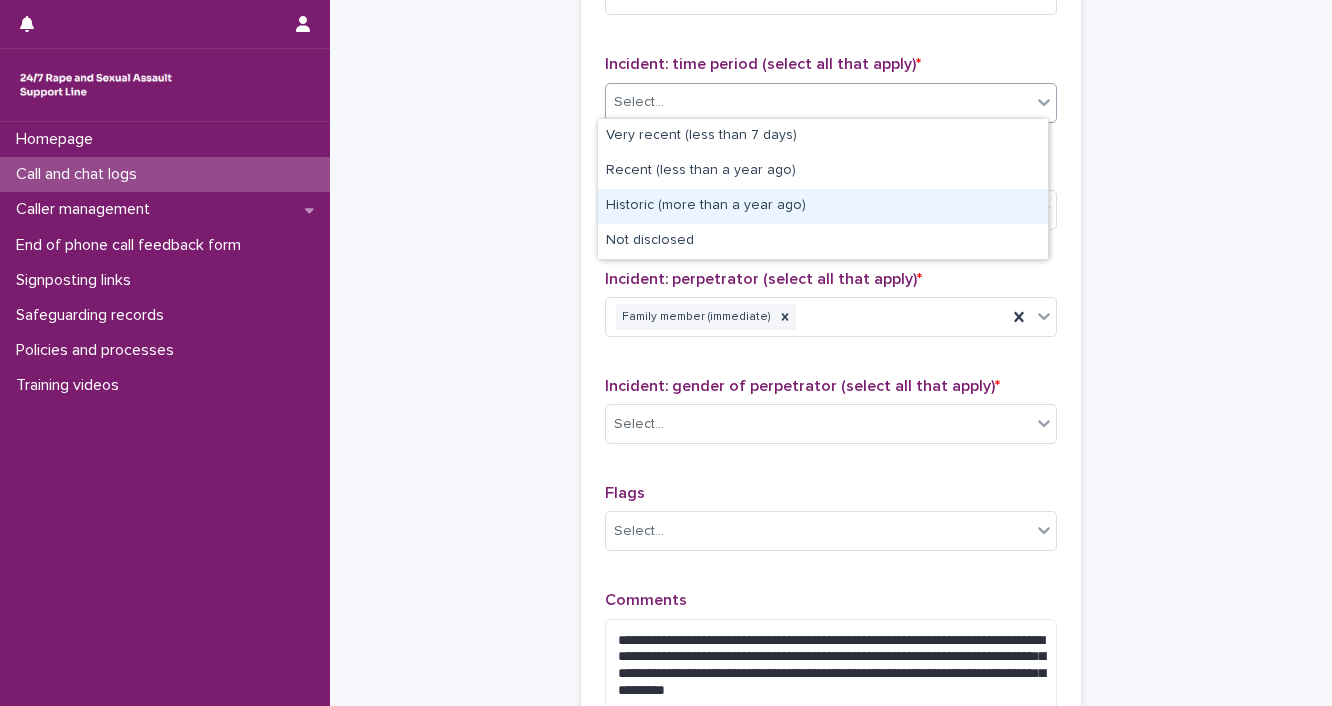 click on "Historic (more than a year ago)" at bounding box center [823, 206] 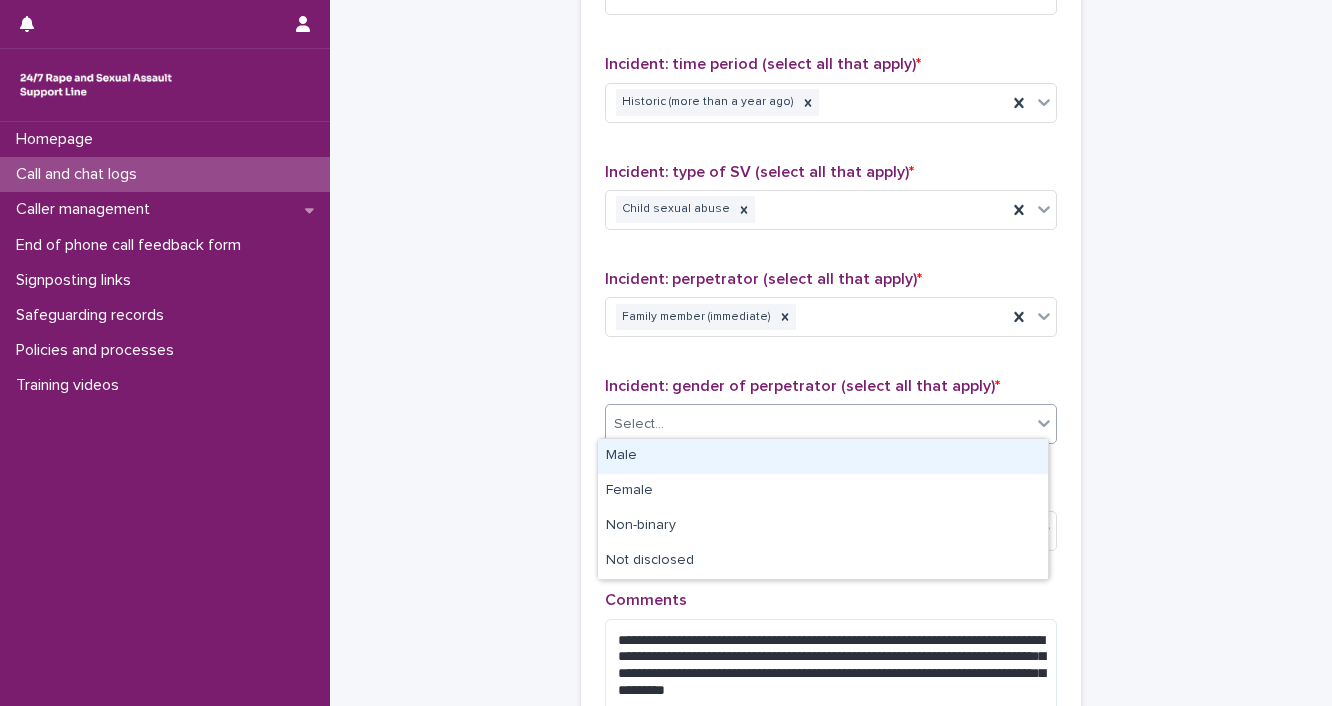 click 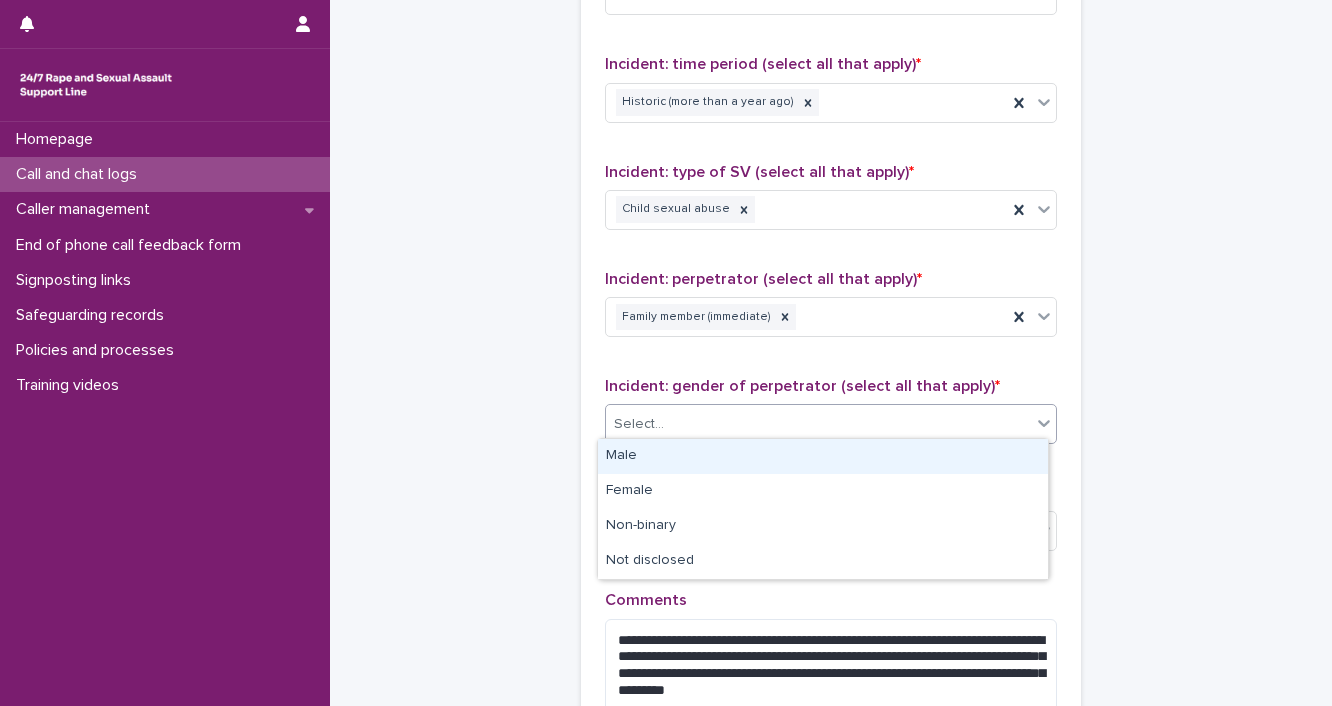 click on "Male" at bounding box center (823, 456) 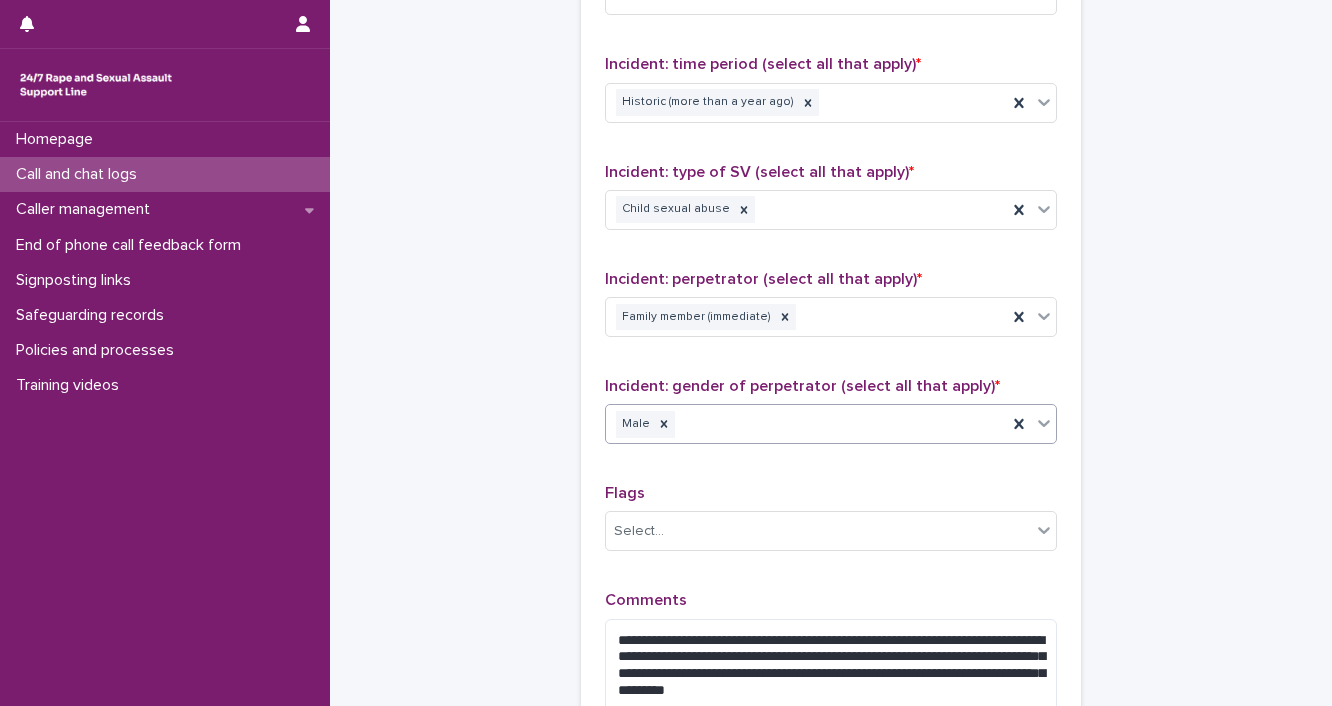 scroll, scrollTop: 800, scrollLeft: 0, axis: vertical 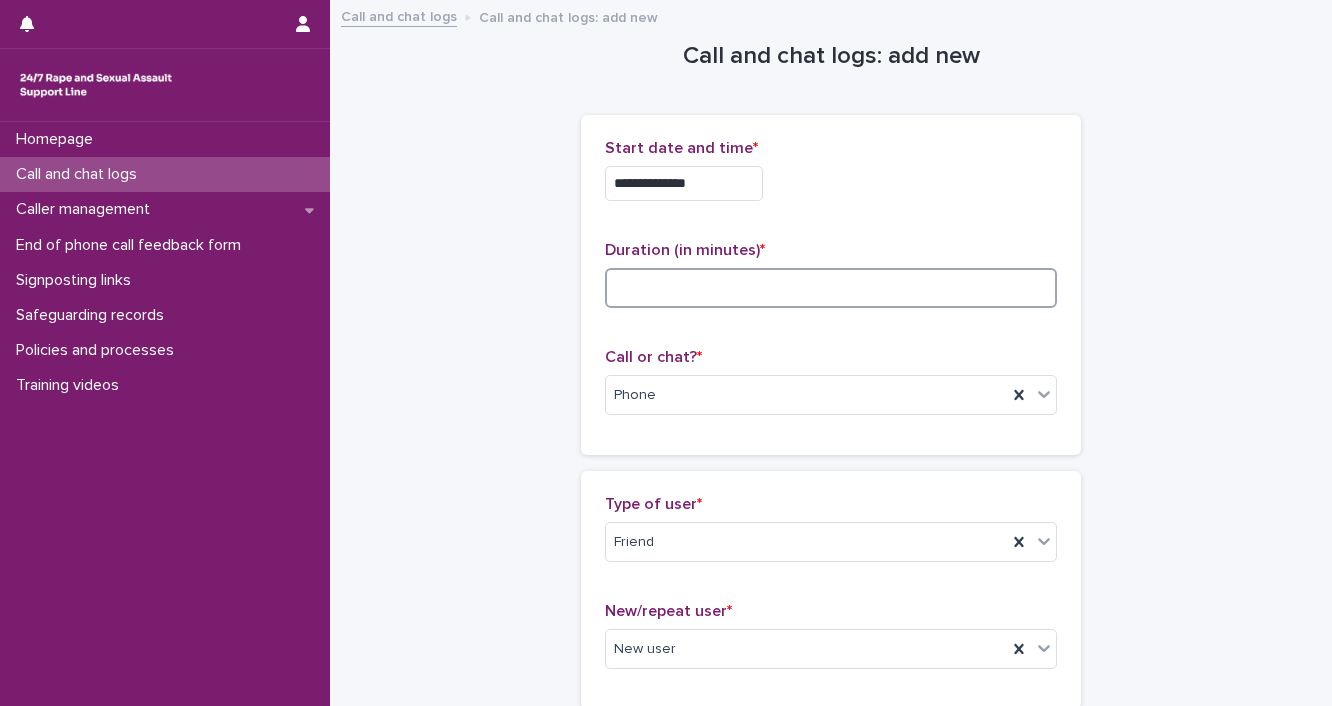 click at bounding box center (831, 288) 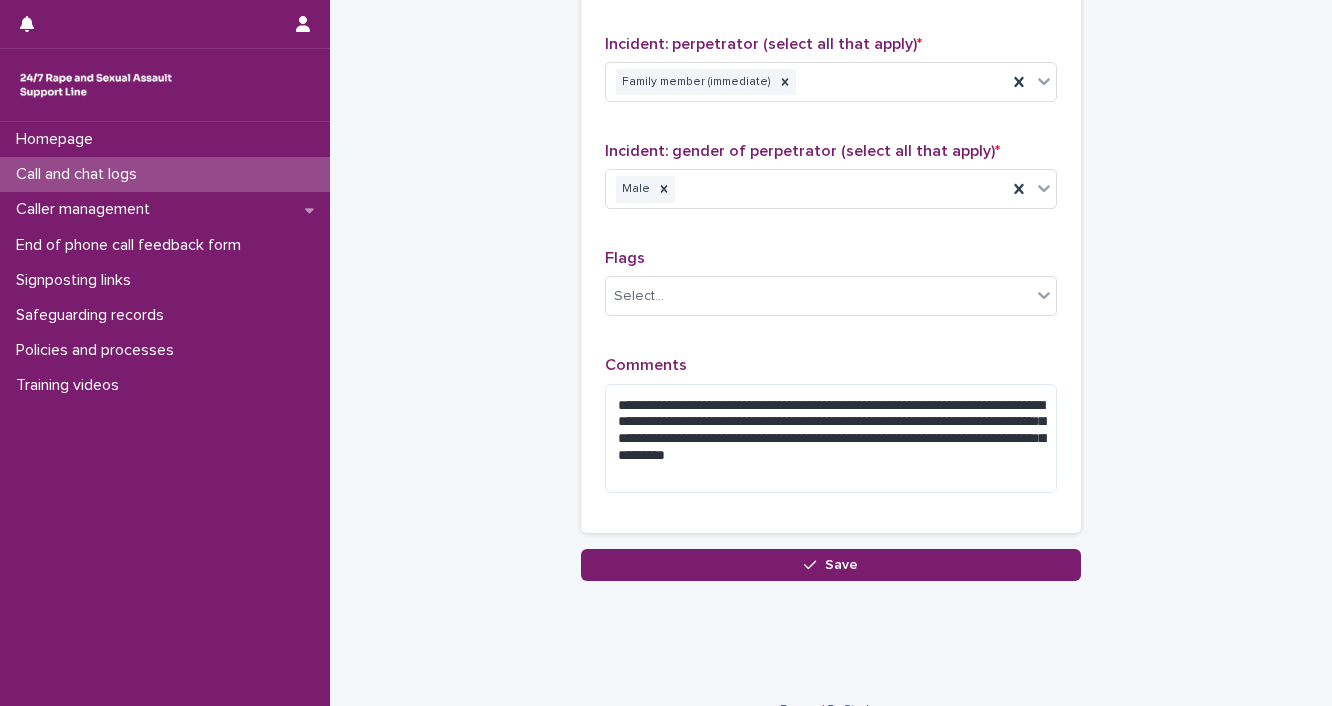 scroll, scrollTop: 1677, scrollLeft: 0, axis: vertical 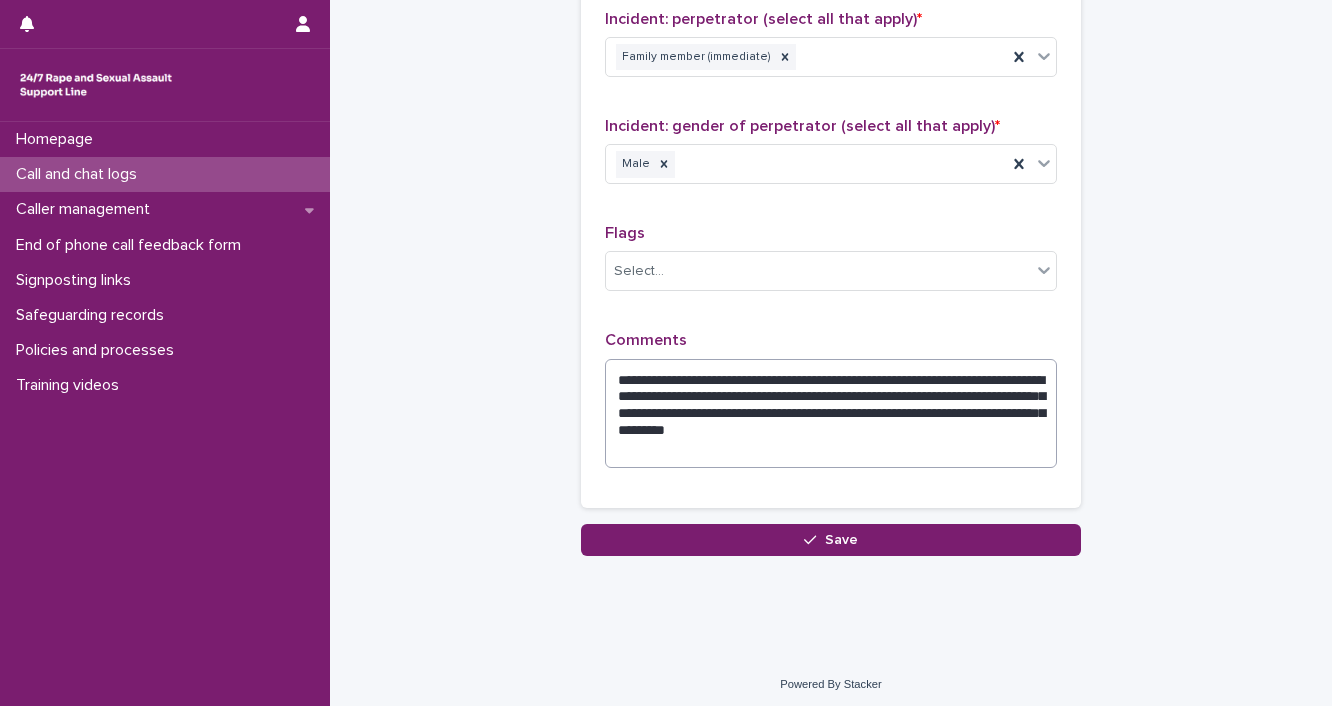 type on "**" 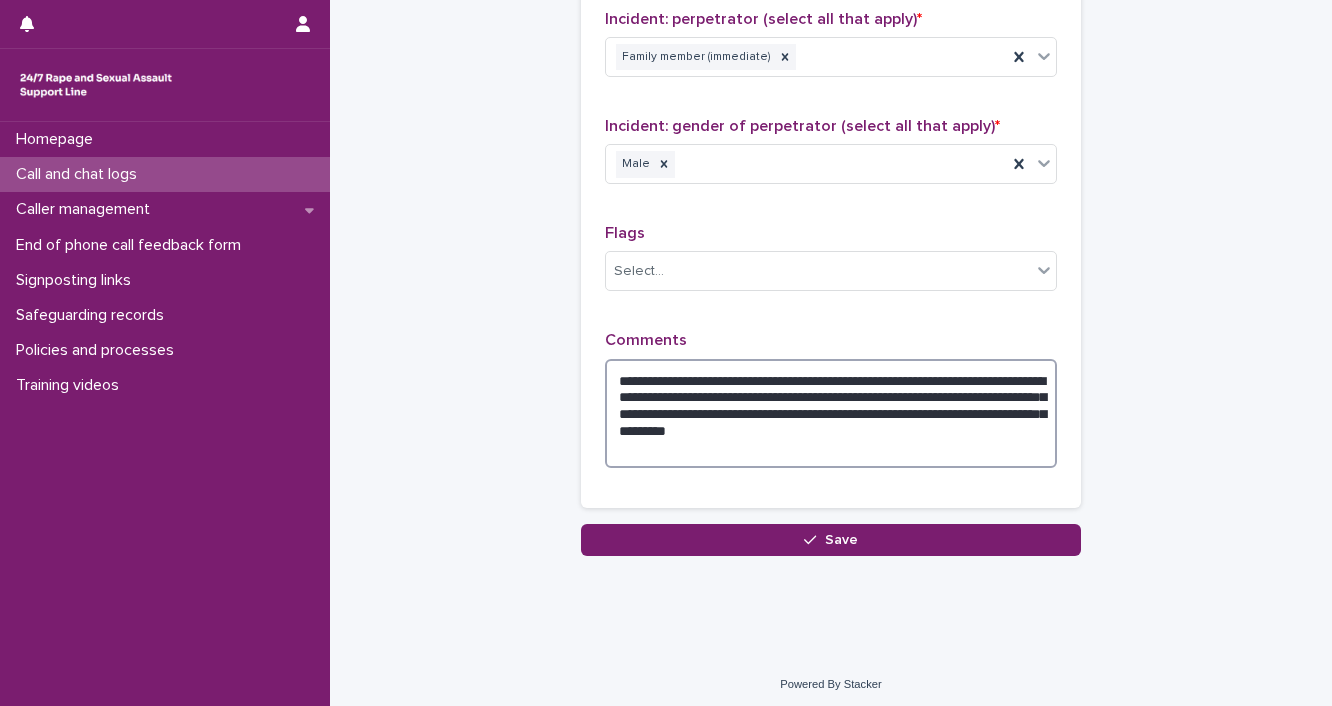 click on "**********" at bounding box center [831, 414] 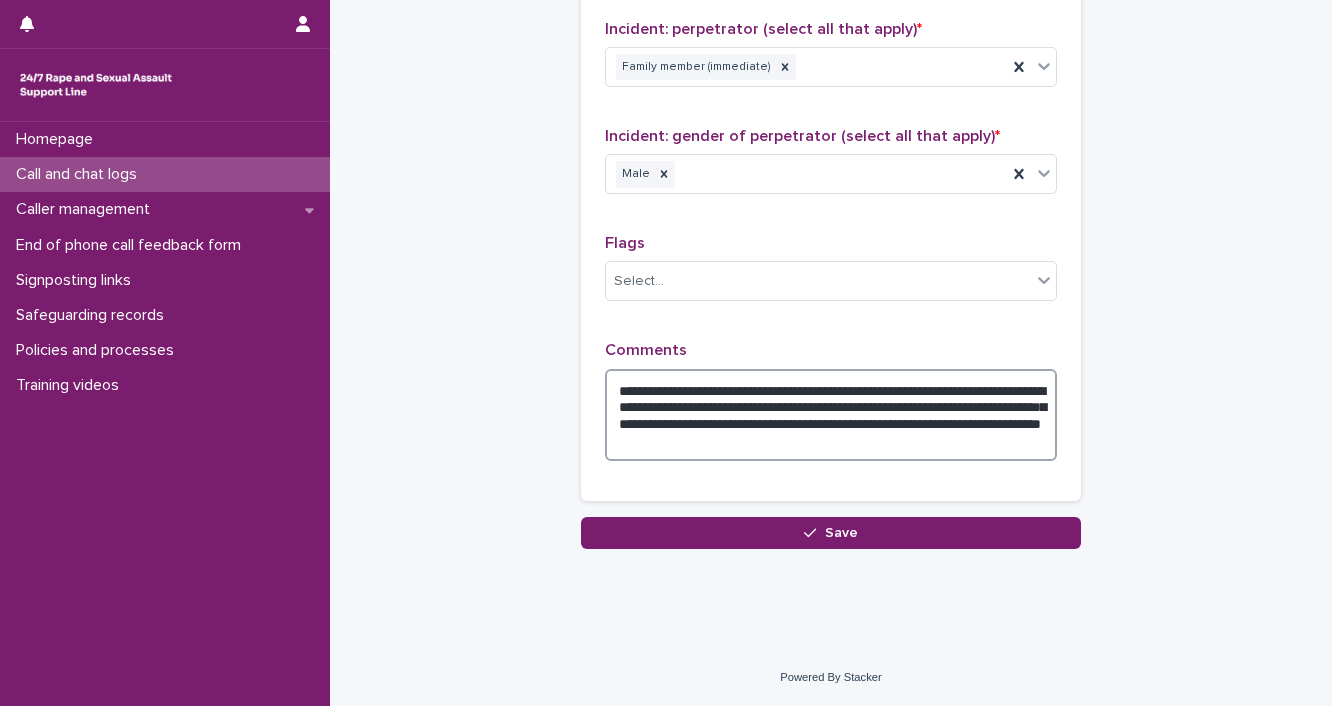 scroll, scrollTop: 1660, scrollLeft: 0, axis: vertical 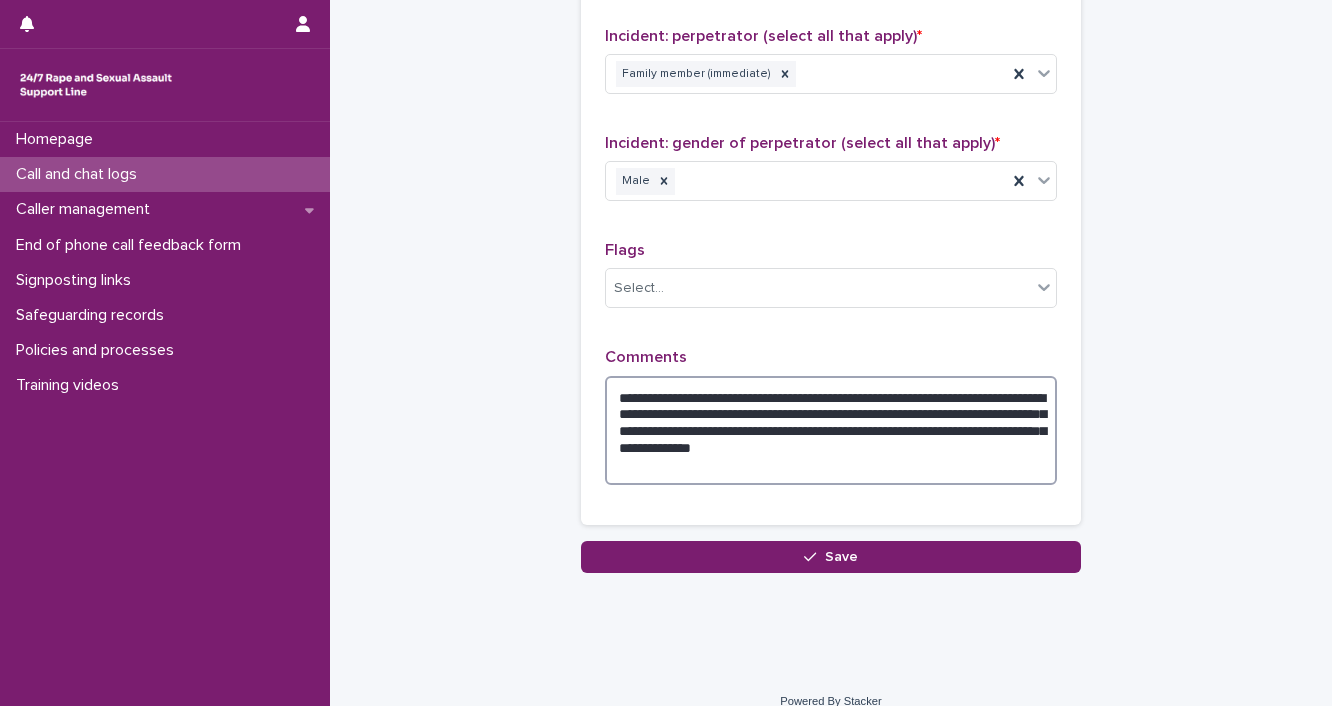 click on "**********" at bounding box center (831, 431) 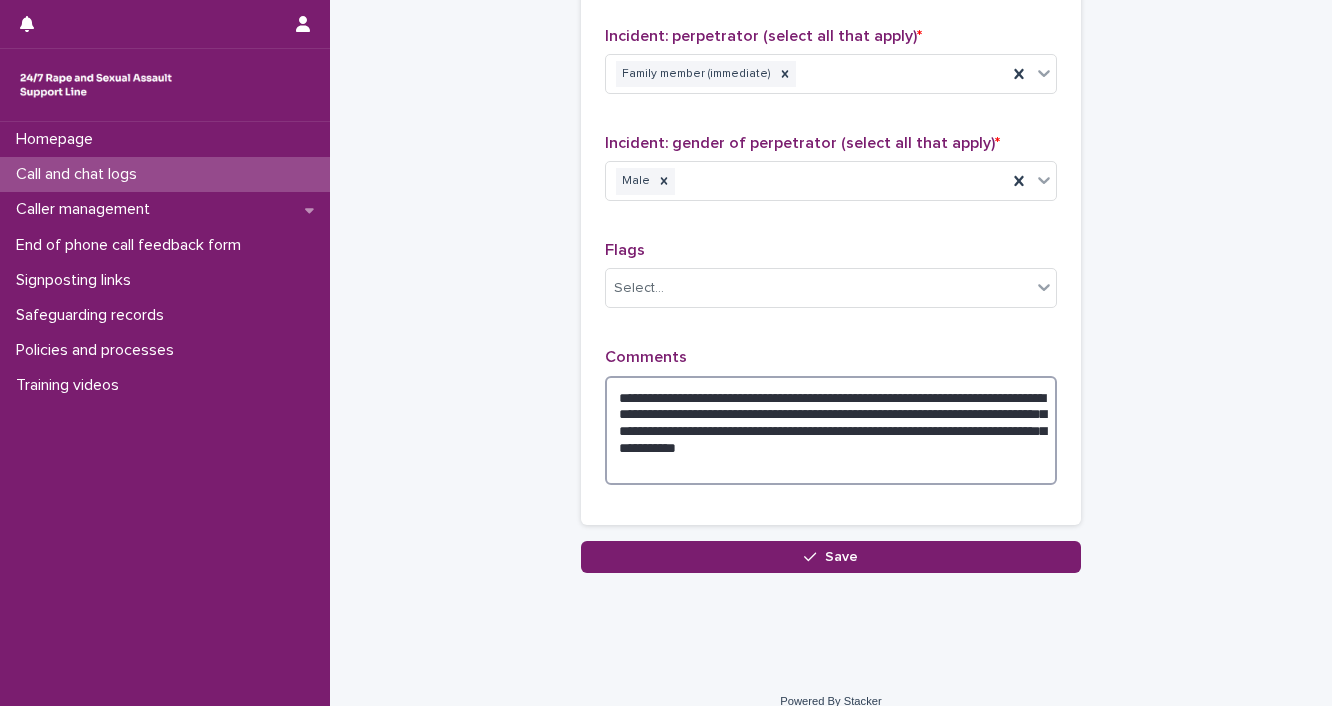 click on "**********" at bounding box center [831, 431] 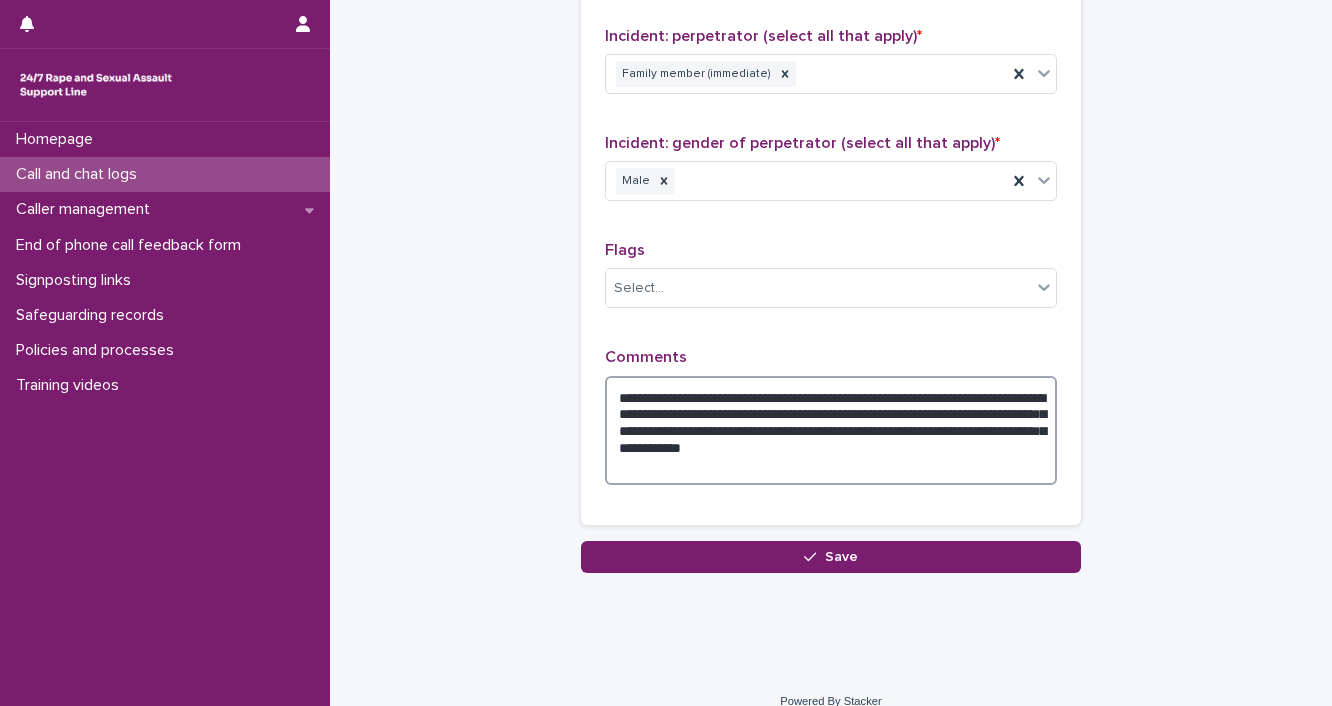 click on "**********" at bounding box center [831, 431] 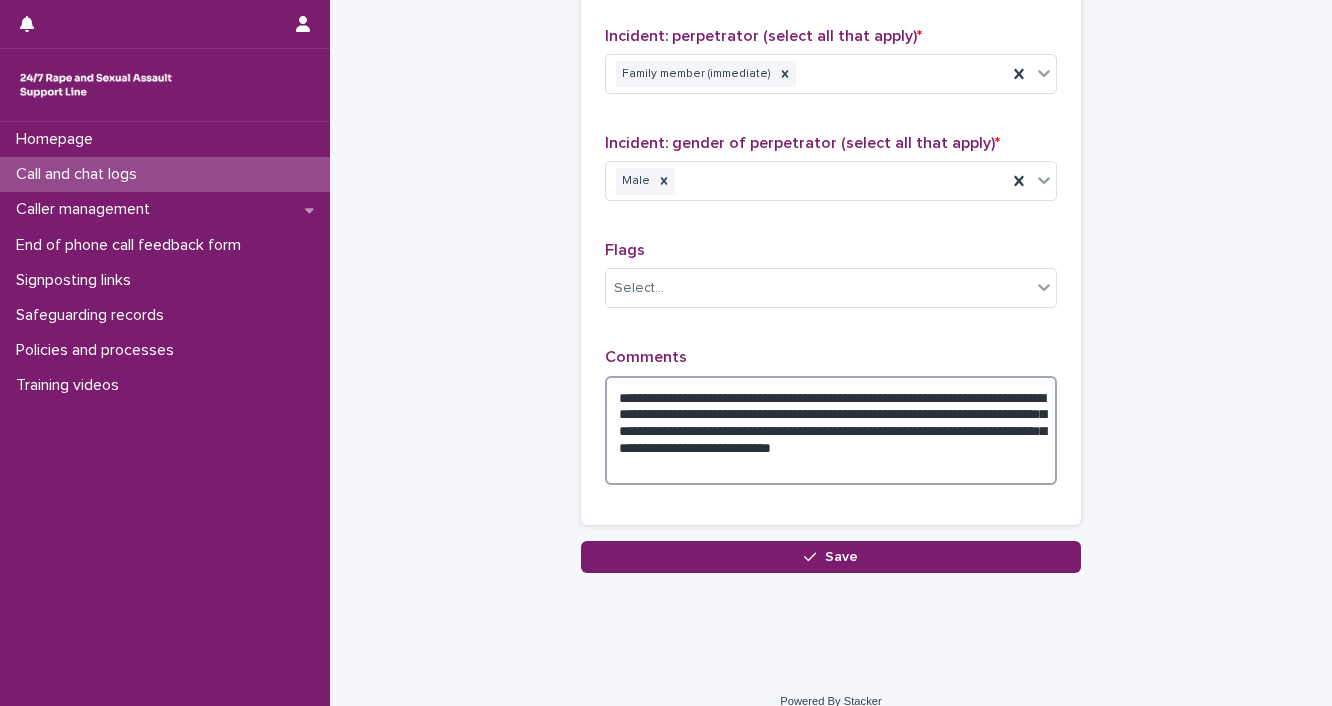 click on "**********" at bounding box center (831, 431) 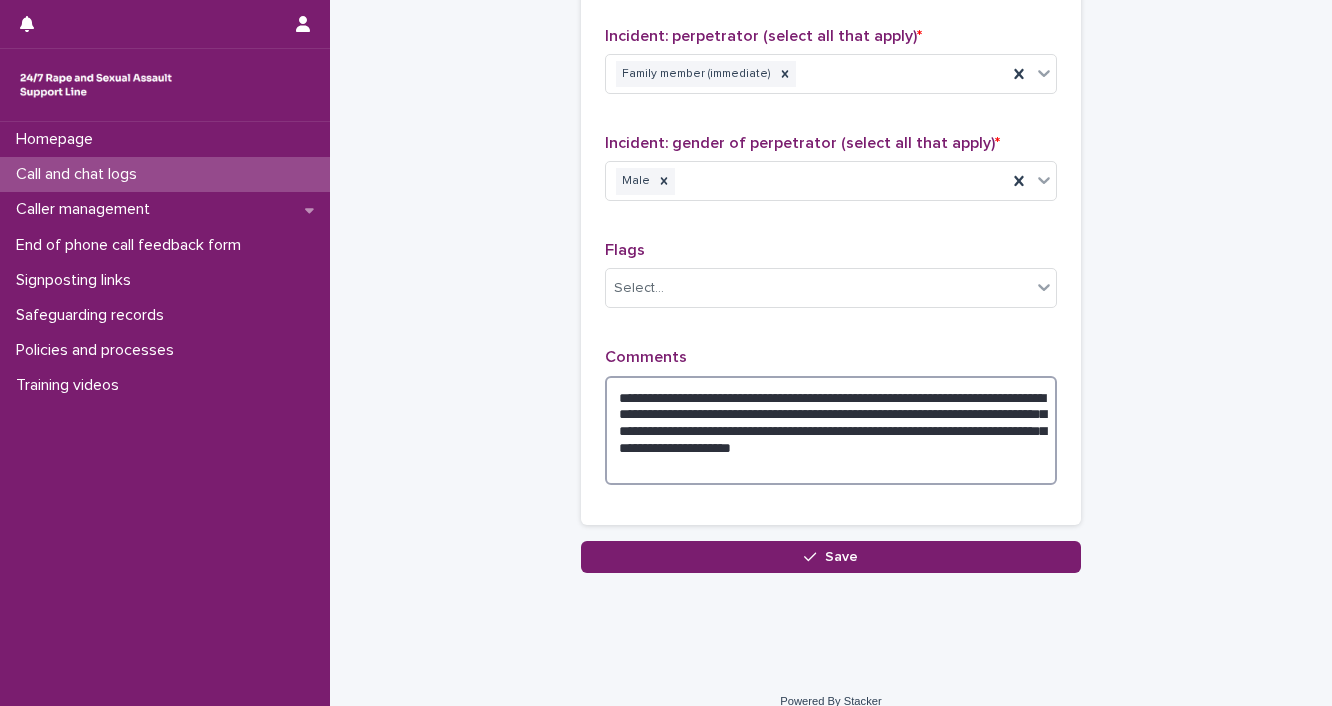 click on "**********" at bounding box center (831, 431) 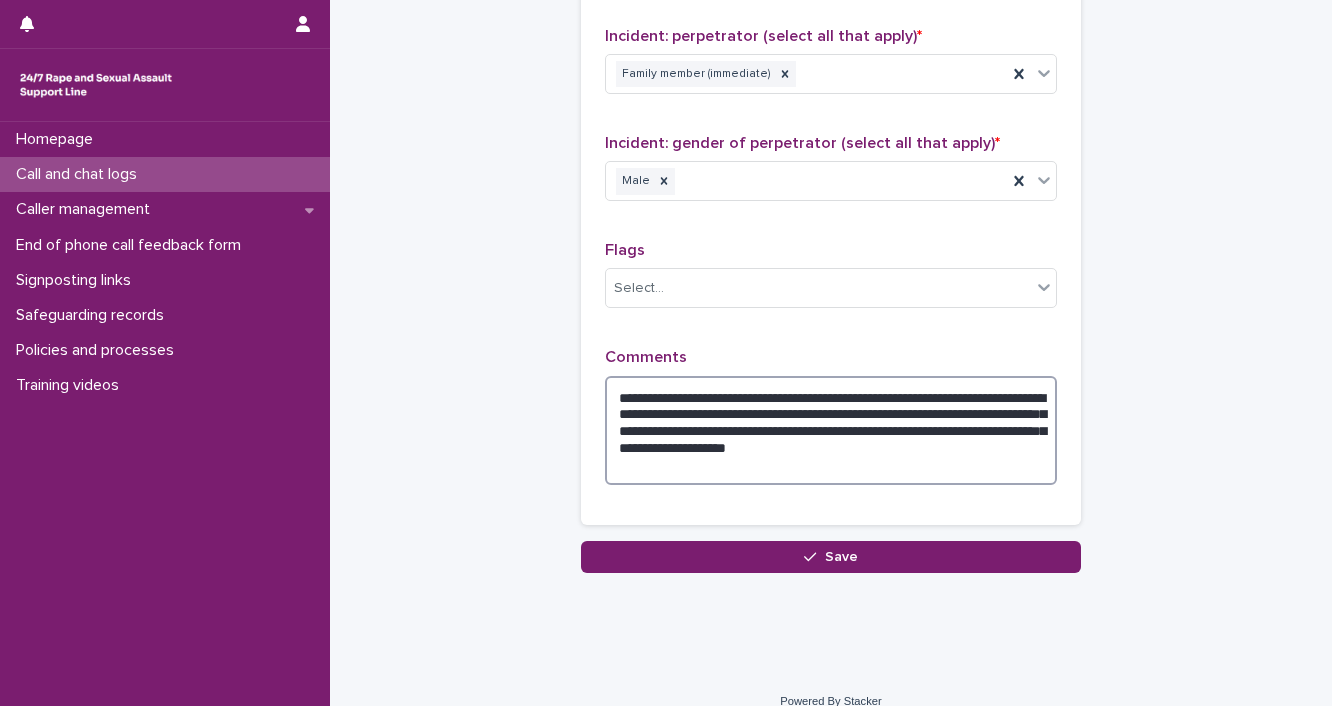 click on "**********" at bounding box center (831, 431) 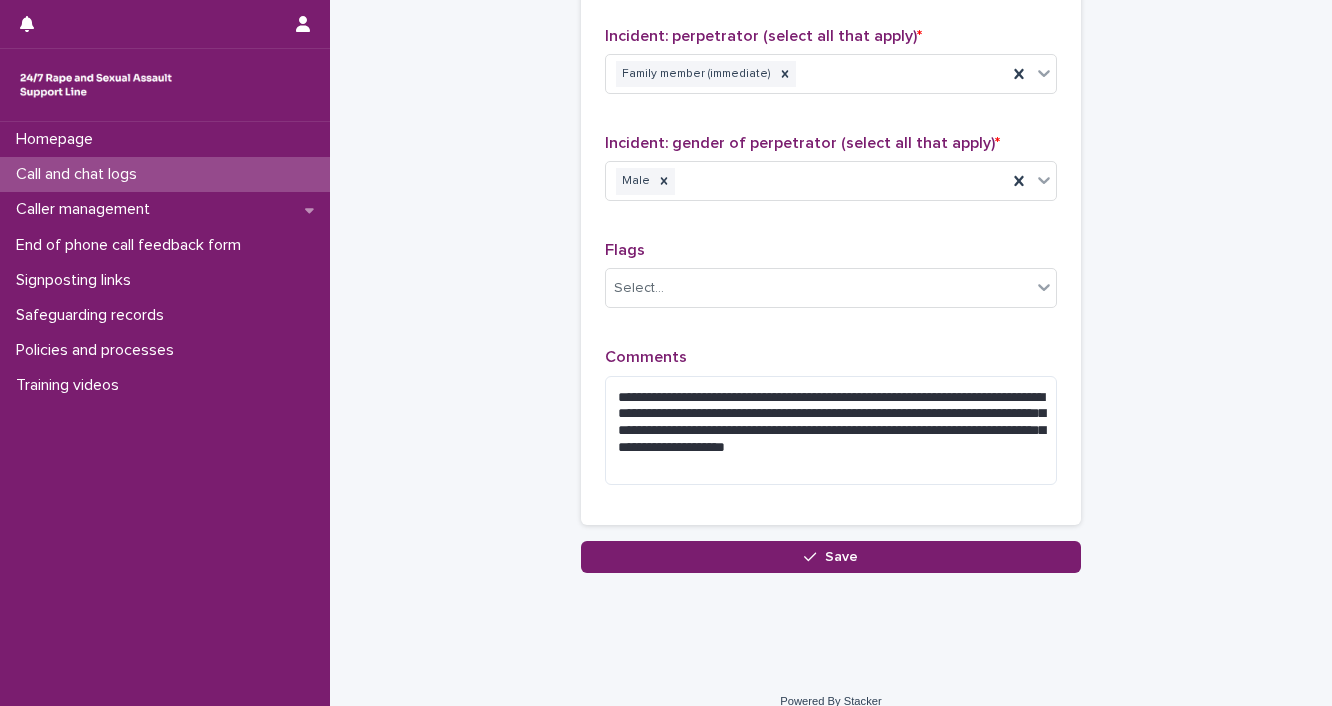 click on "**********" at bounding box center (831, -543) 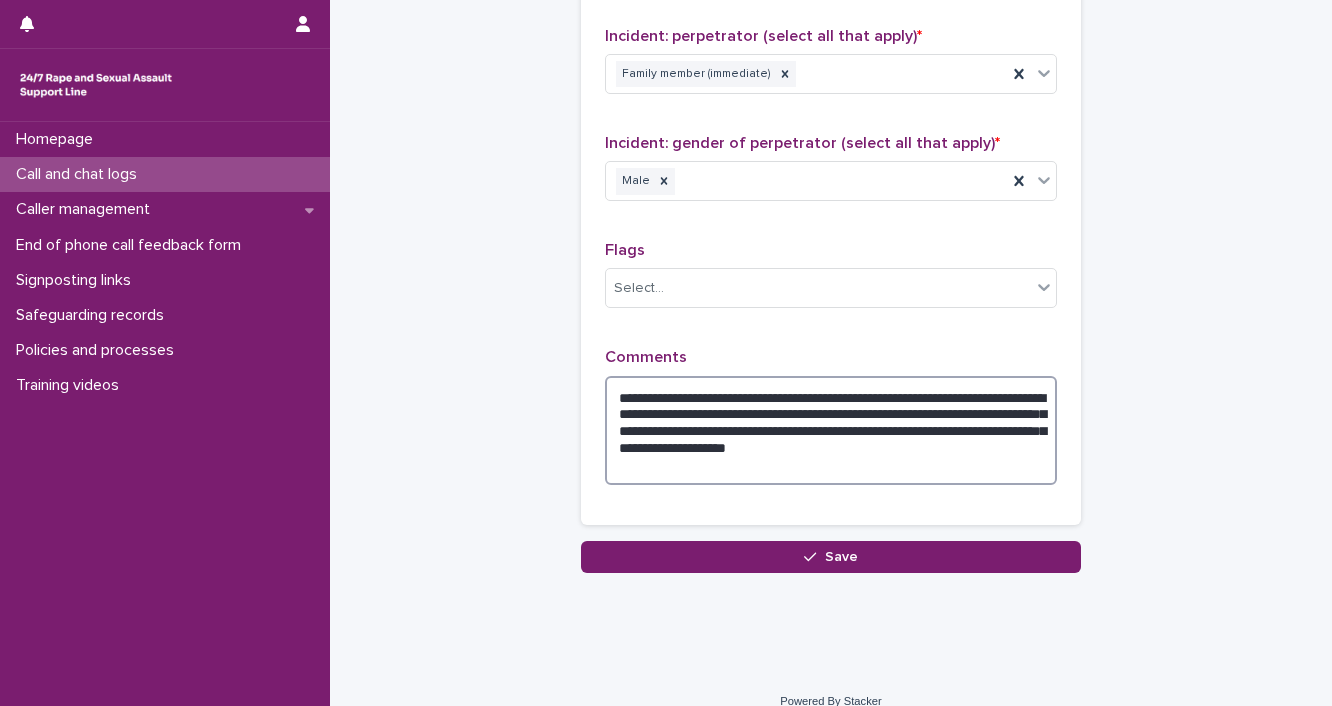 click on "**********" at bounding box center [831, 431] 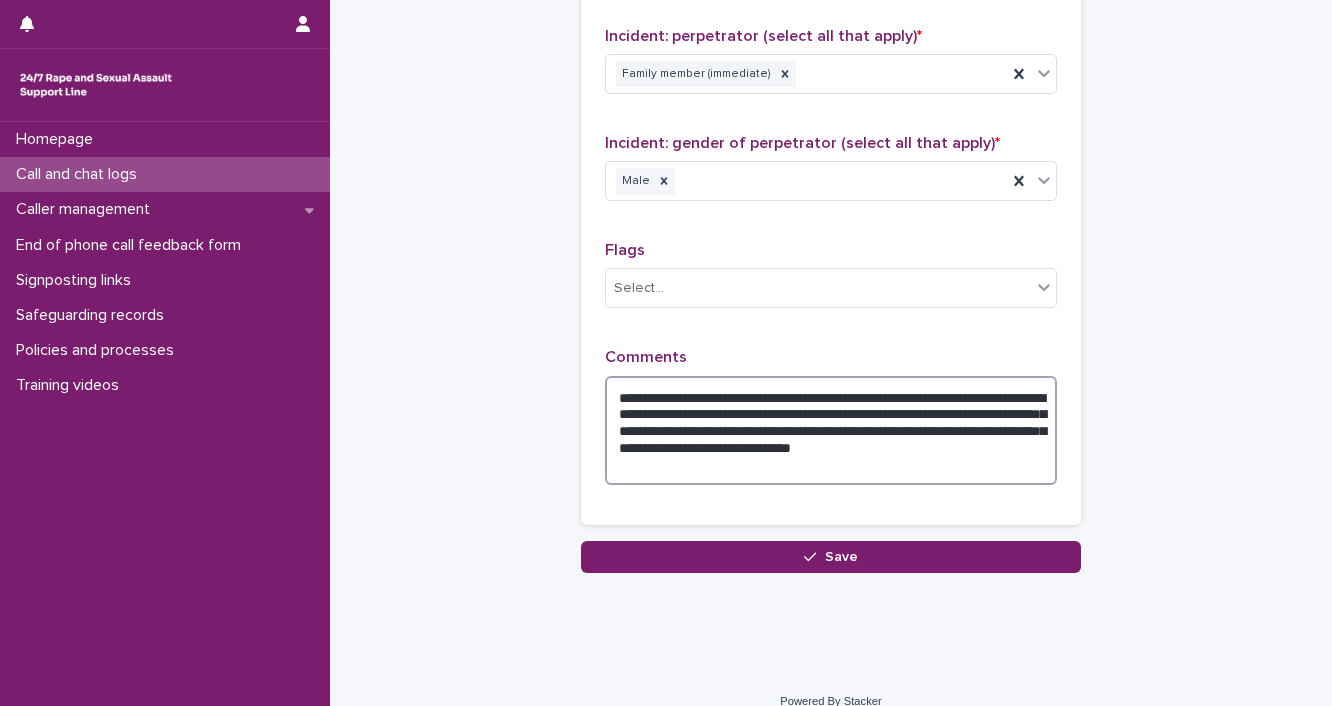 click on "**********" at bounding box center (831, 431) 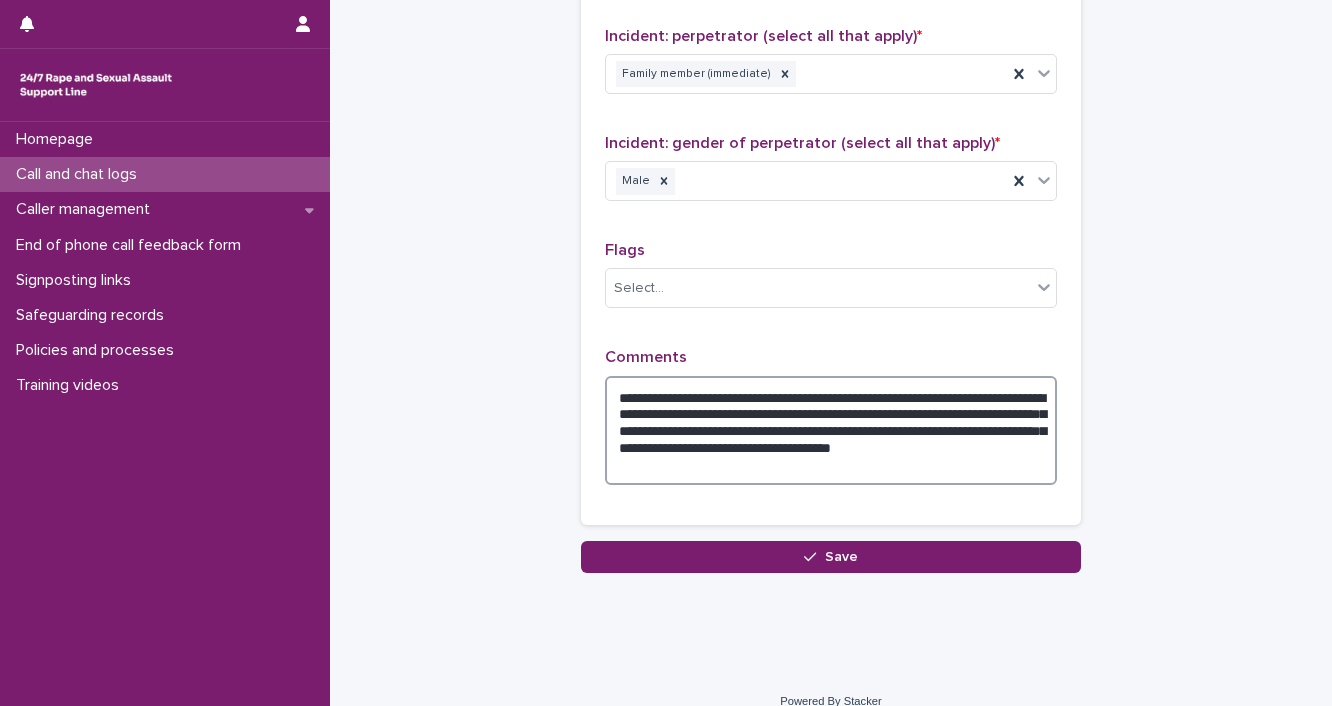 click on "**********" at bounding box center (831, 431) 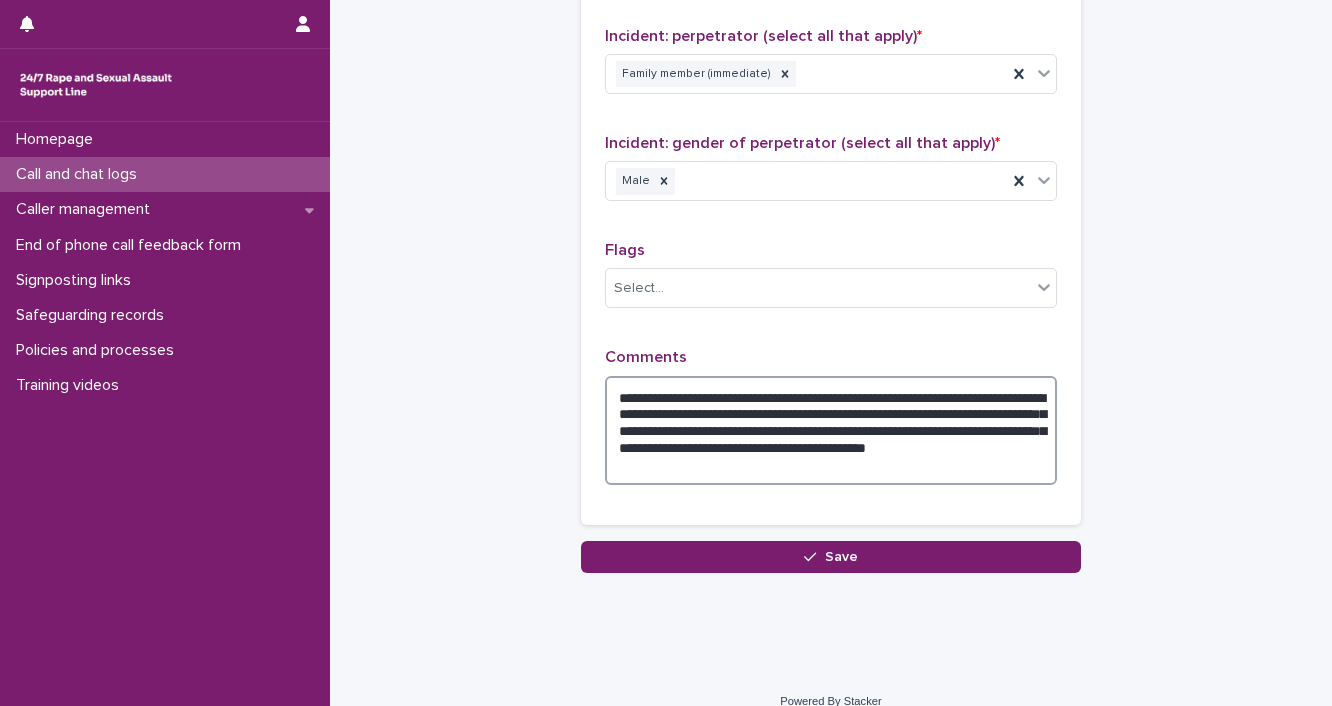 click on "**********" at bounding box center [831, 431] 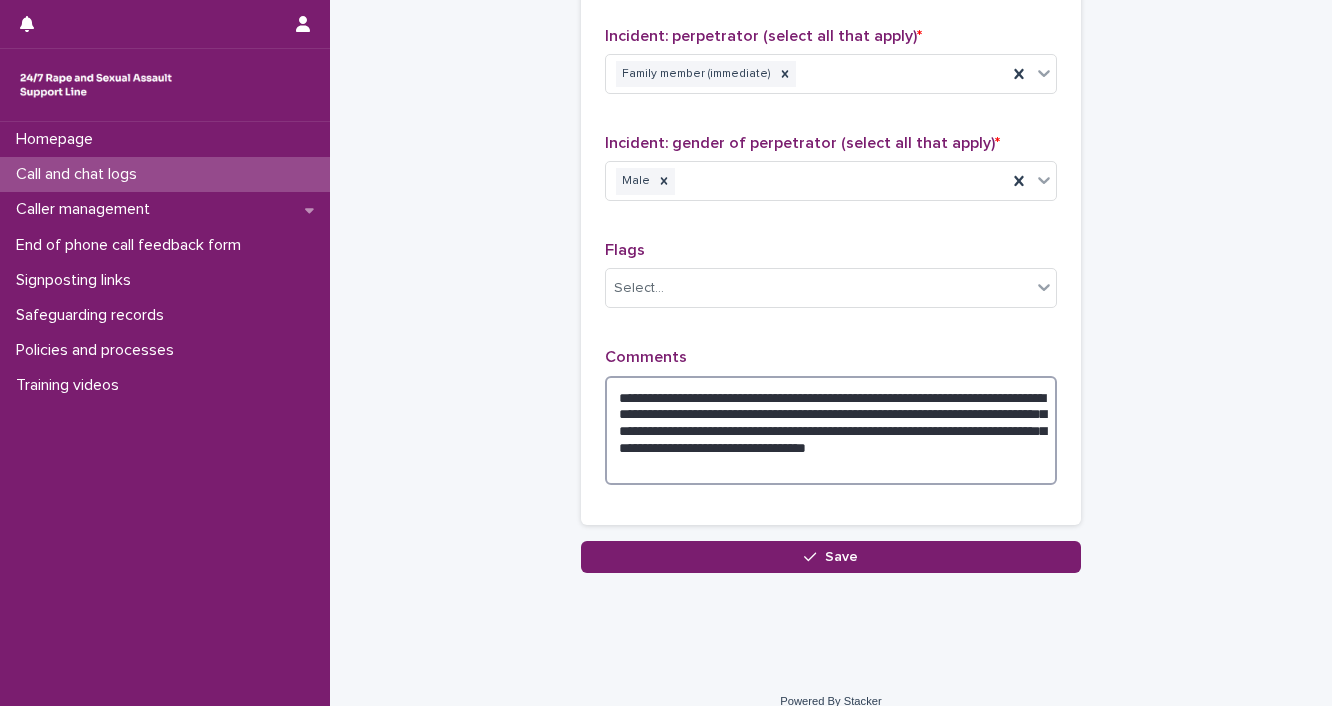 click on "**********" at bounding box center [831, 431] 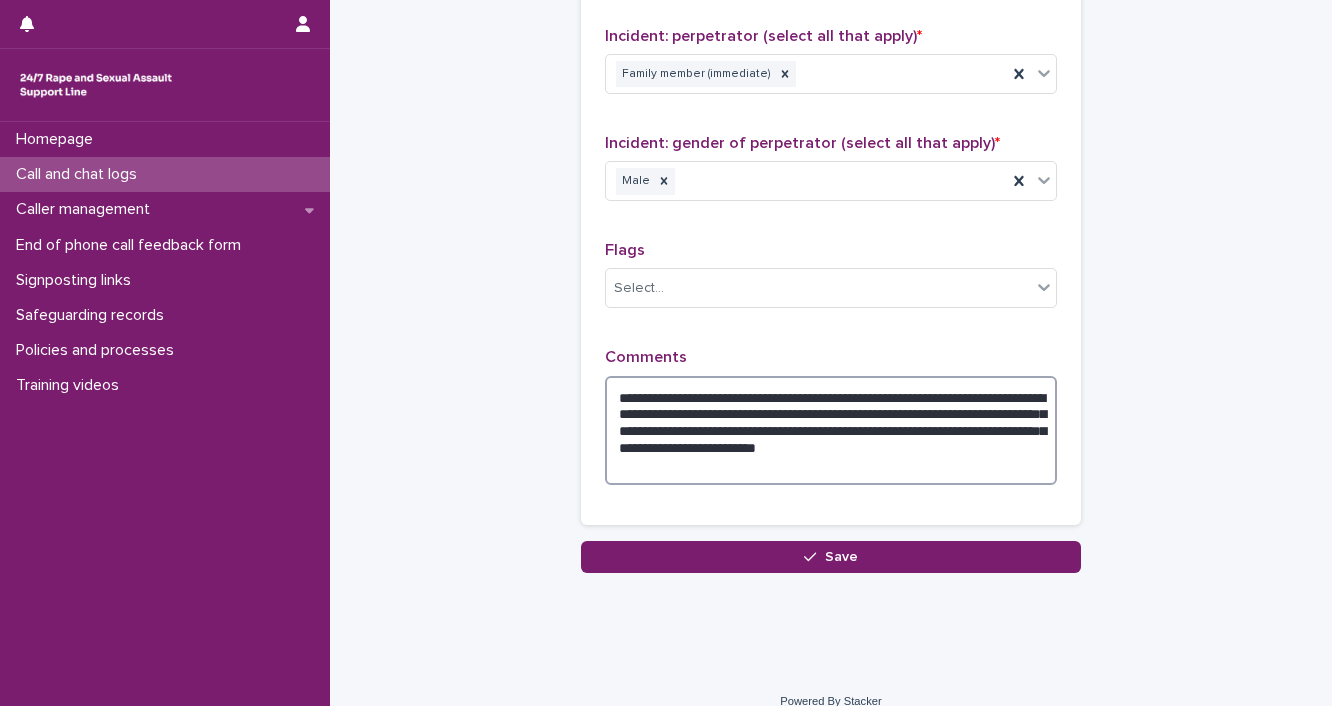 click on "**********" at bounding box center (831, 431) 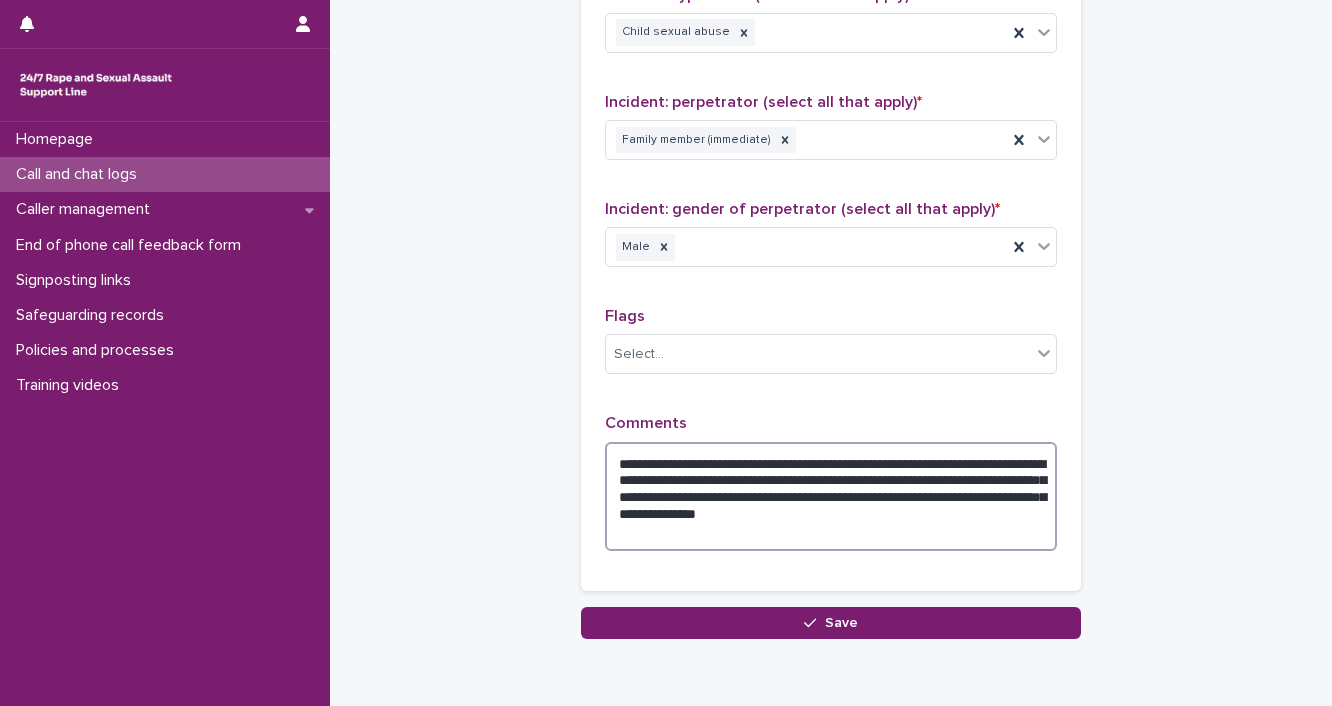 scroll, scrollTop: 1560, scrollLeft: 0, axis: vertical 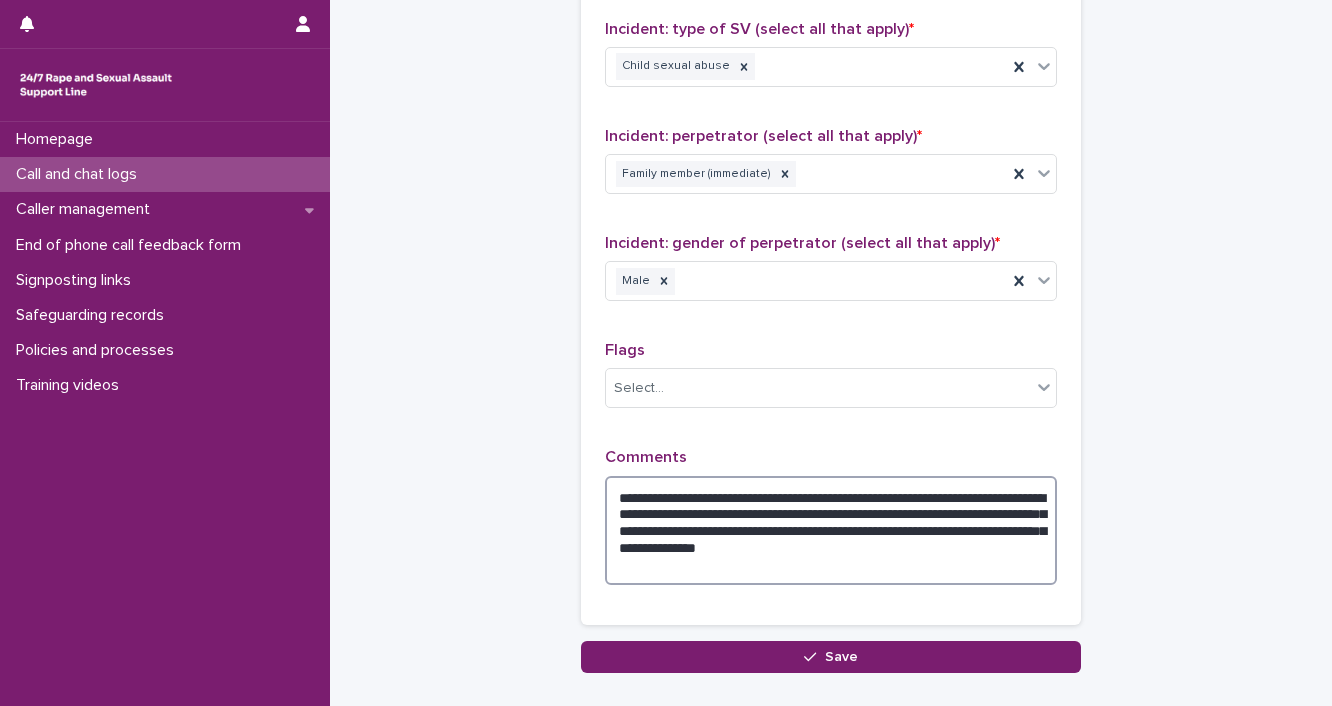 click on "**********" at bounding box center (831, 531) 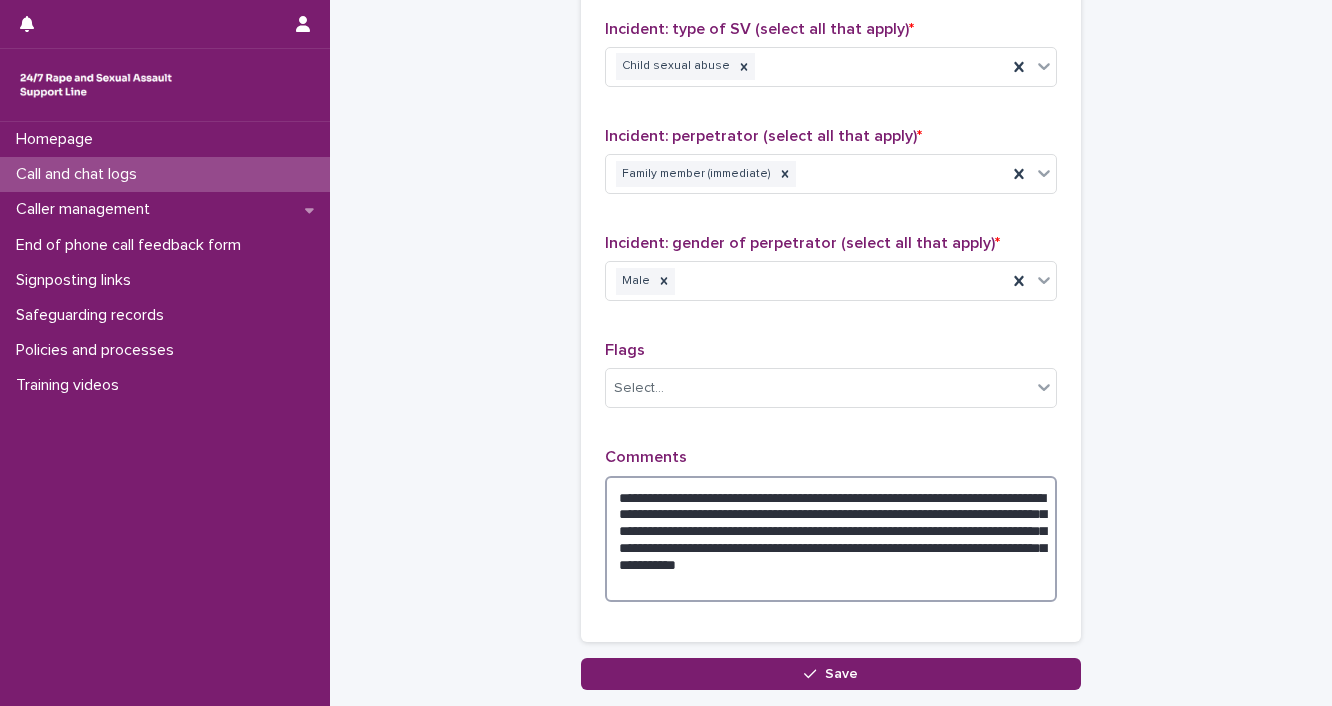 click on "**********" at bounding box center (831, 539) 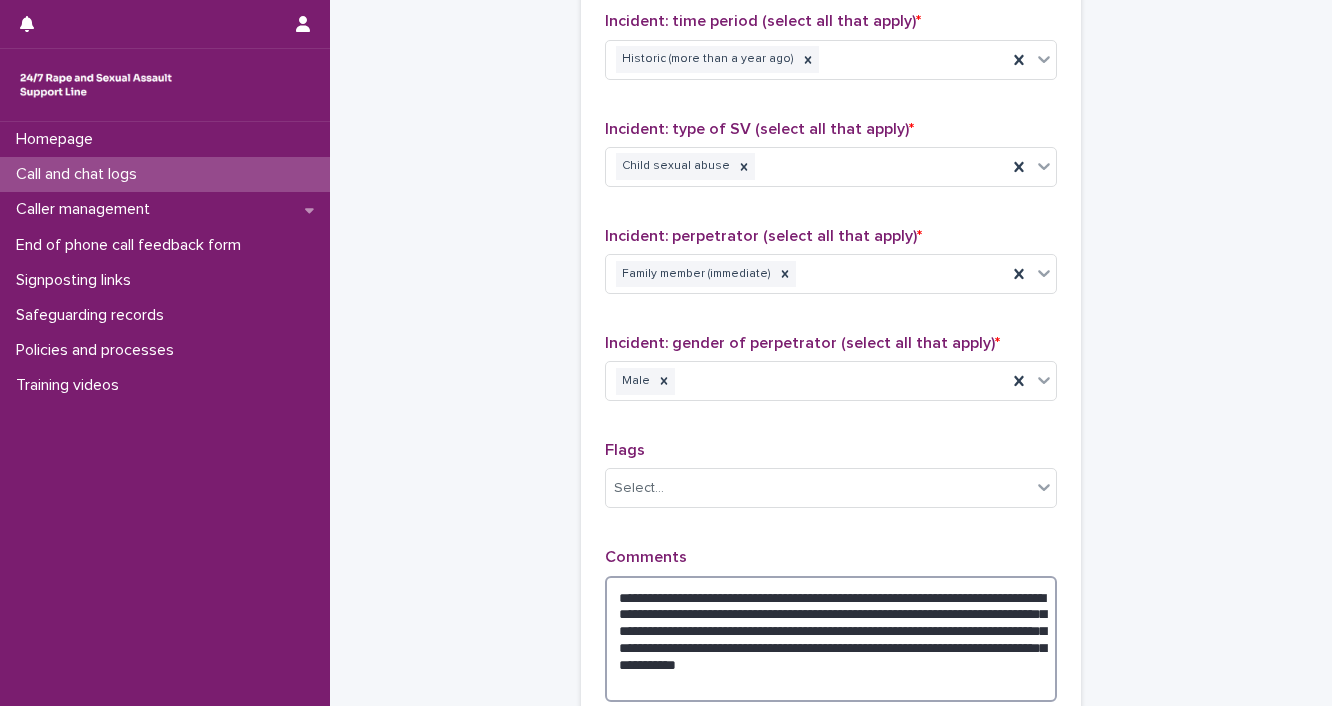 scroll, scrollTop: 1560, scrollLeft: 0, axis: vertical 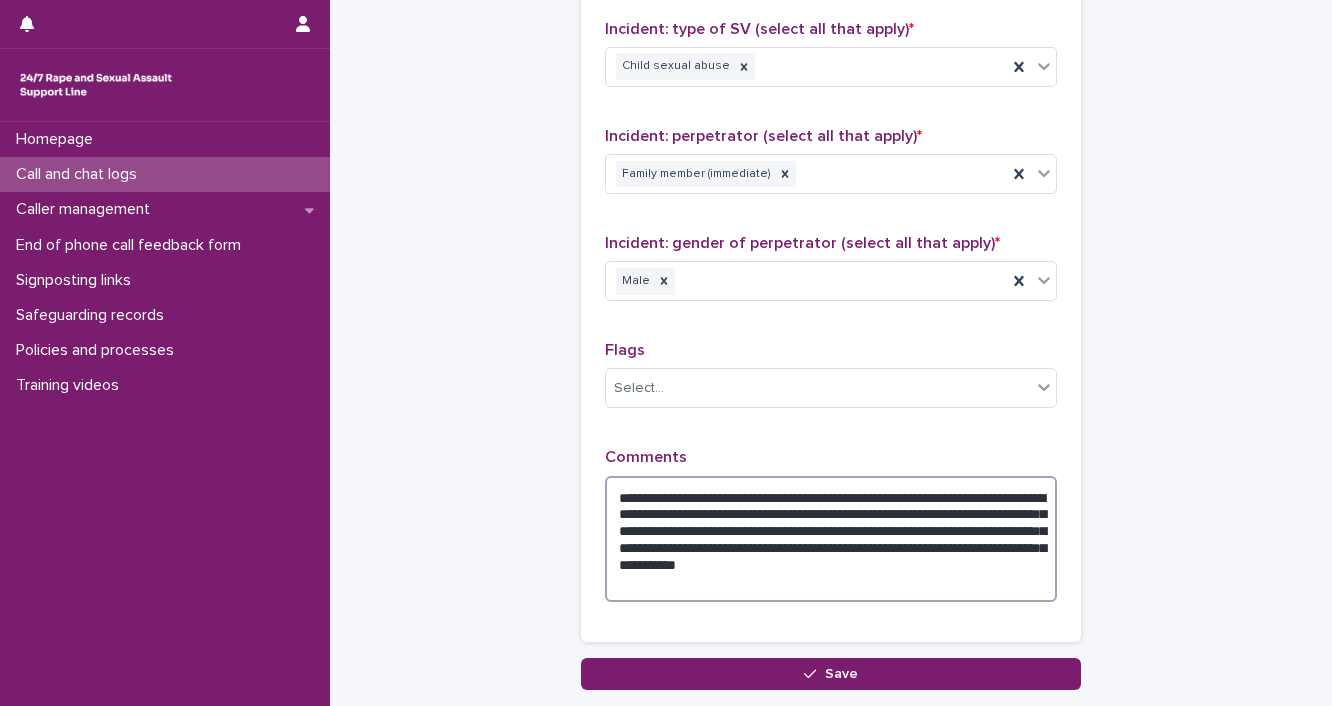 click on "**********" at bounding box center (831, 539) 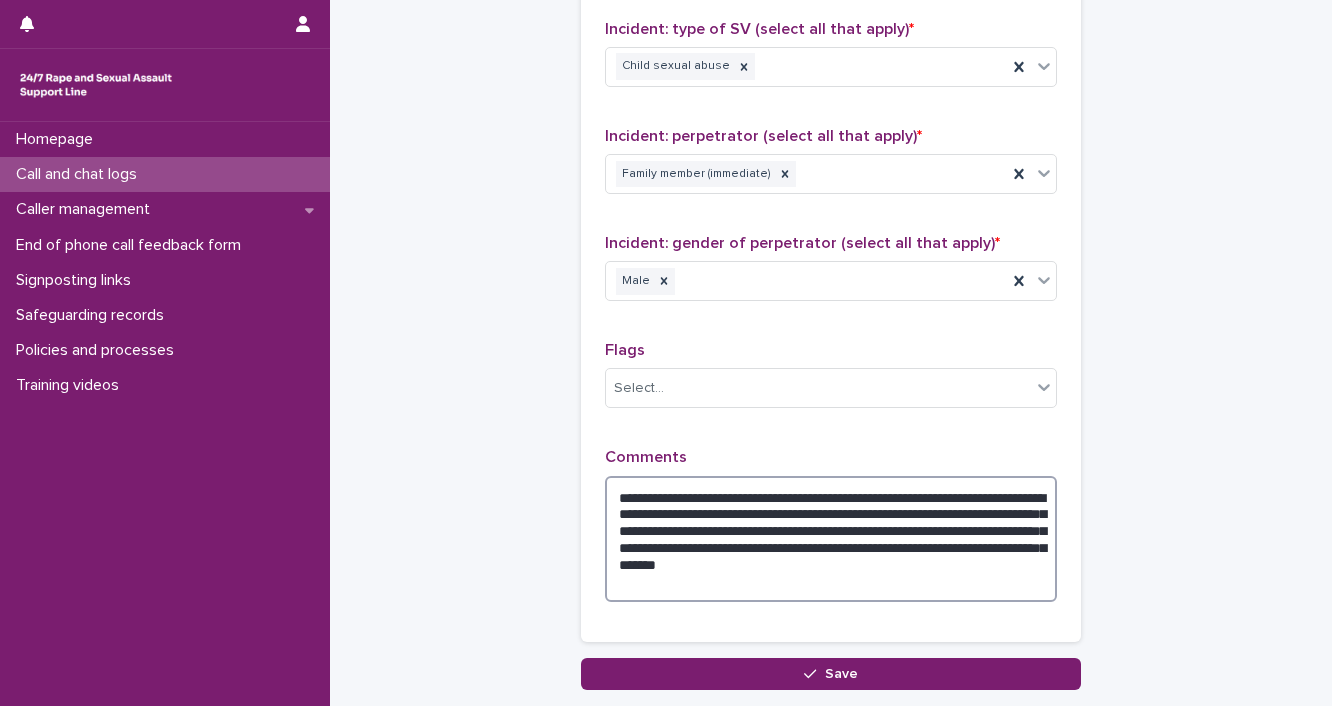 click on "**********" at bounding box center [831, 539] 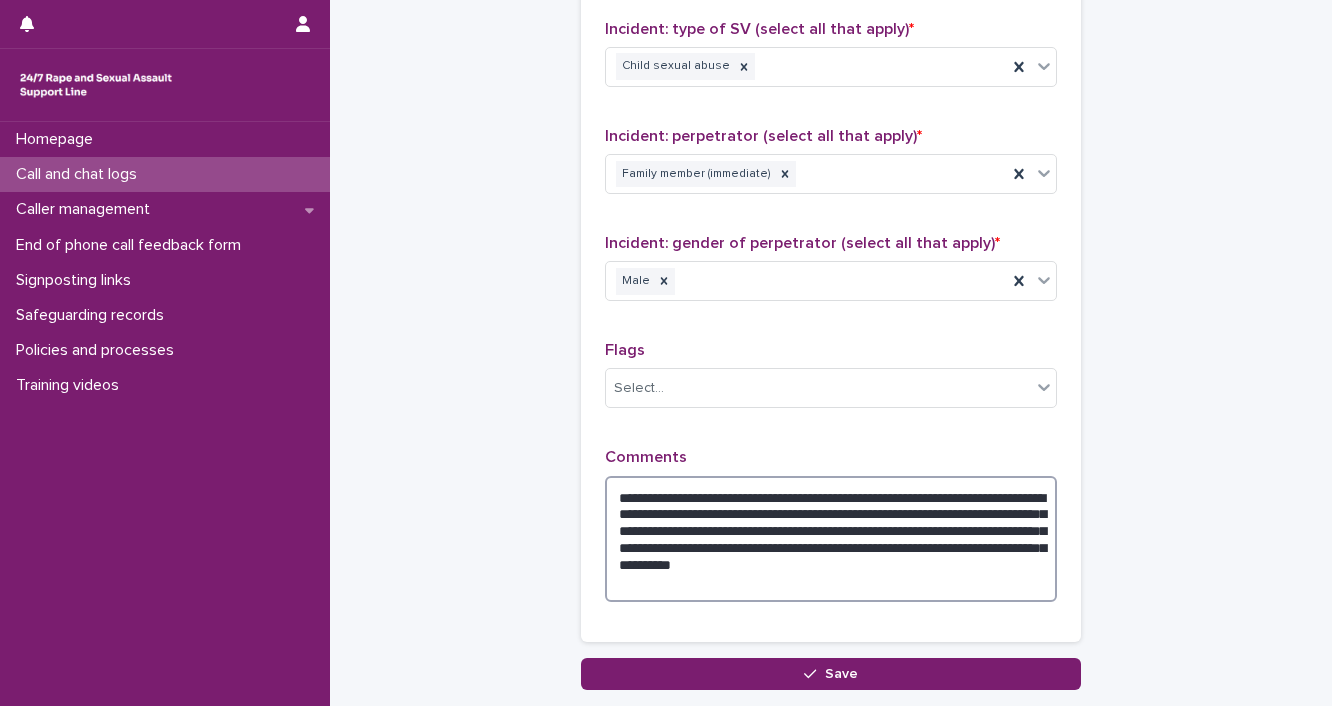 click on "**********" at bounding box center [831, 539] 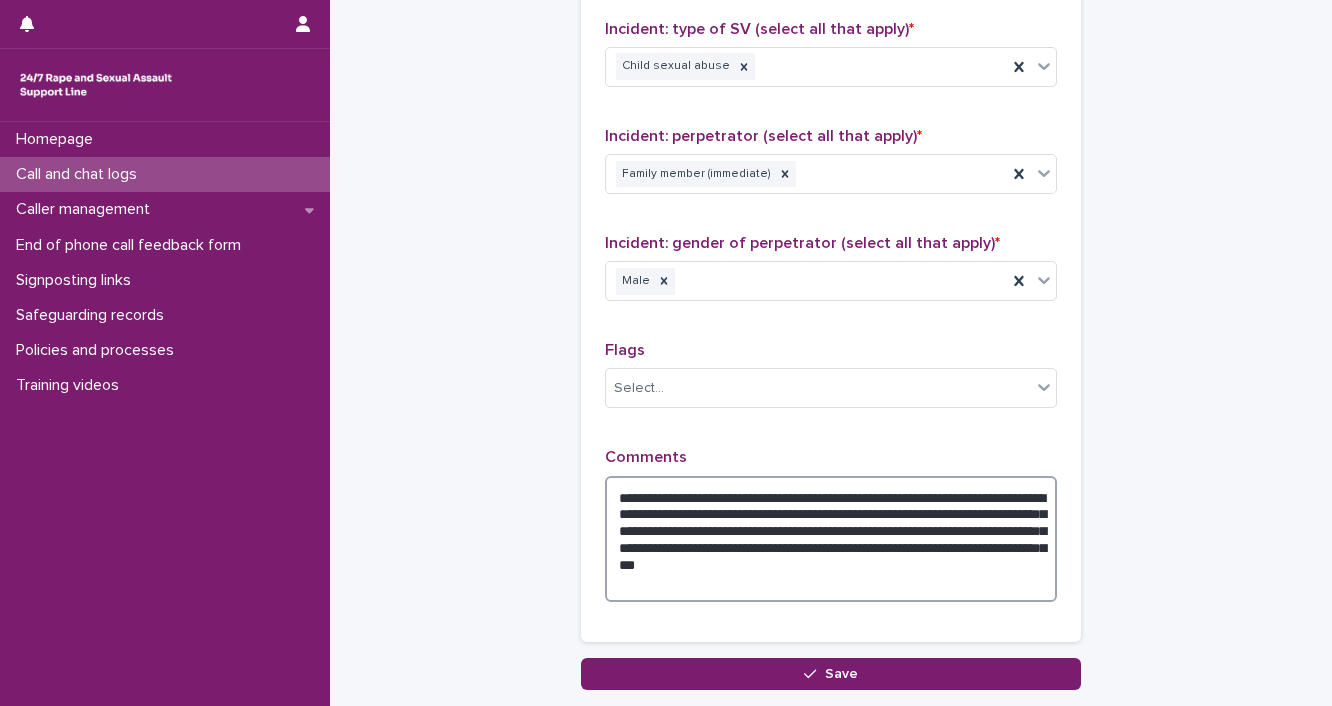 click on "**********" at bounding box center (831, 539) 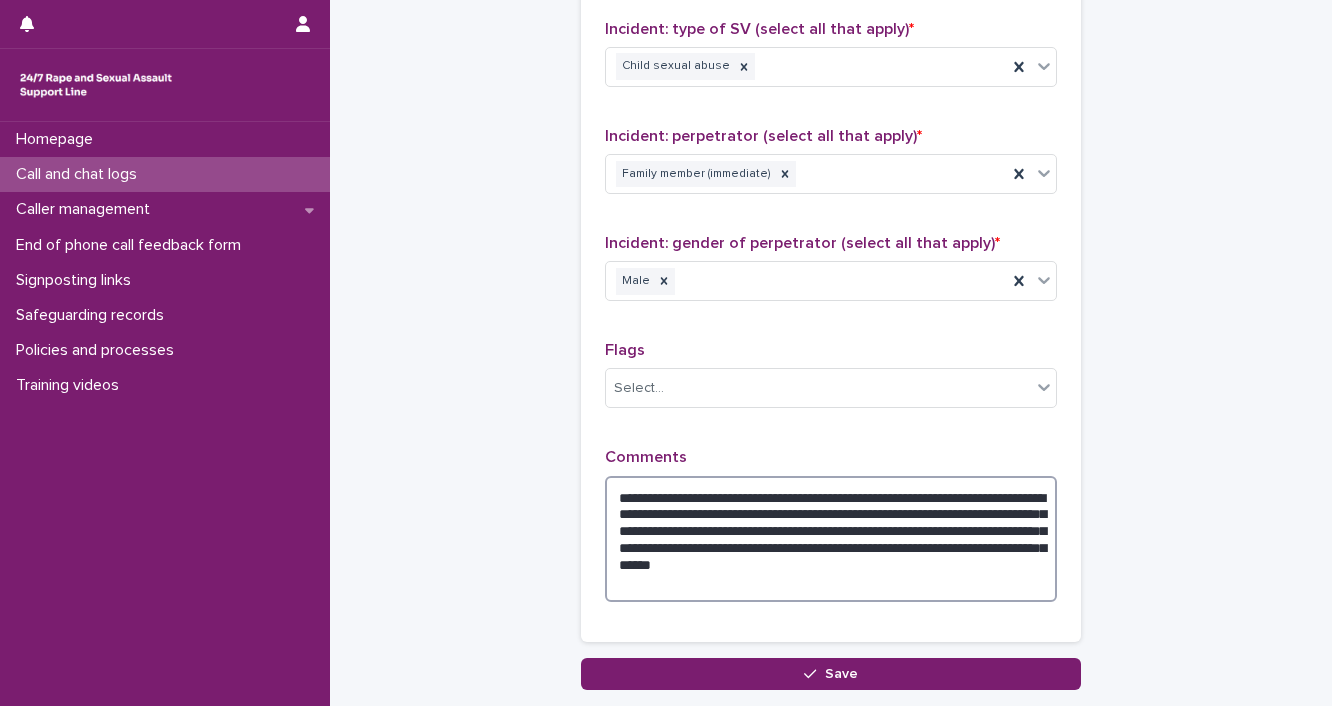 click on "**********" at bounding box center [831, 539] 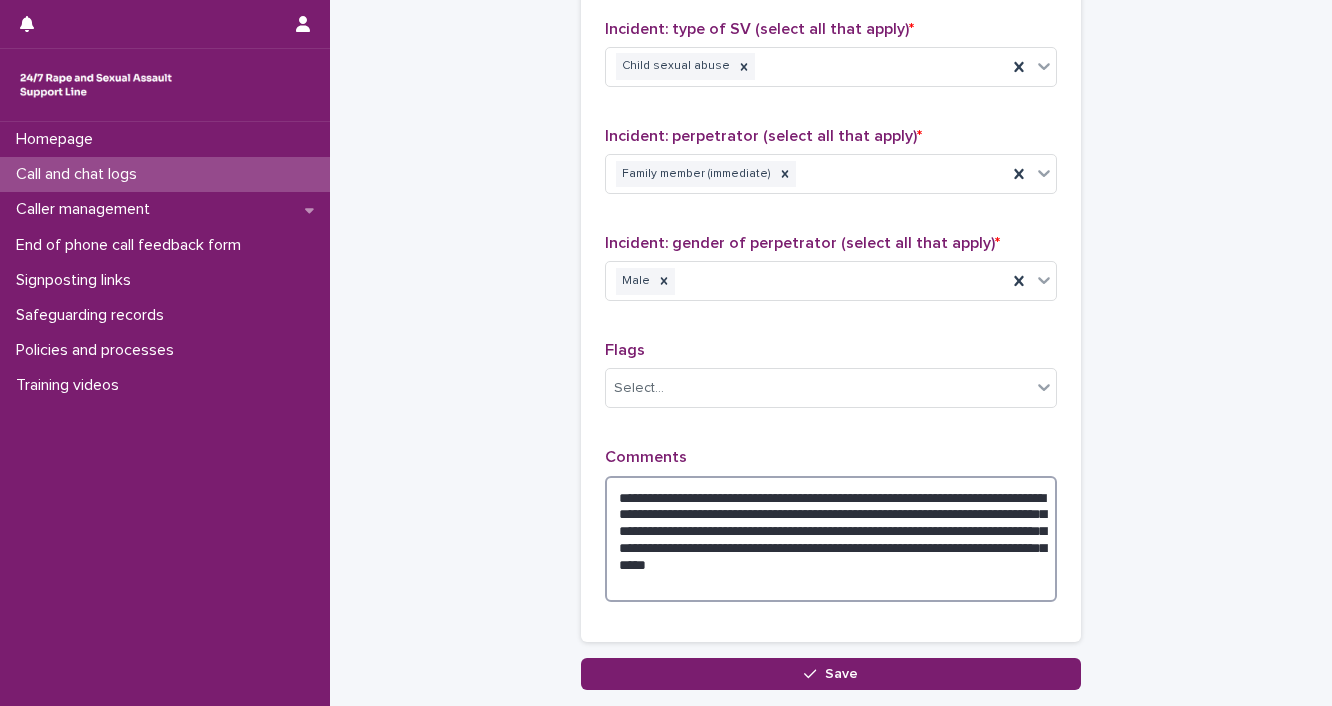 click on "**********" at bounding box center [831, 539] 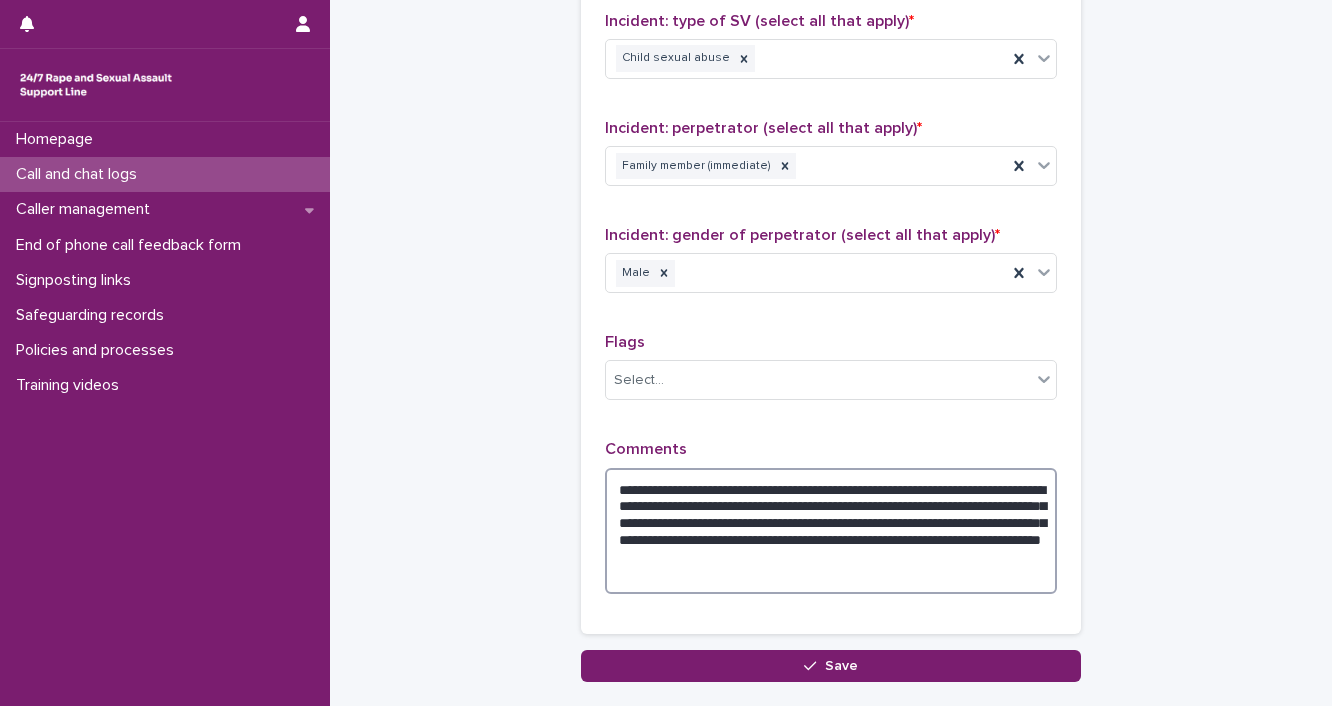 scroll, scrollTop: 1694, scrollLeft: 0, axis: vertical 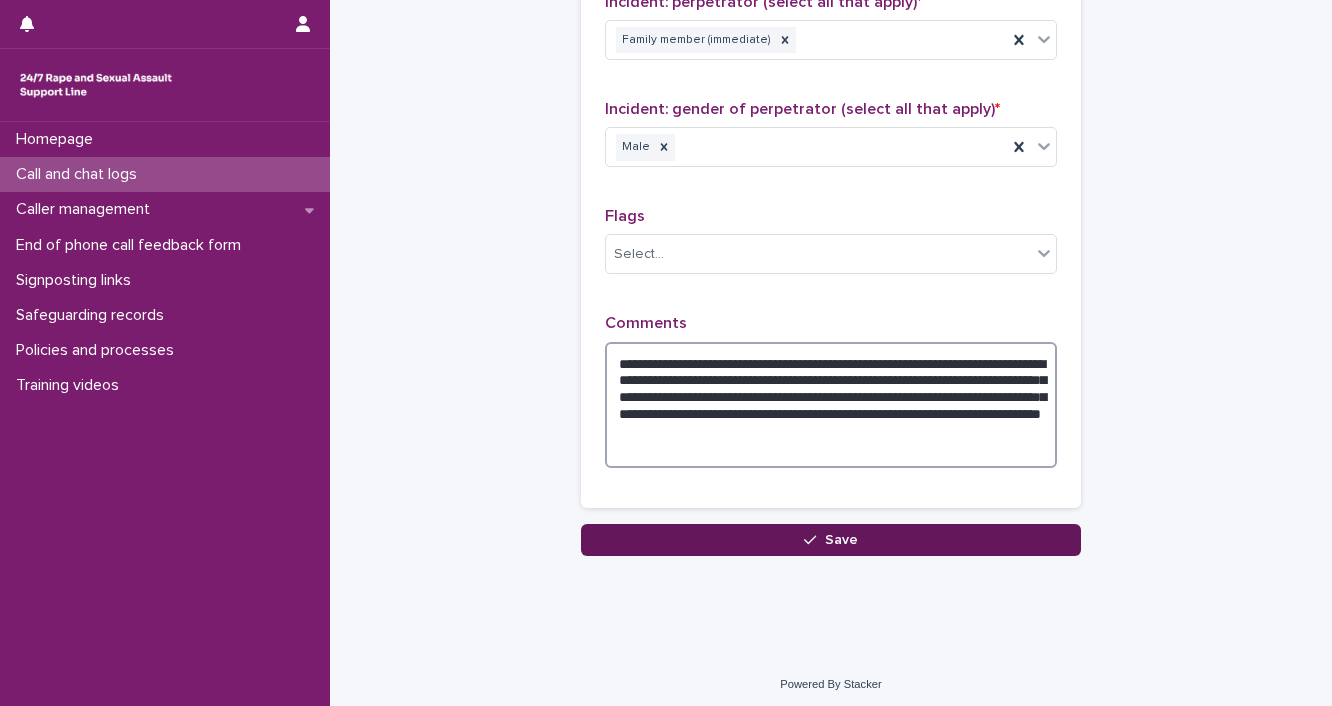 type on "**********" 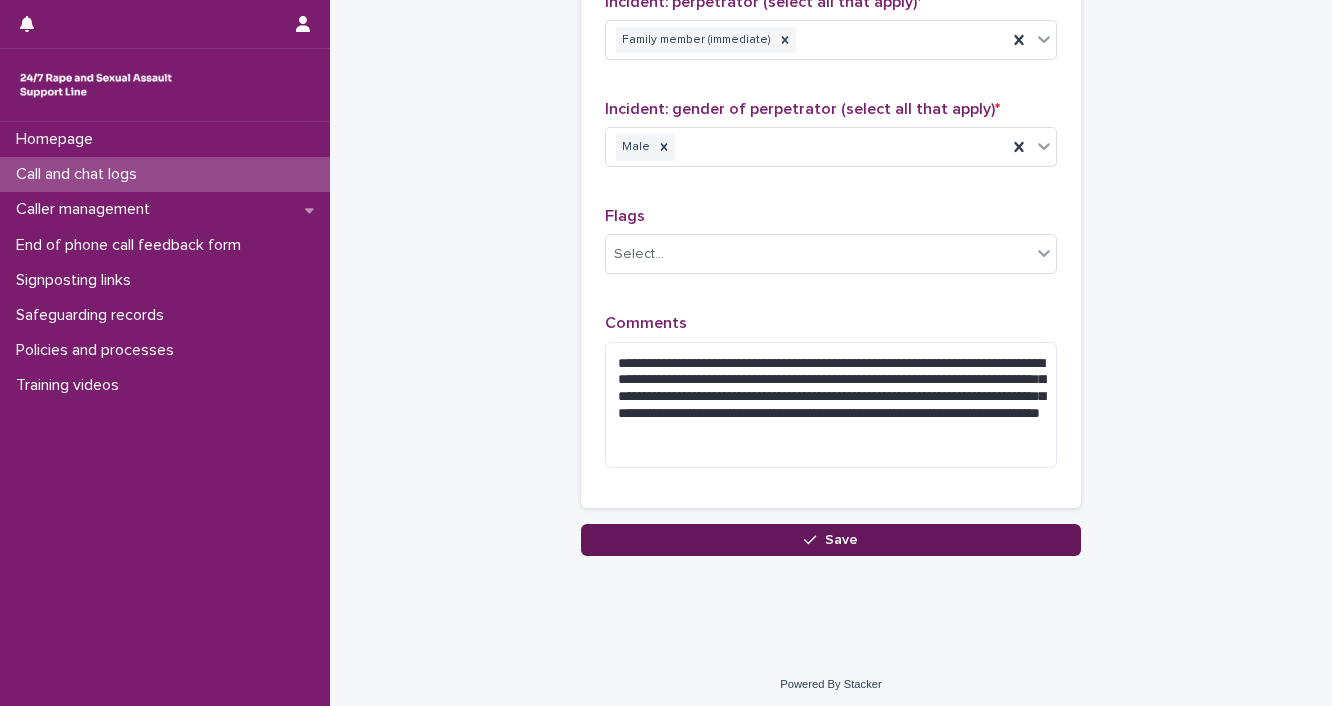 click on "Save" at bounding box center (841, 540) 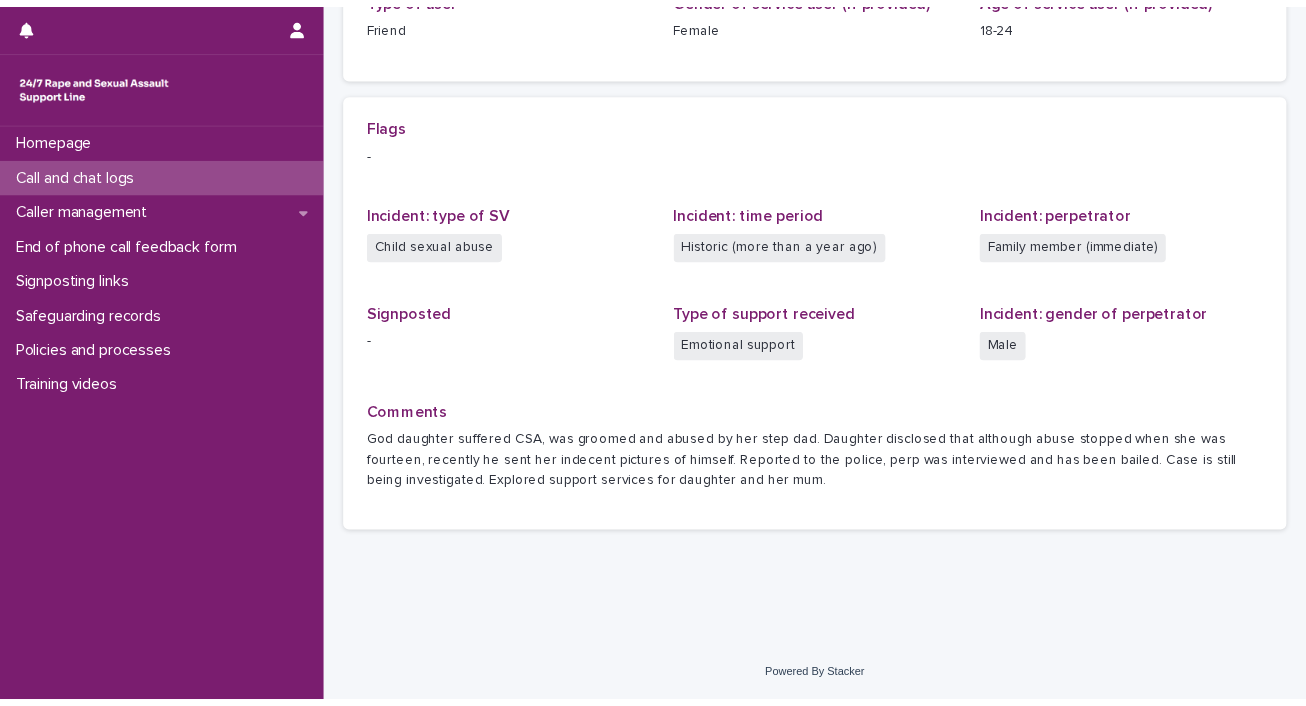 scroll, scrollTop: 0, scrollLeft: 0, axis: both 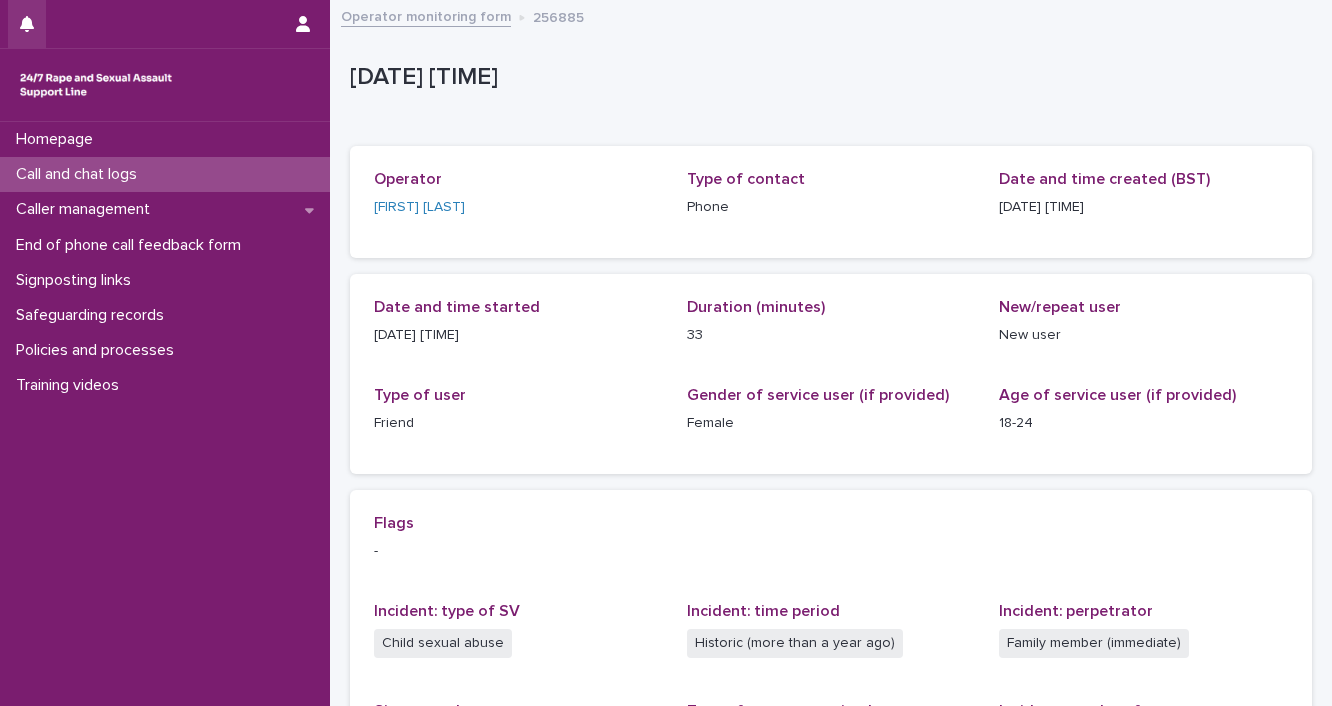 click at bounding box center (27, 24) 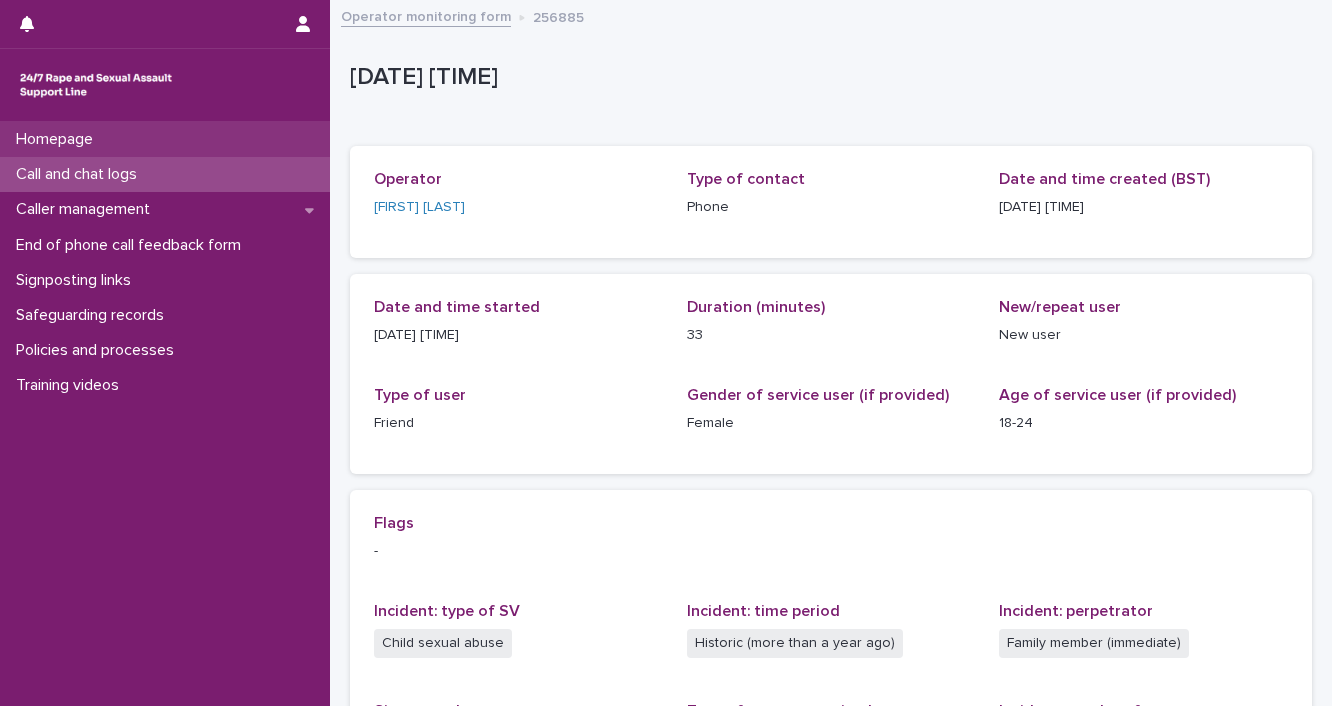 click on "Homepage" at bounding box center [165, 139] 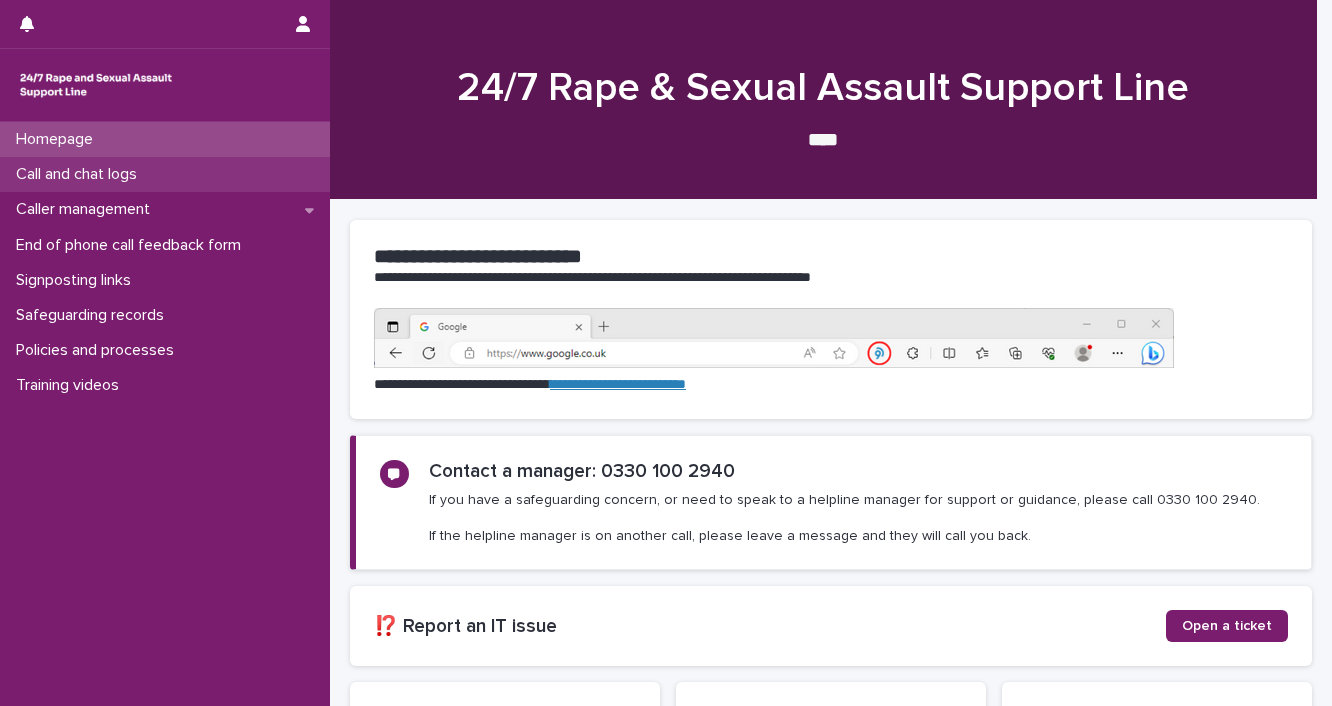 click on "Call and chat logs" at bounding box center (165, 174) 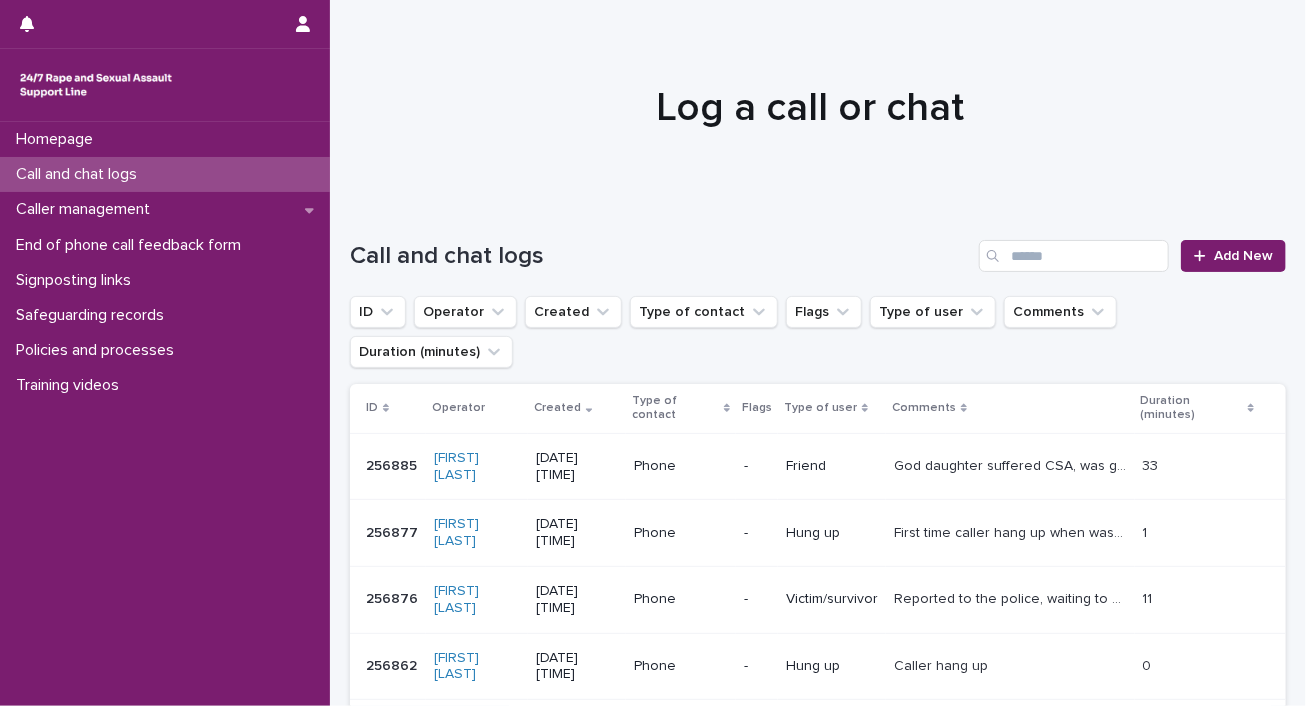 click on "Call and chat logs Add New" at bounding box center [818, 248] 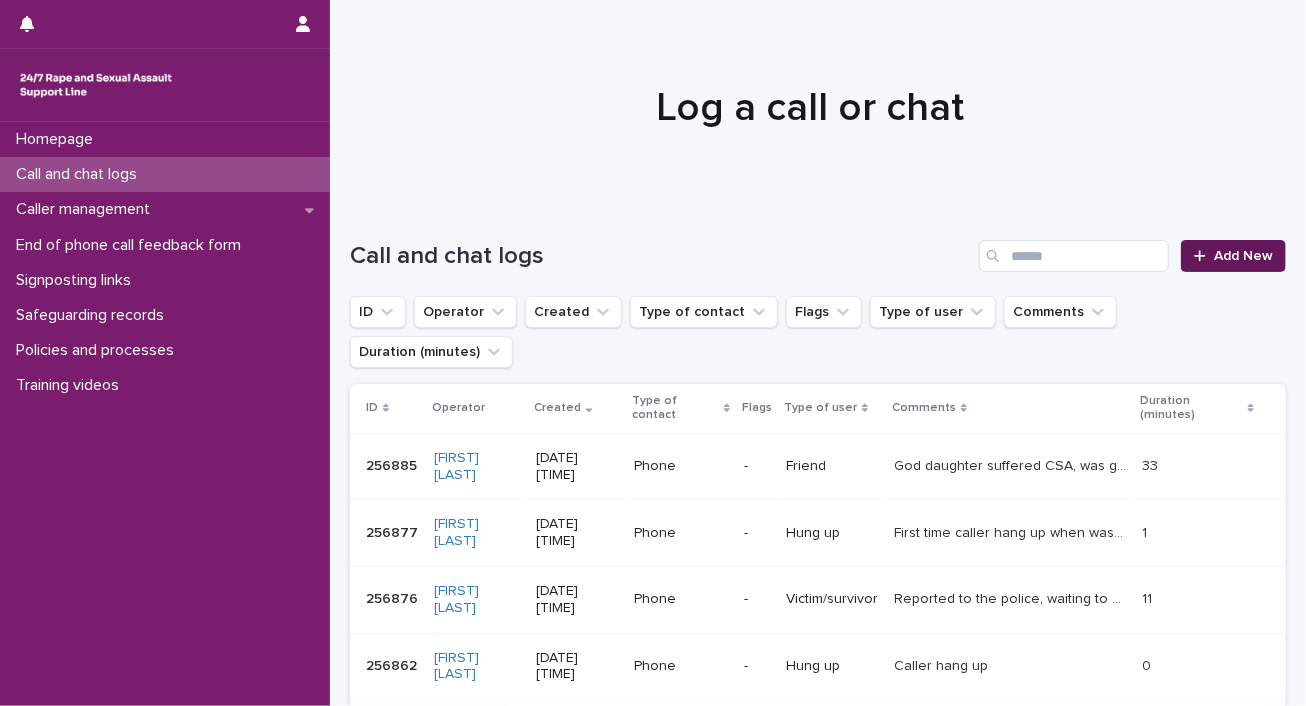 click at bounding box center (1204, 256) 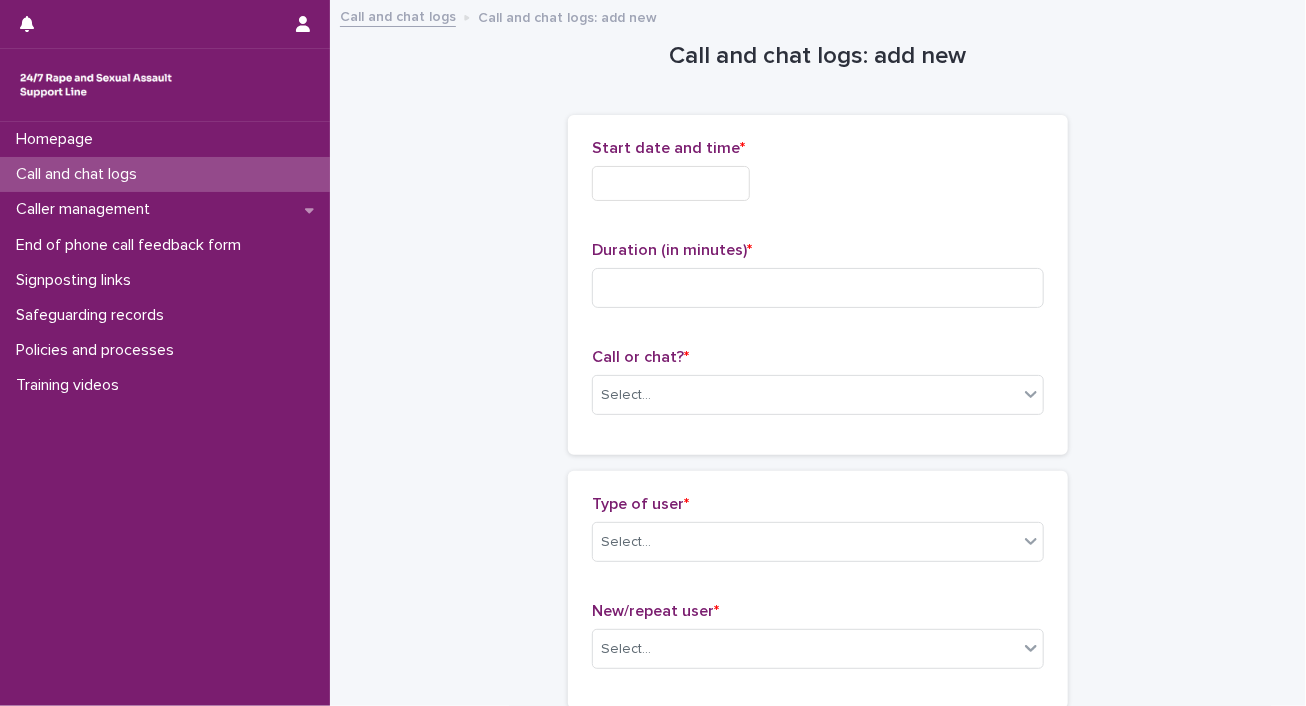 click at bounding box center [671, 183] 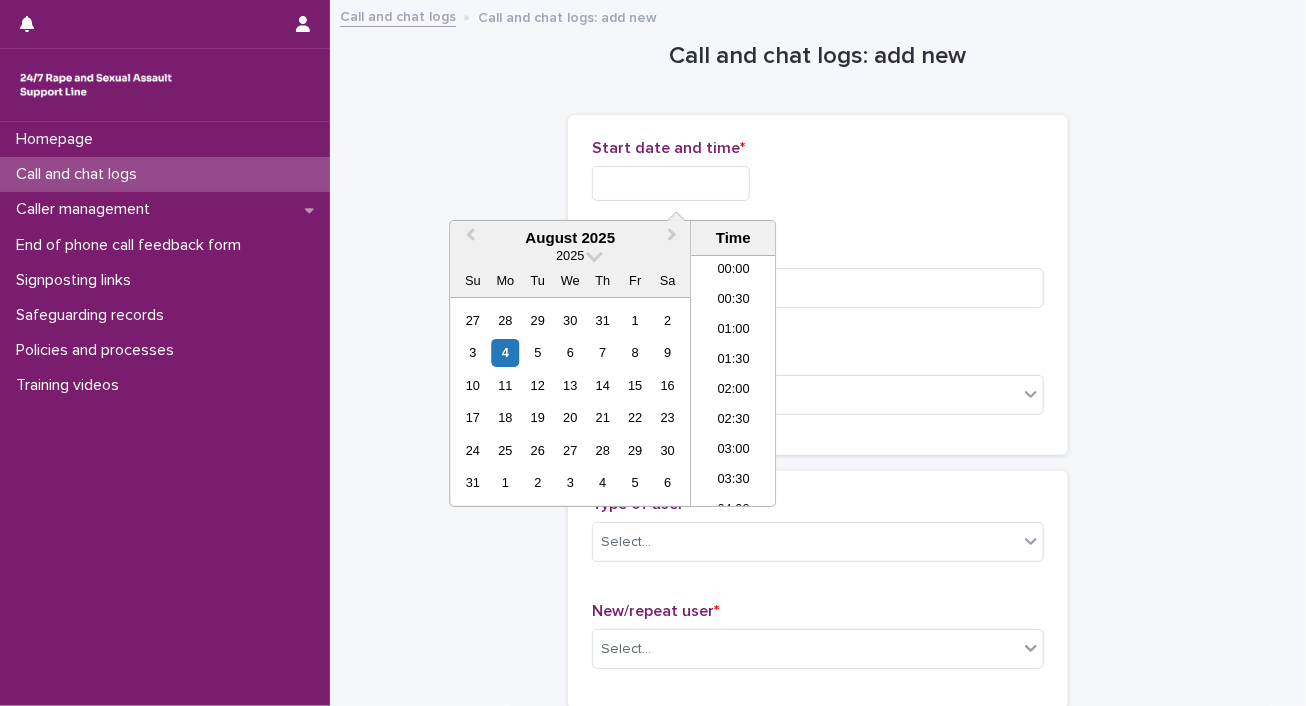scroll, scrollTop: 820, scrollLeft: 0, axis: vertical 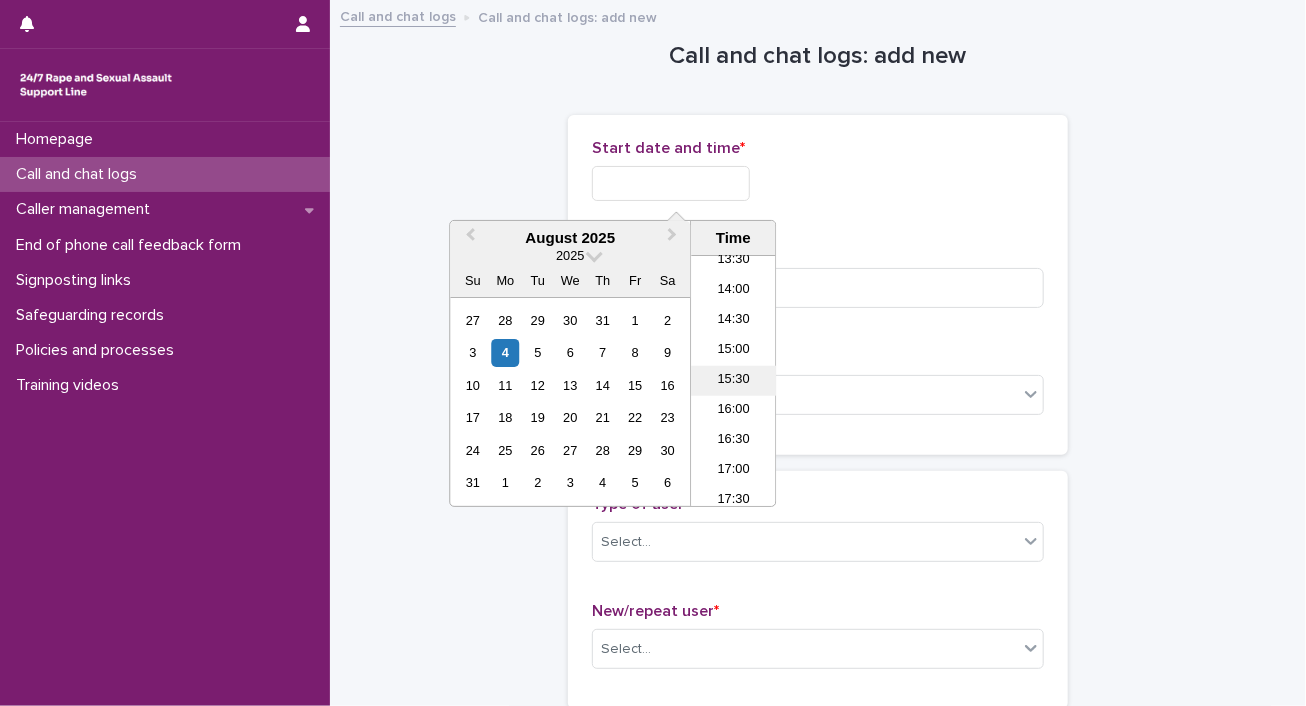 click on "15:30" at bounding box center [733, 381] 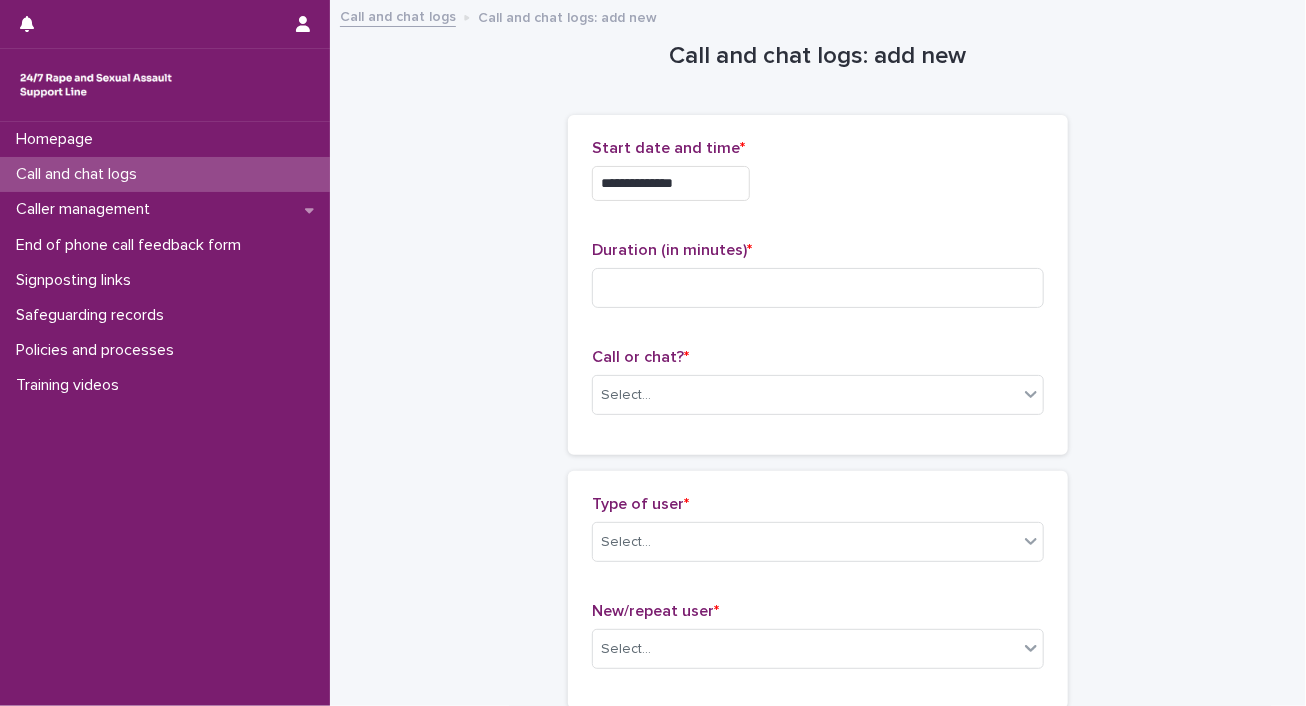 click on "**********" at bounding box center [671, 183] 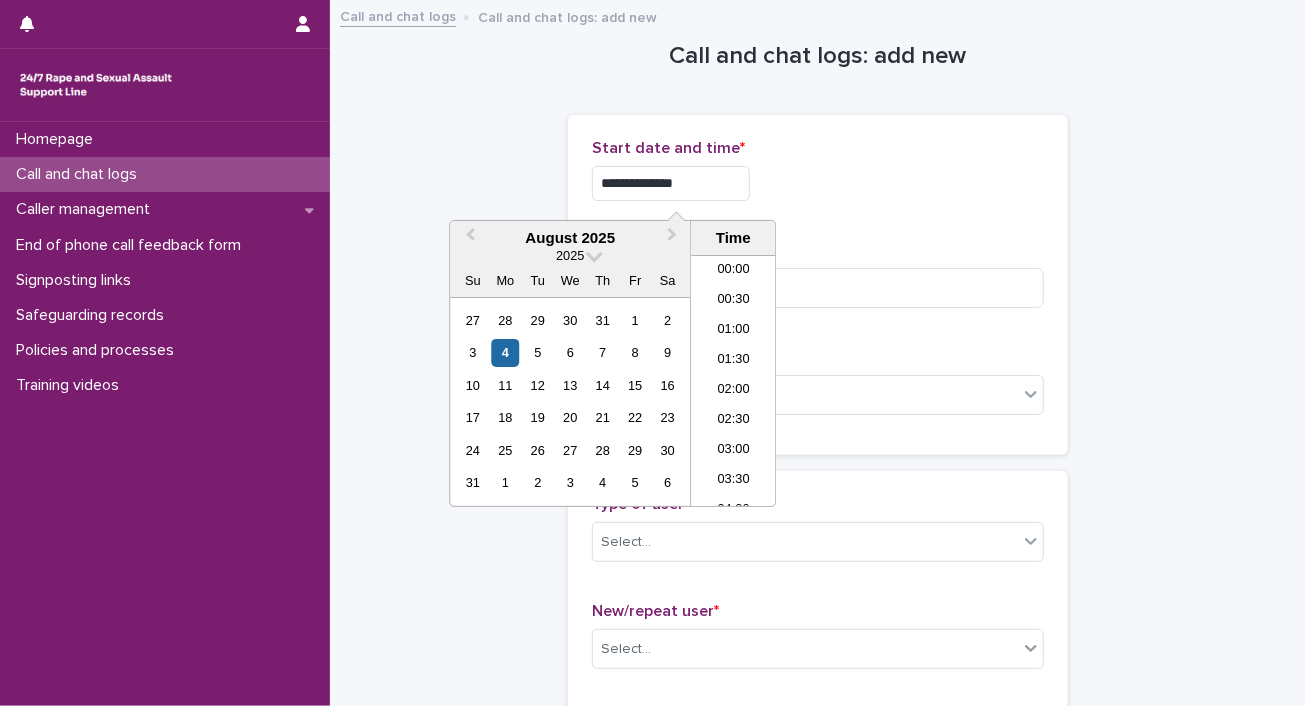 scroll, scrollTop: 820, scrollLeft: 0, axis: vertical 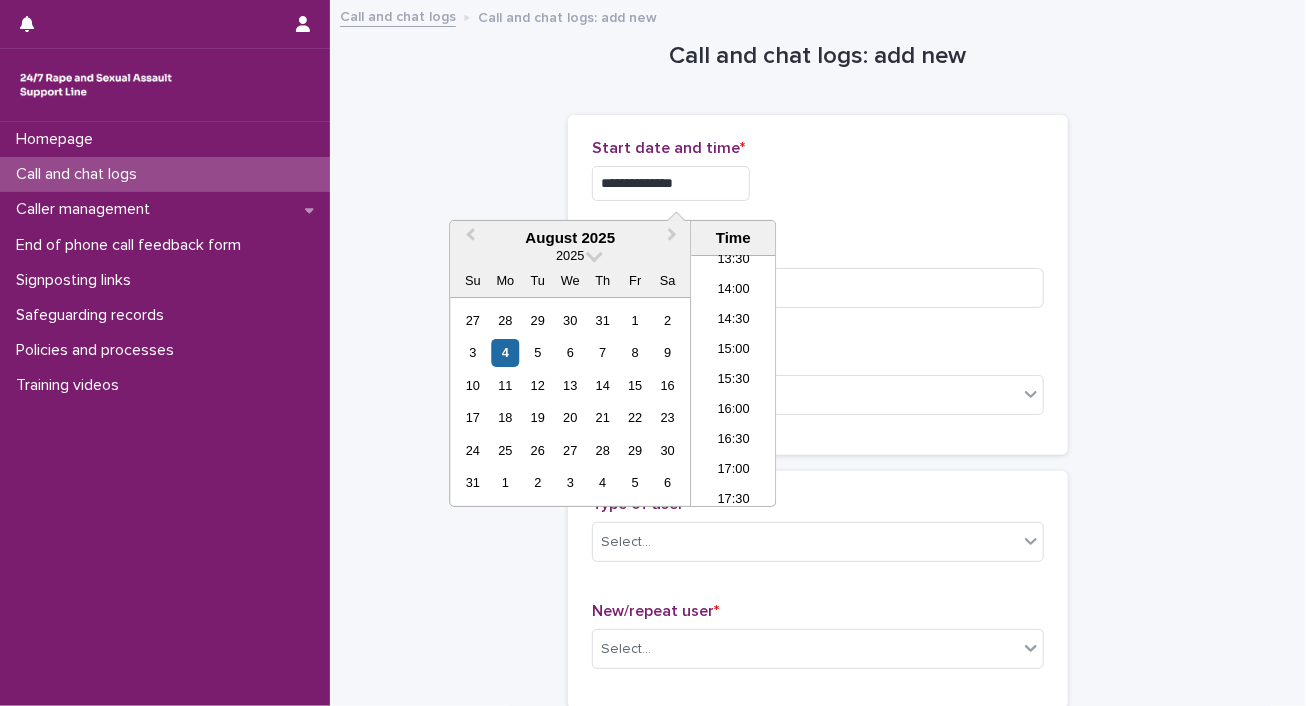 type on "**********" 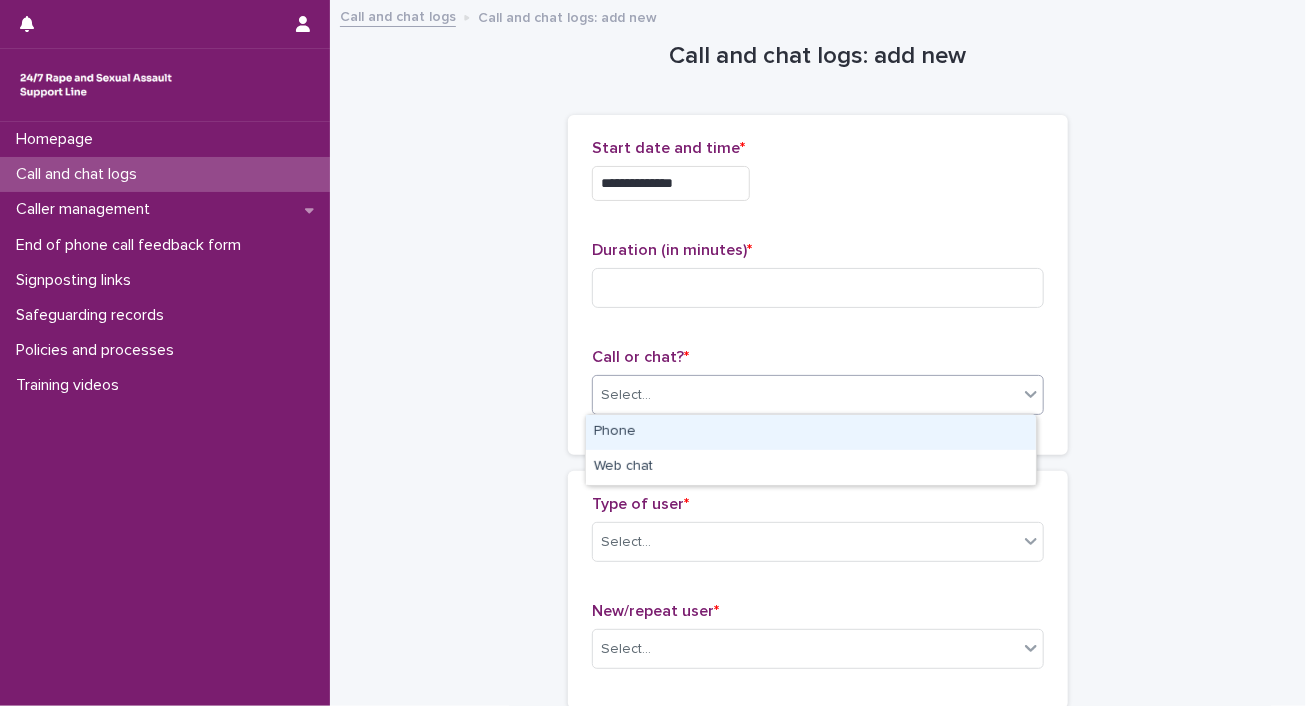 click 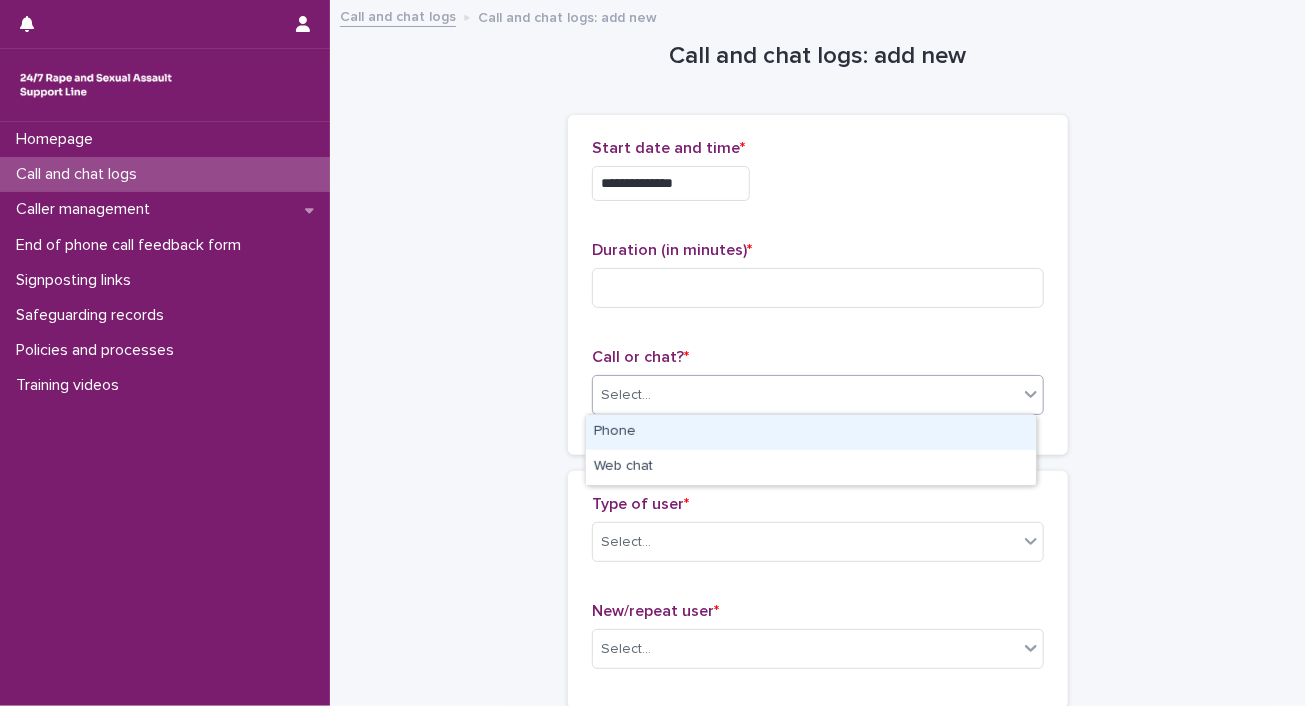 click on "Phone" at bounding box center [811, 432] 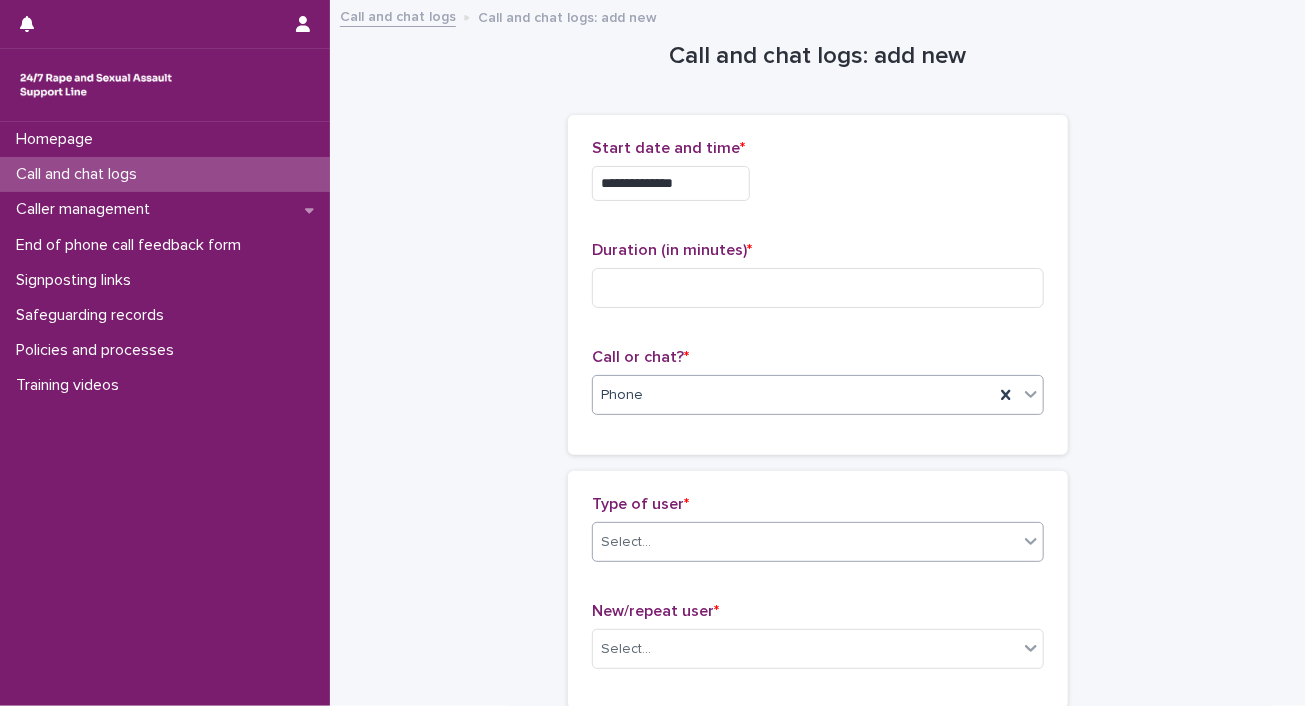 click 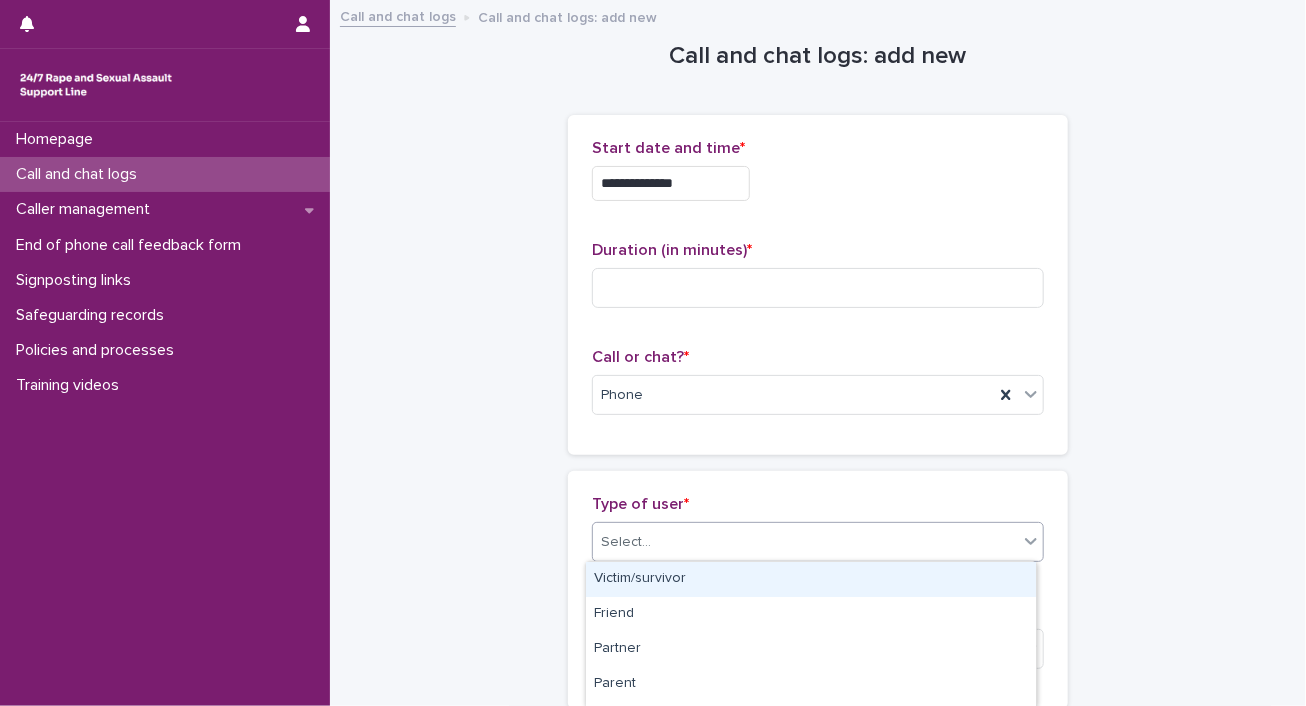 click on "Victim/survivor" at bounding box center (811, 579) 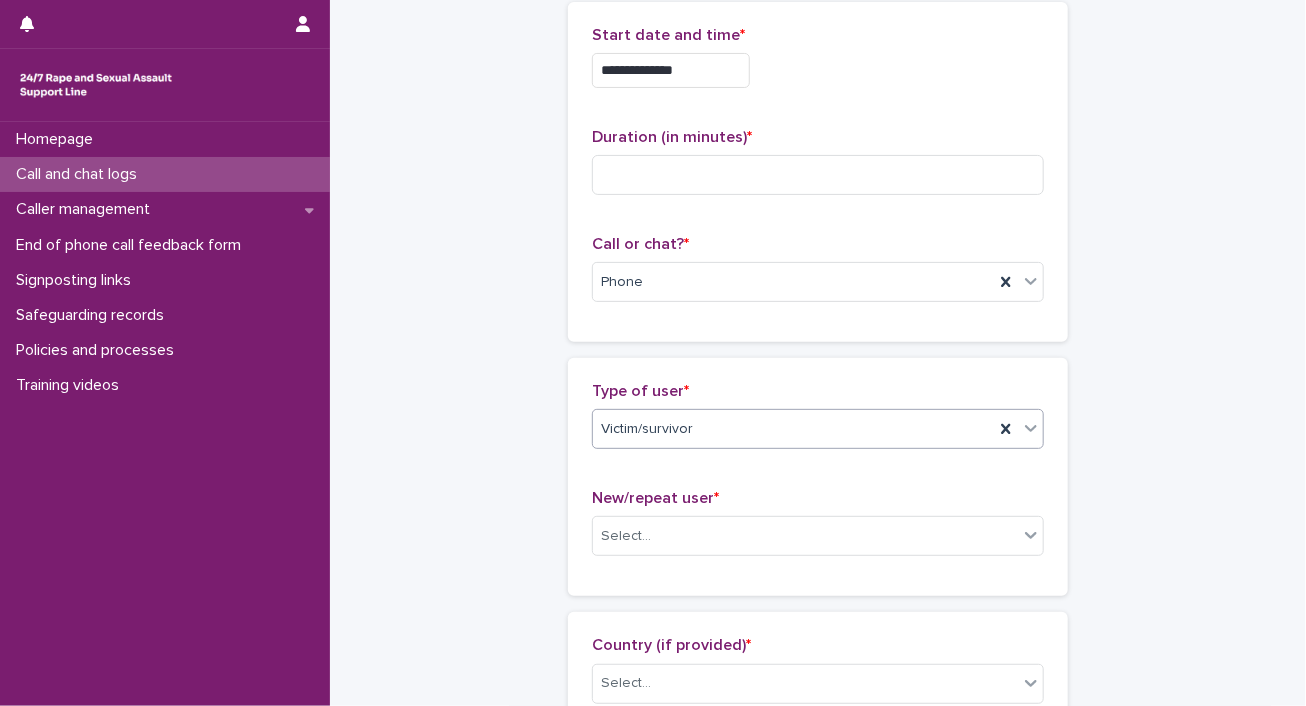 scroll, scrollTop: 200, scrollLeft: 0, axis: vertical 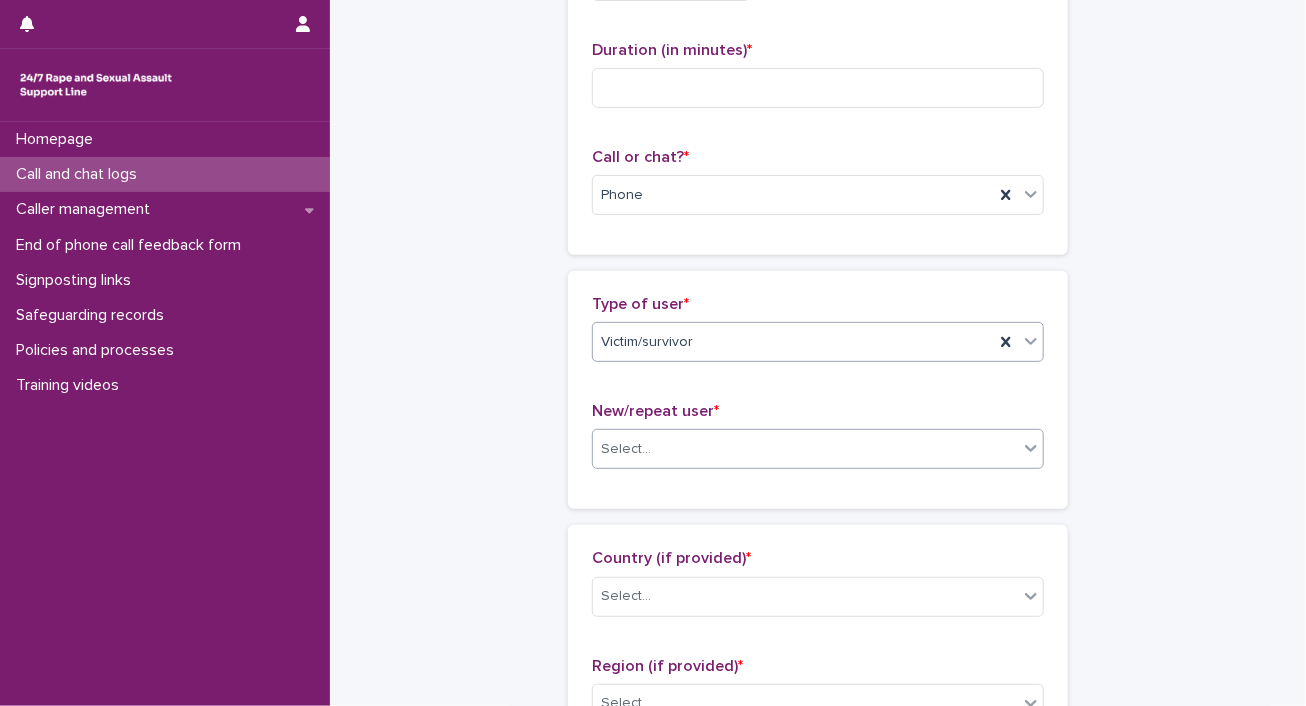 click 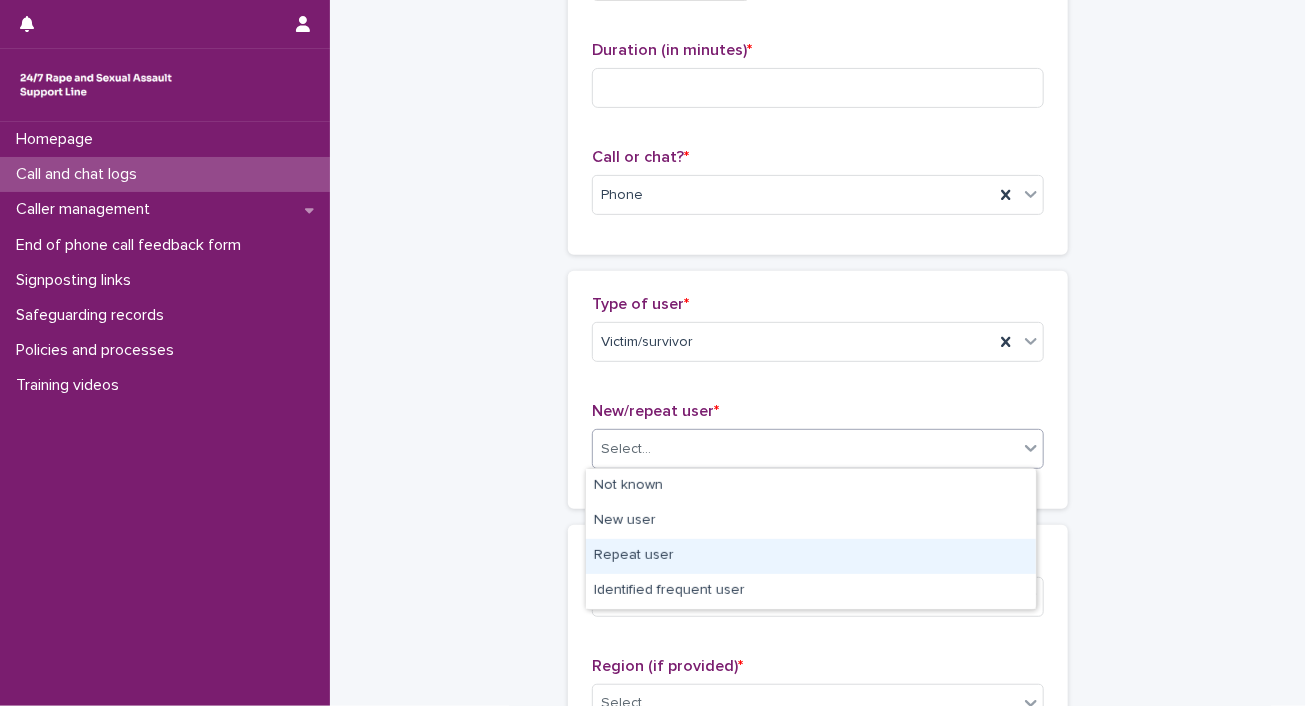 click on "Repeat user" at bounding box center (811, 556) 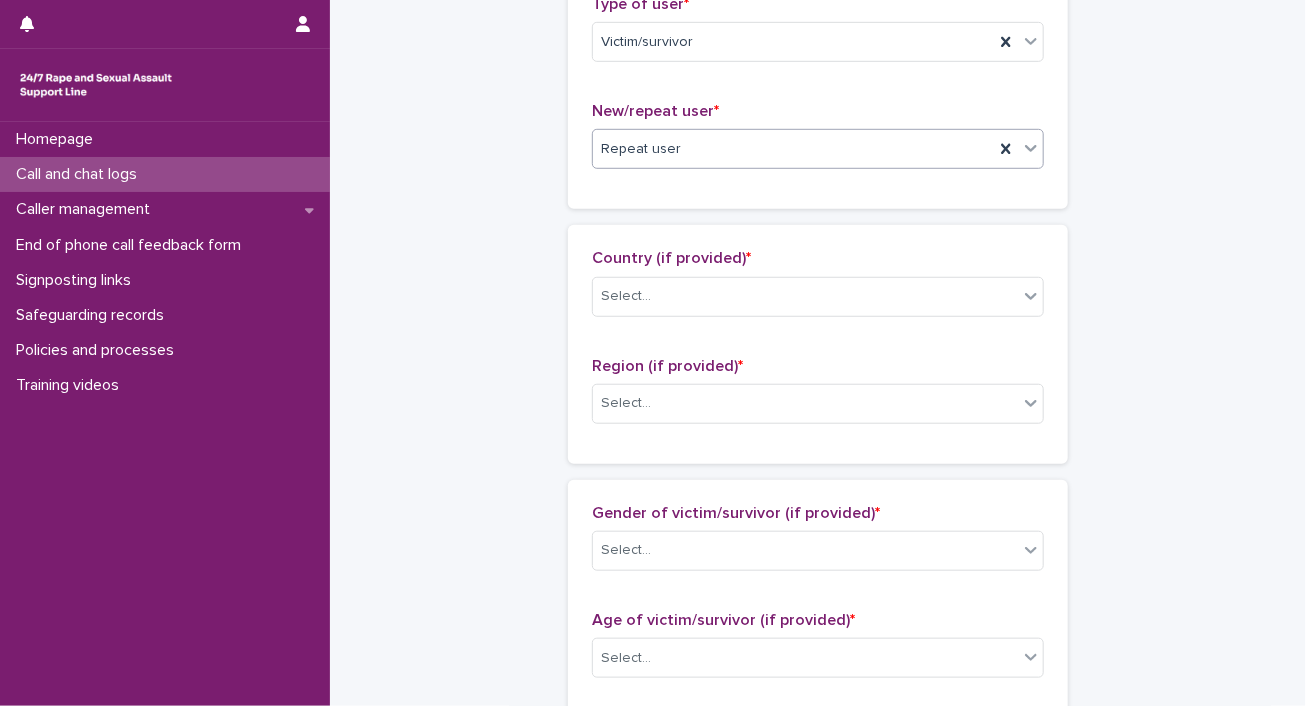 scroll, scrollTop: 600, scrollLeft: 0, axis: vertical 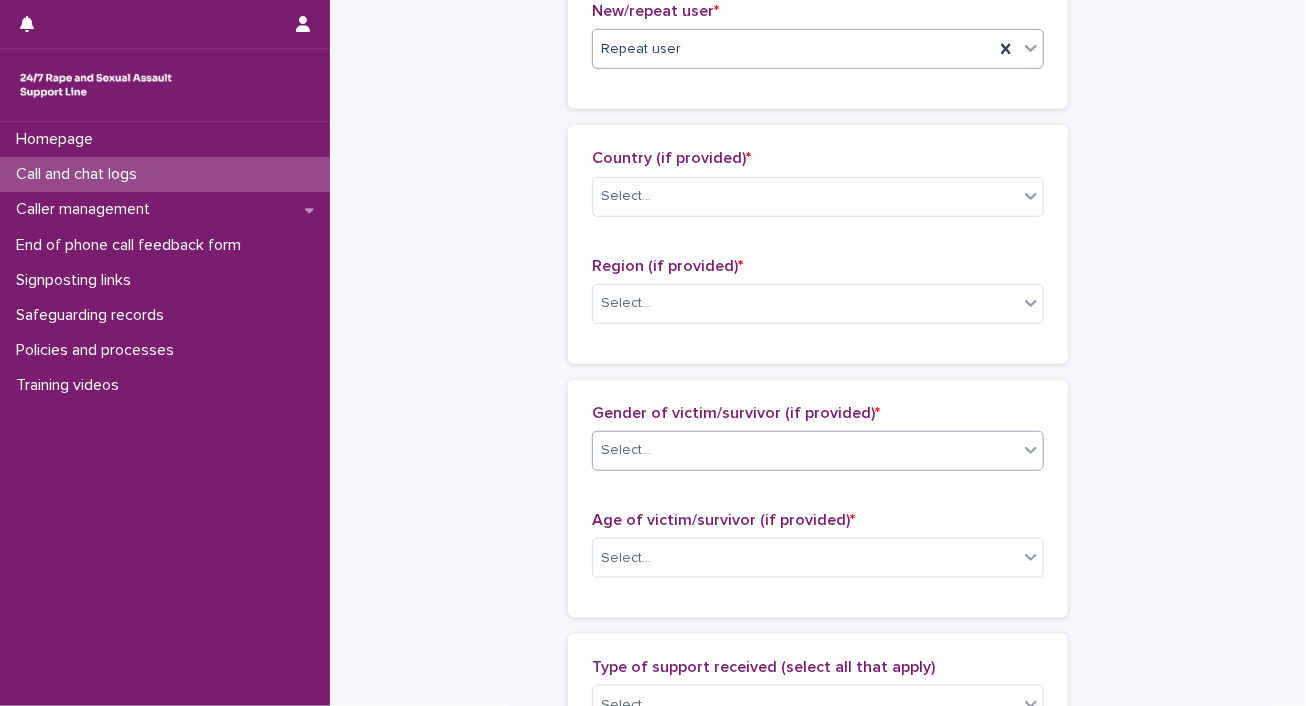 click 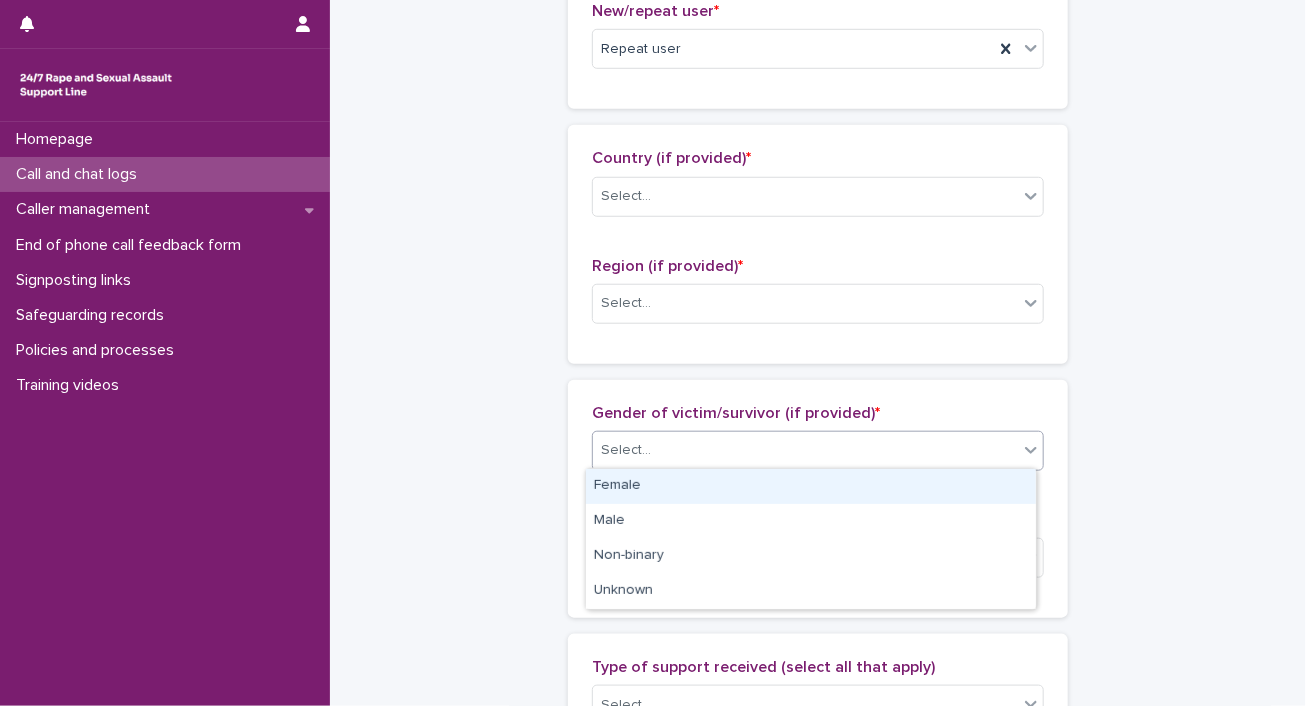 click on "Female" at bounding box center [811, 486] 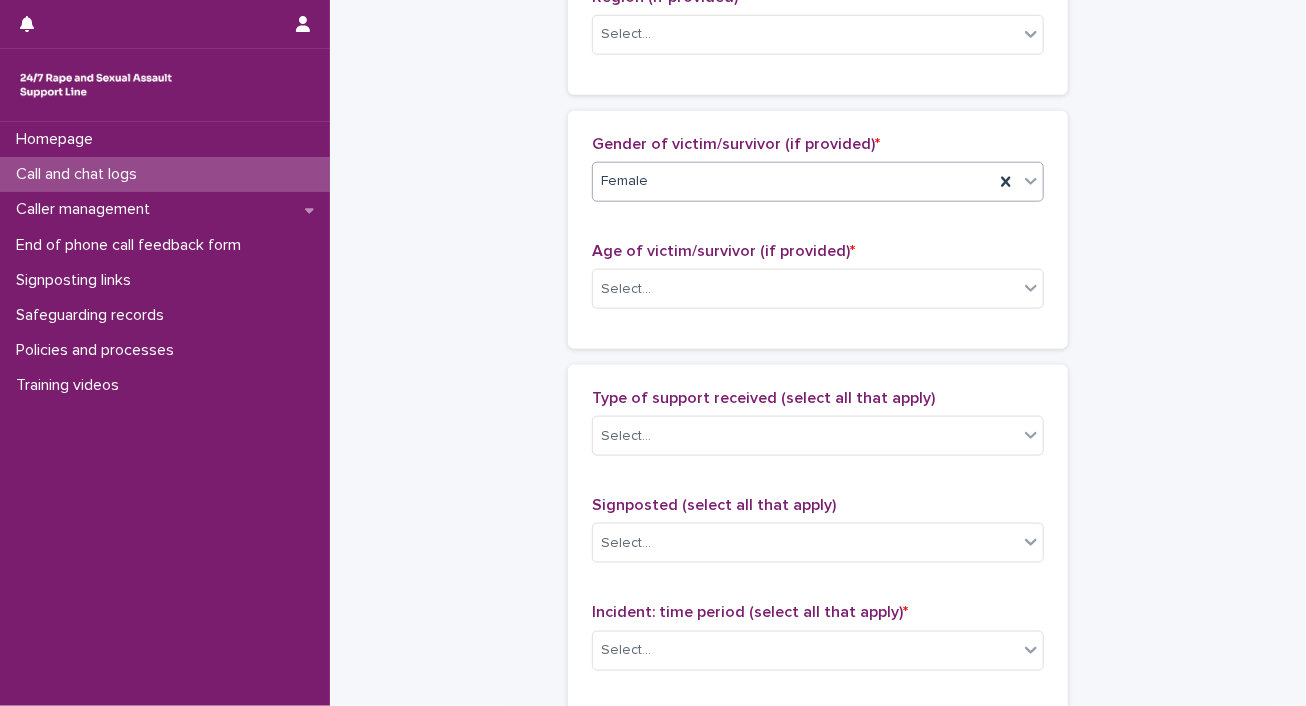 scroll, scrollTop: 900, scrollLeft: 0, axis: vertical 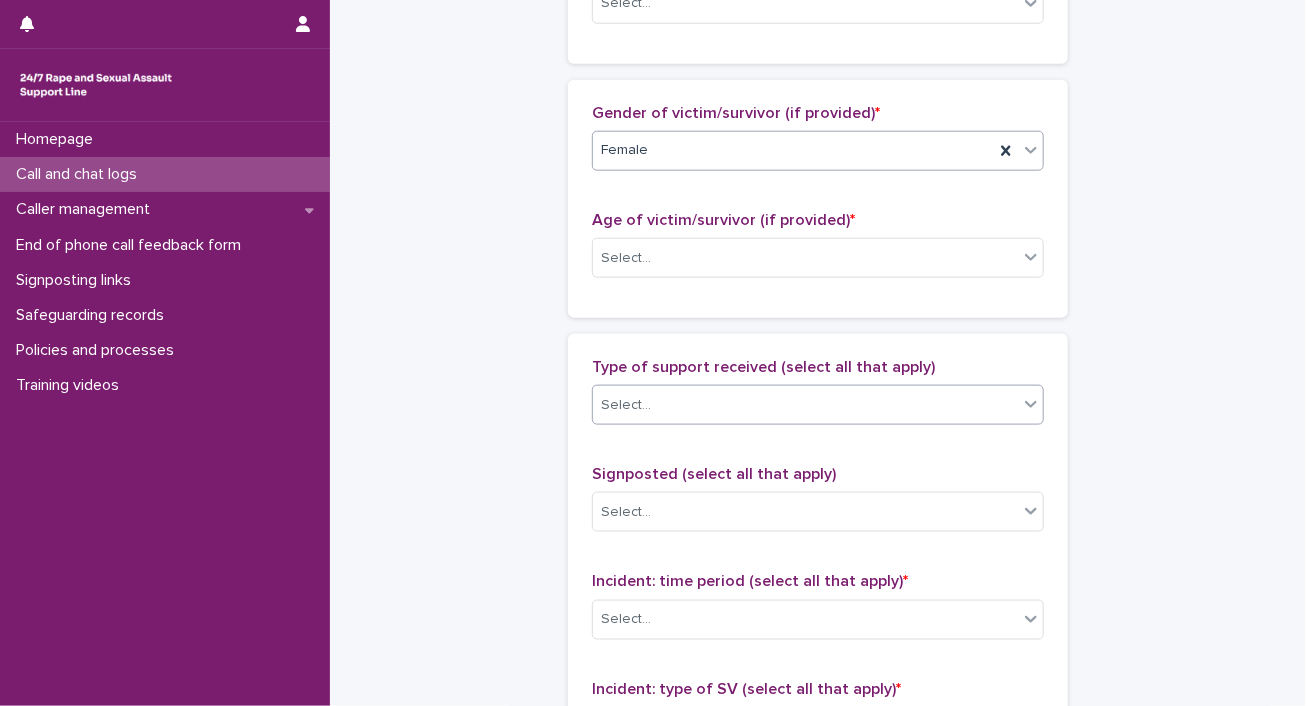 click 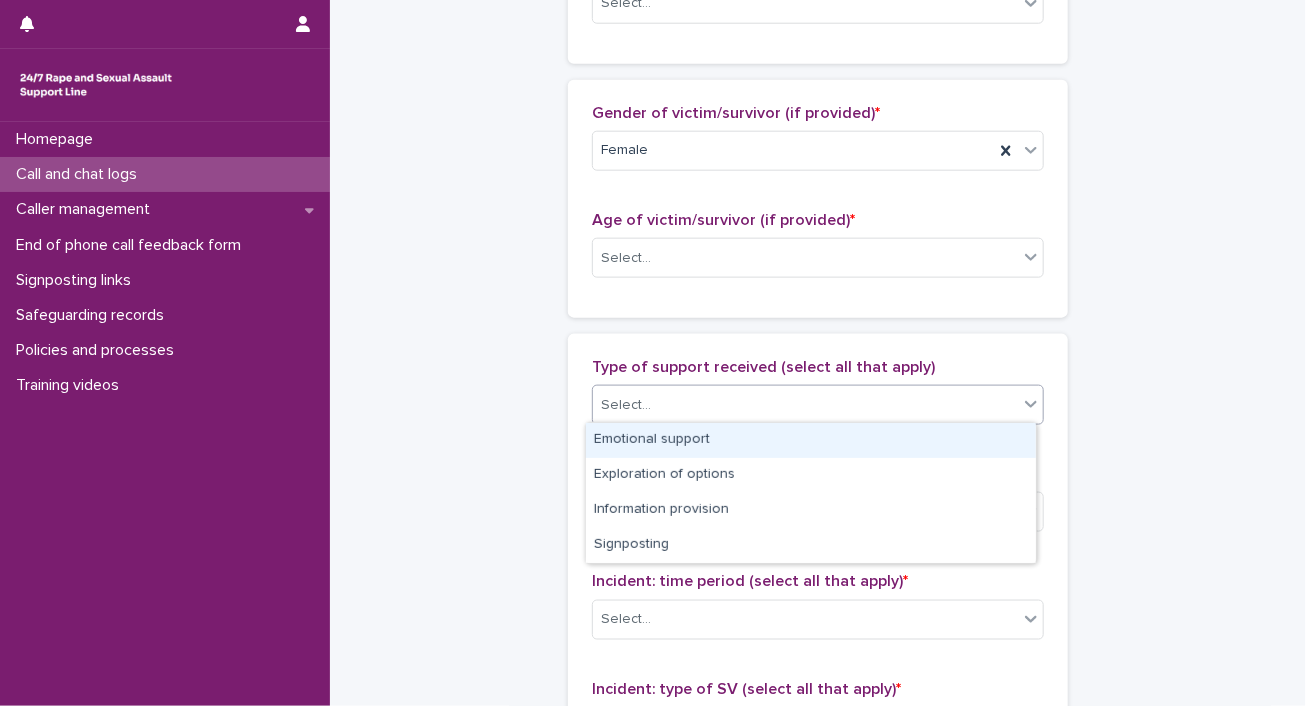 click on "Emotional support" at bounding box center (811, 440) 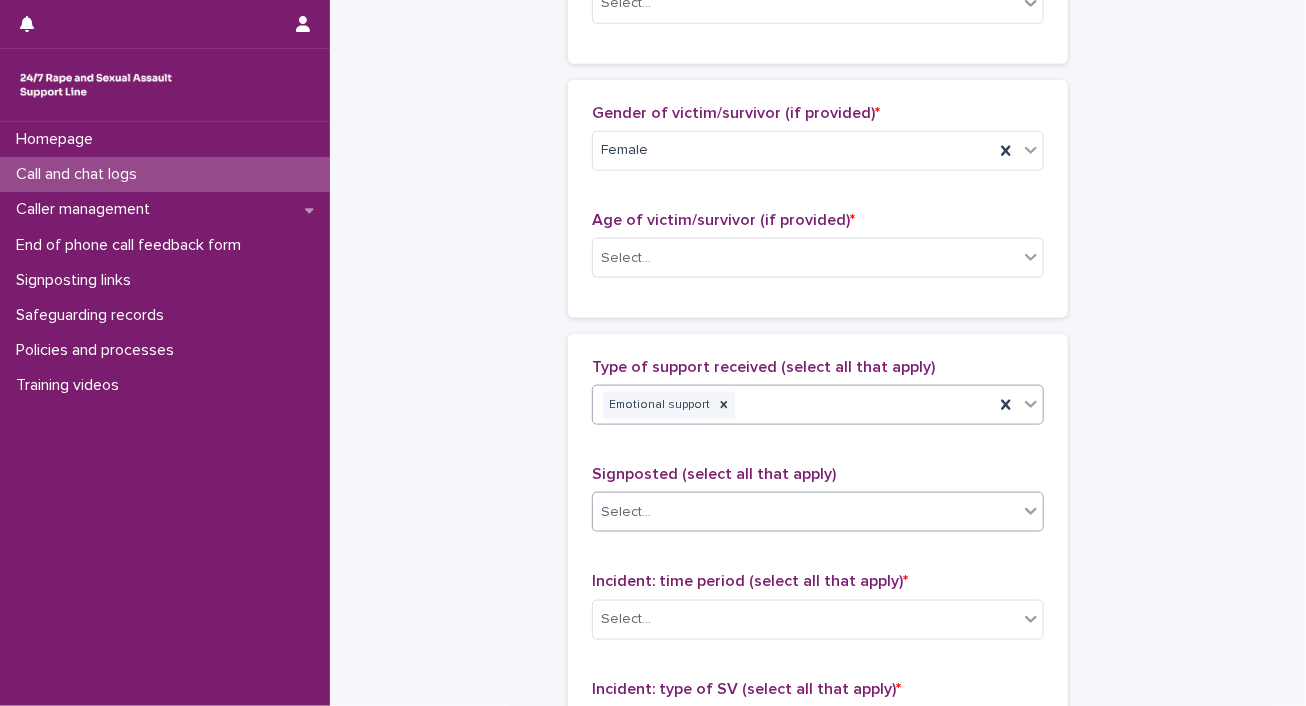 scroll, scrollTop: 1100, scrollLeft: 0, axis: vertical 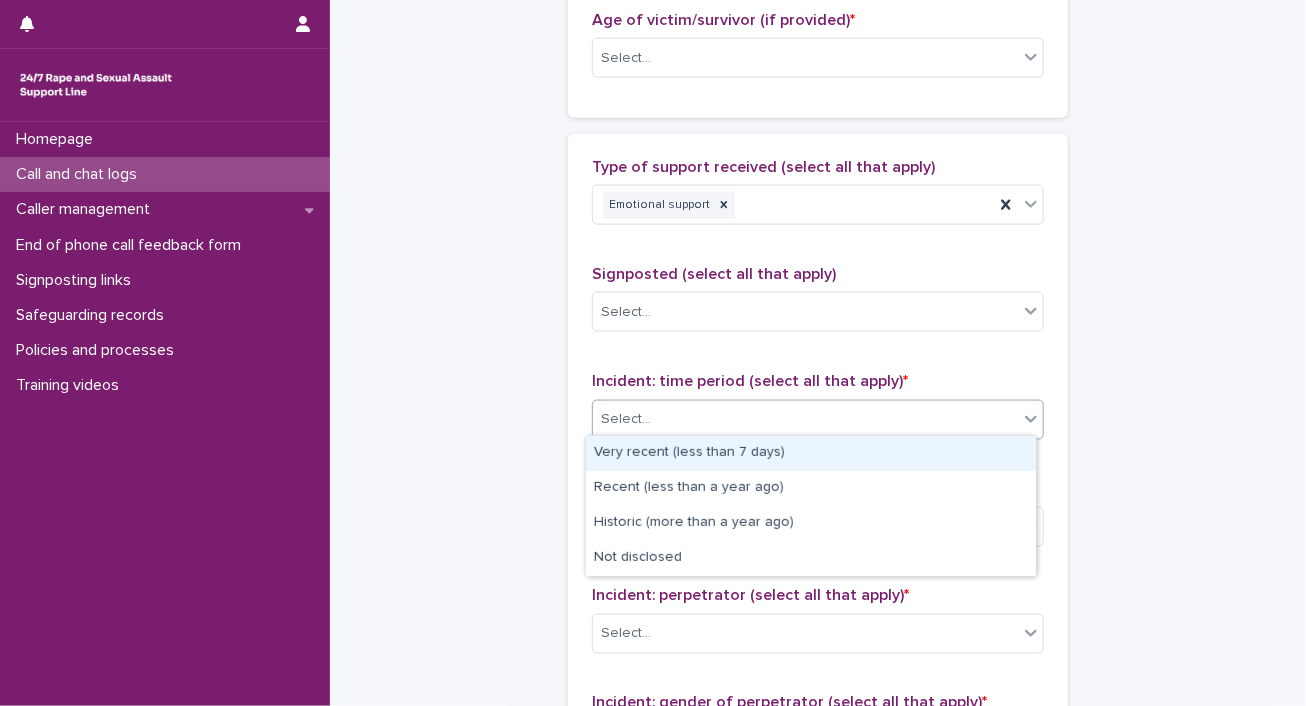 click 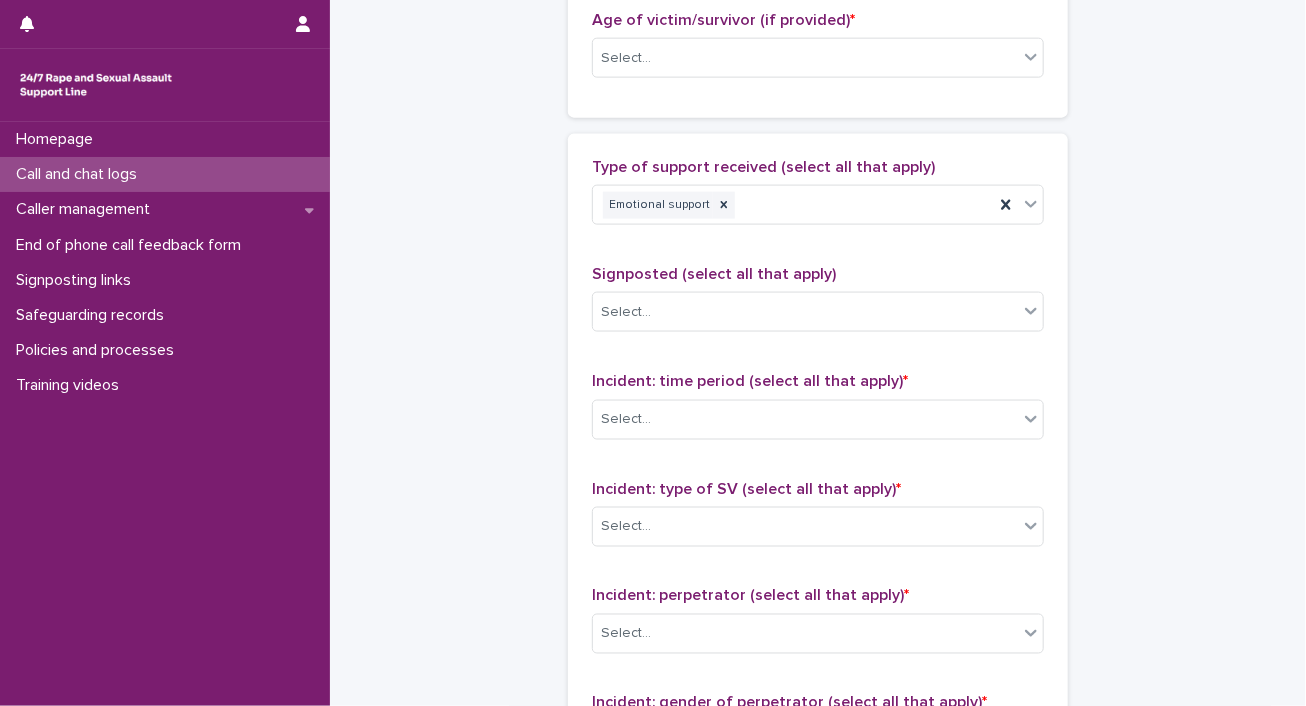 click on "**********" at bounding box center (818, -16) 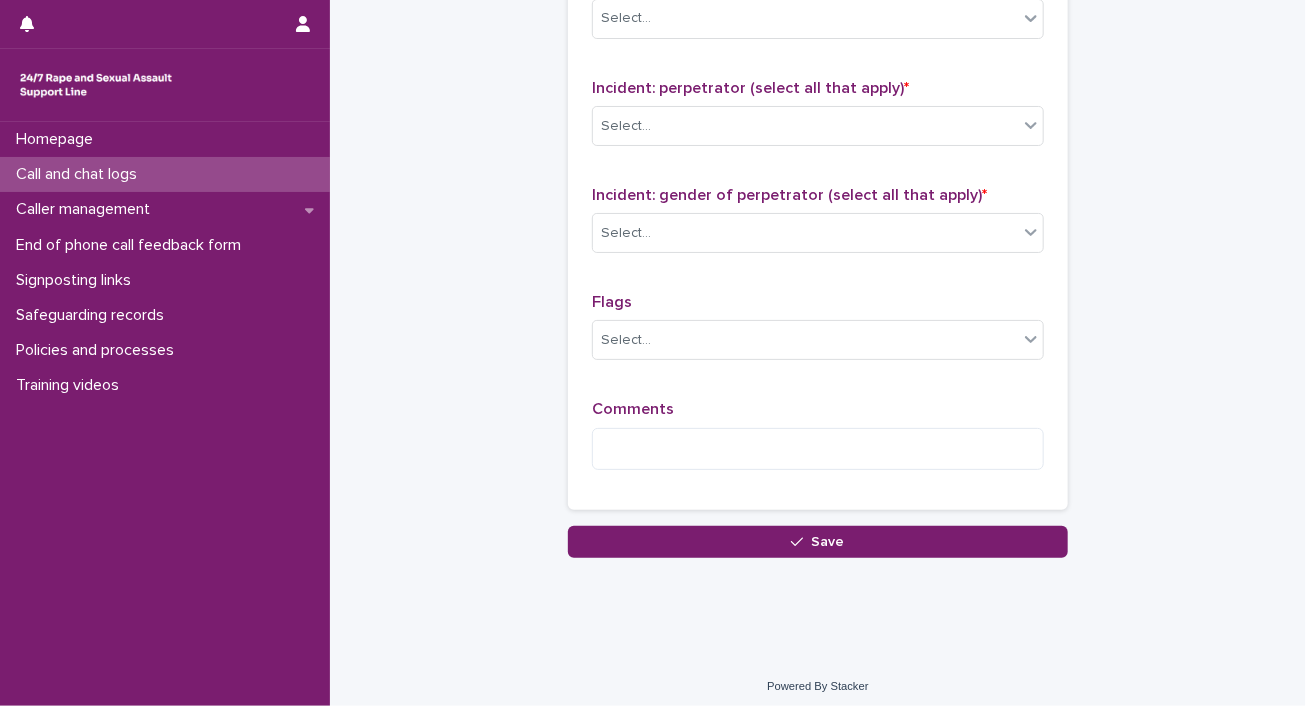 scroll, scrollTop: 1610, scrollLeft: 0, axis: vertical 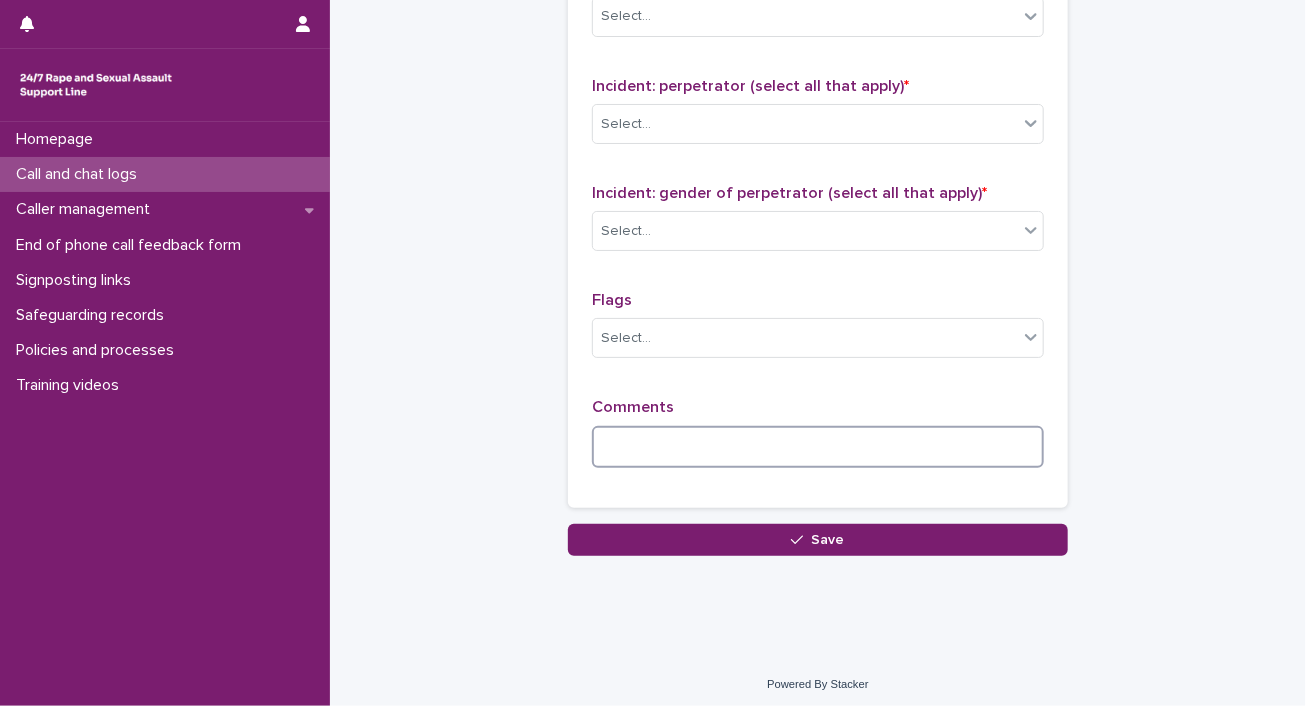click at bounding box center [818, 447] 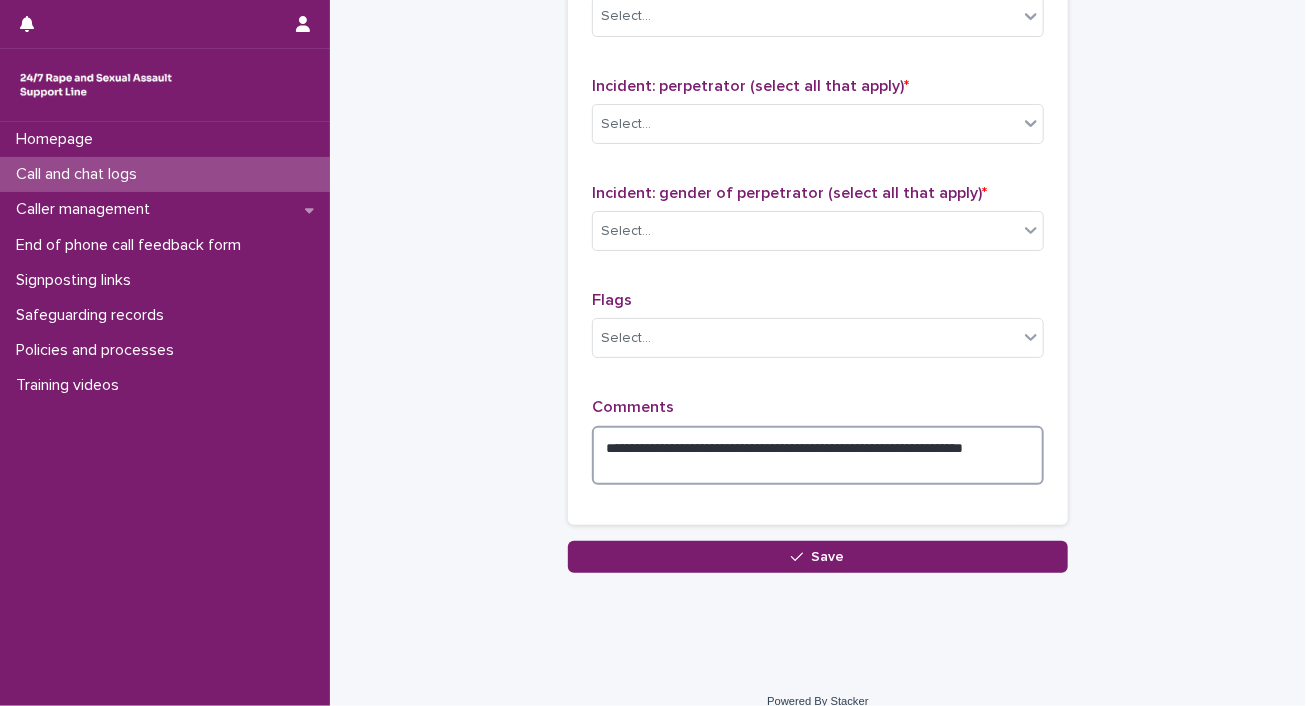 click on "**********" at bounding box center [818, 456] 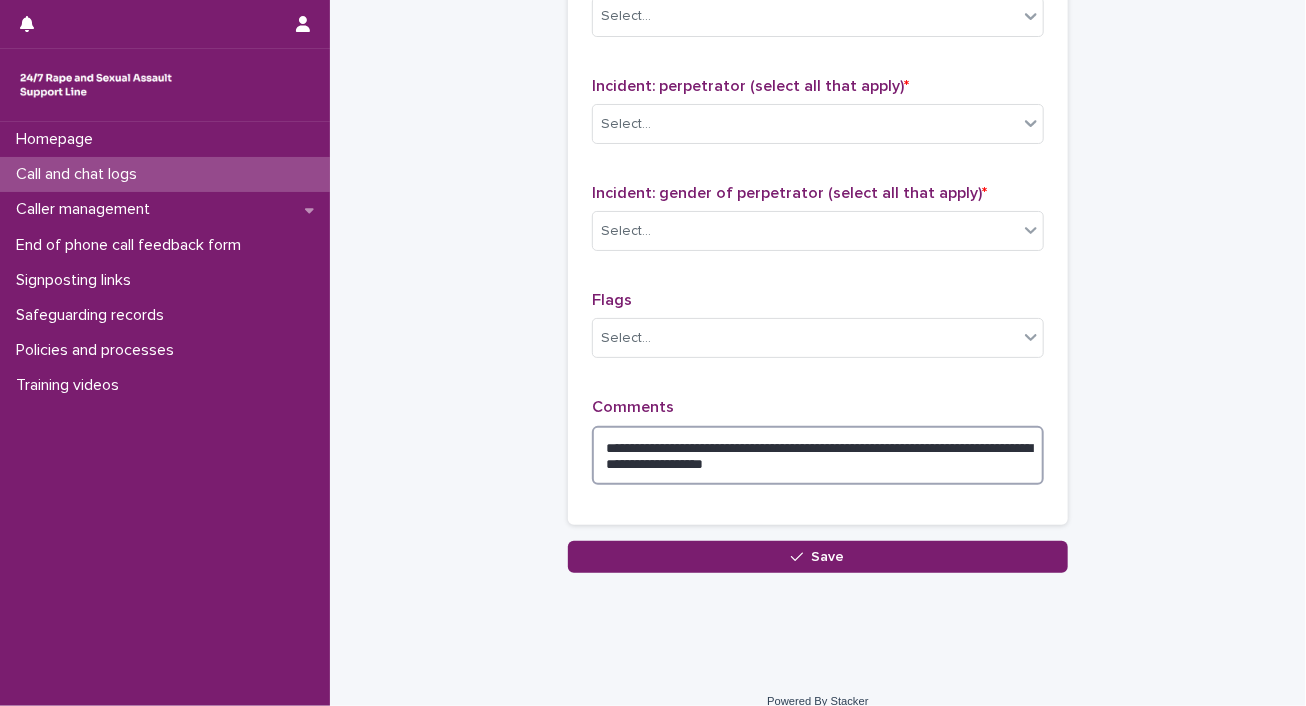 click on "**********" at bounding box center [818, 456] 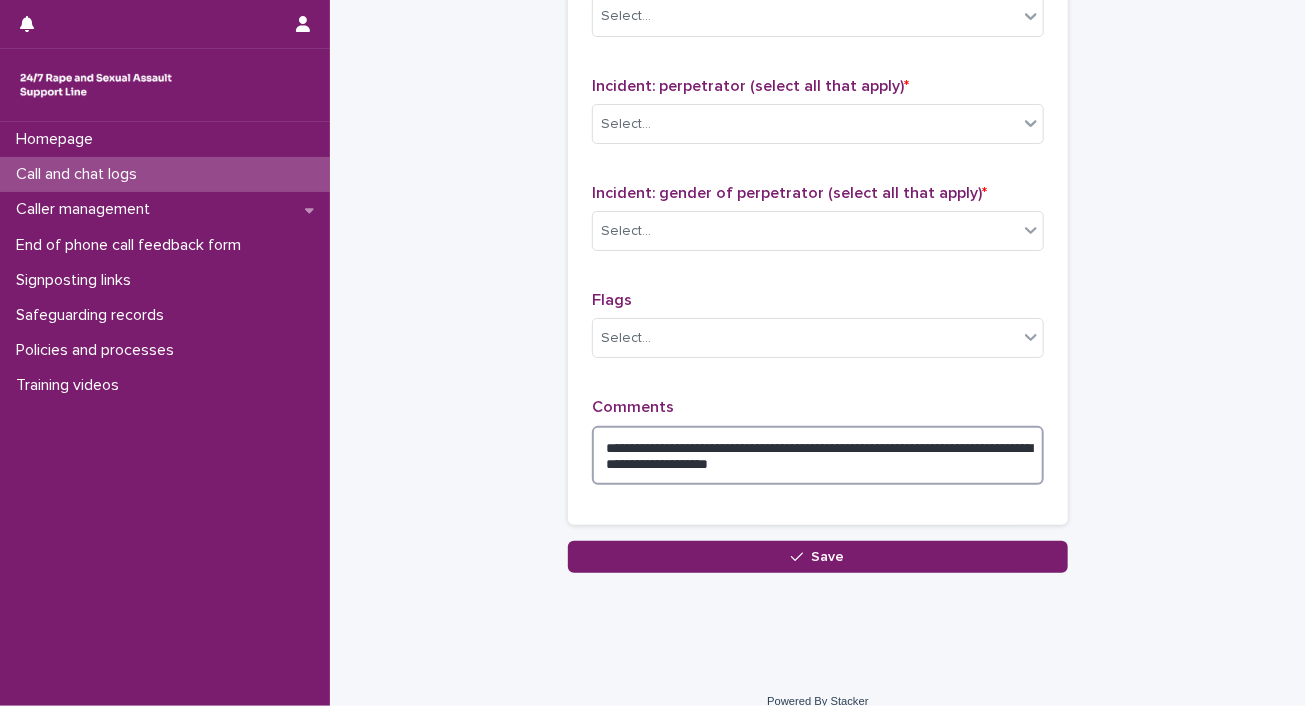 click on "**********" at bounding box center (818, 456) 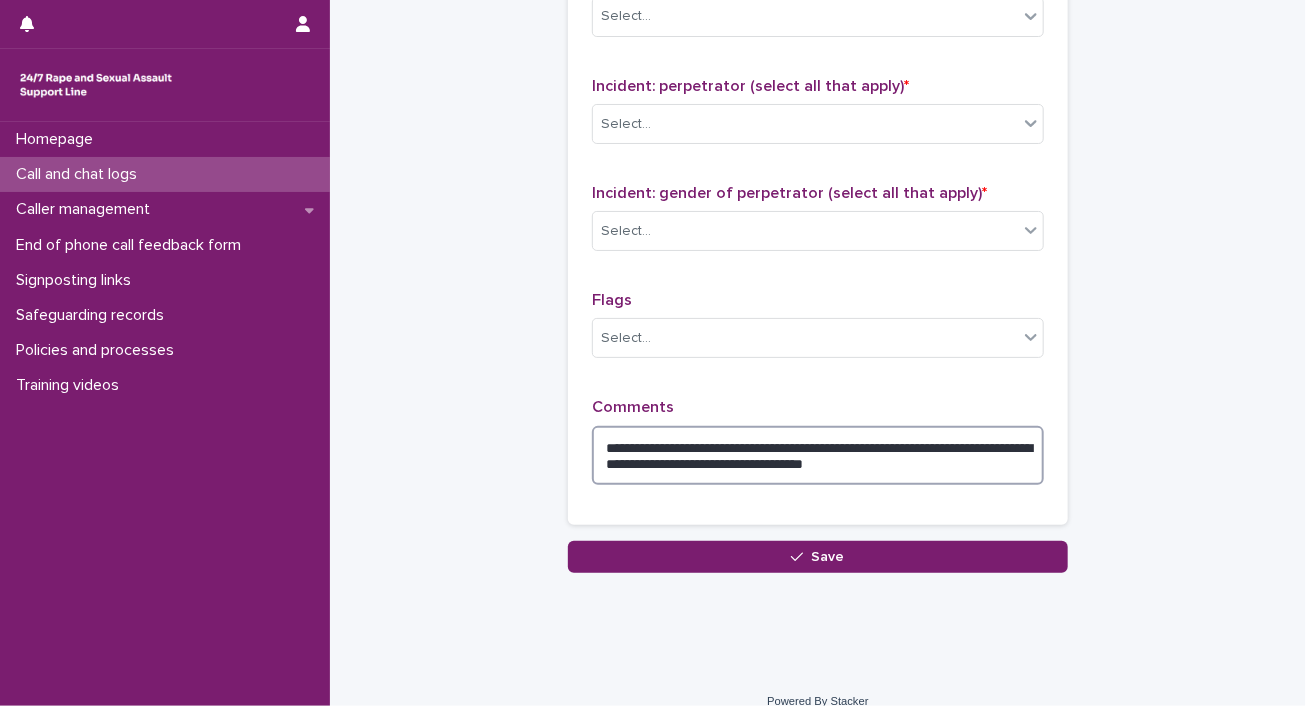 click on "**********" at bounding box center (818, 456) 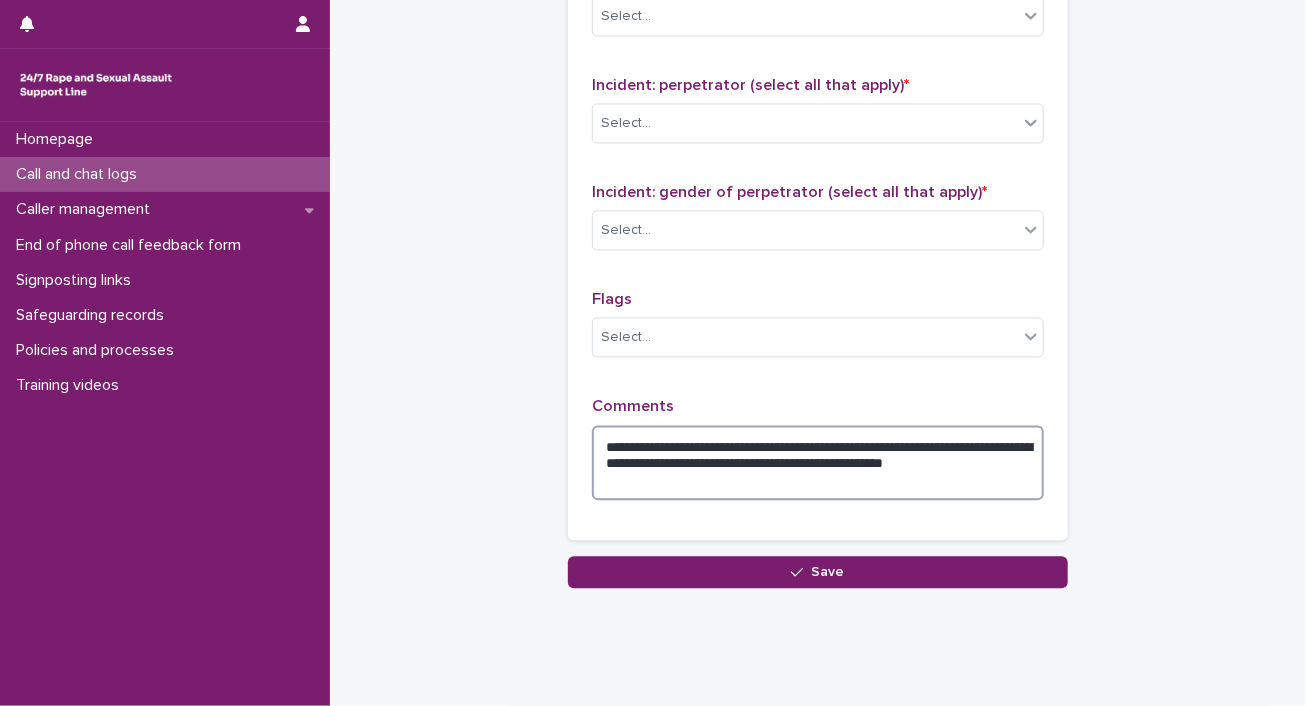 click on "**********" at bounding box center [818, 464] 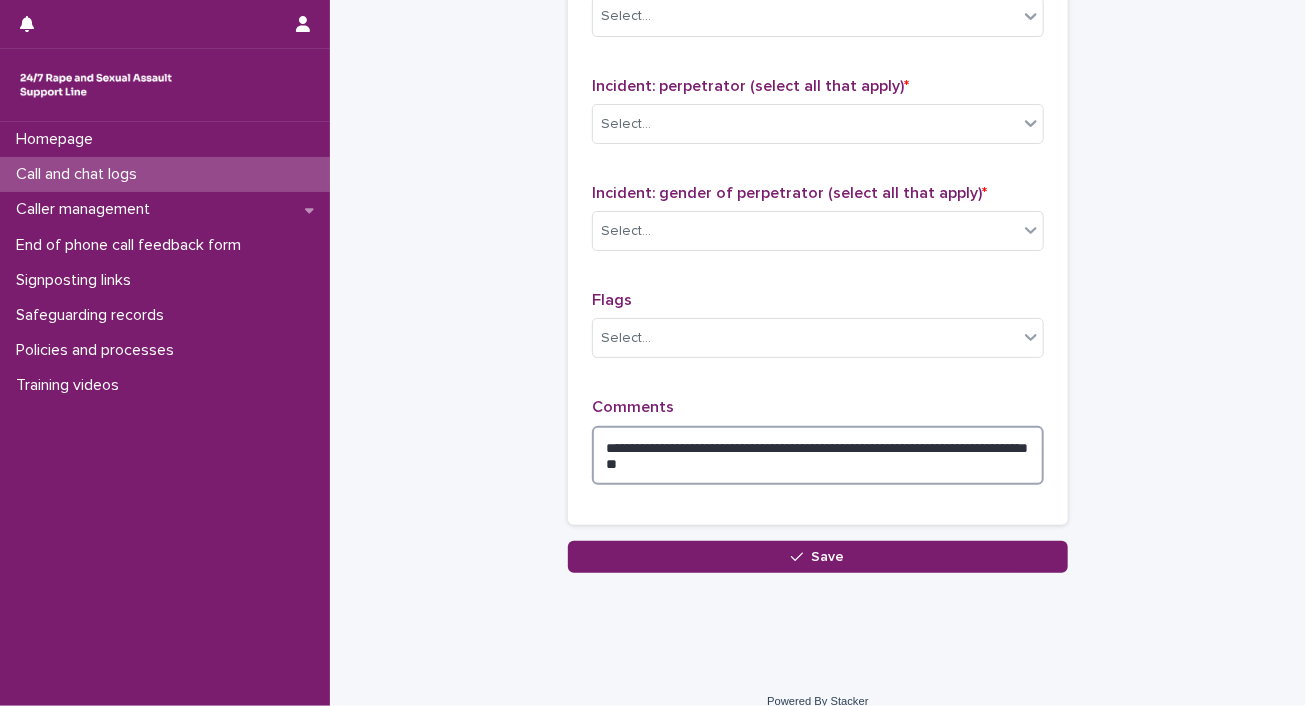 click on "**********" at bounding box center (818, 456) 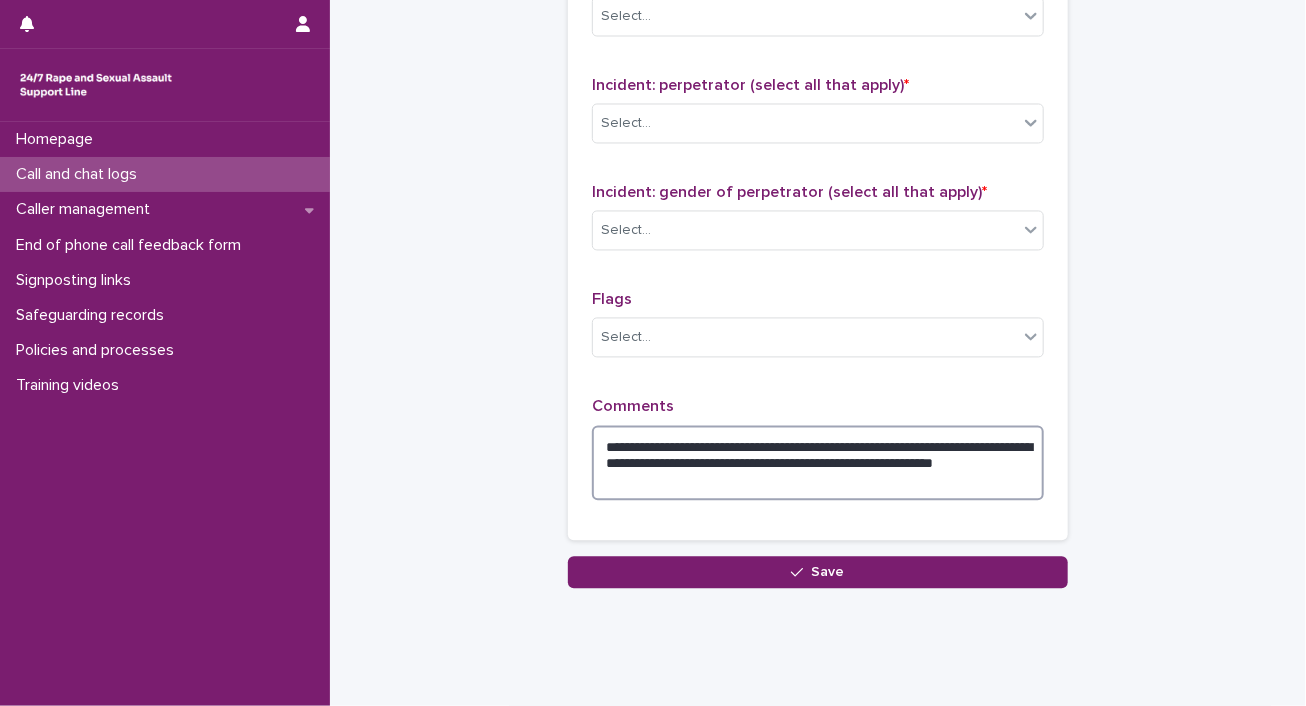 click on "**********" at bounding box center (818, 464) 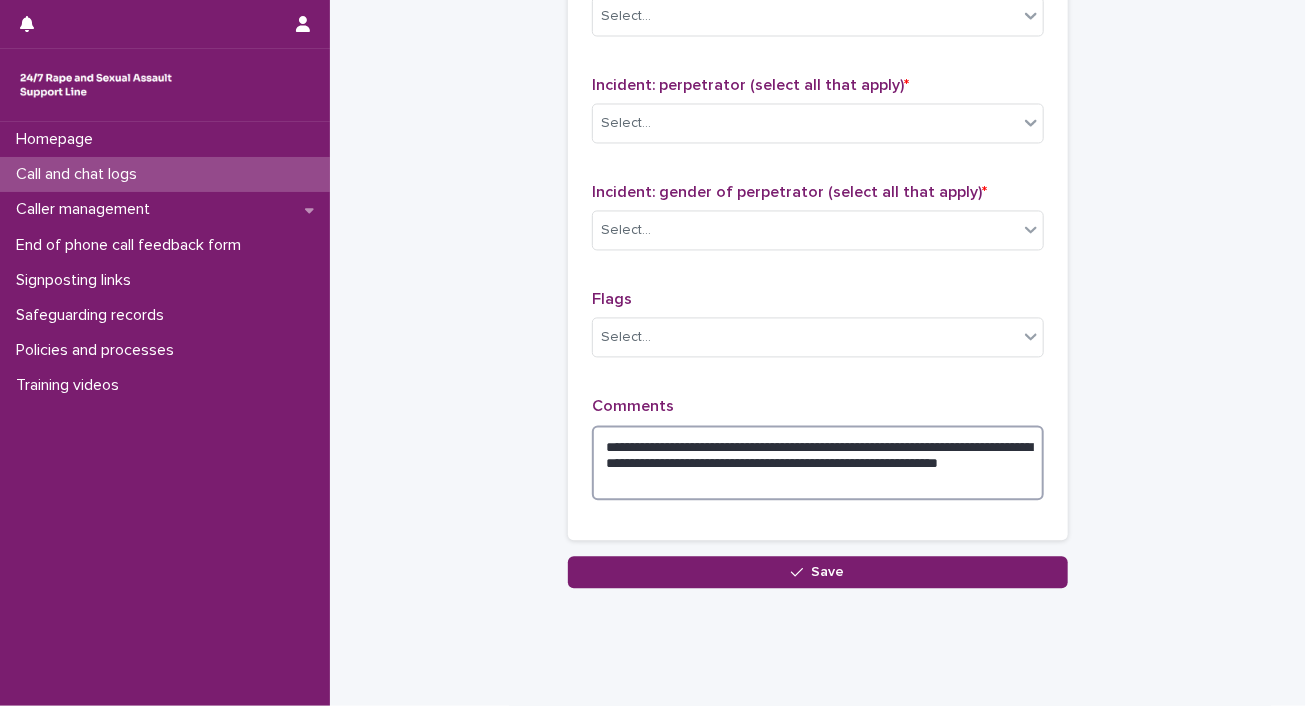 click on "**********" at bounding box center (818, 464) 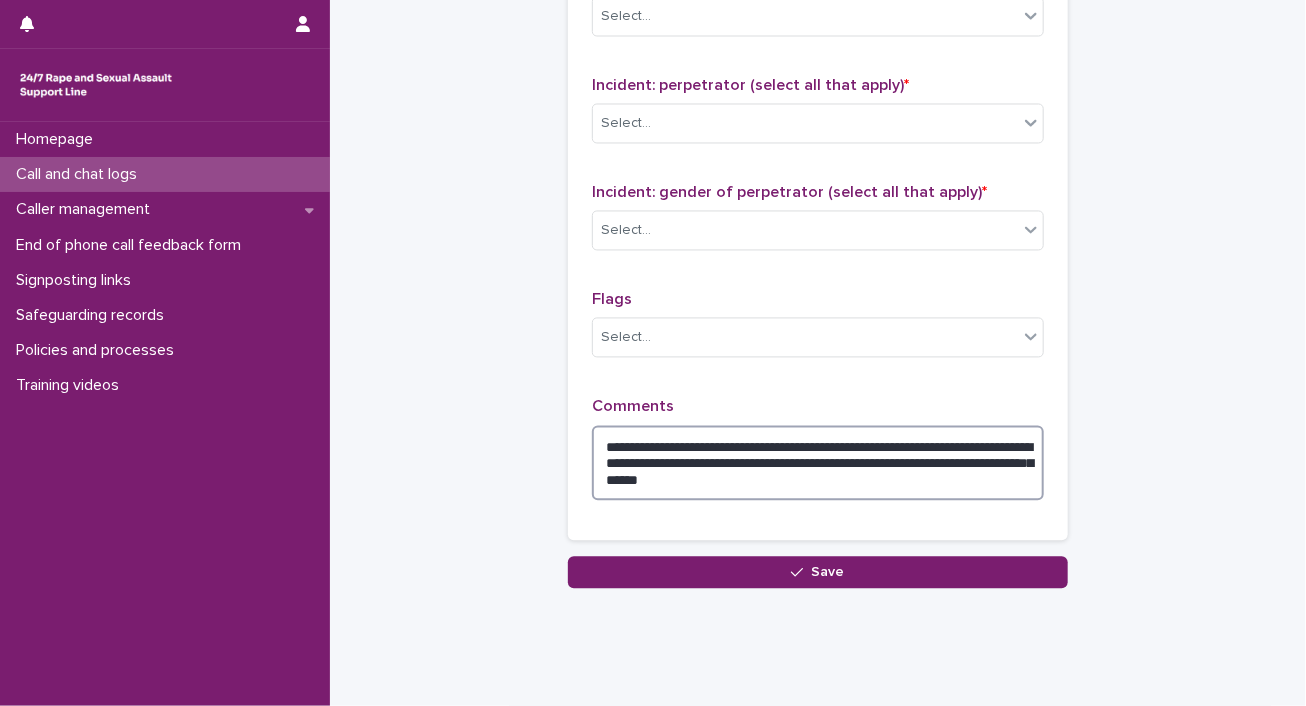 type on "**********" 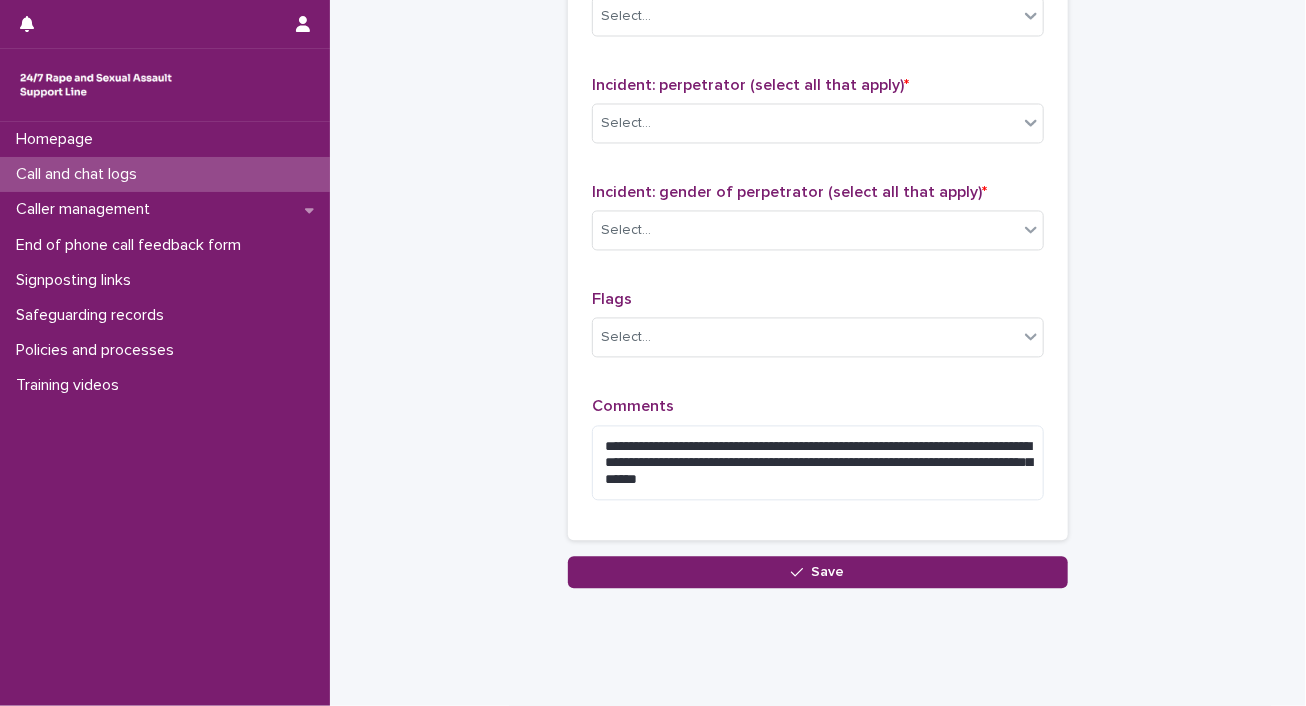 click at bounding box center [165, 85] 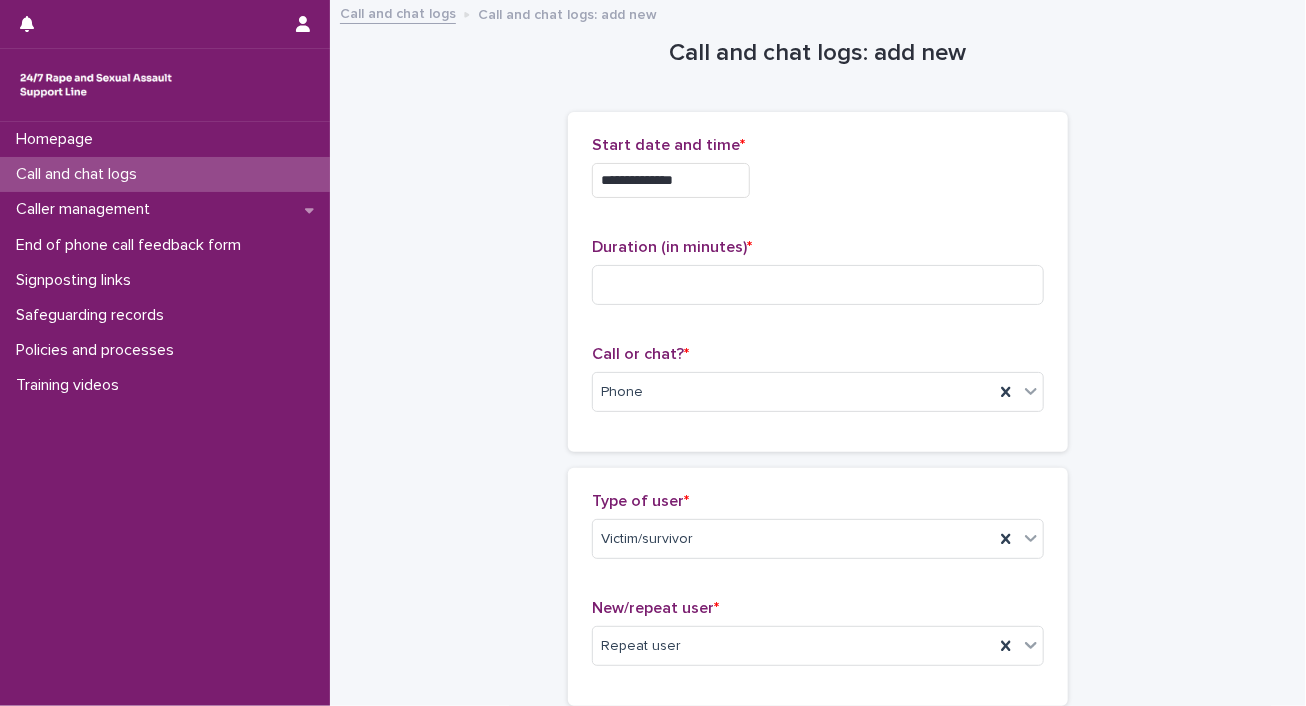 scroll, scrollTop: 0, scrollLeft: 0, axis: both 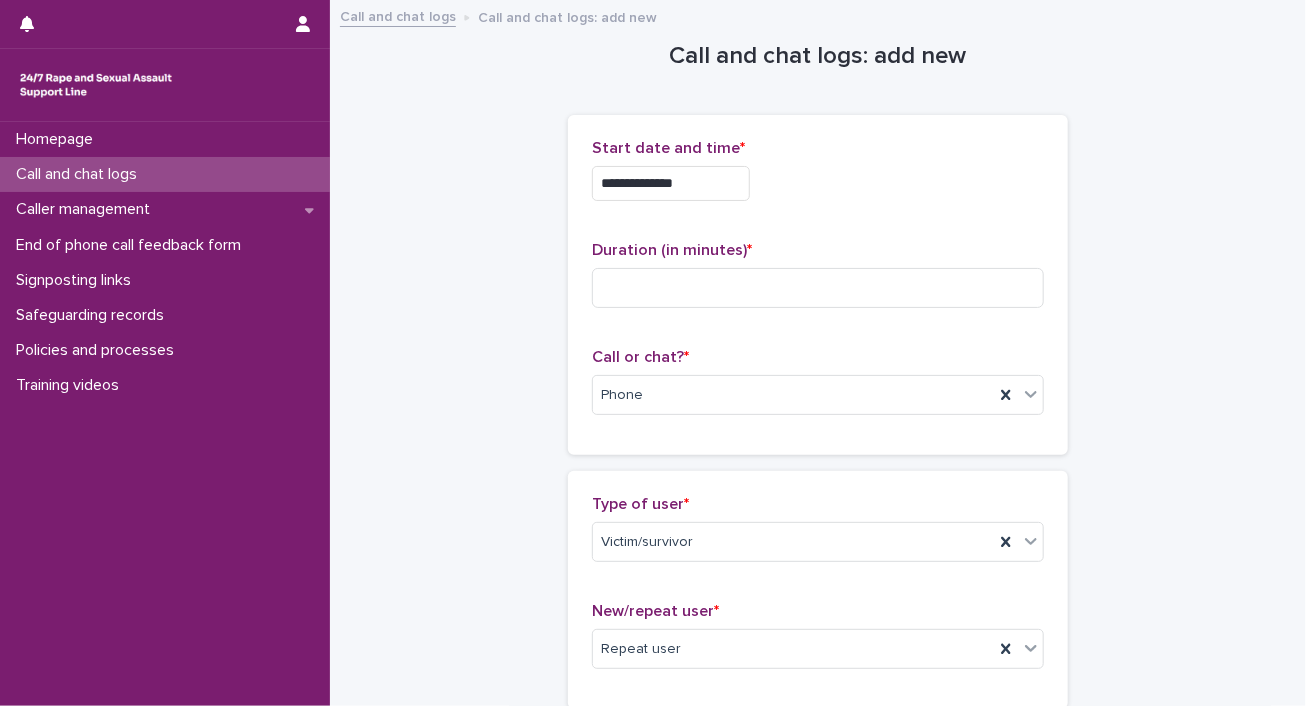 click at bounding box center (165, 24) 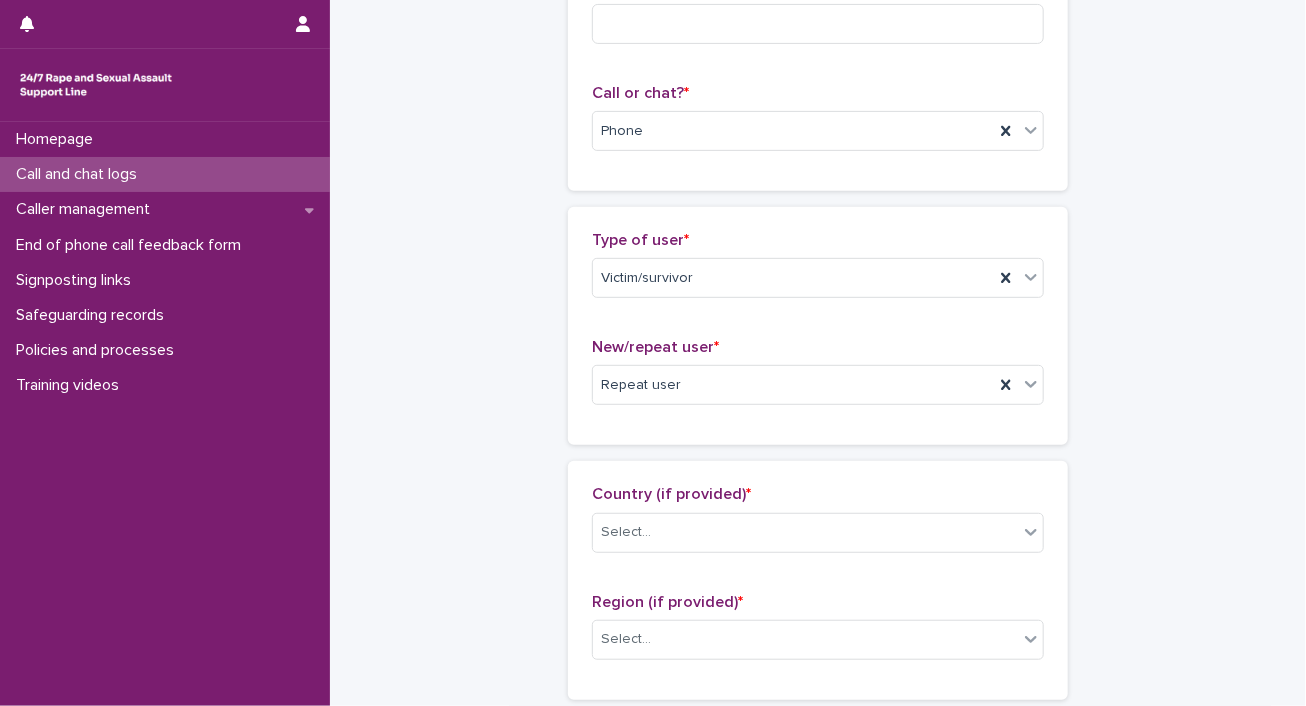 scroll, scrollTop: 300, scrollLeft: 0, axis: vertical 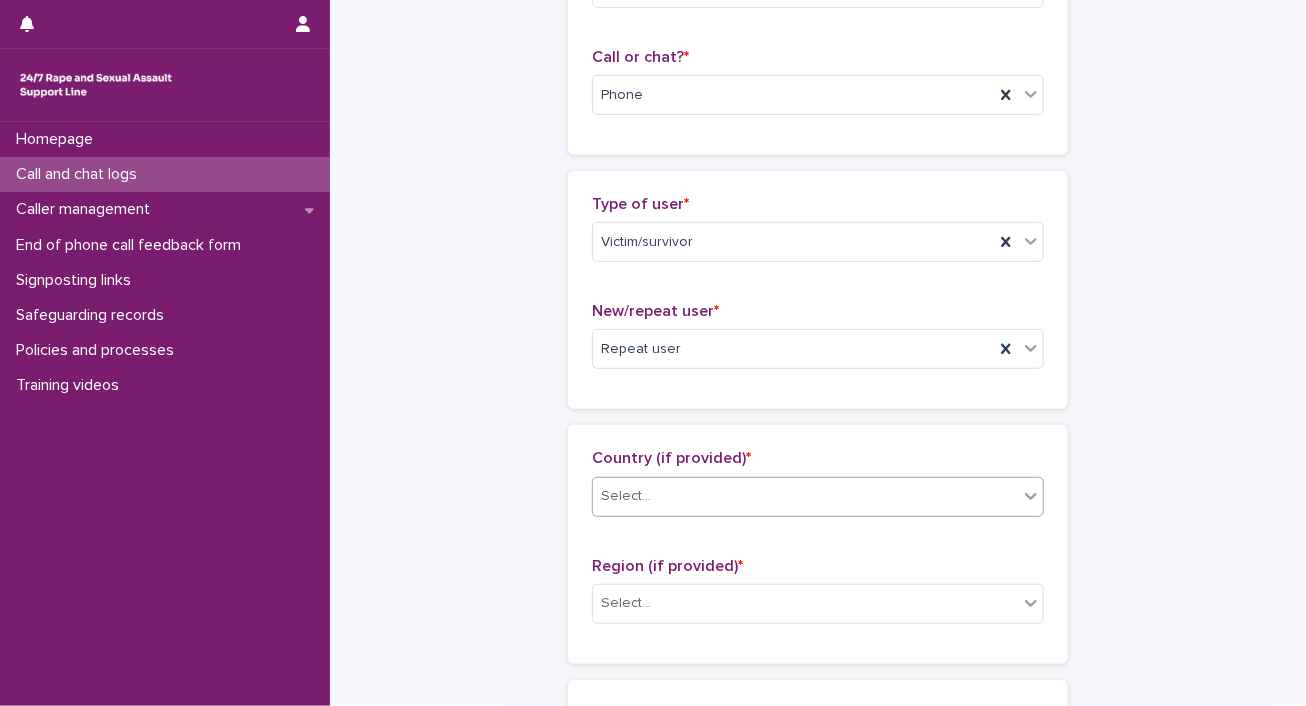click 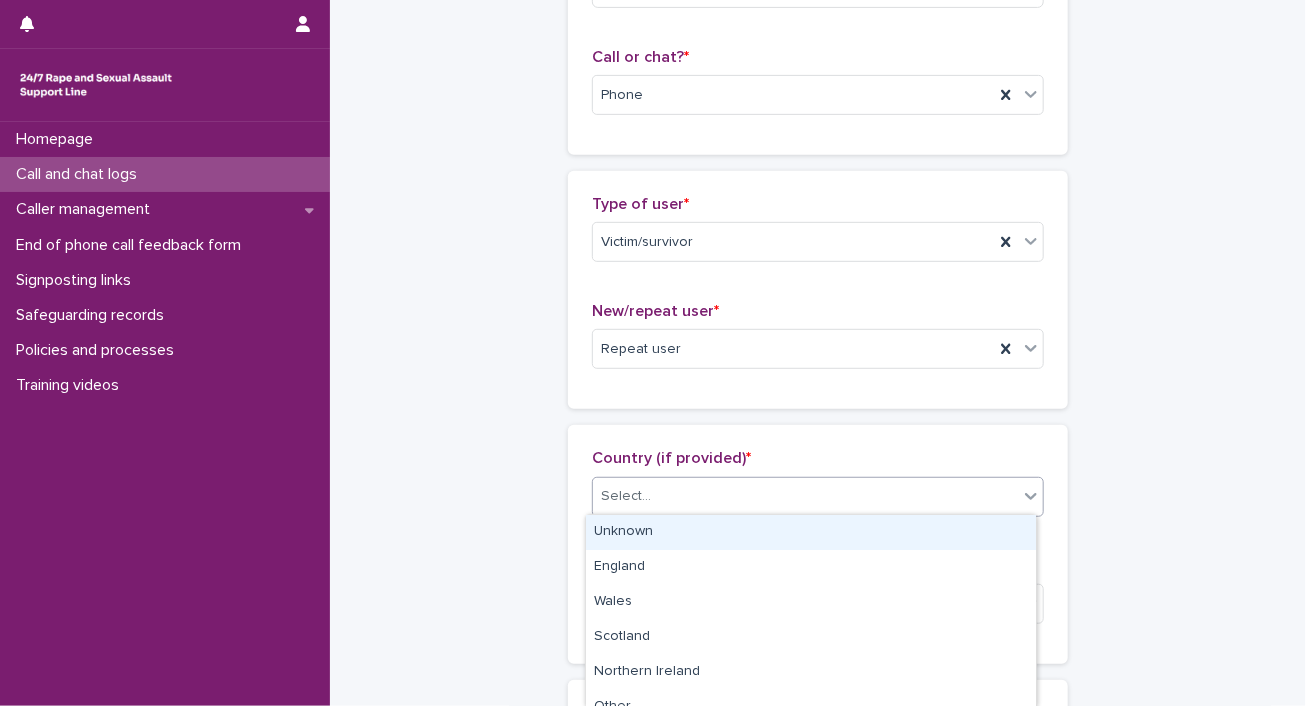 click on "Unknown" at bounding box center [811, 532] 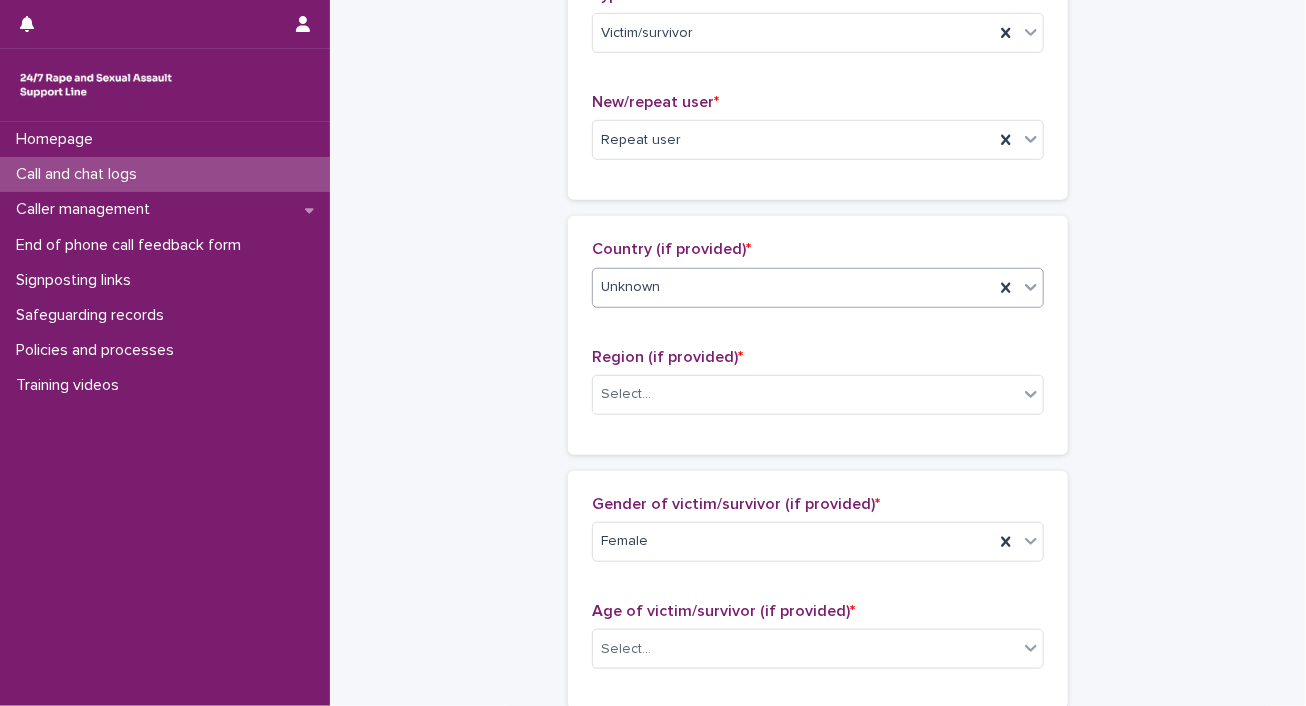 scroll, scrollTop: 544, scrollLeft: 0, axis: vertical 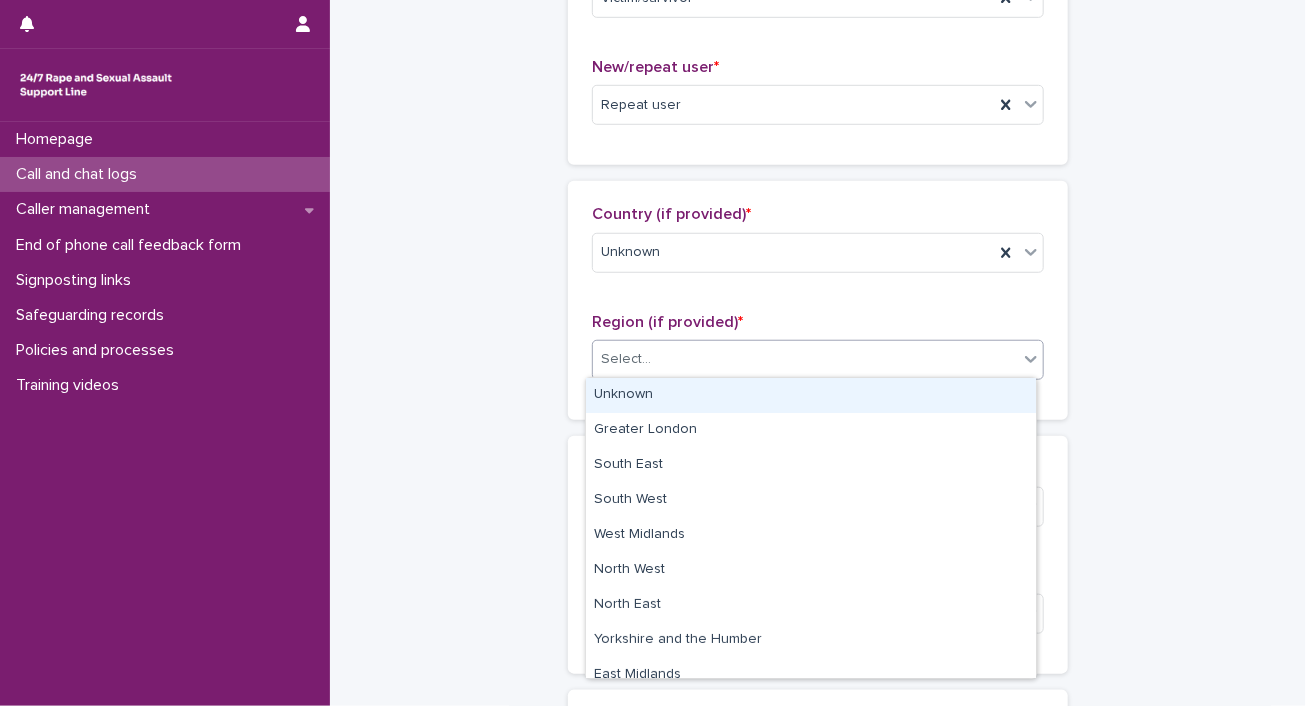 click 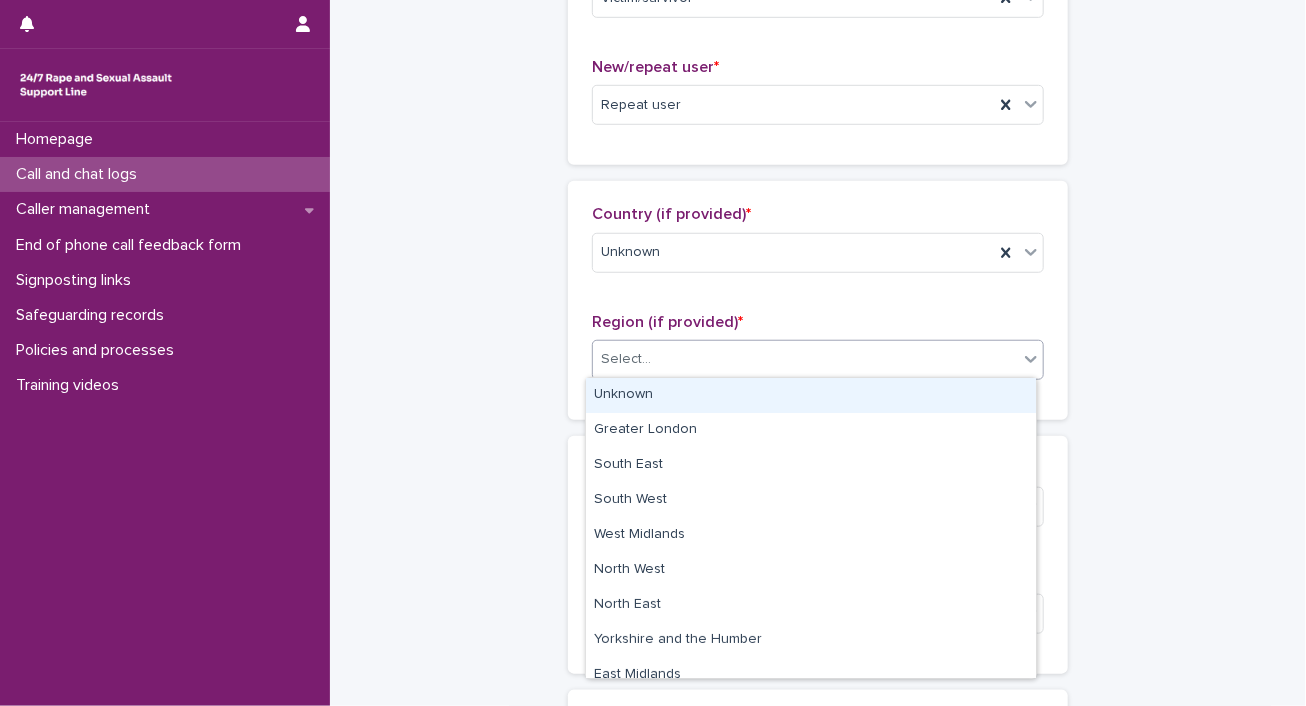 click on "Unknown" at bounding box center (811, 395) 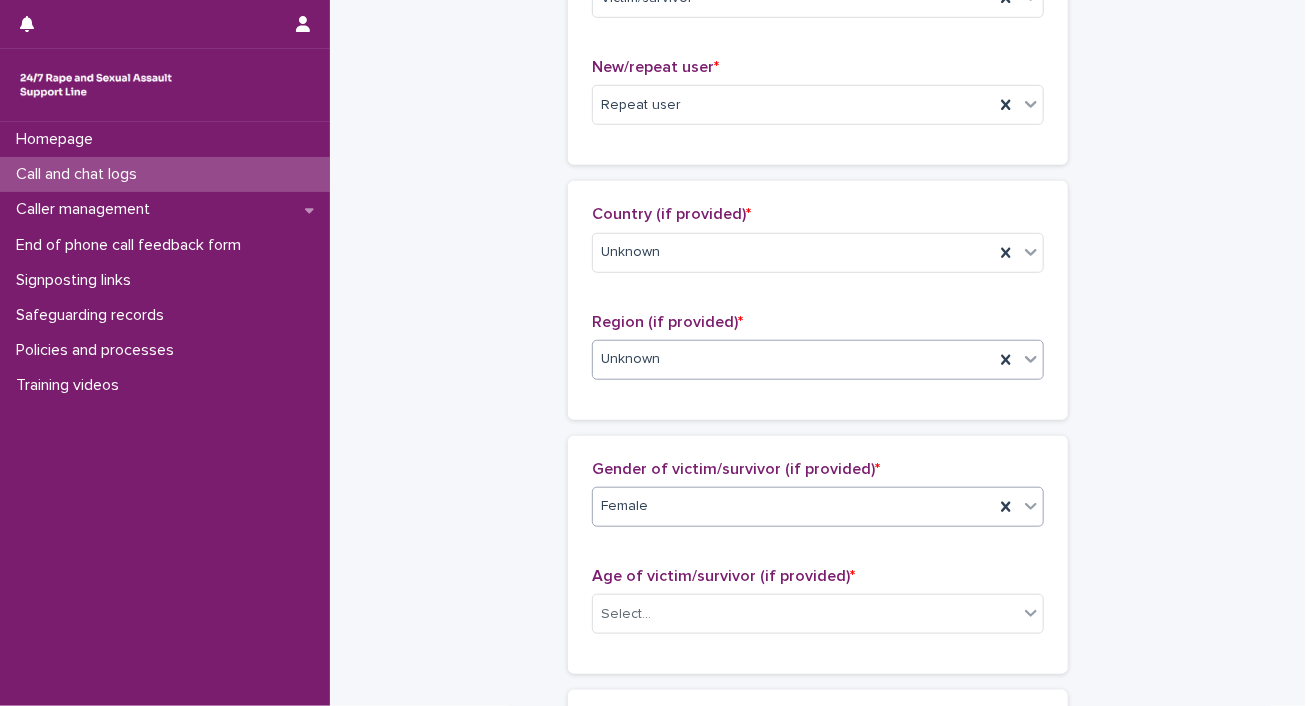 click 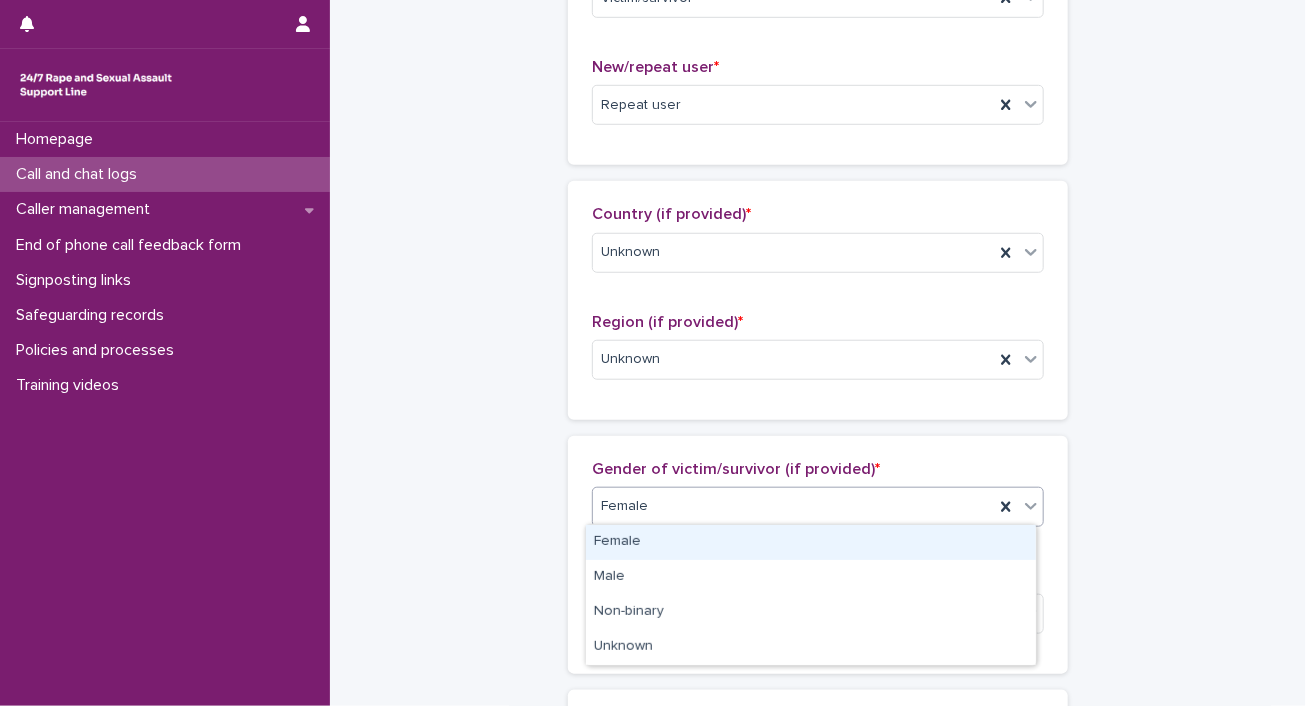 click on "**********" at bounding box center (818, 556) 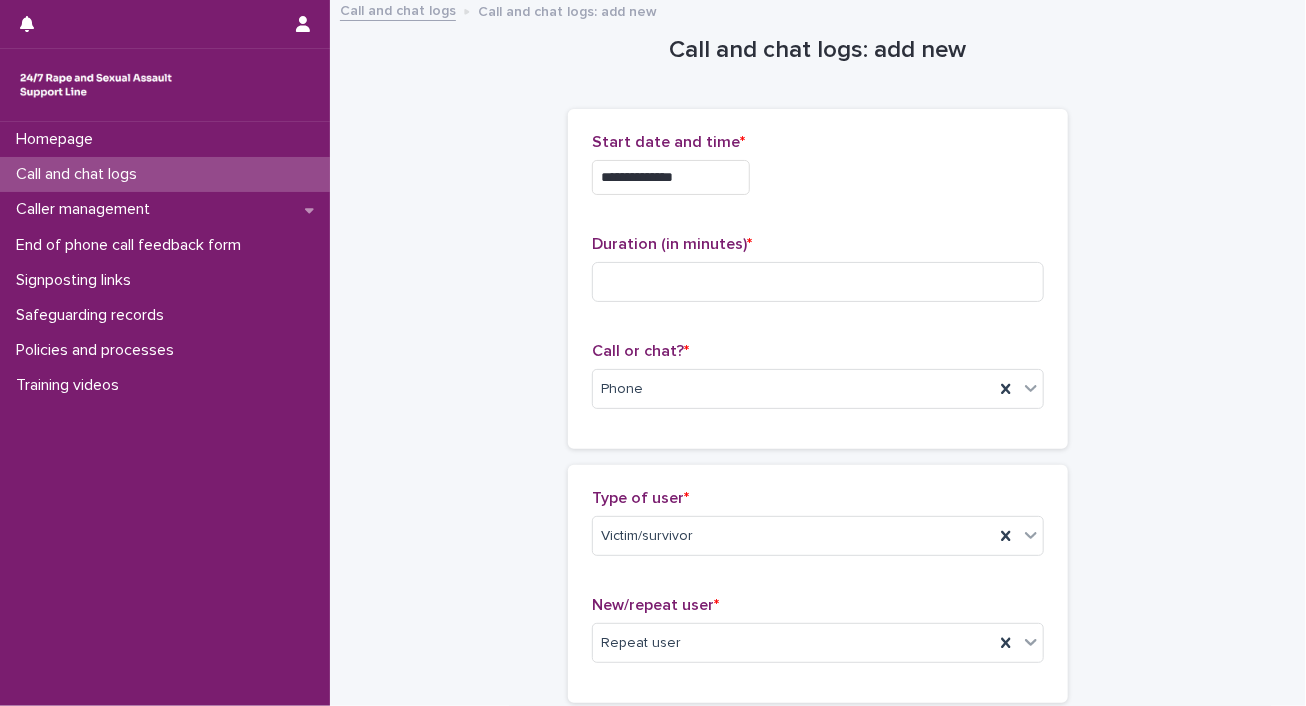 scroll, scrollTop: 0, scrollLeft: 0, axis: both 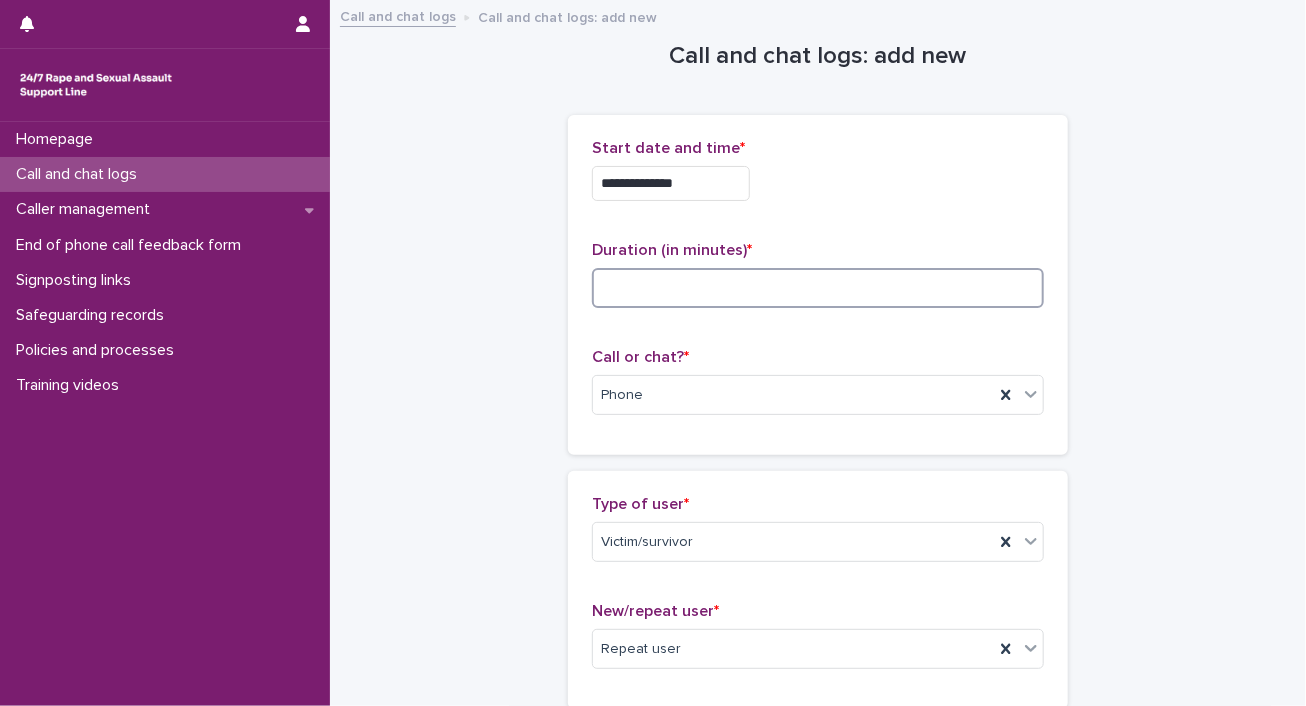 click at bounding box center [818, 288] 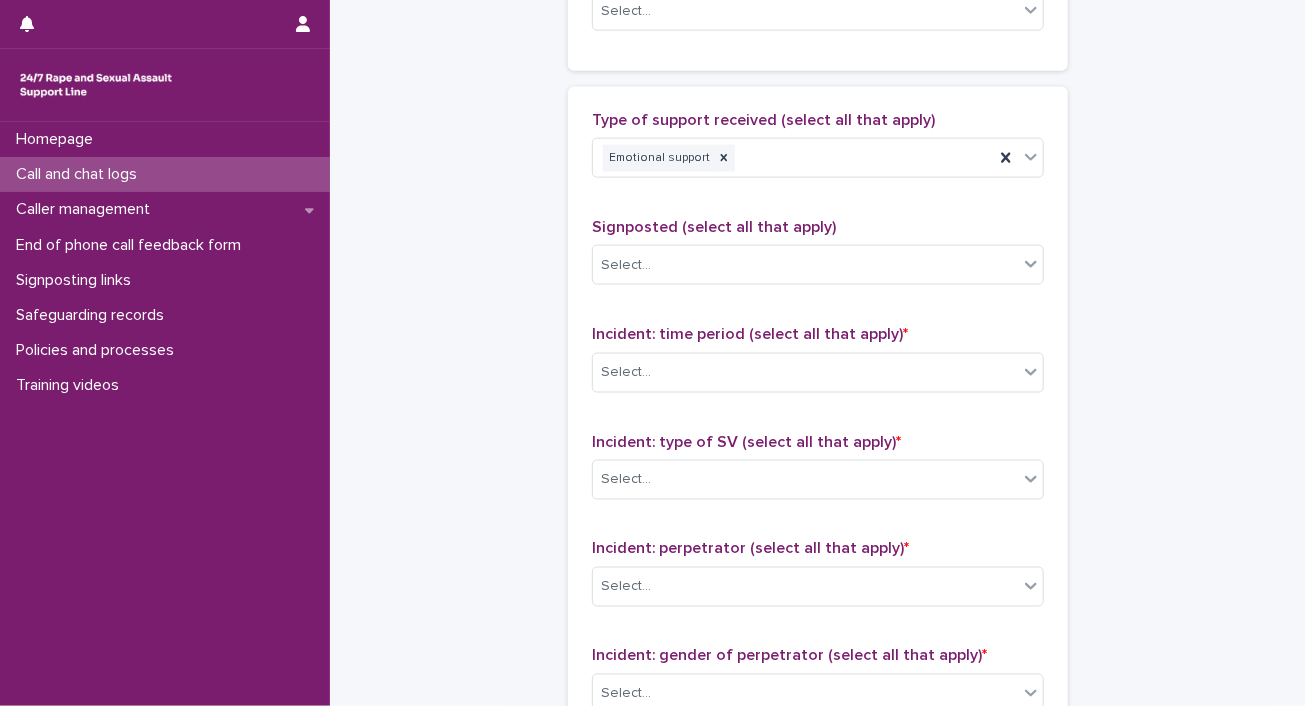 scroll, scrollTop: 1200, scrollLeft: 0, axis: vertical 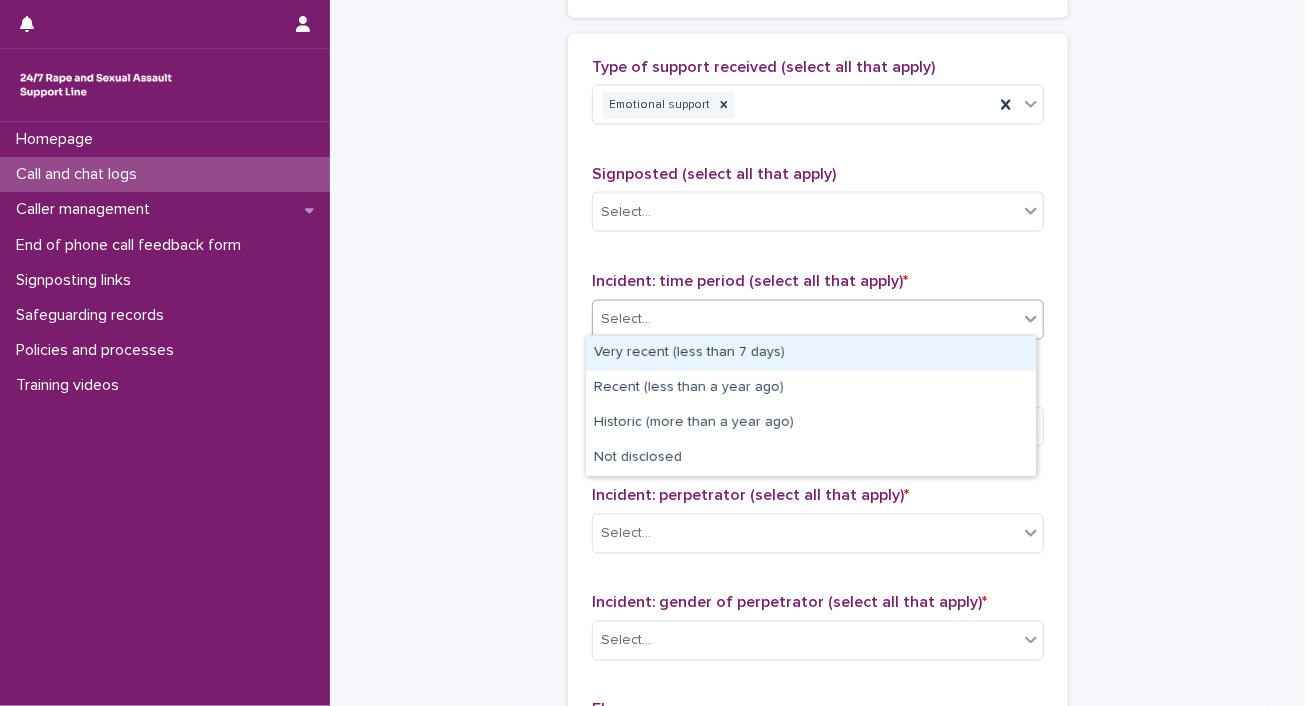 click 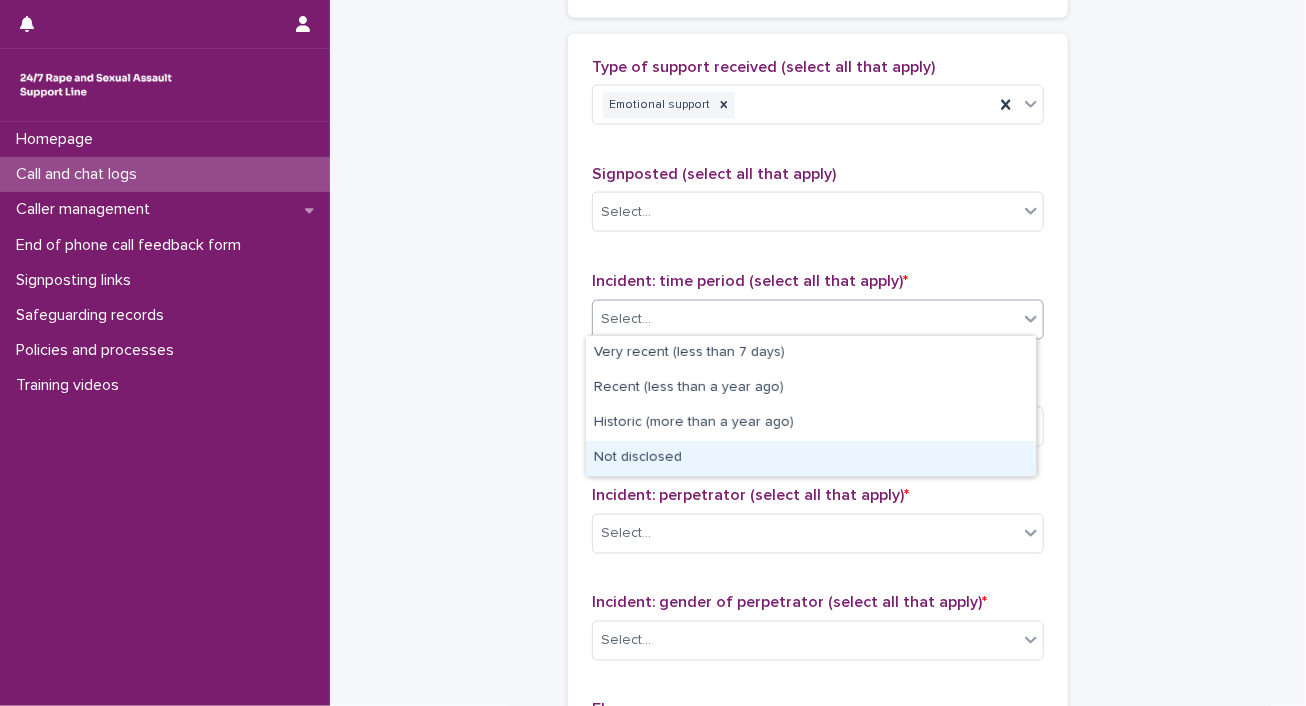 click on "Not disclosed" at bounding box center (811, 458) 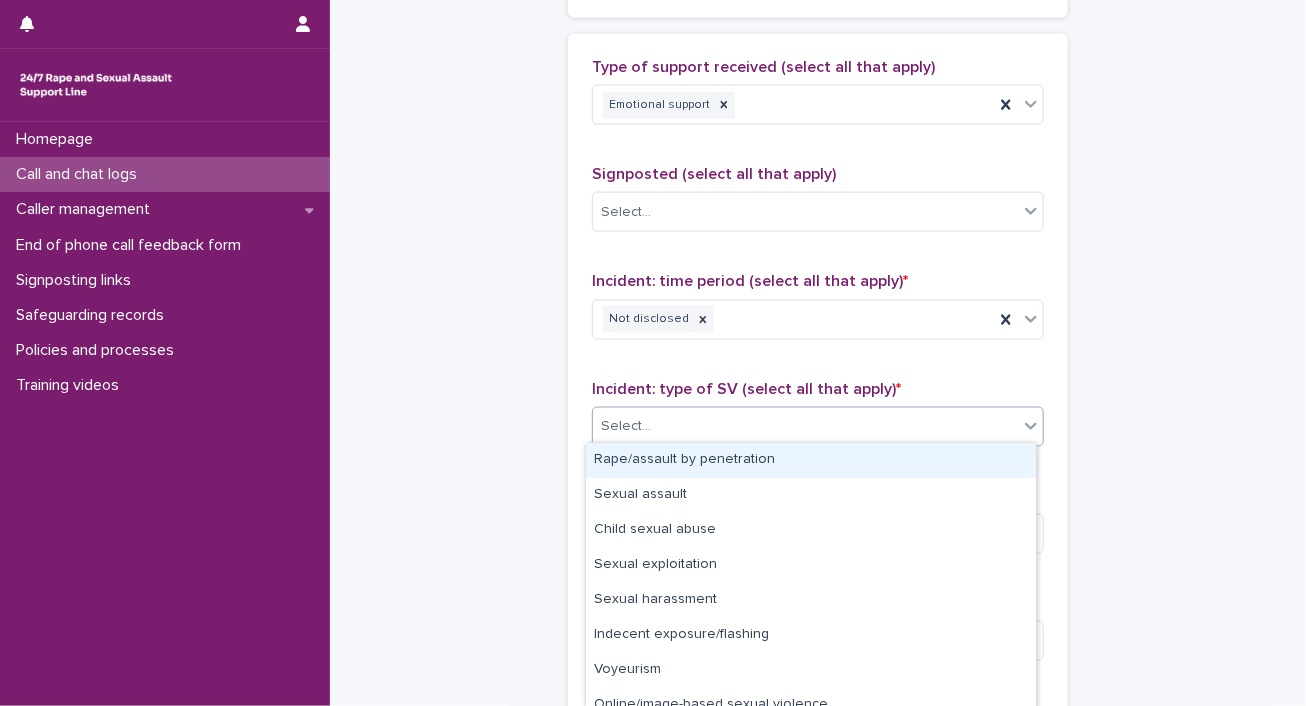 click 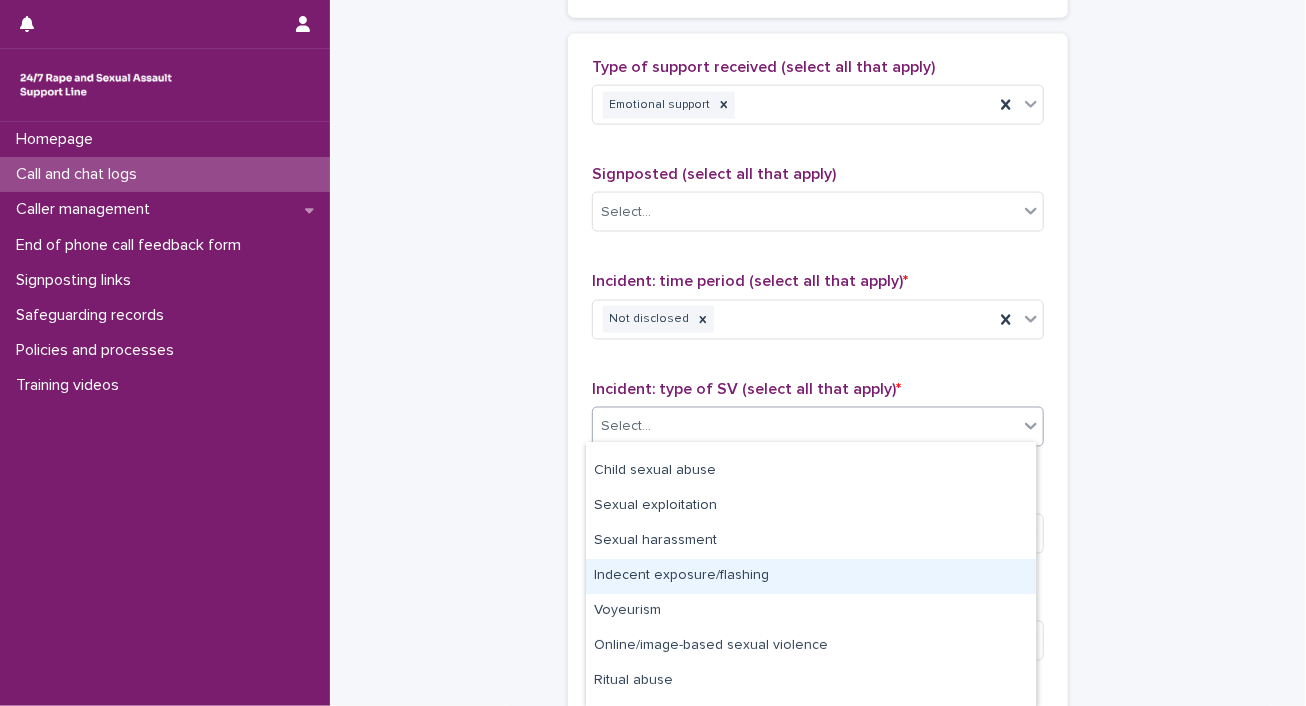 scroll, scrollTop: 85, scrollLeft: 0, axis: vertical 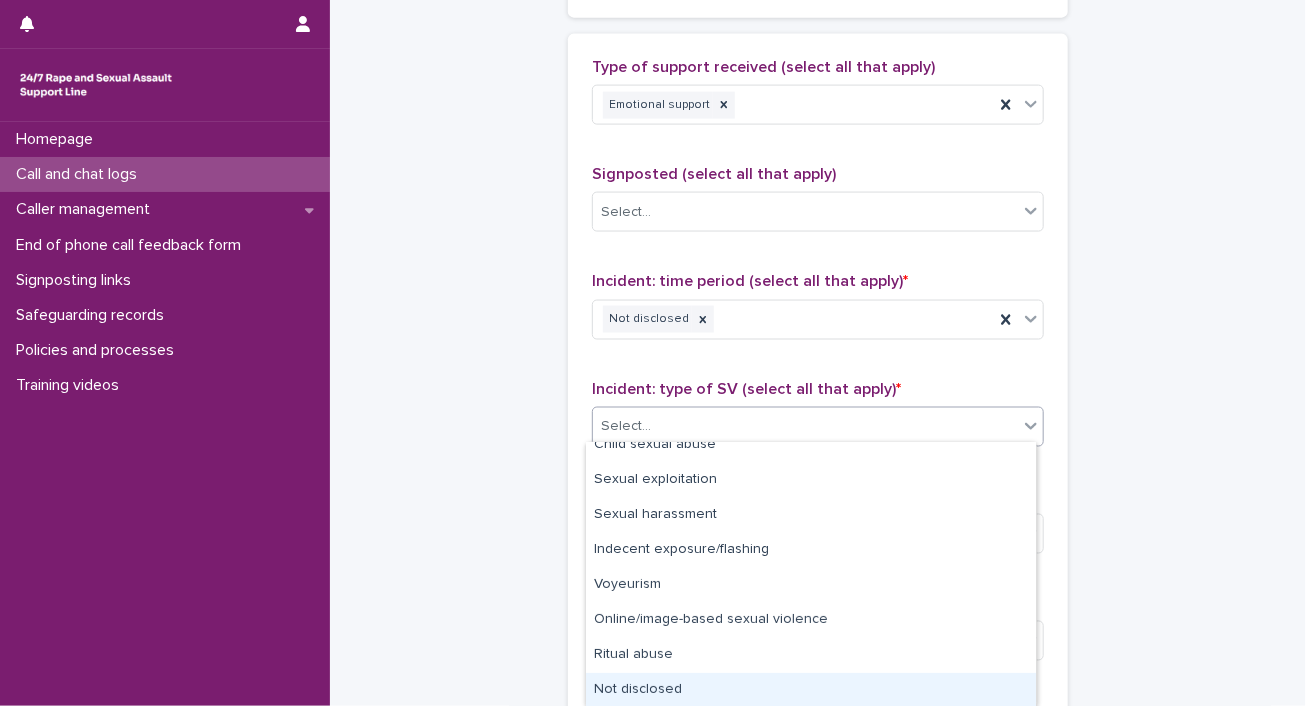 click on "Not disclosed" at bounding box center (811, 690) 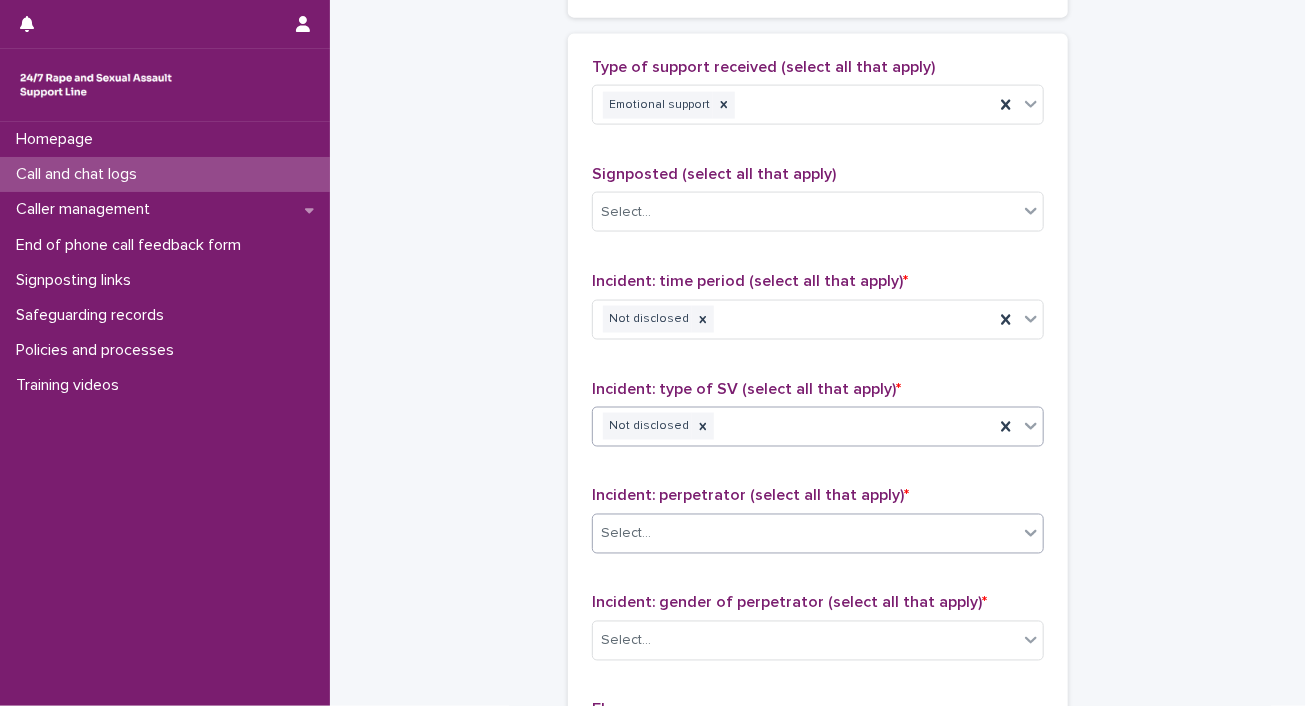 click 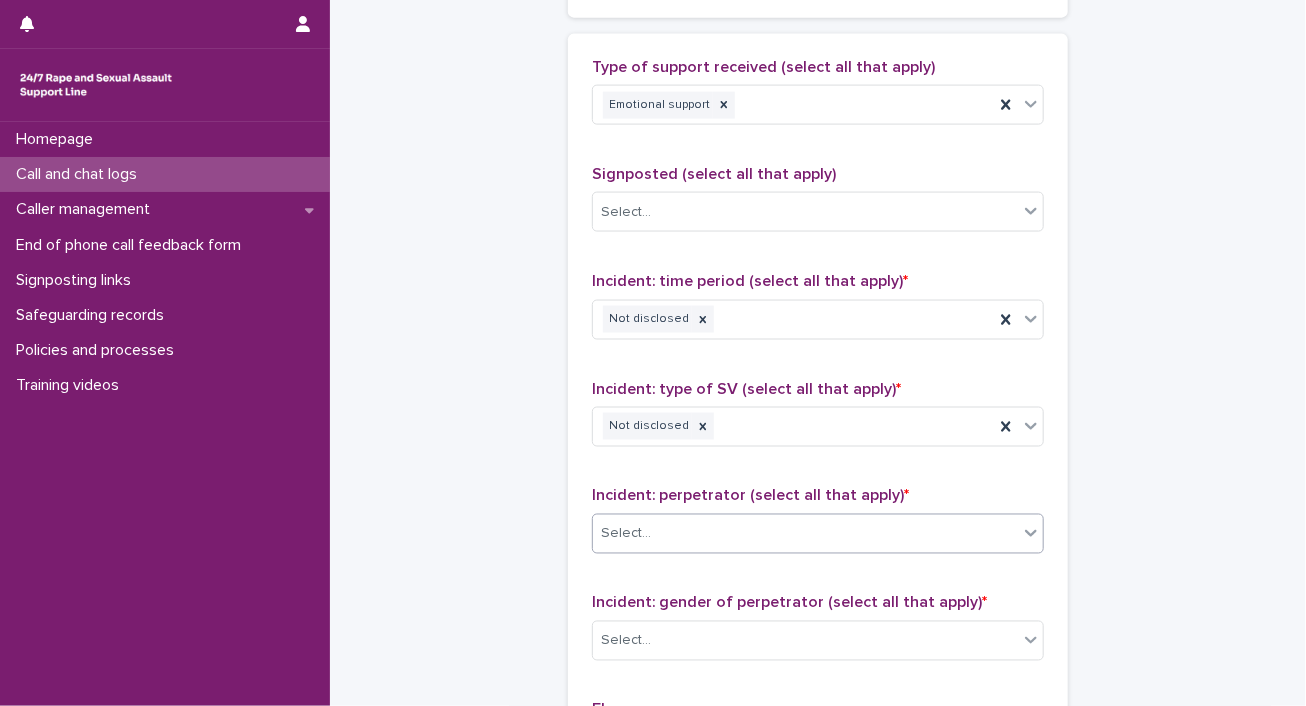 click 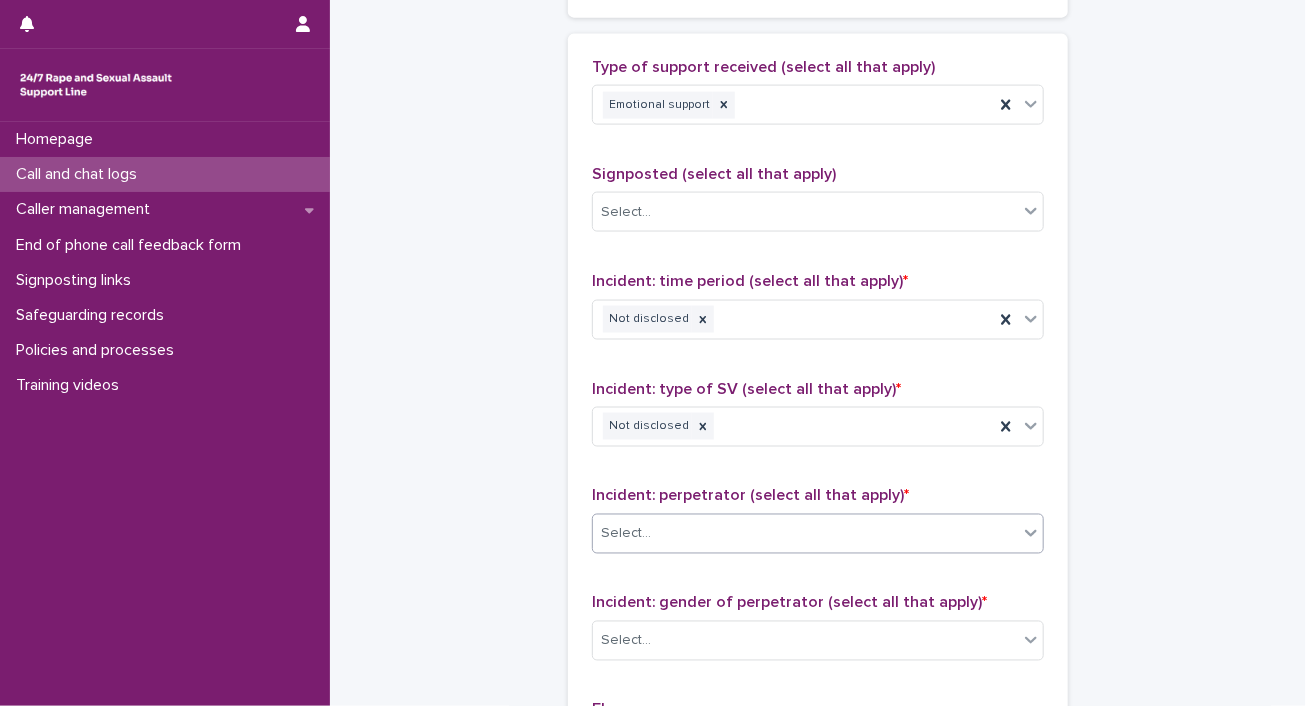 click 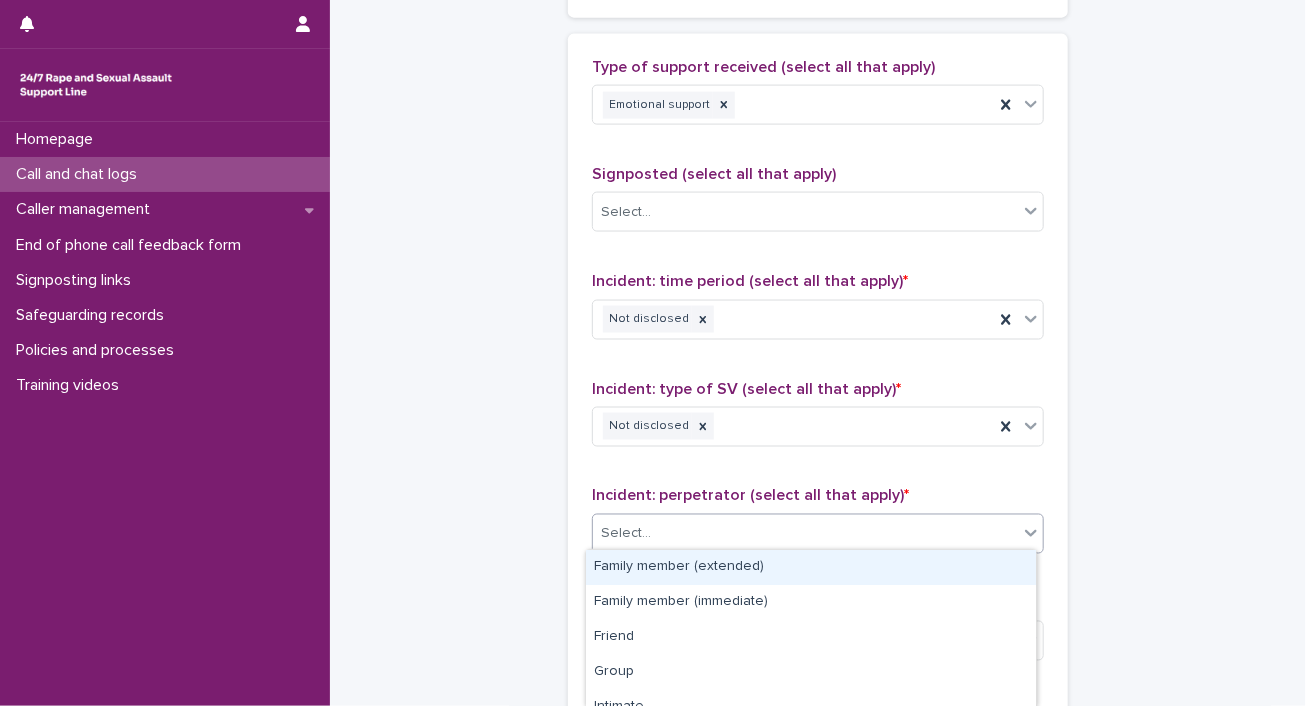 scroll, scrollTop: 137, scrollLeft: 0, axis: vertical 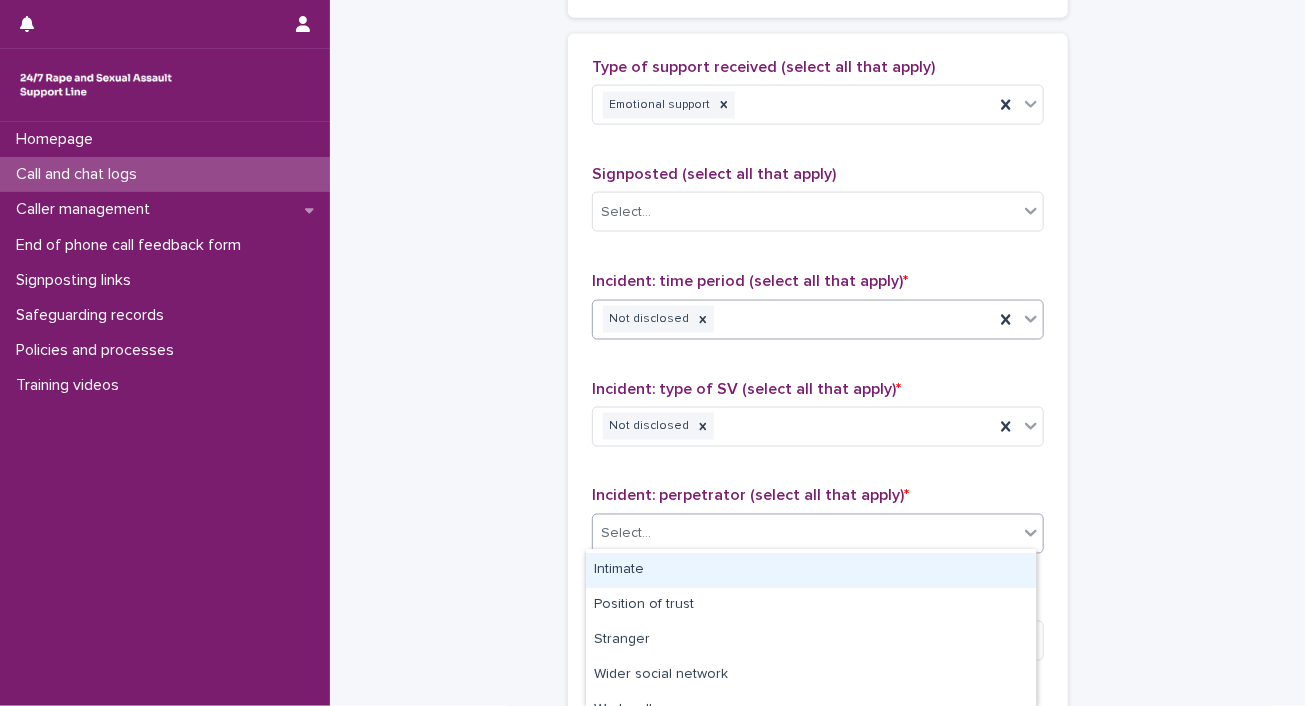 click 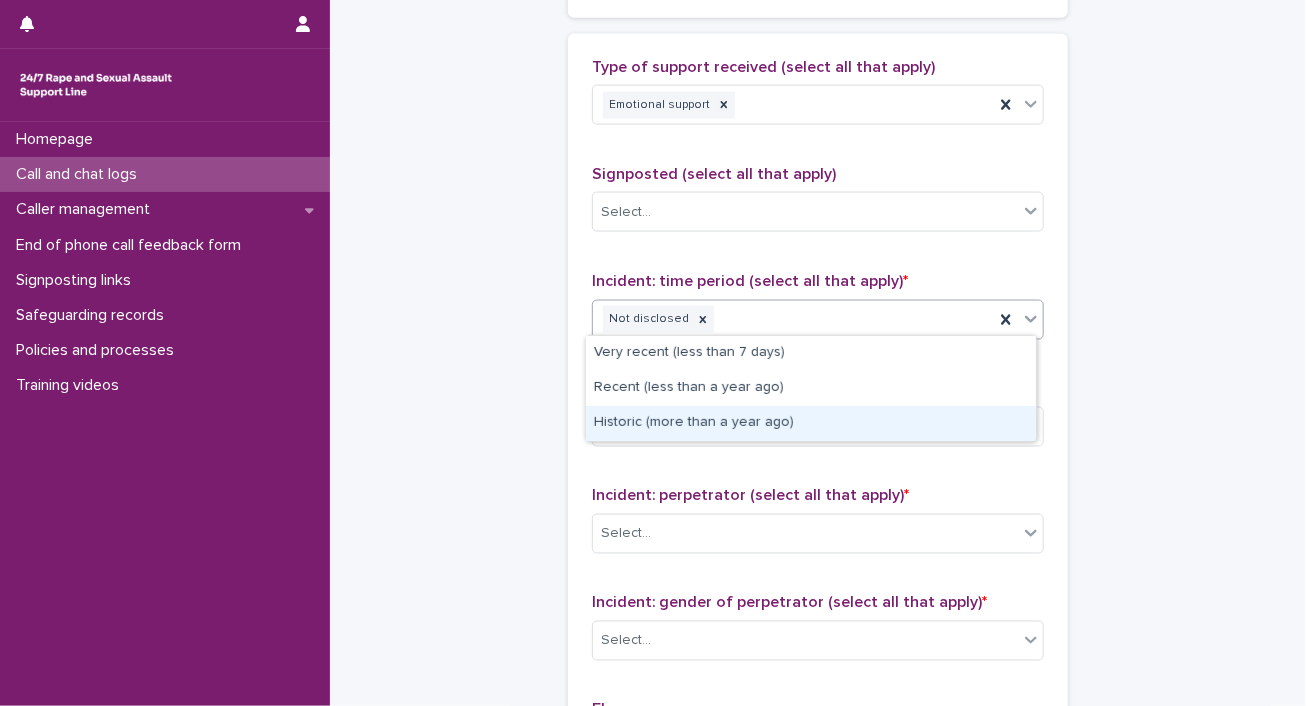 click on "Historic (more than a year ago)" at bounding box center (811, 423) 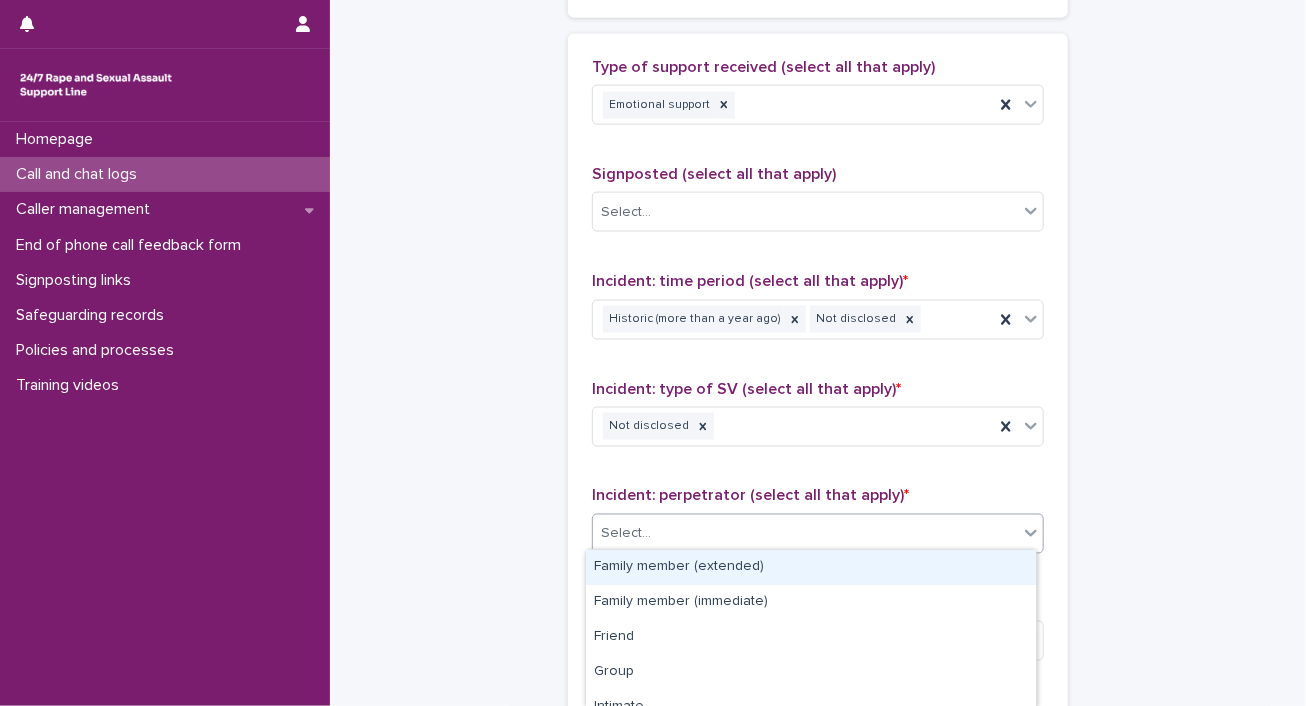 click 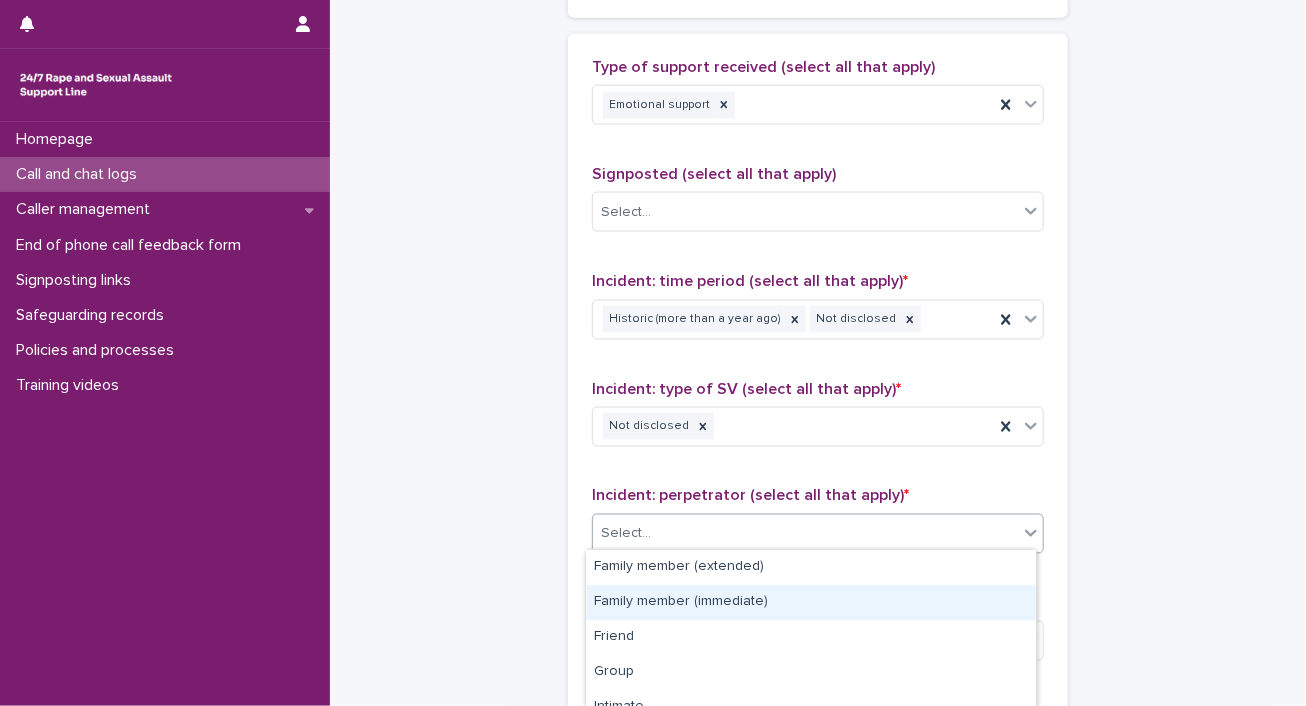 click on "Family member (immediate)" at bounding box center (811, 602) 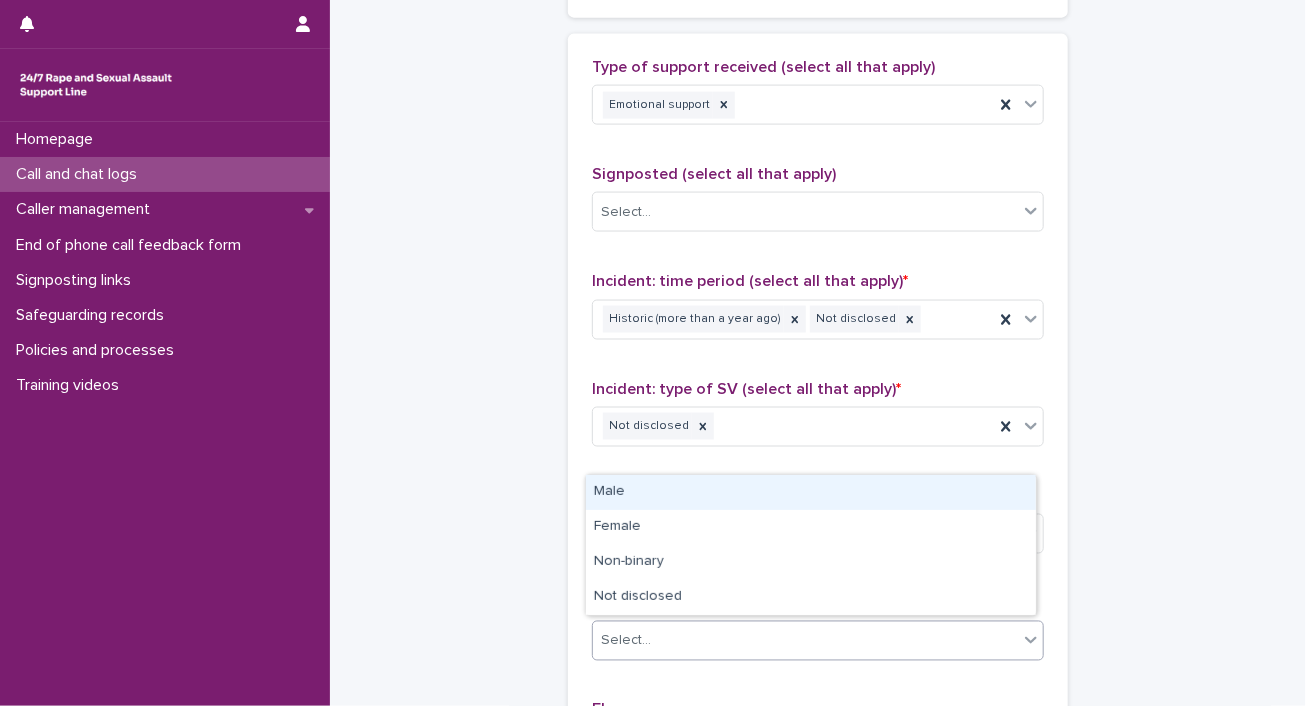 click 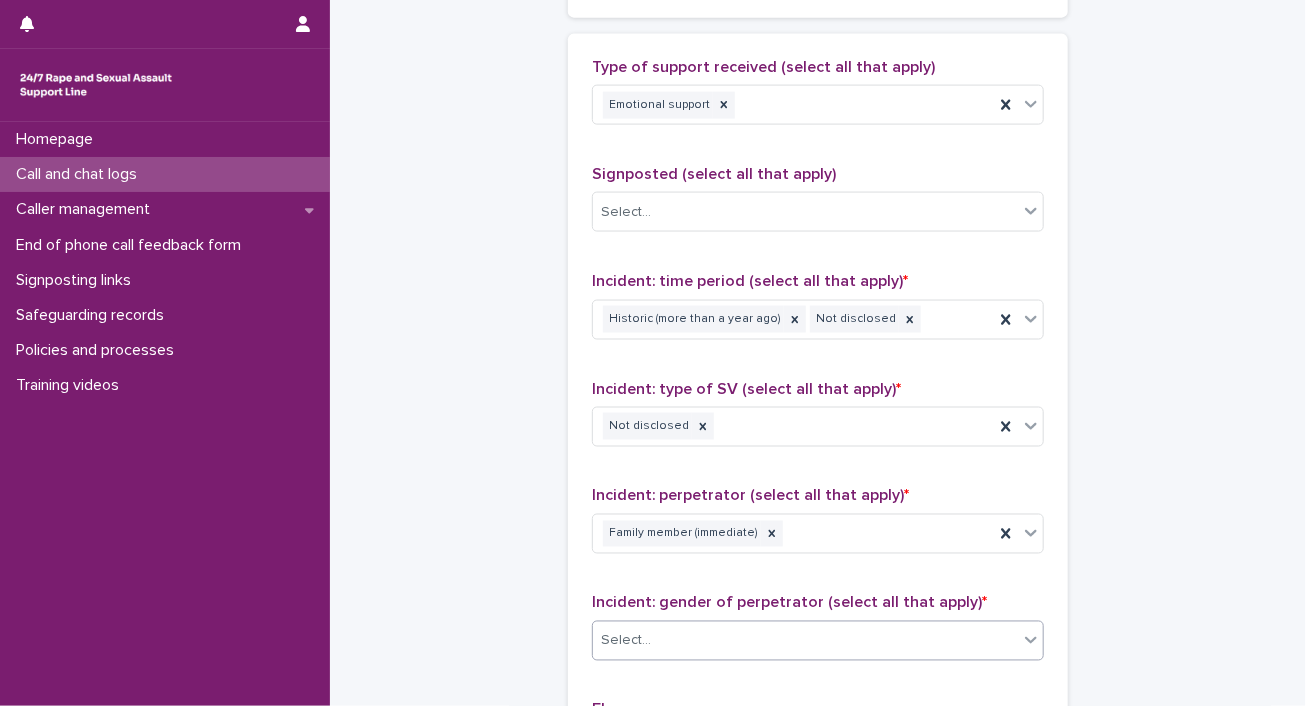 click 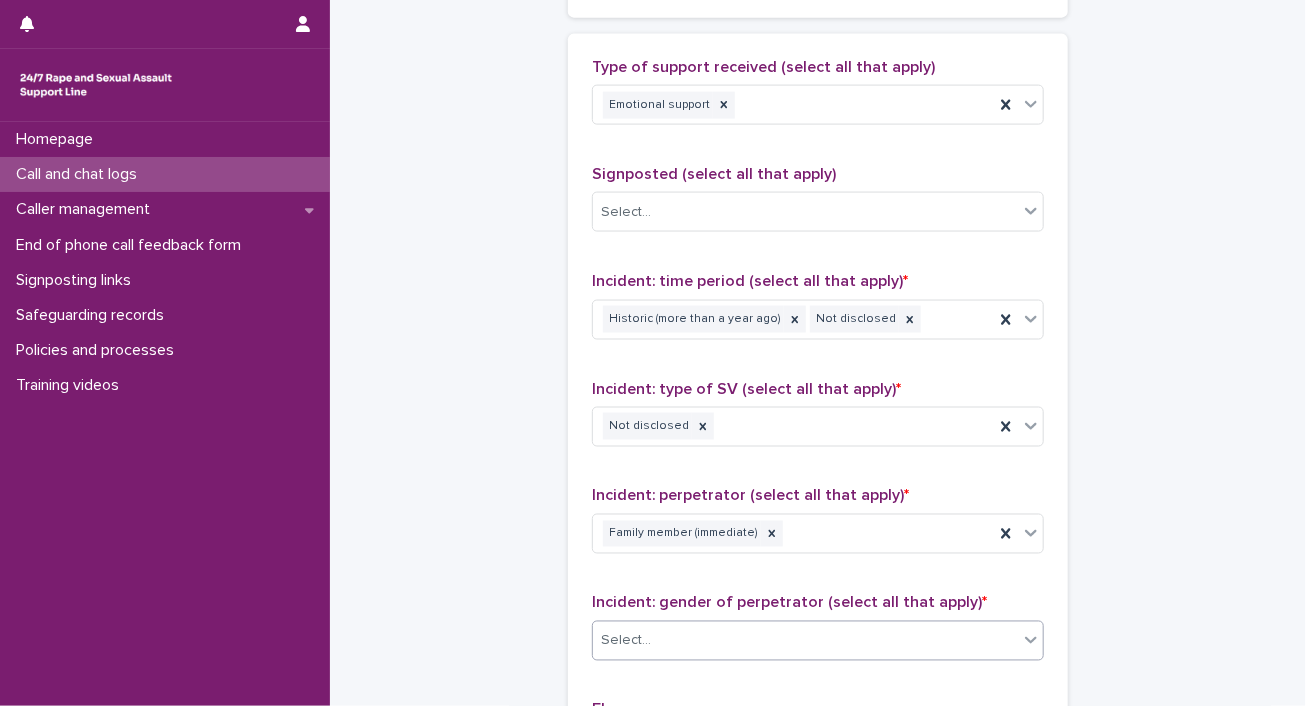 click 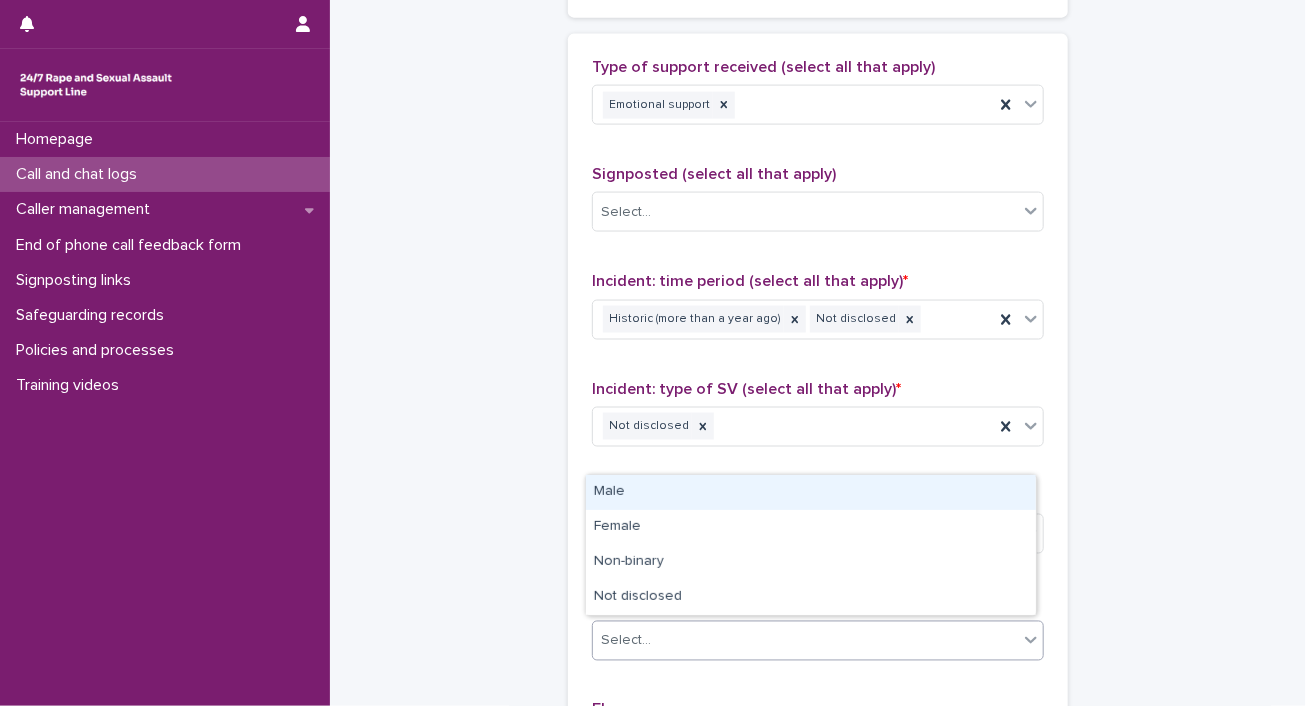 click on "Male" at bounding box center [811, 492] 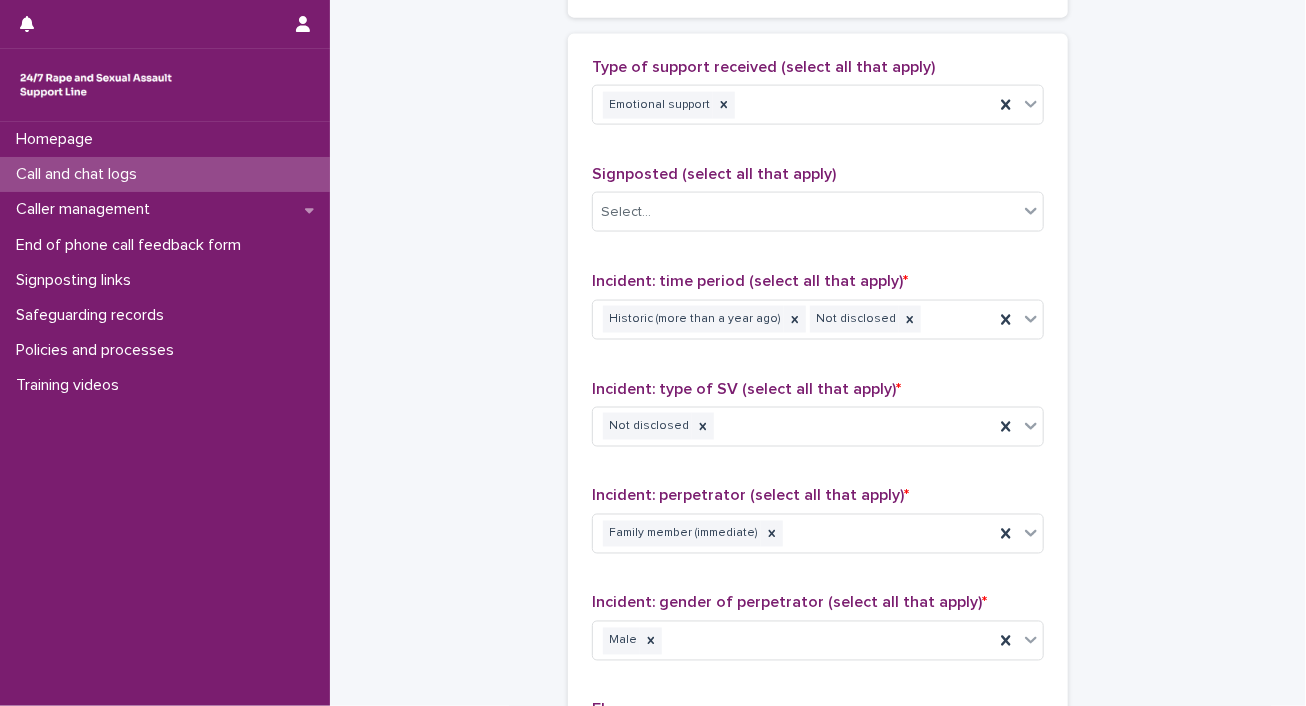 click on "**********" at bounding box center (818, -100) 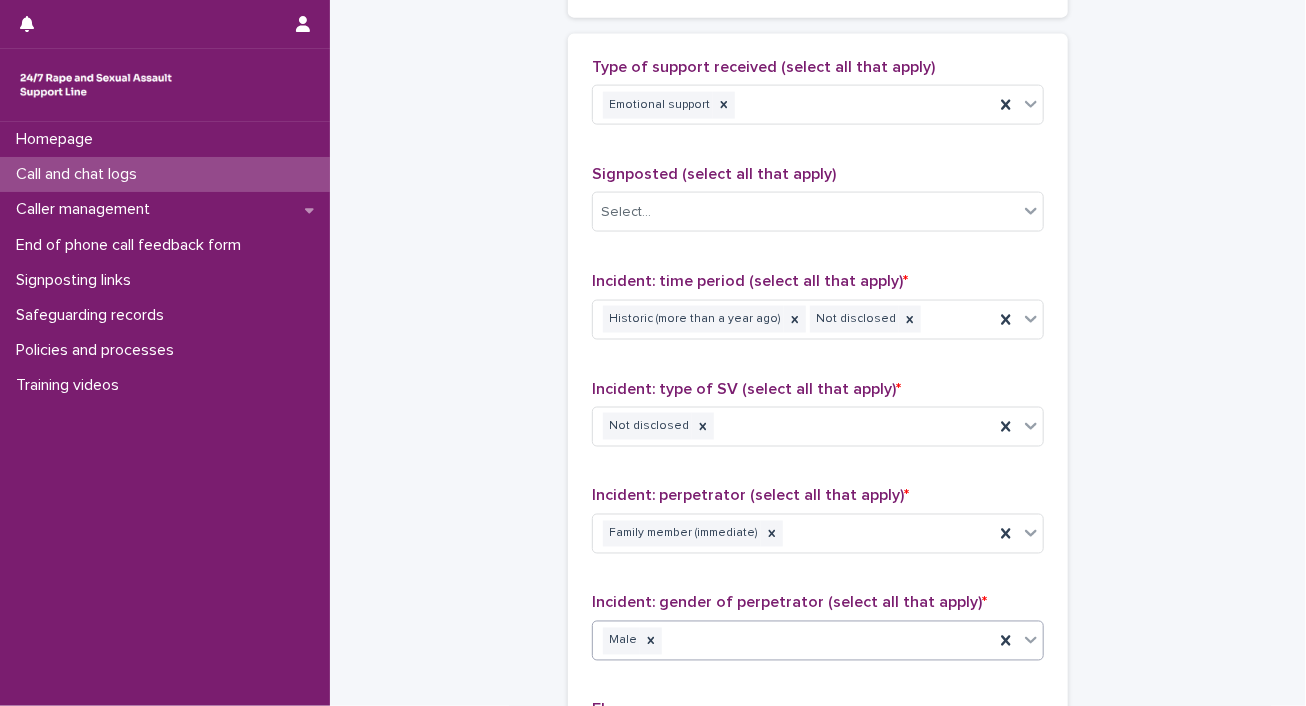 click 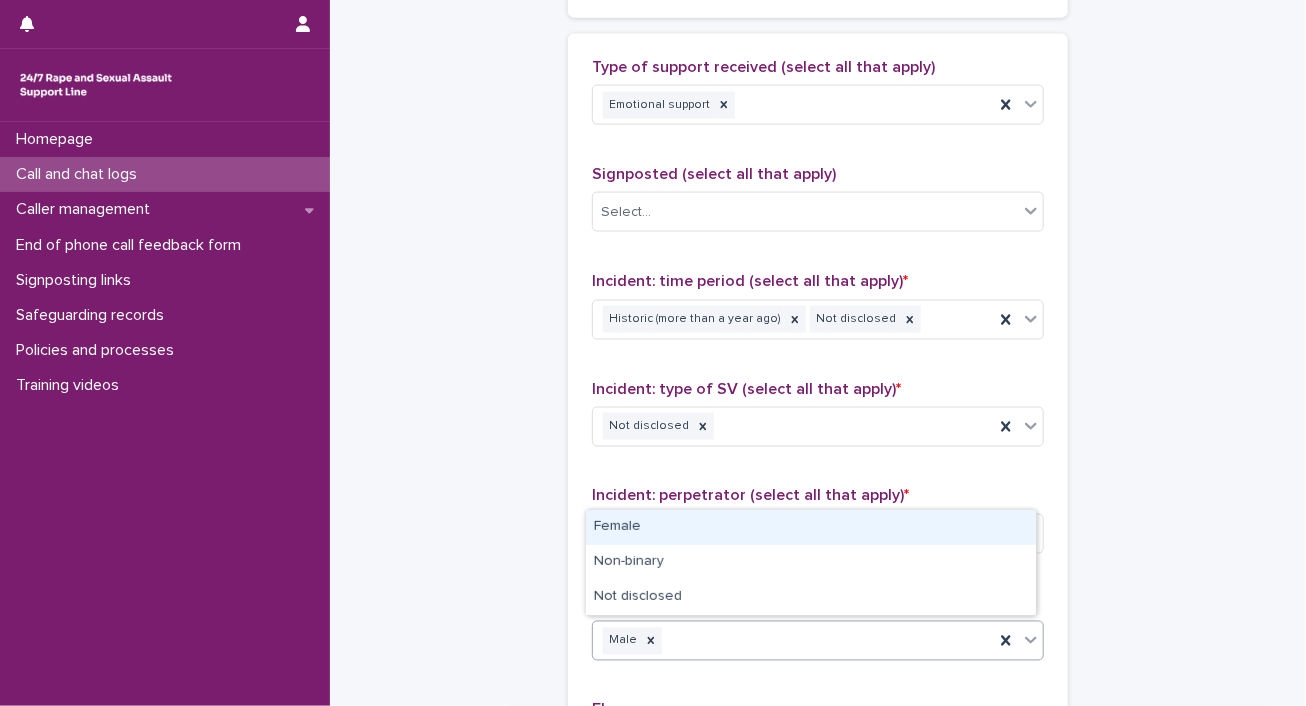 click on "Female" at bounding box center (811, 527) 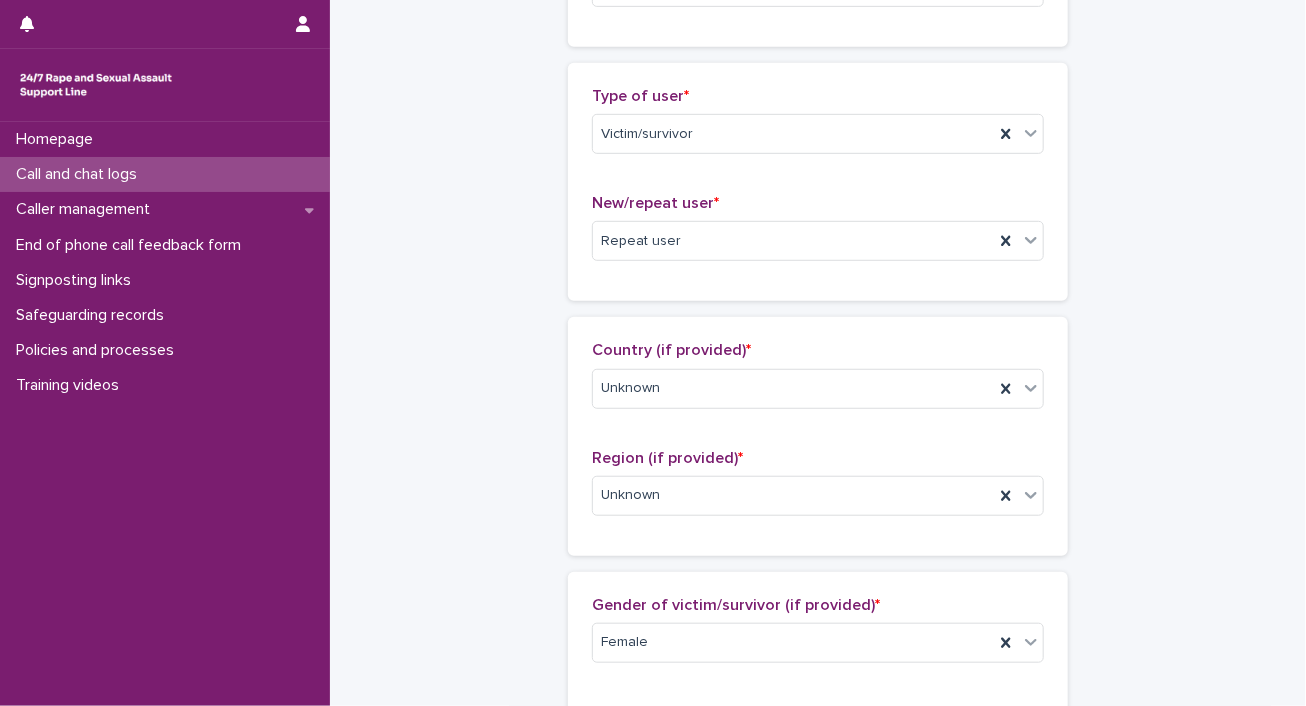 scroll, scrollTop: 0, scrollLeft: 0, axis: both 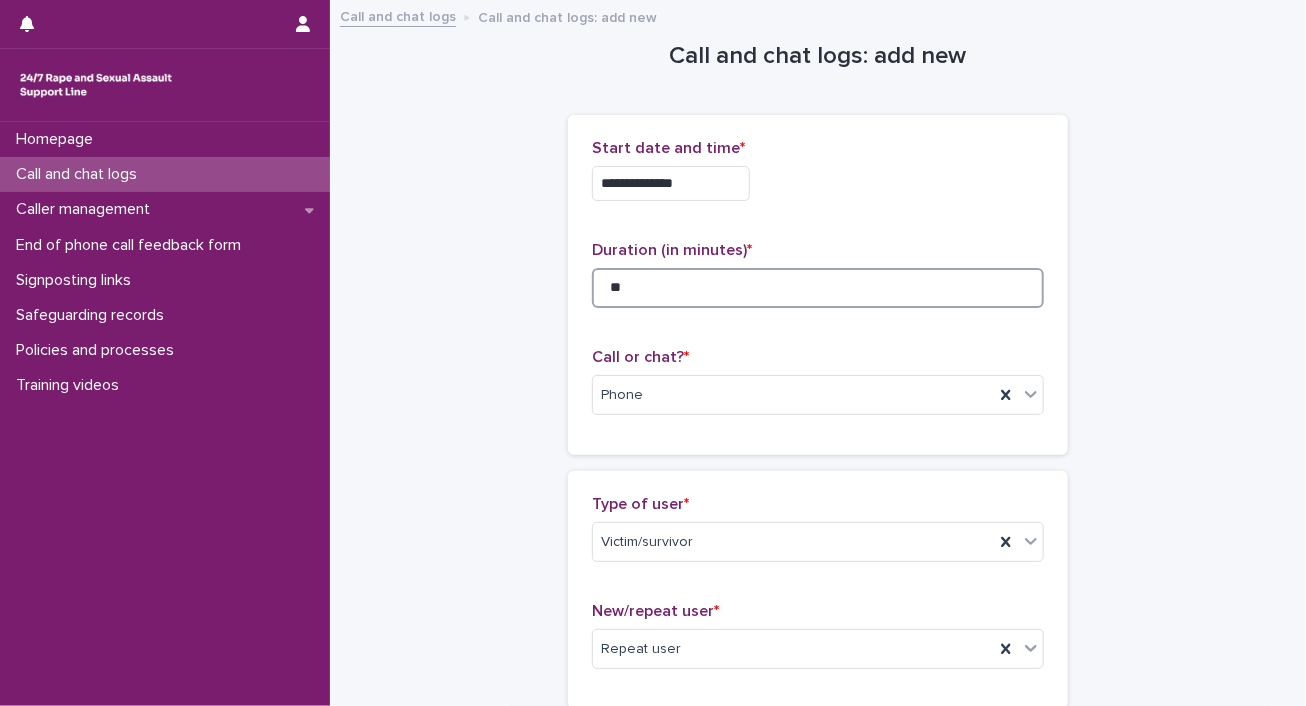 click on "**" at bounding box center [818, 288] 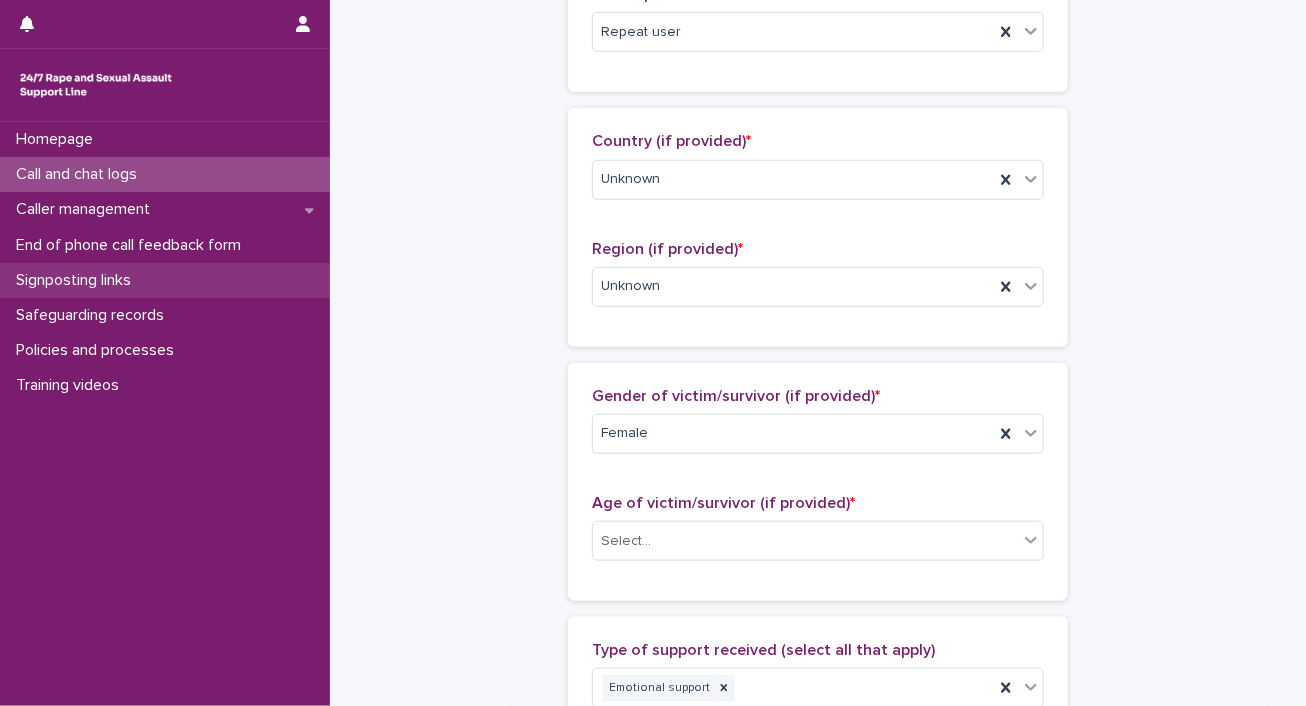 type on "**" 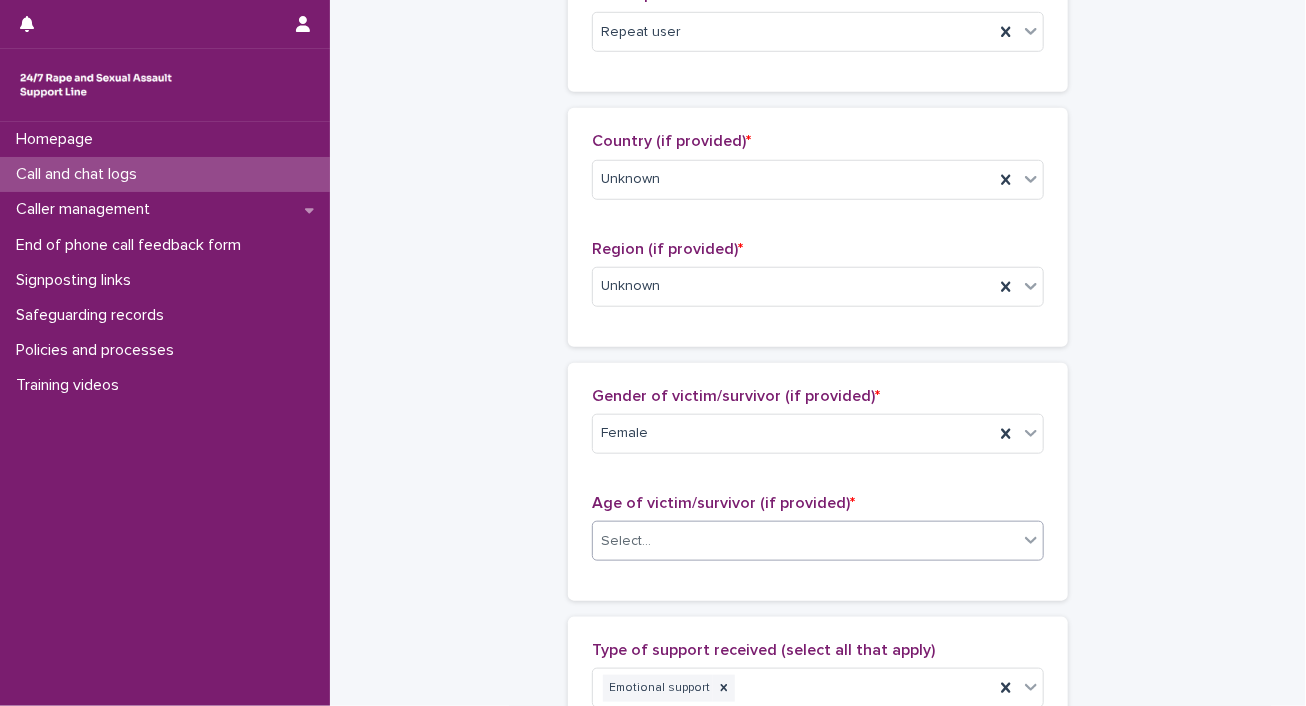 click 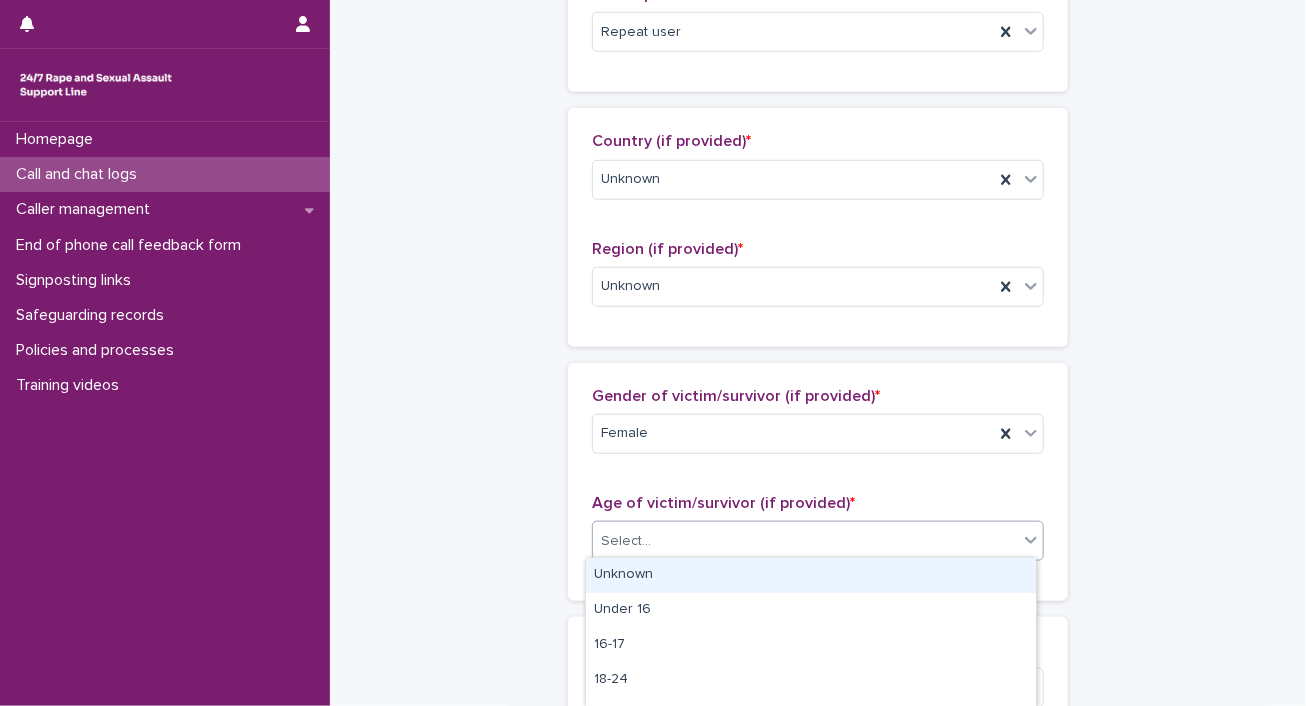 click on "Unknown" at bounding box center [811, 575] 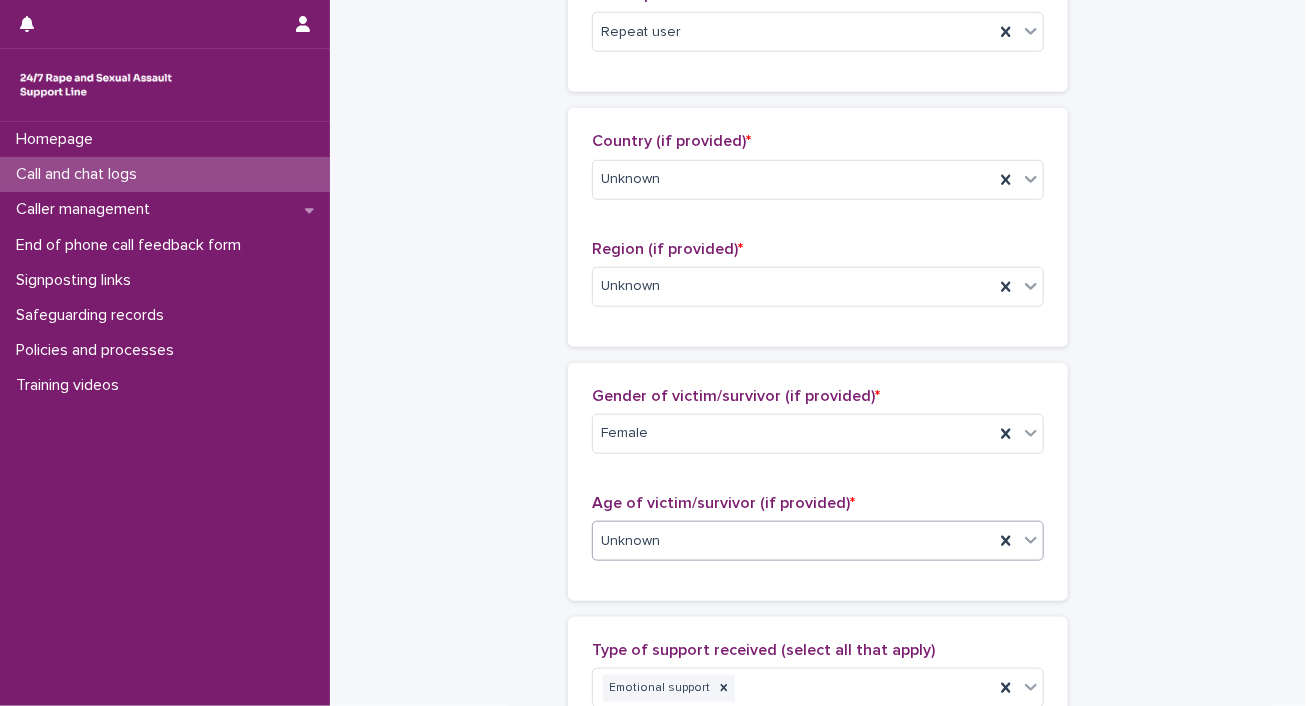 scroll, scrollTop: 1235, scrollLeft: 0, axis: vertical 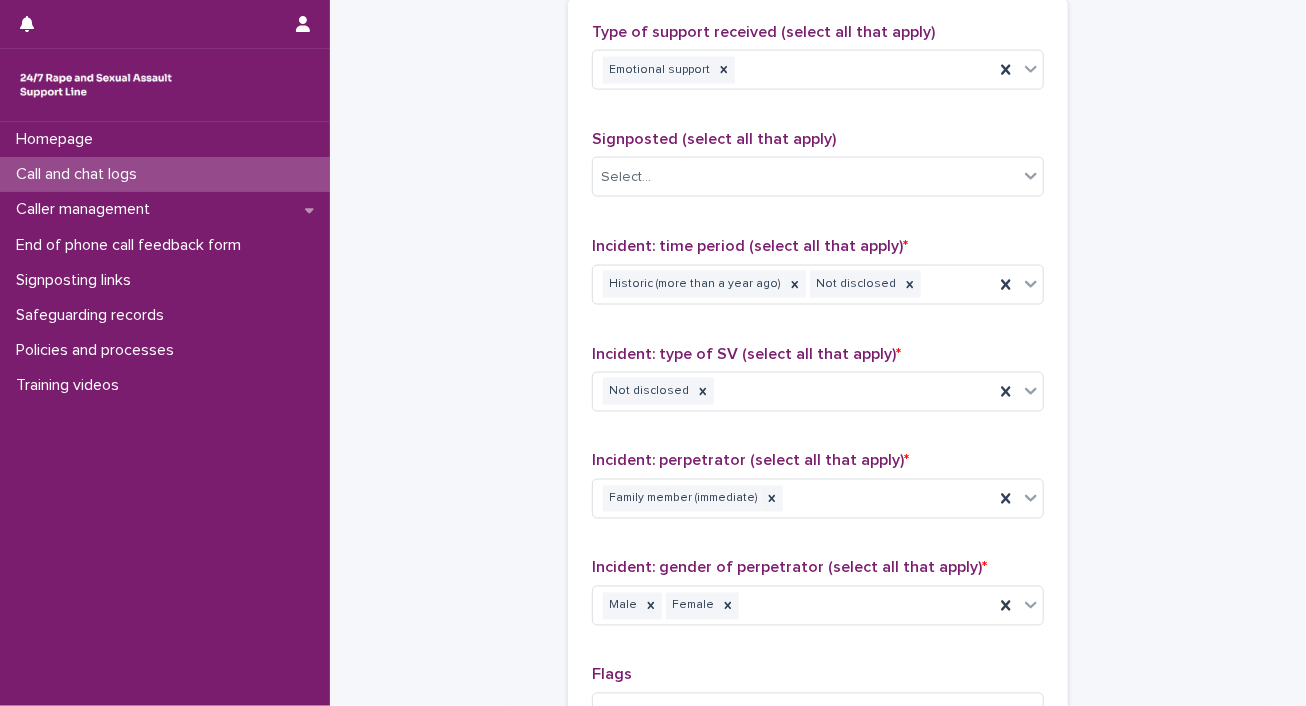 click on "**********" at bounding box center (818, -135) 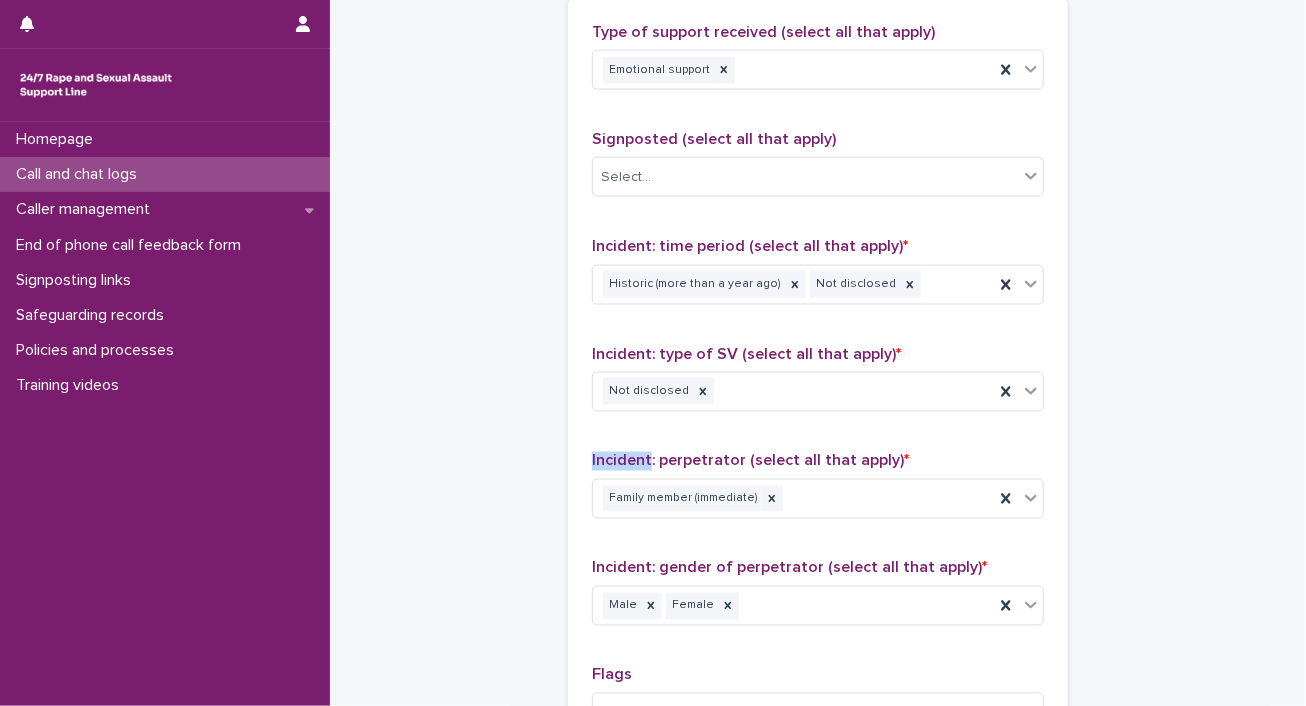 click on "**********" at bounding box center [818, -135] 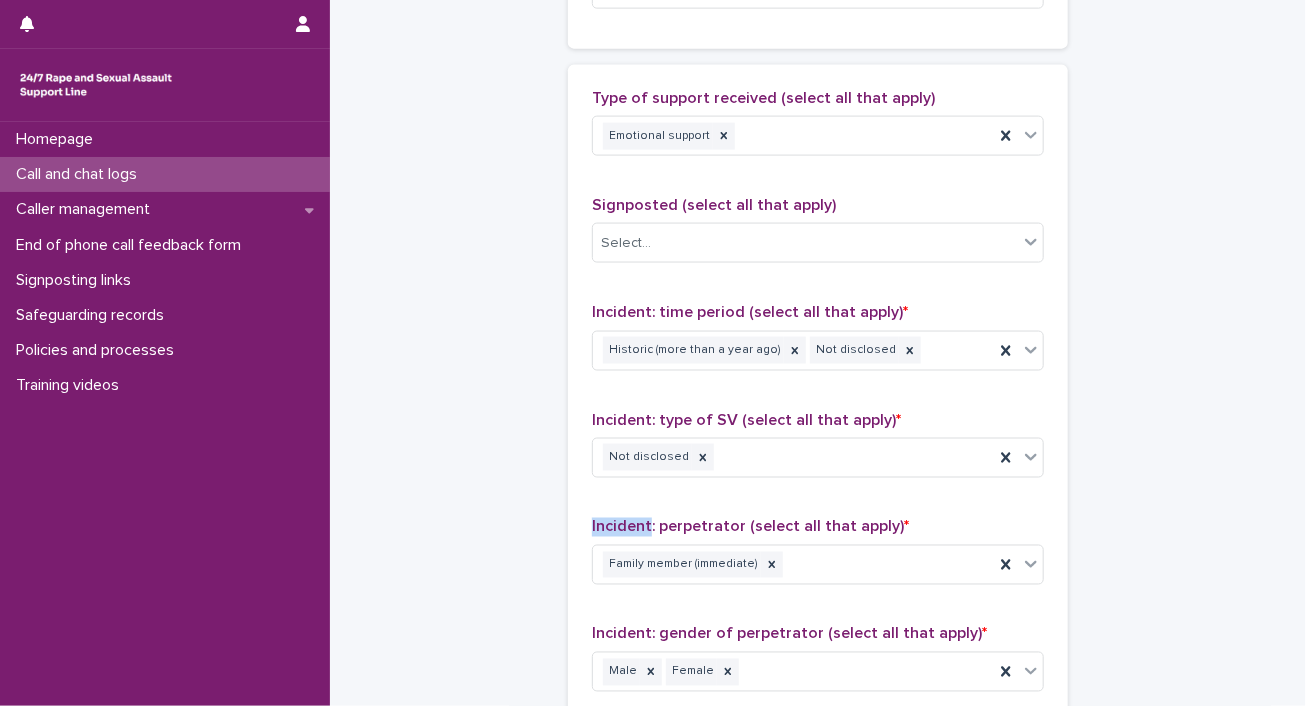 scroll, scrollTop: 1135, scrollLeft: 0, axis: vertical 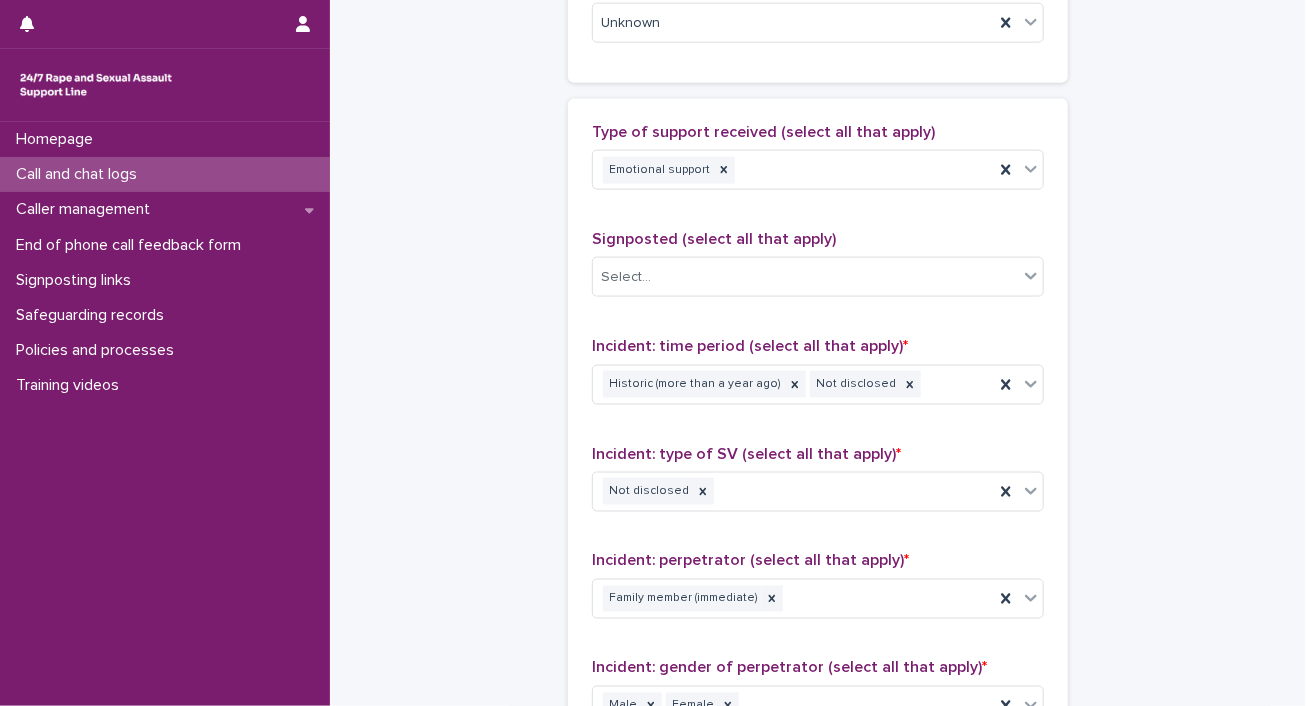 click on "**********" at bounding box center [818, -35] 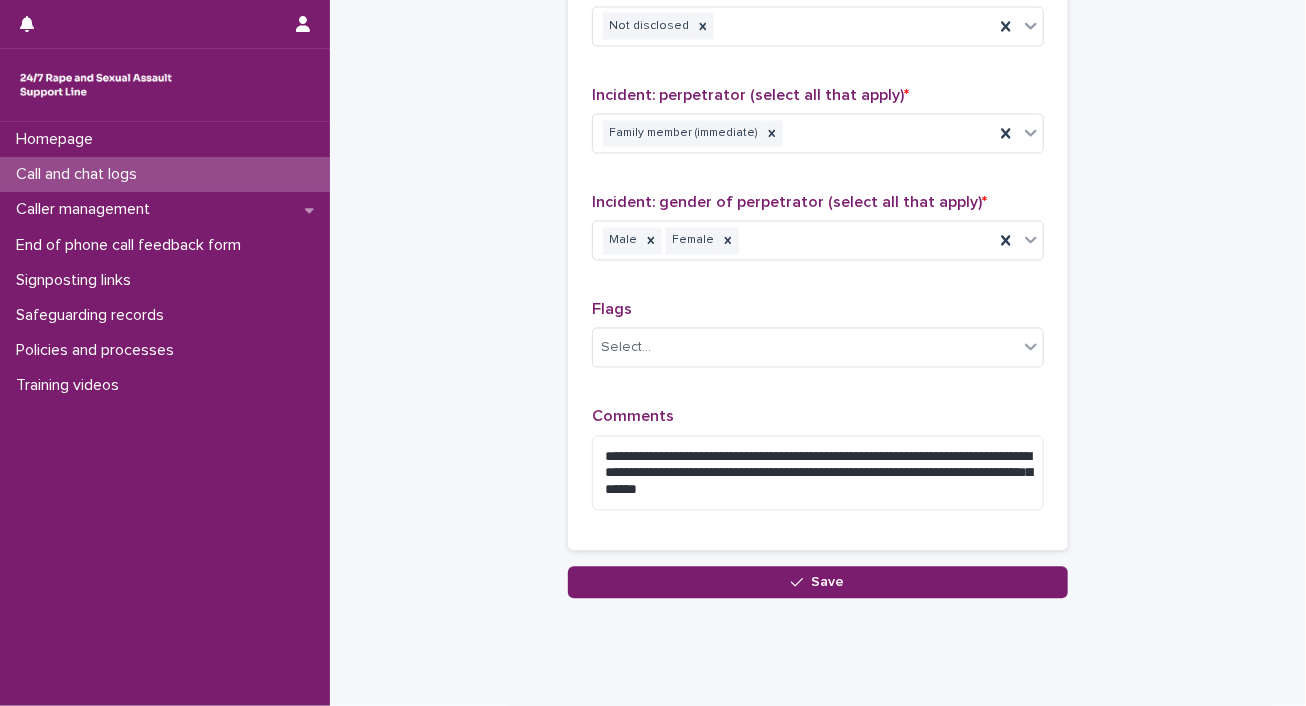 scroll, scrollTop: 1635, scrollLeft: 0, axis: vertical 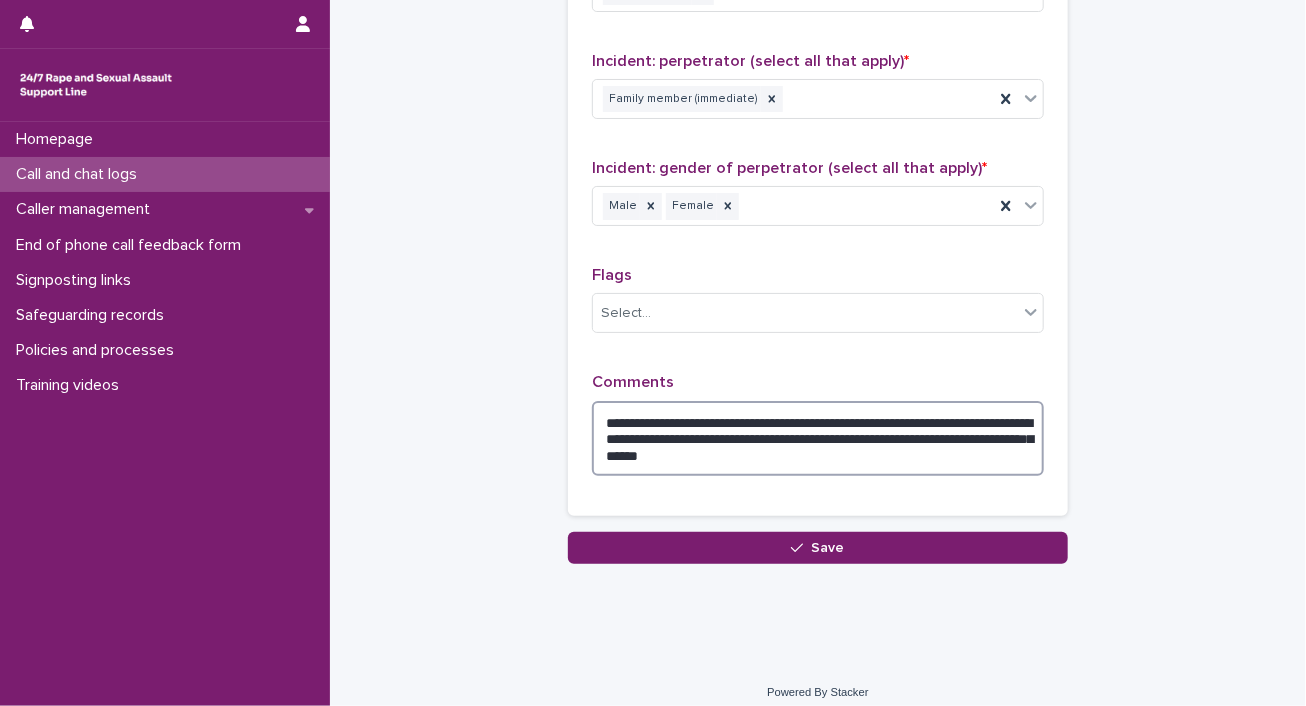 drag, startPoint x: 957, startPoint y: 413, endPoint x: 768, endPoint y: 417, distance: 189.04233 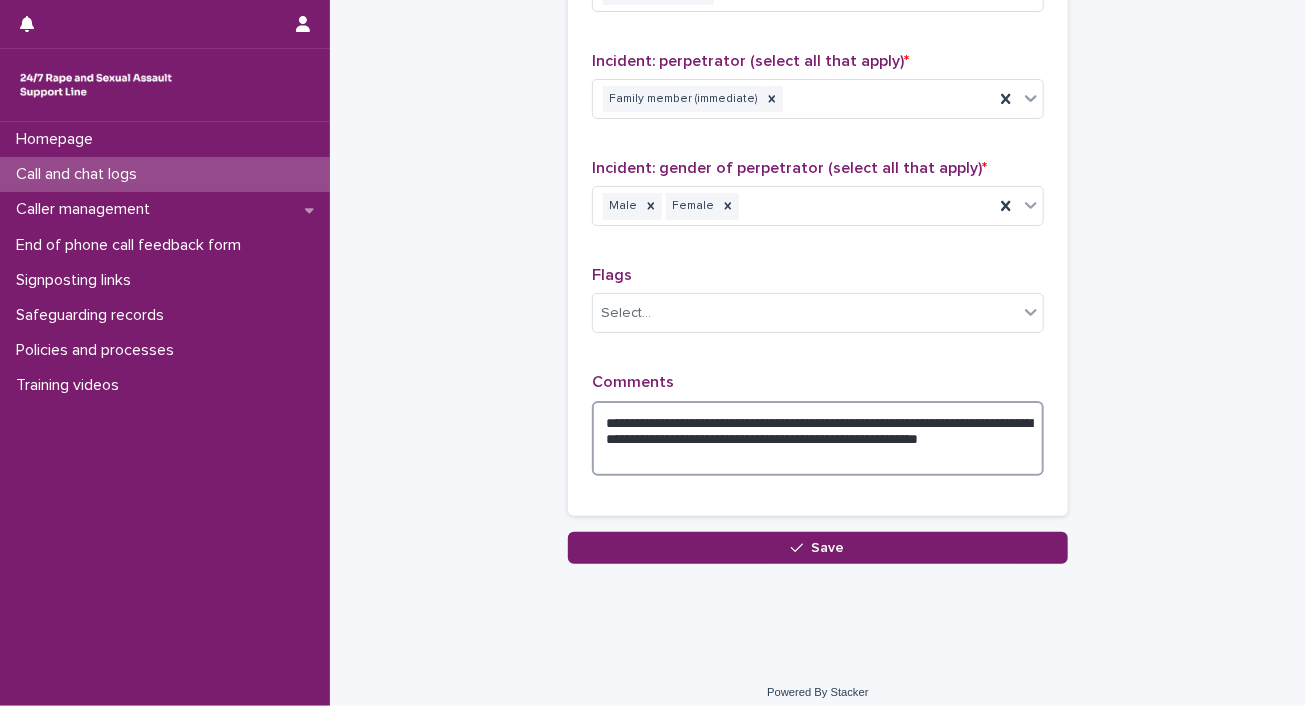 click on "**********" at bounding box center (818, 439) 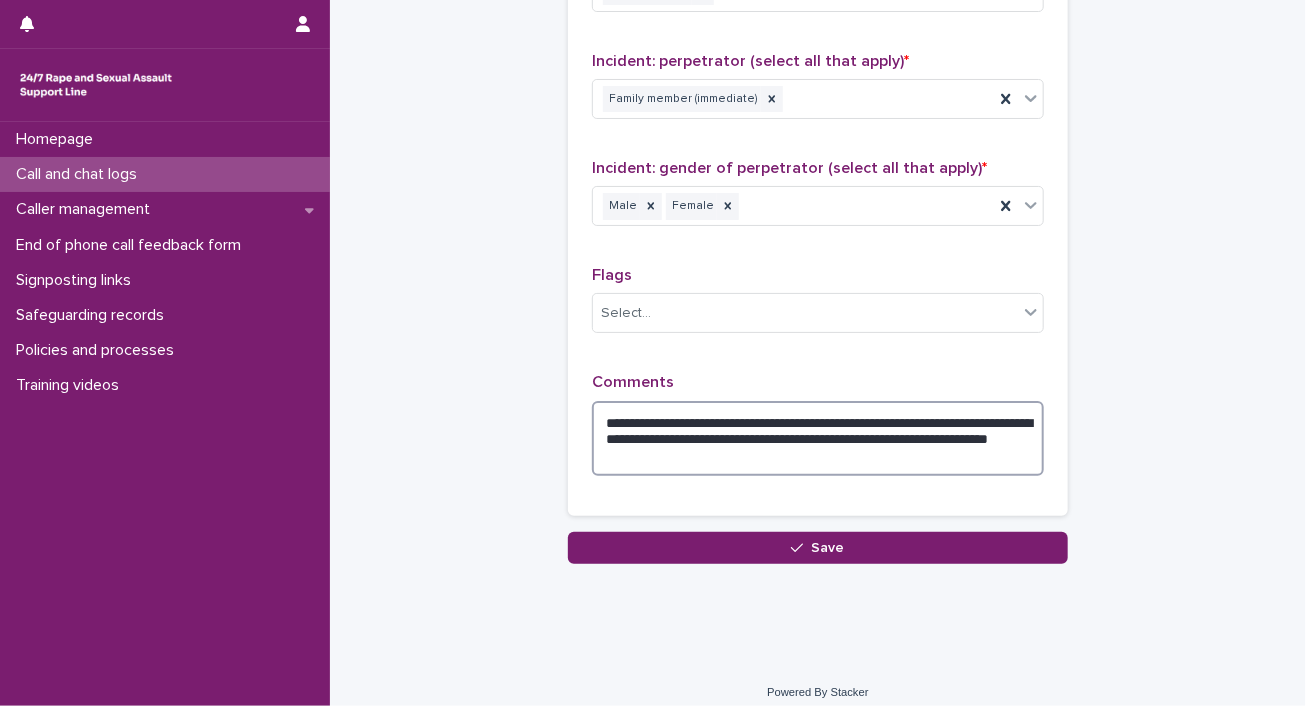click on "**********" at bounding box center [818, 439] 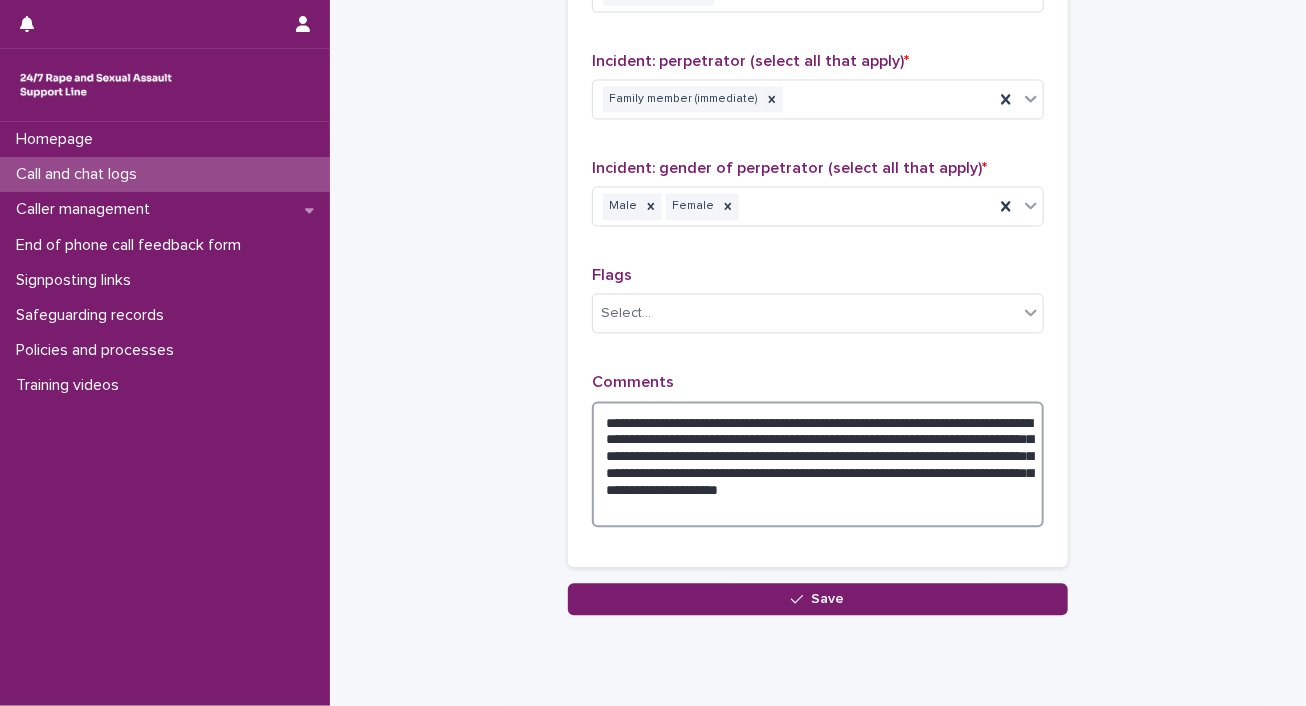 click on "**********" at bounding box center (818, 464) 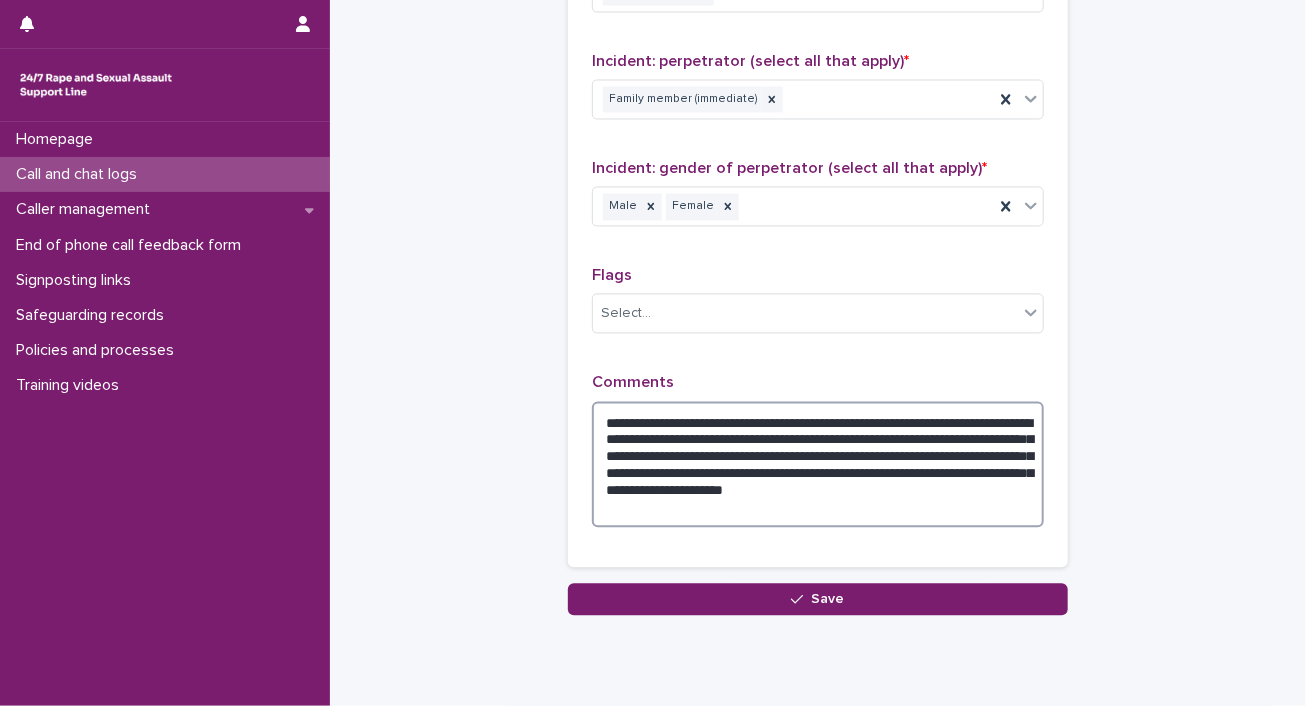 click on "**********" at bounding box center (818, 464) 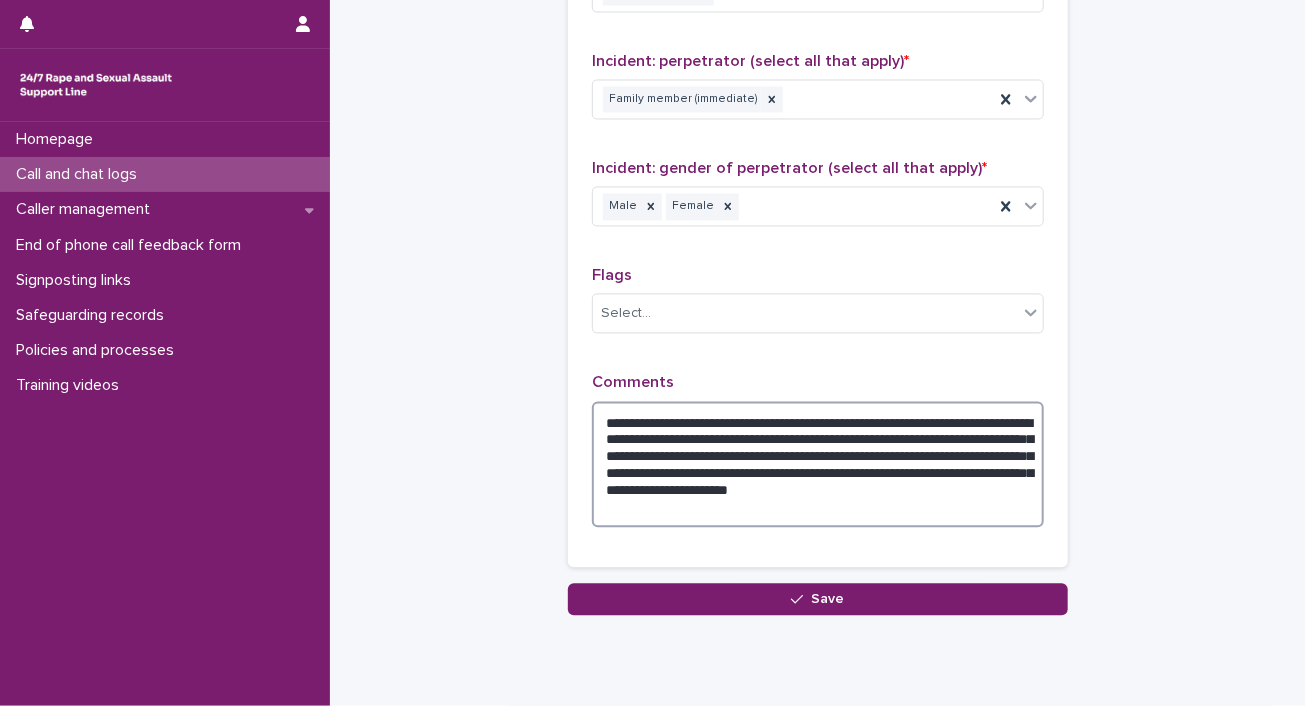 click on "**********" at bounding box center (818, 464) 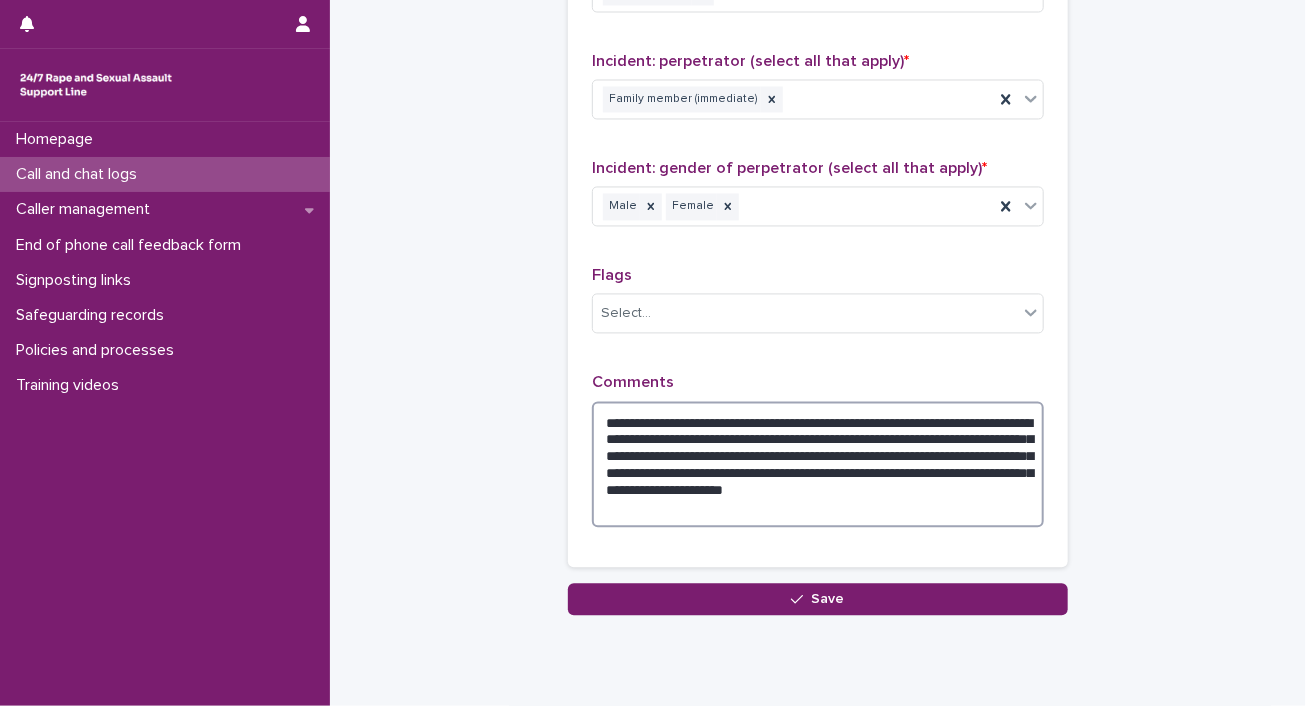 click on "**********" at bounding box center [818, 464] 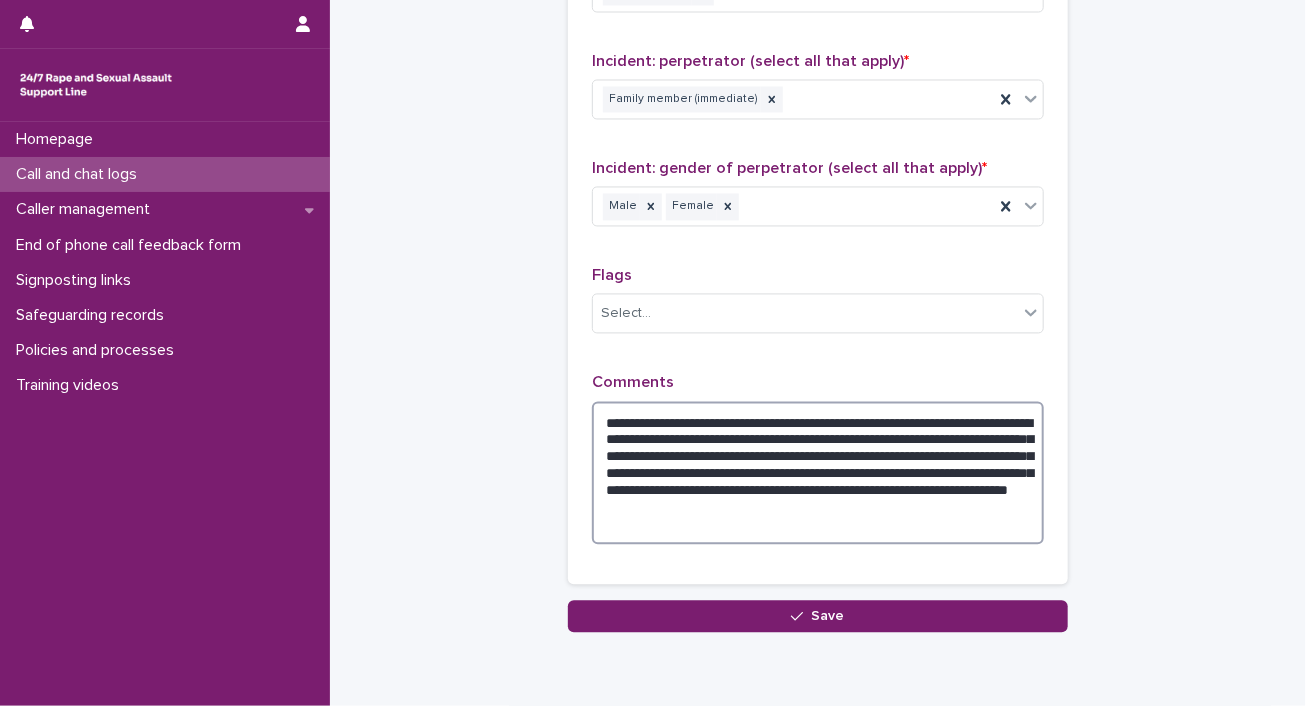click on "**********" at bounding box center [818, 473] 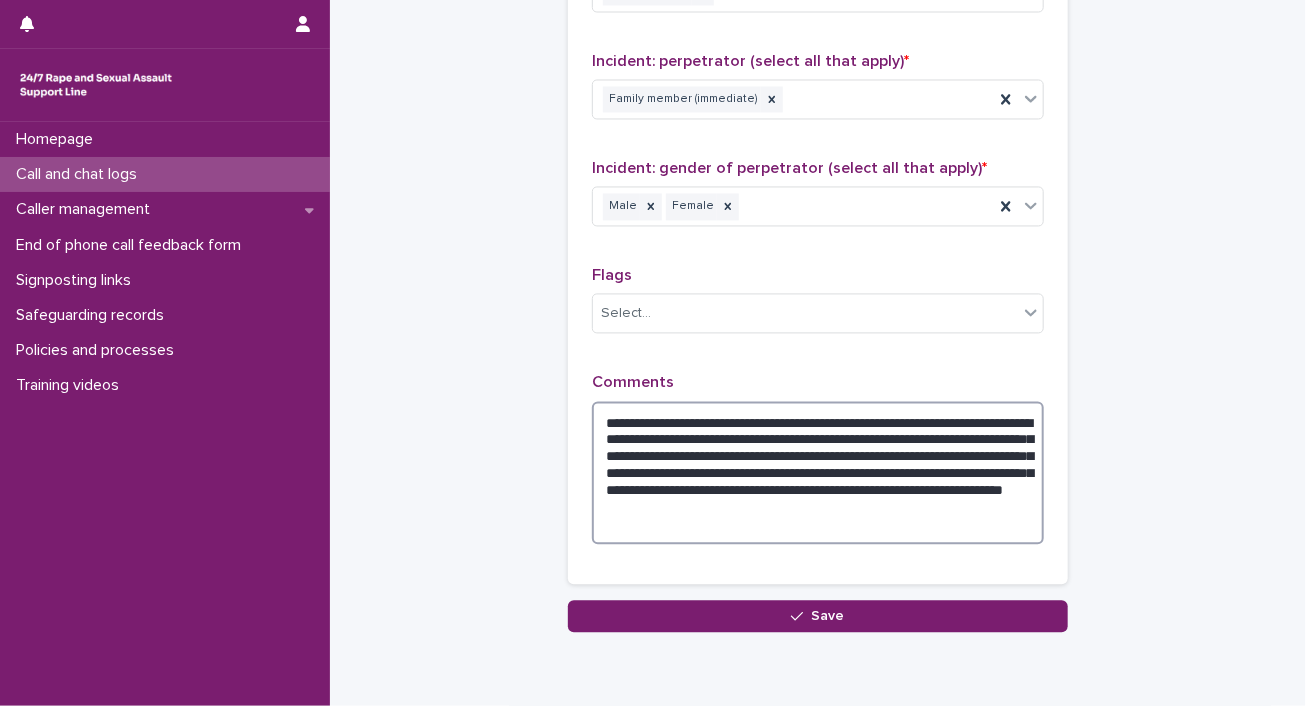 drag, startPoint x: 888, startPoint y: 485, endPoint x: 928, endPoint y: 523, distance: 55.17246 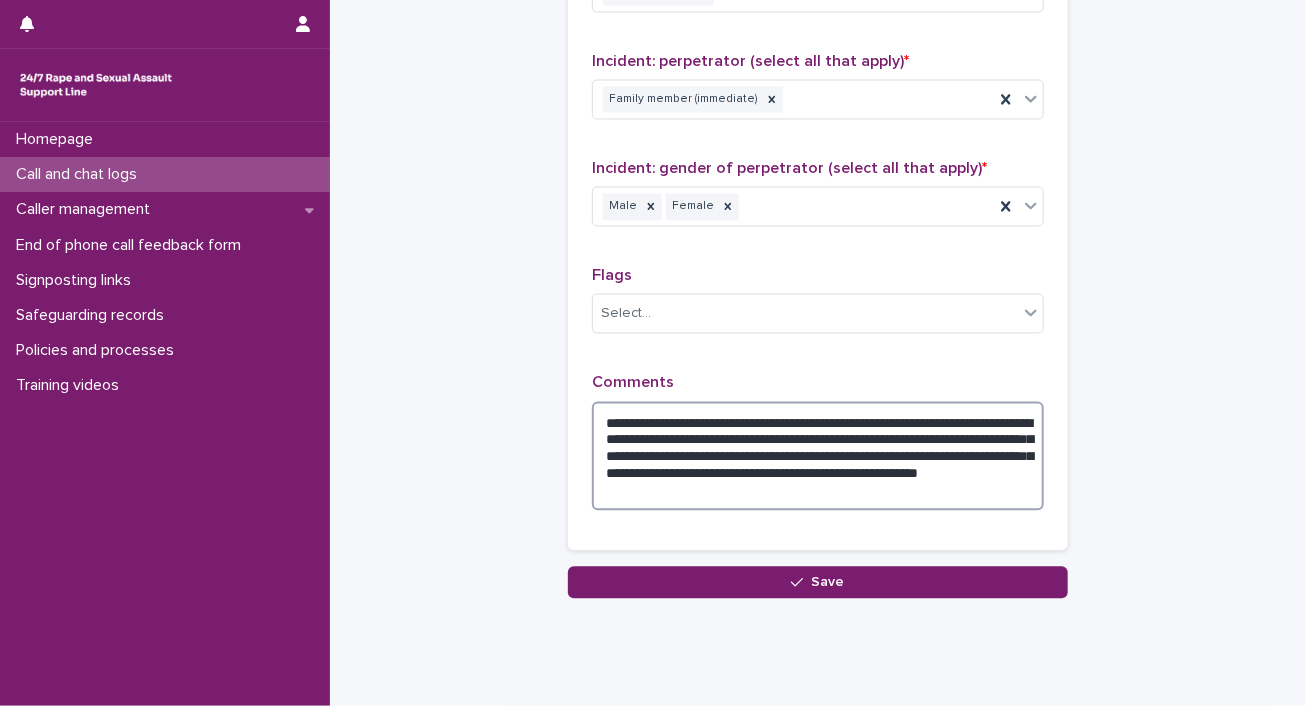 click on "**********" at bounding box center [818, 456] 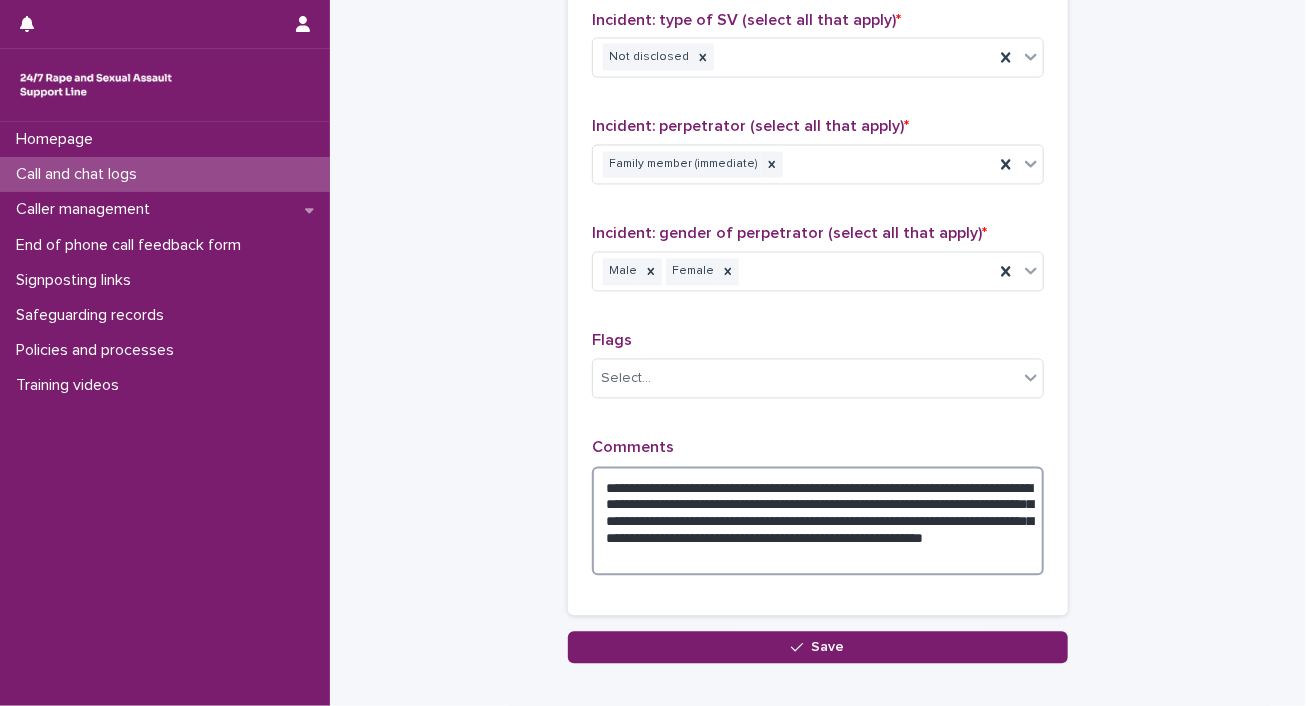 scroll, scrollTop: 1535, scrollLeft: 0, axis: vertical 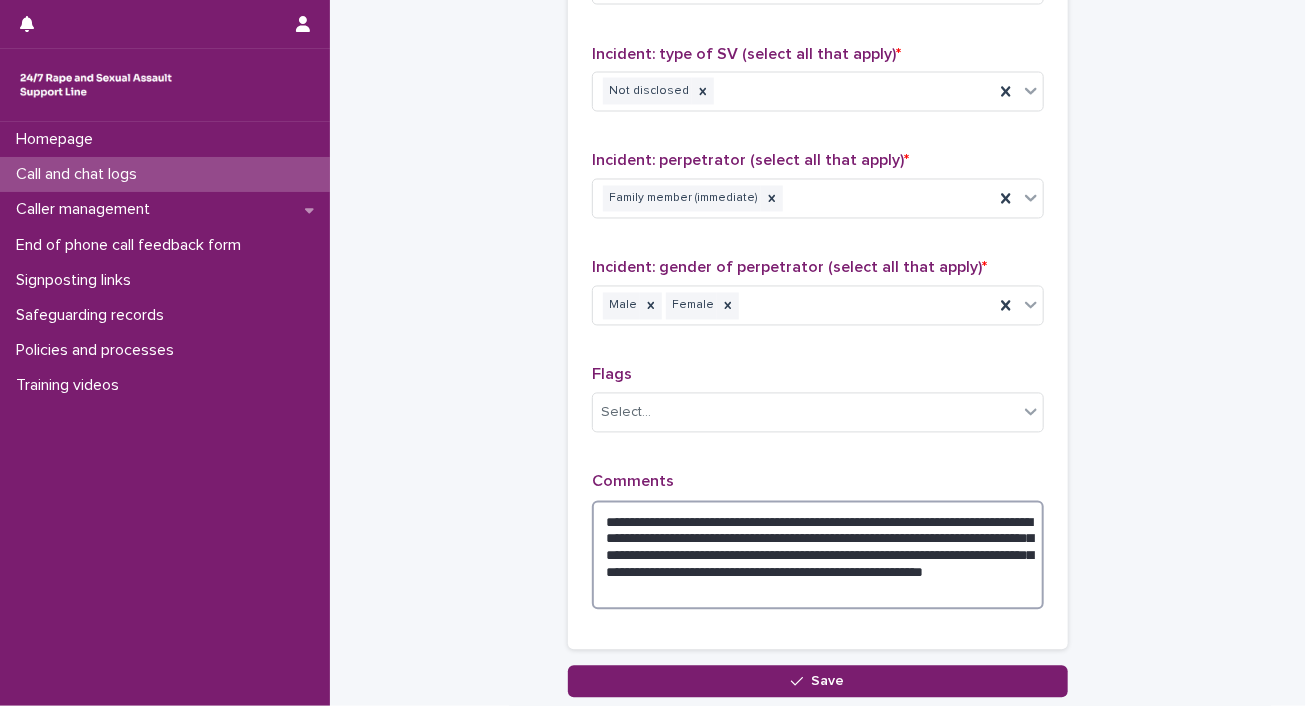 click on "**********" at bounding box center [818, 556] 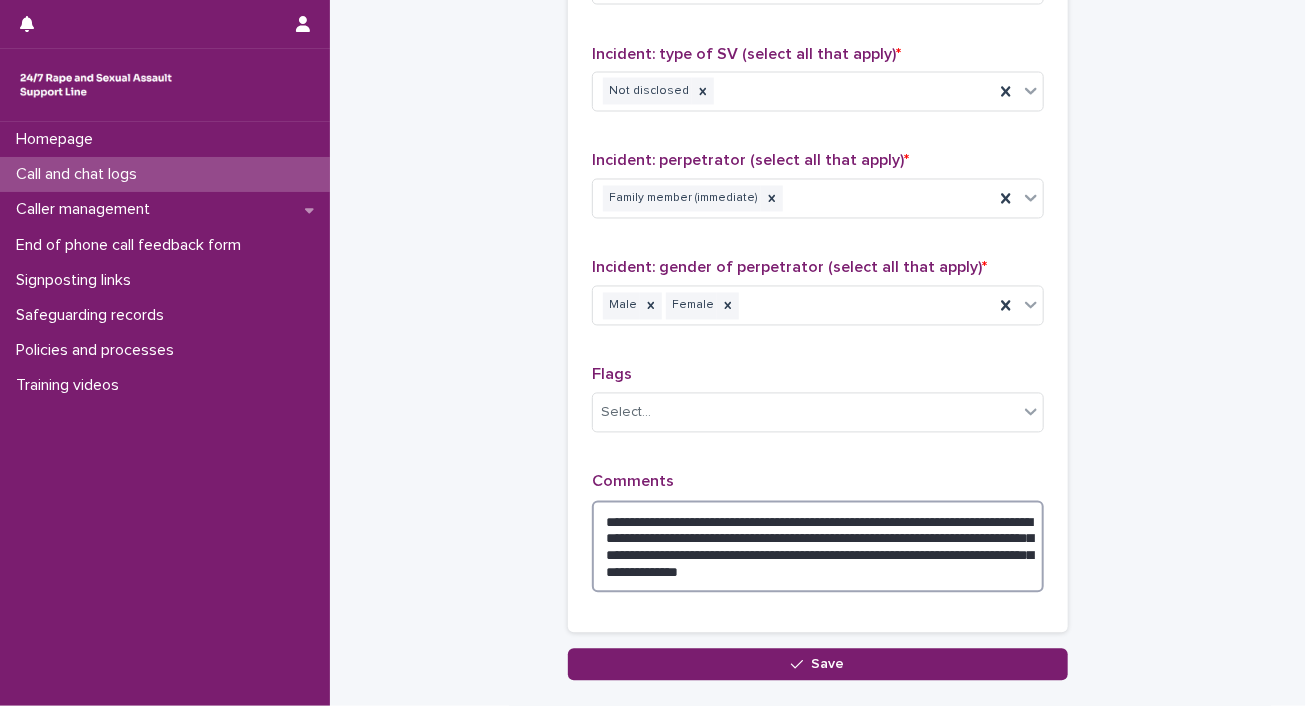 click on "**********" at bounding box center [818, 547] 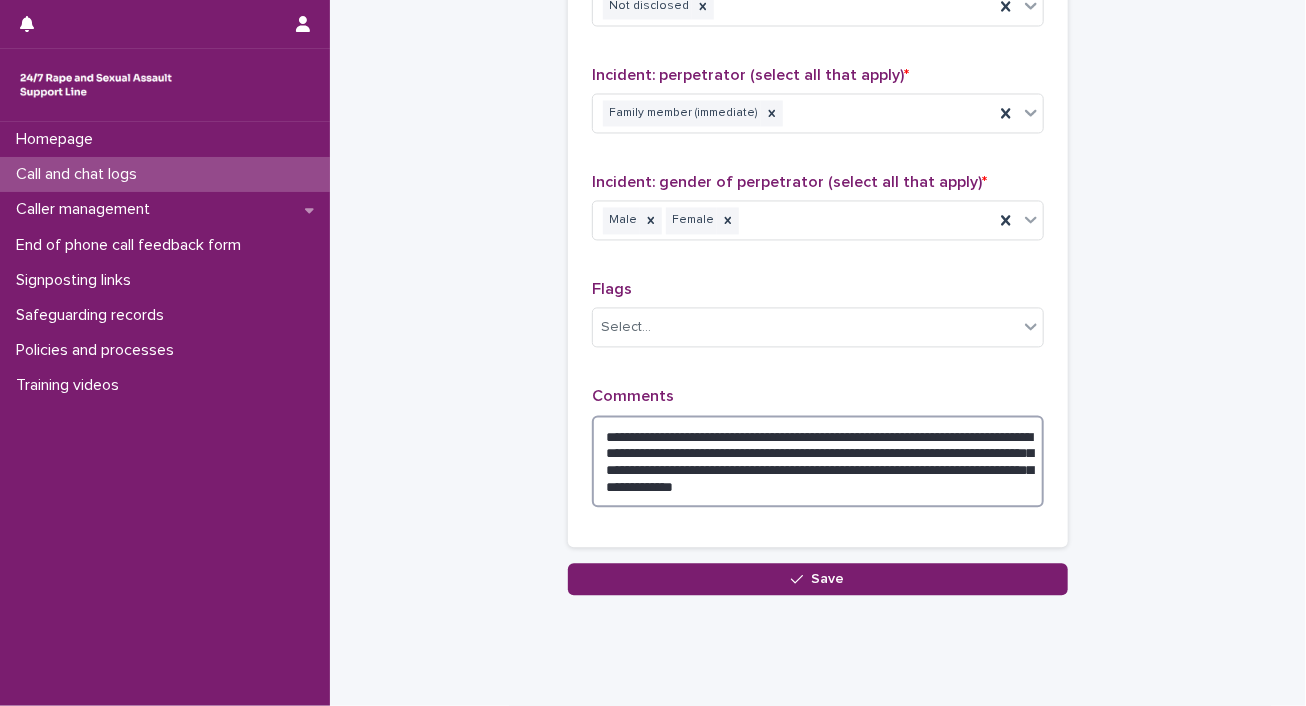 scroll, scrollTop: 1660, scrollLeft: 0, axis: vertical 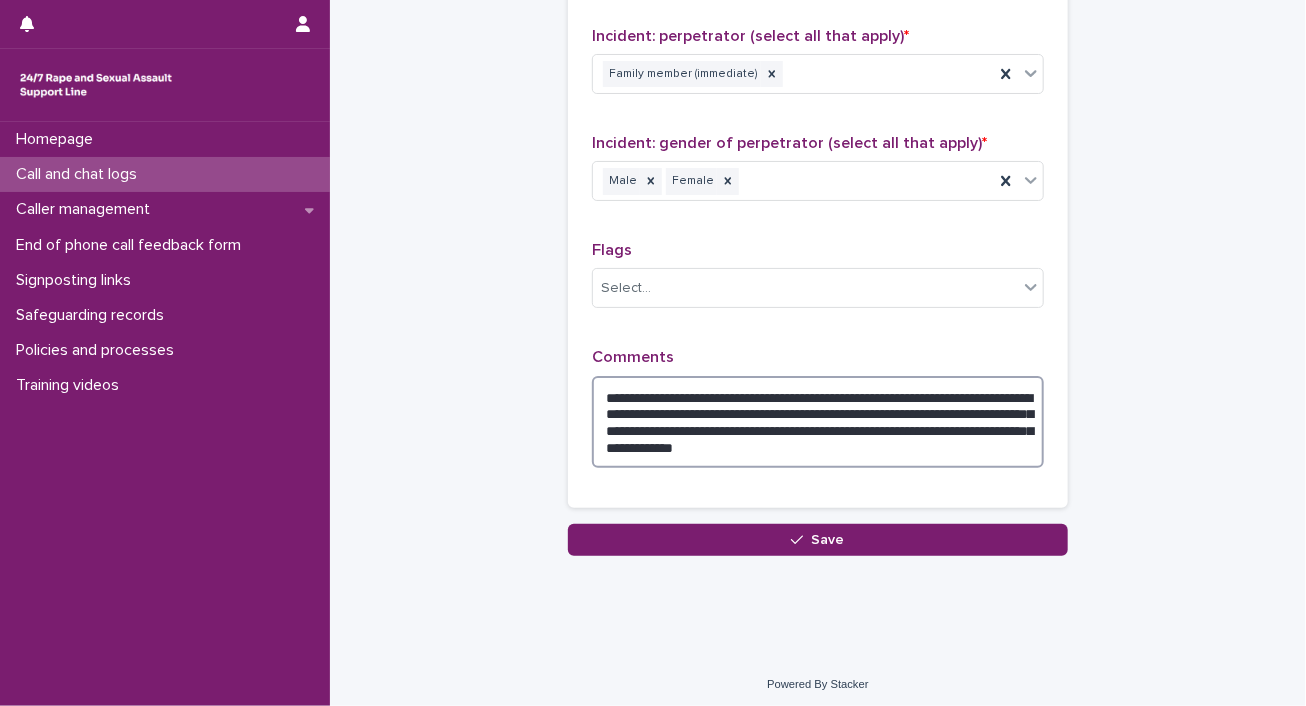 click on "**********" at bounding box center (818, 422) 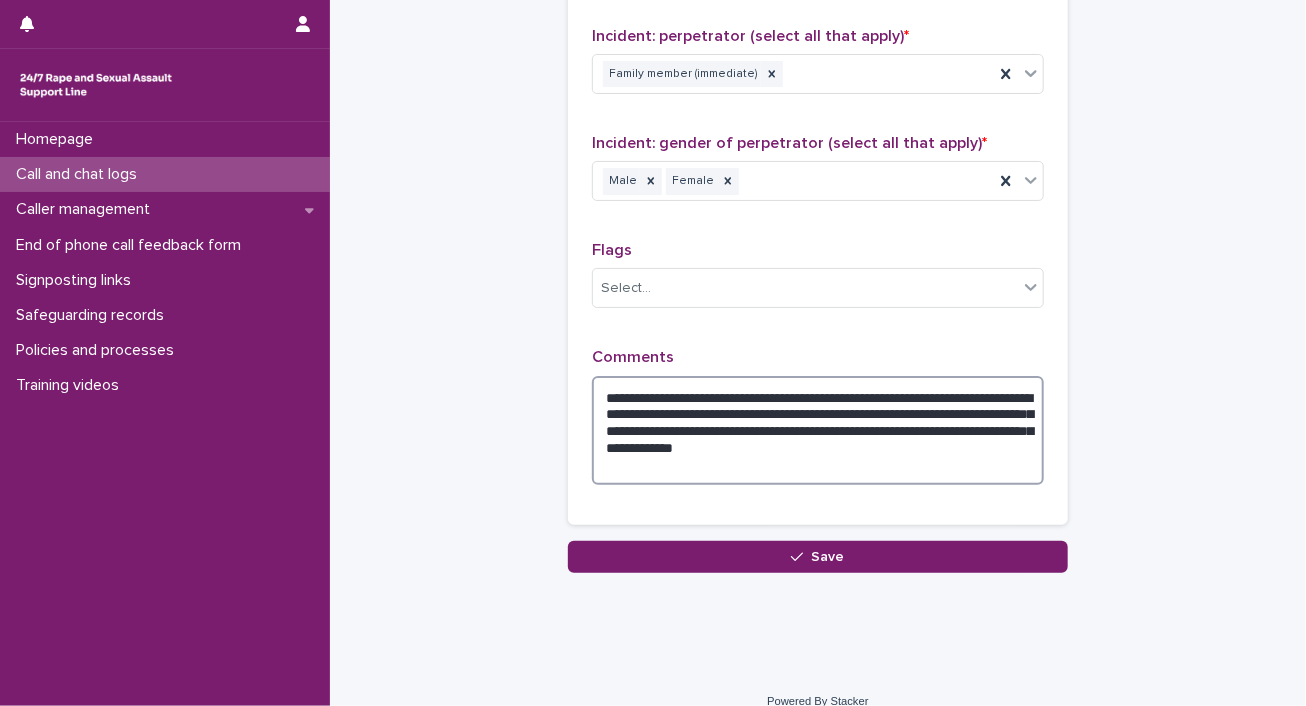 click on "**********" at bounding box center (818, 431) 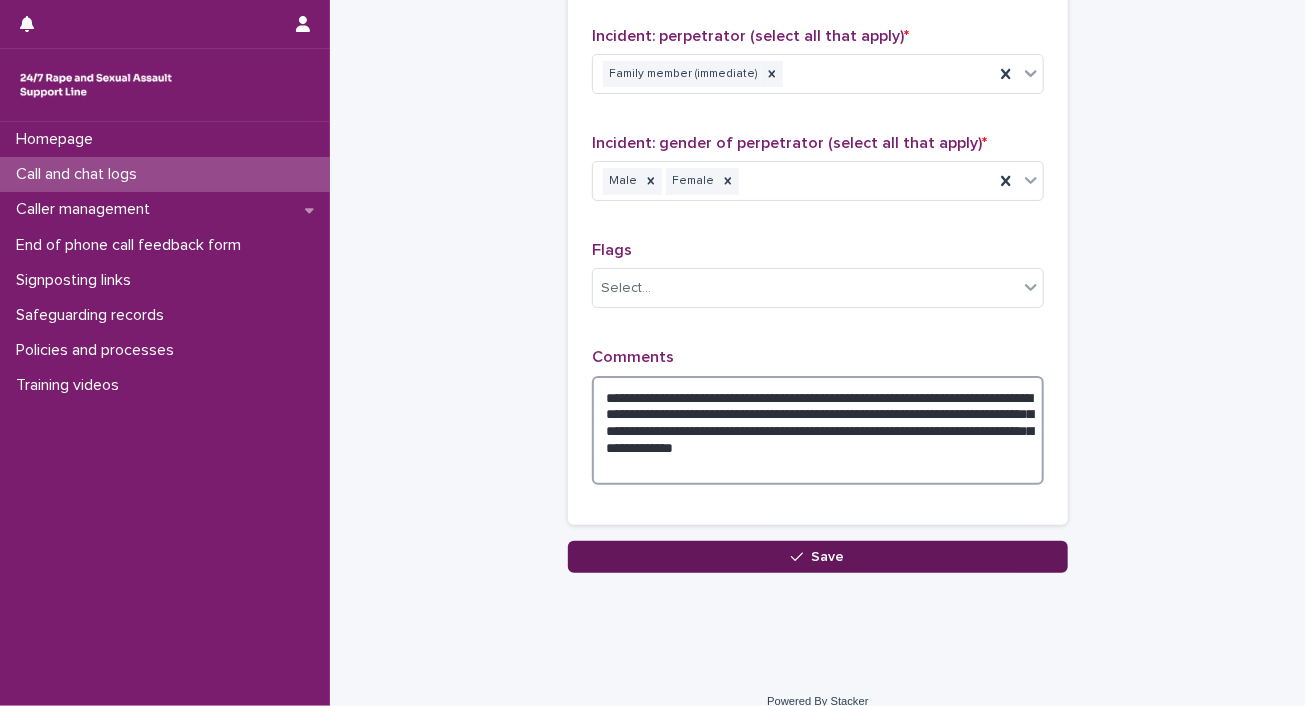 type on "**********" 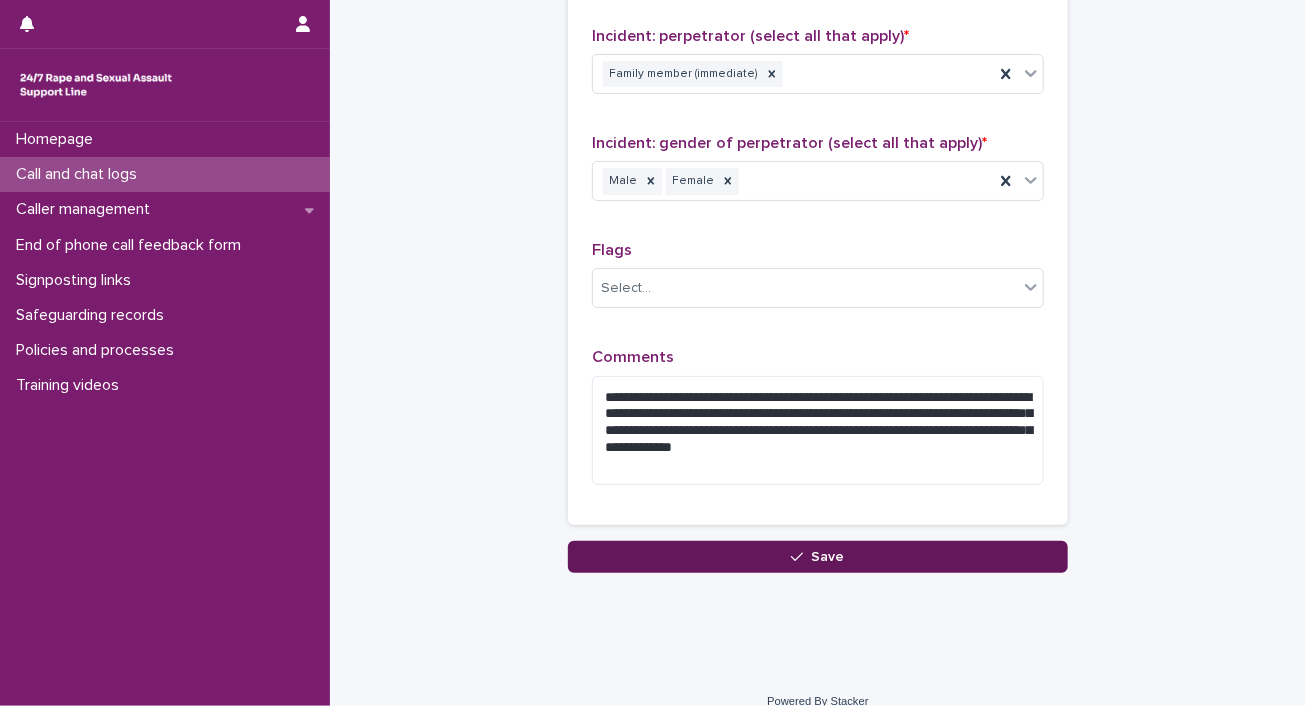 click on "Save" at bounding box center [828, 557] 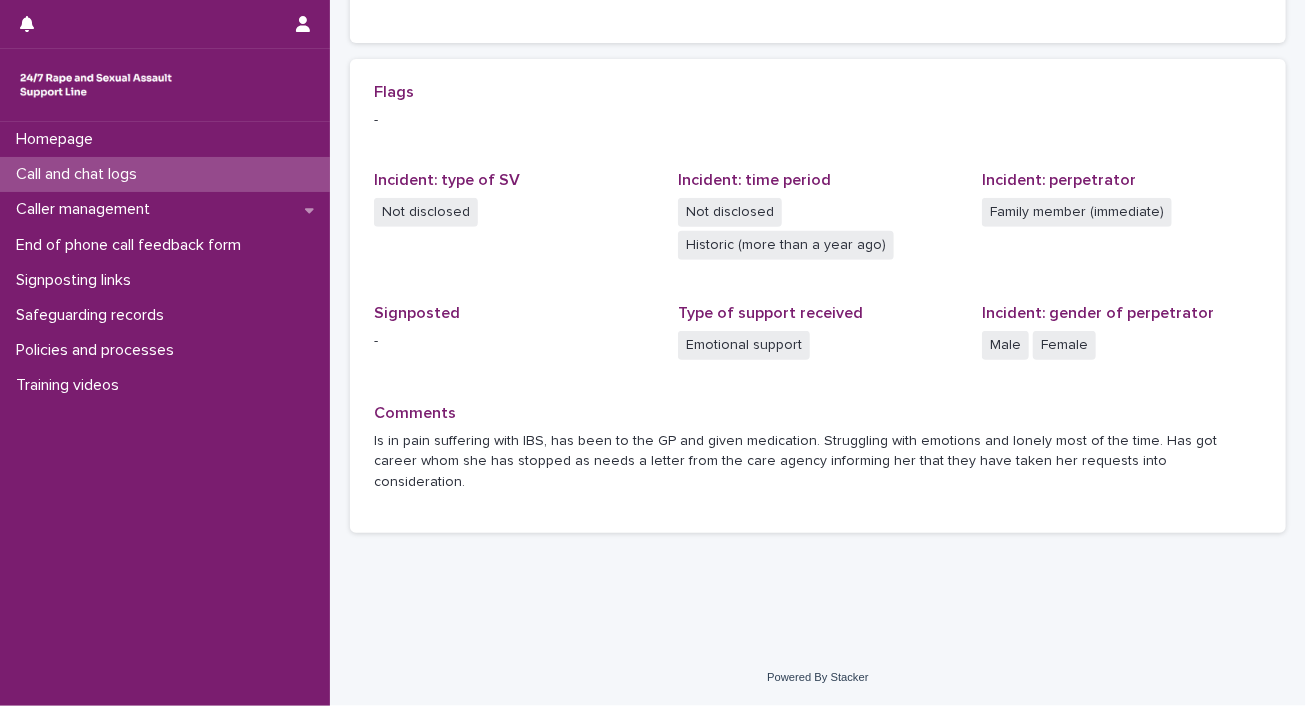 scroll, scrollTop: 0, scrollLeft: 0, axis: both 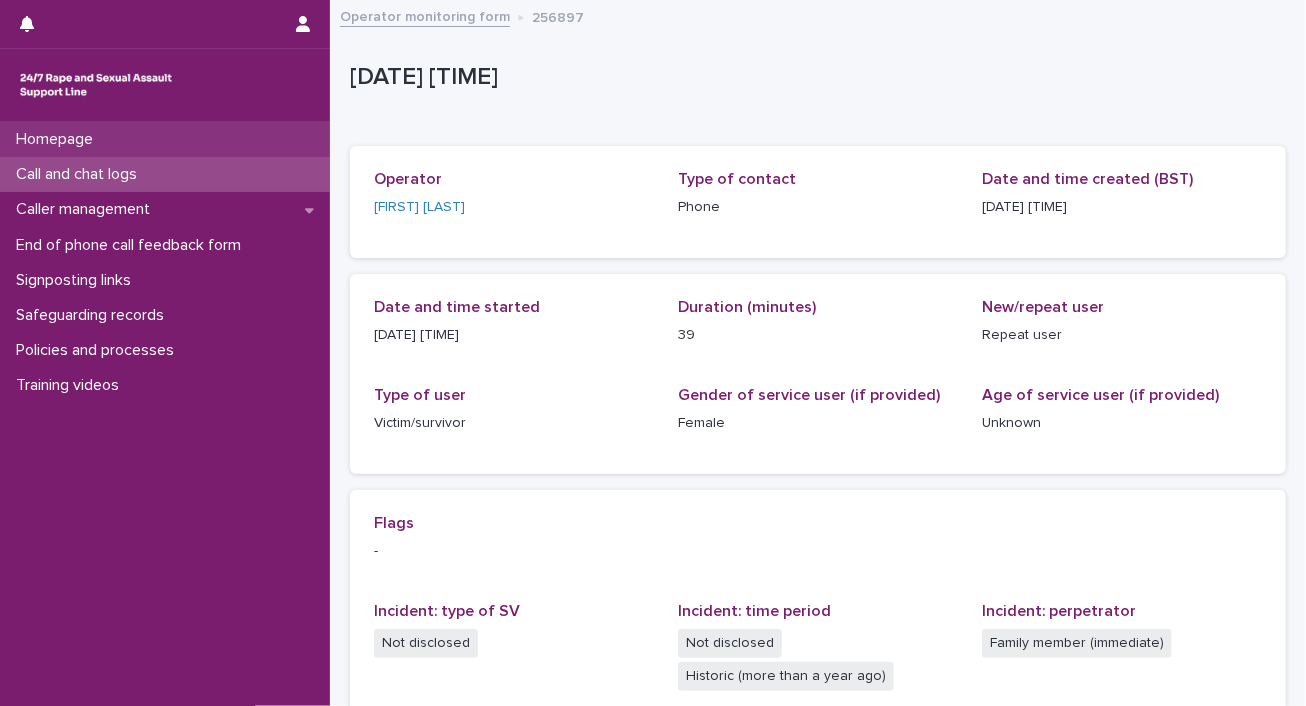 click on "Homepage" at bounding box center (58, 139) 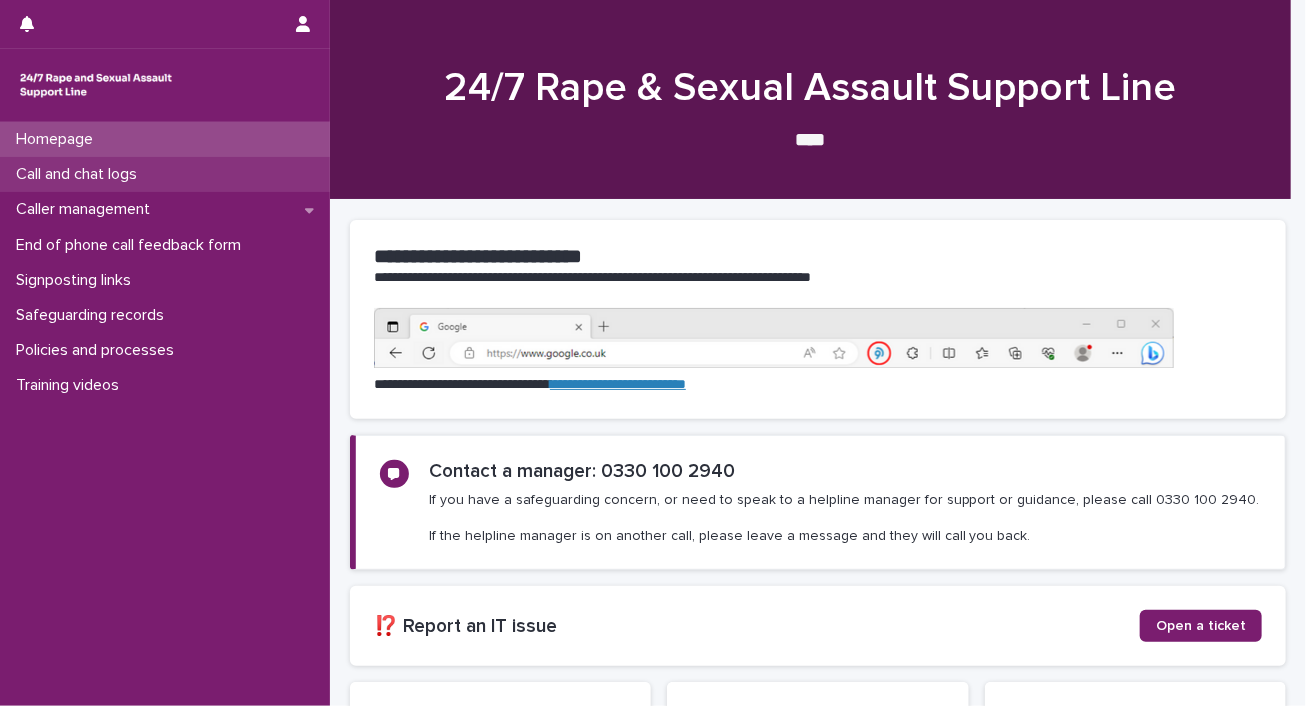 click on "Call and chat logs" at bounding box center [80, 174] 